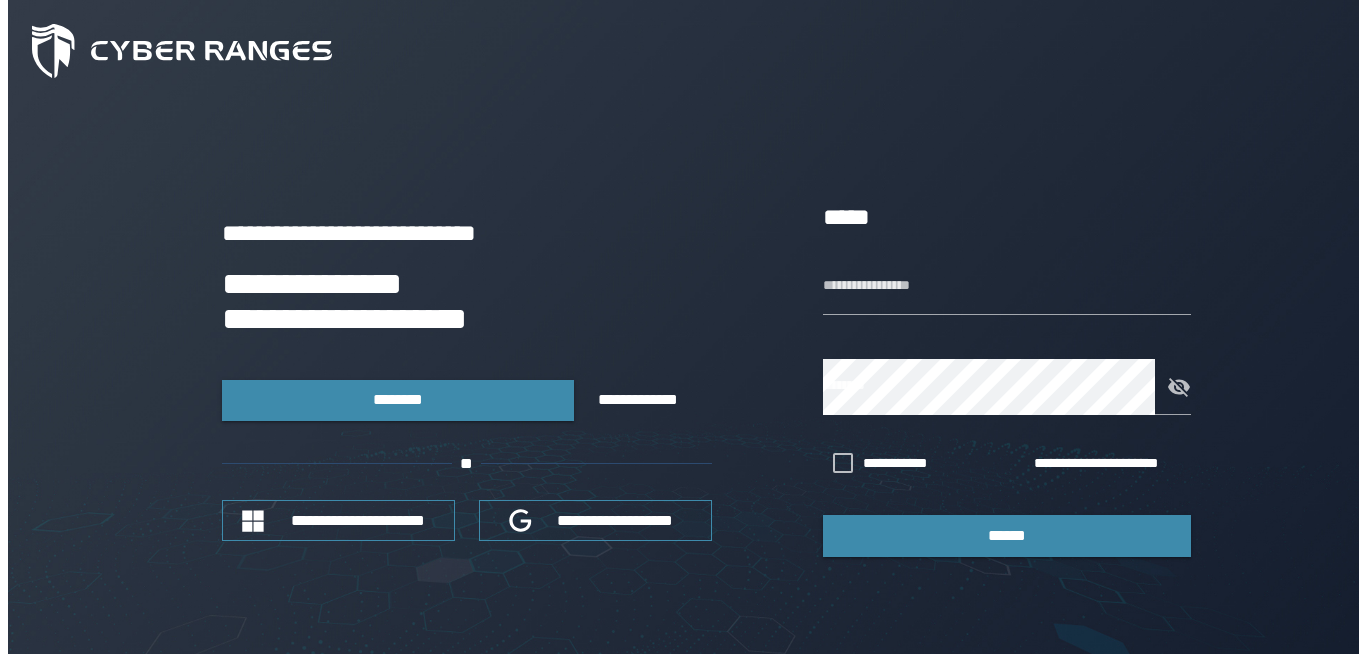 scroll, scrollTop: 0, scrollLeft: 0, axis: both 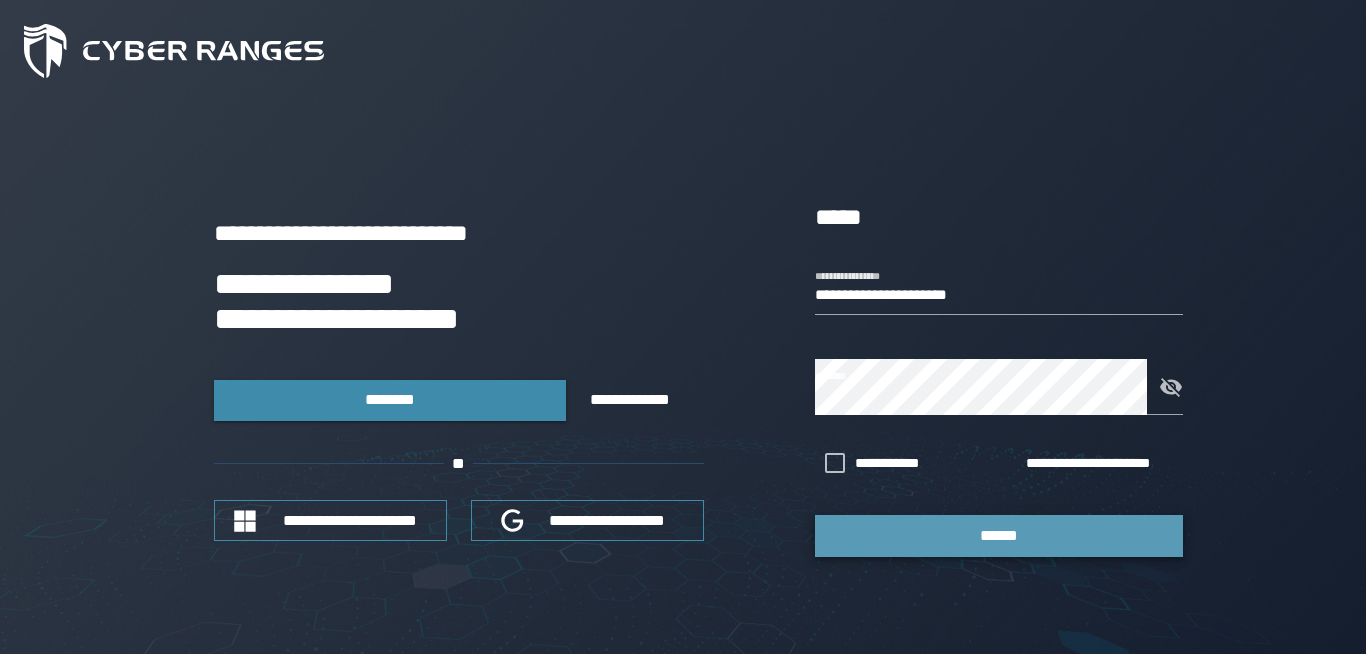 click on "******" at bounding box center (999, 535) 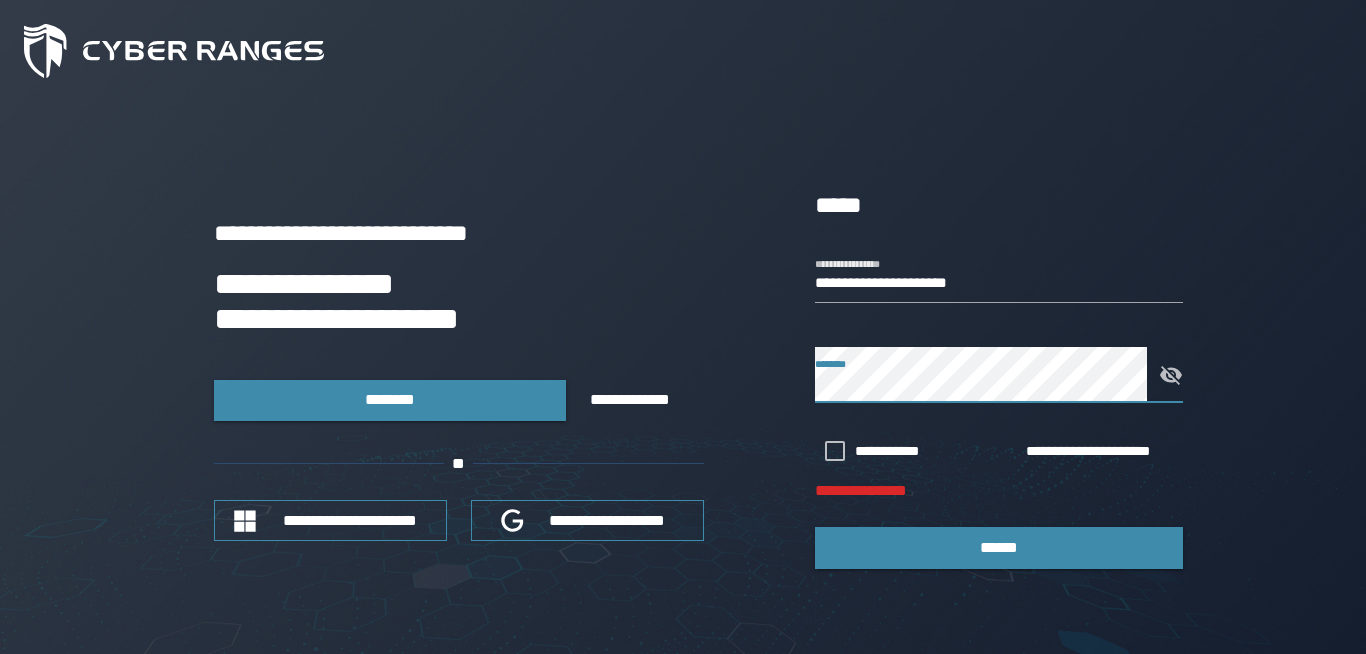 click 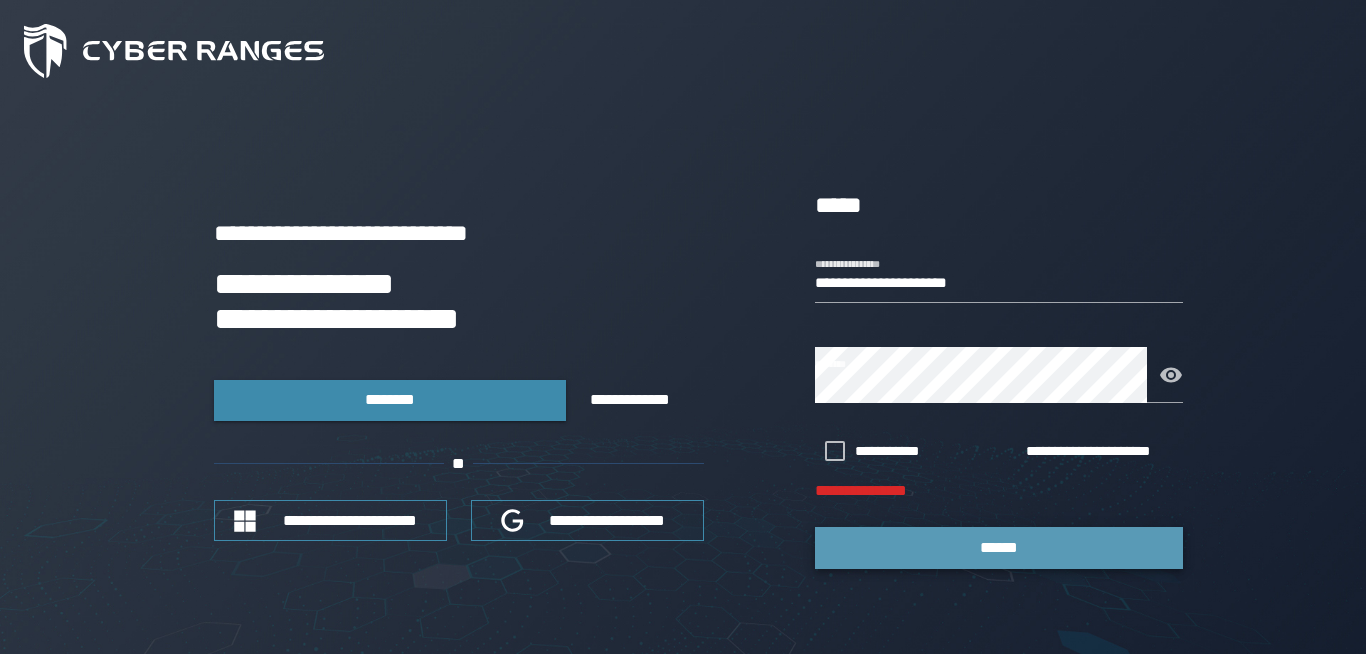 click on "******" at bounding box center [999, 547] 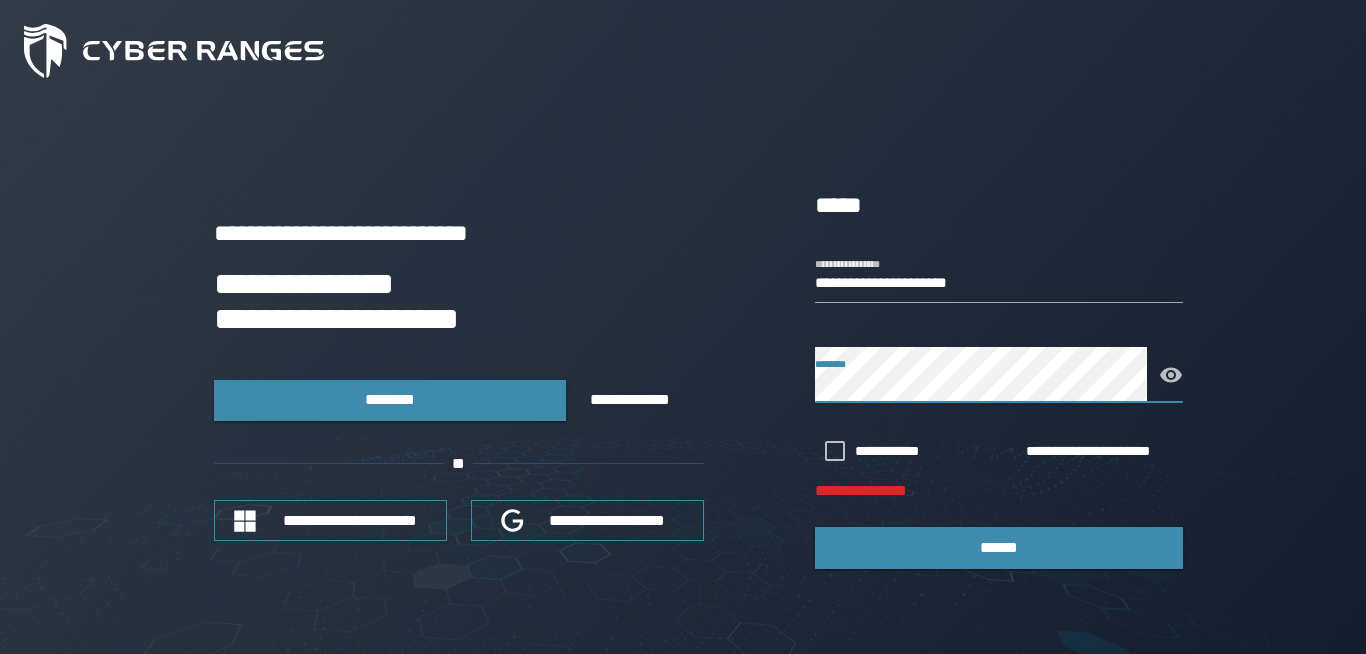 click 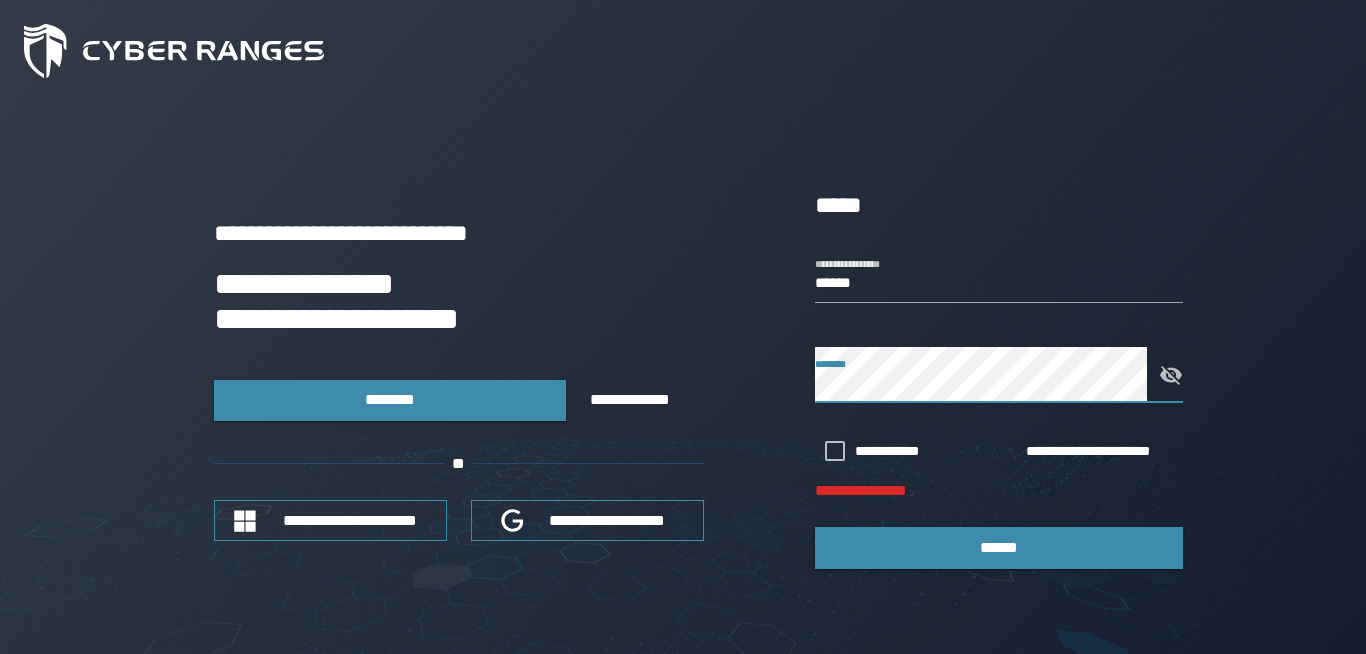 click 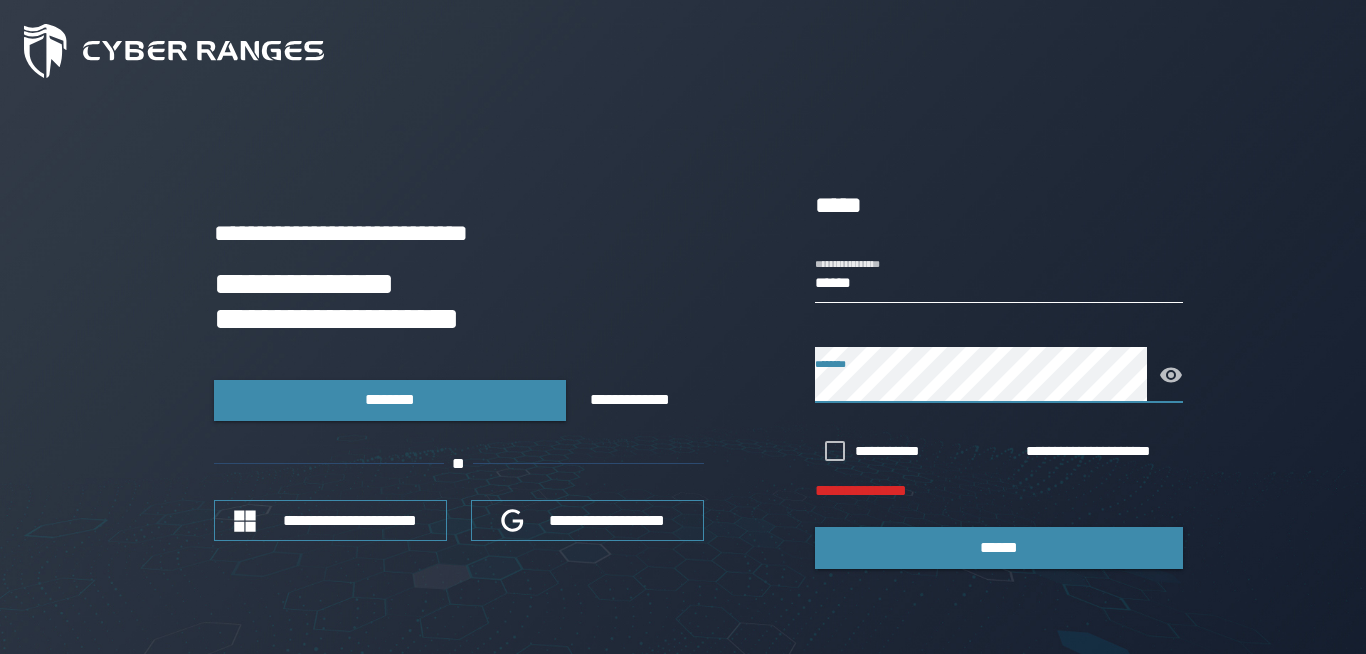 click on "******" at bounding box center [999, 275] 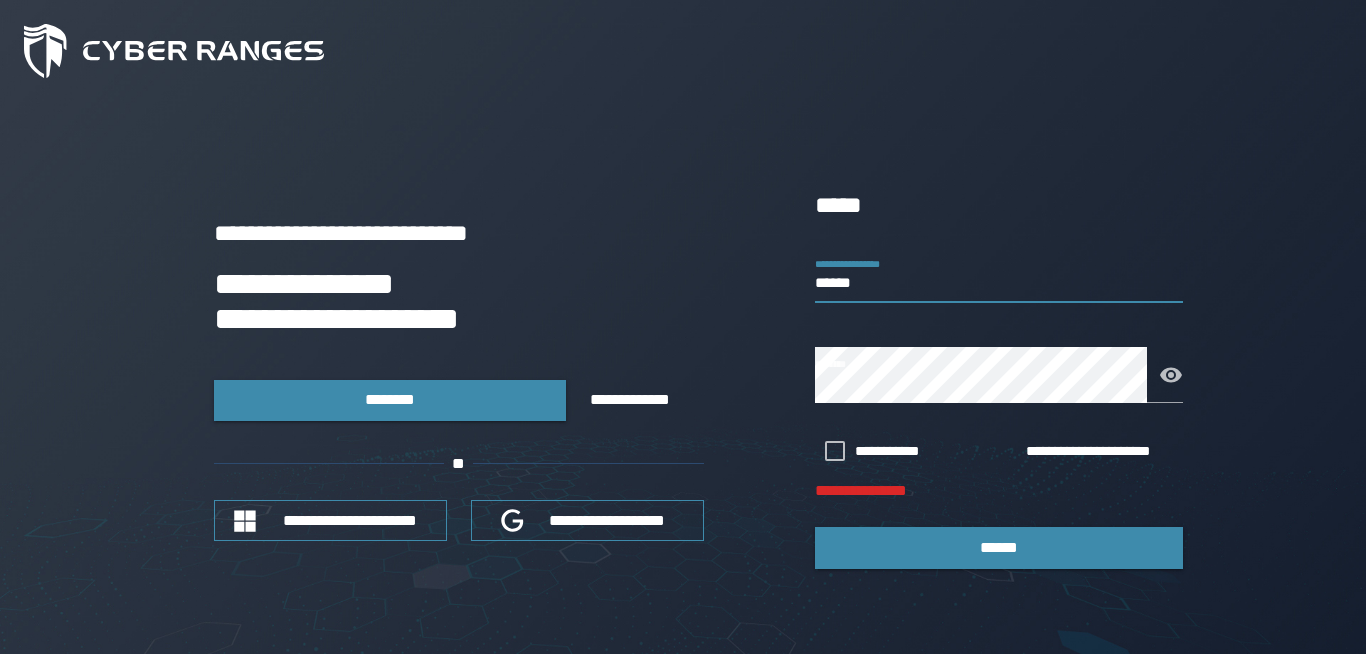click on "******" at bounding box center [999, 275] 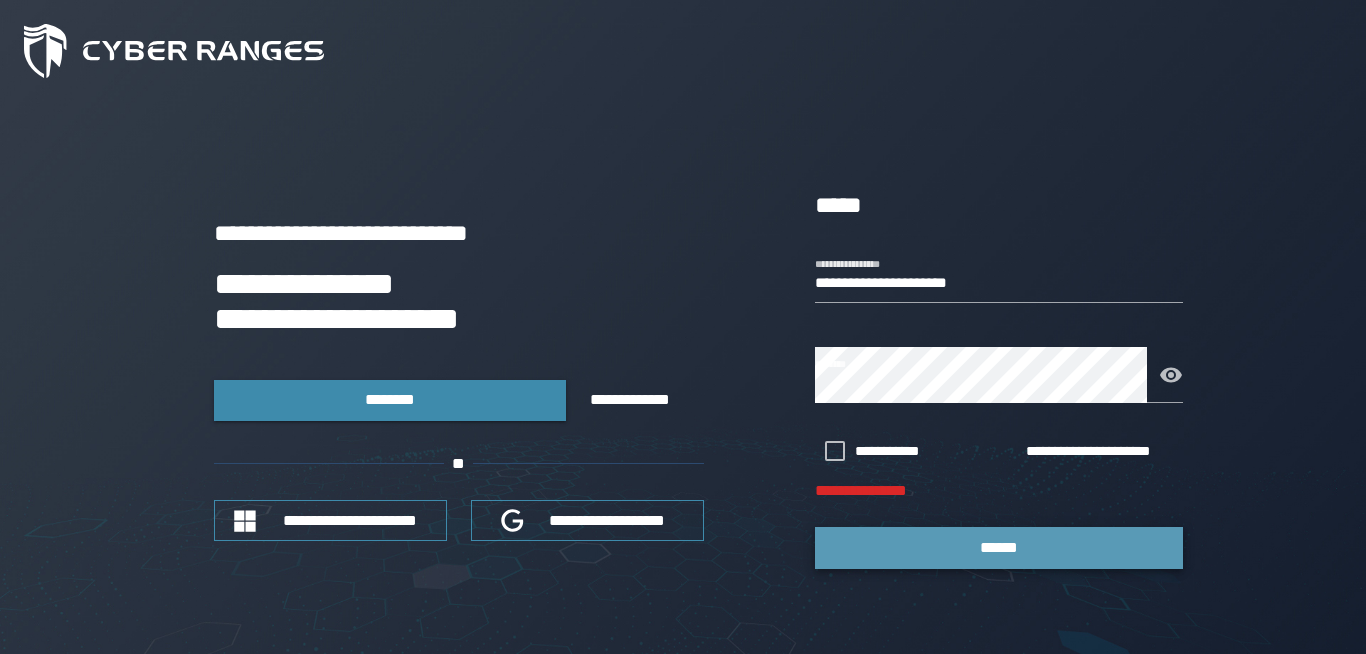 click on "******" at bounding box center (999, 547) 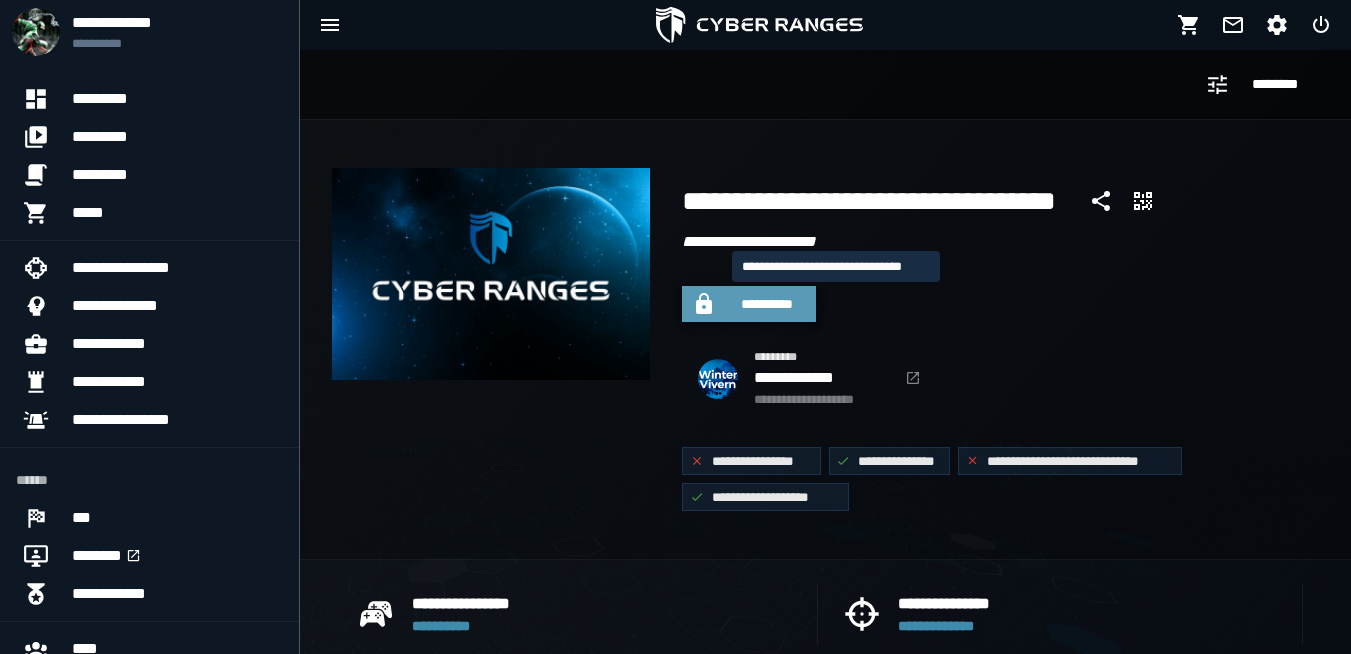 click on "**********" at bounding box center (749, 304) 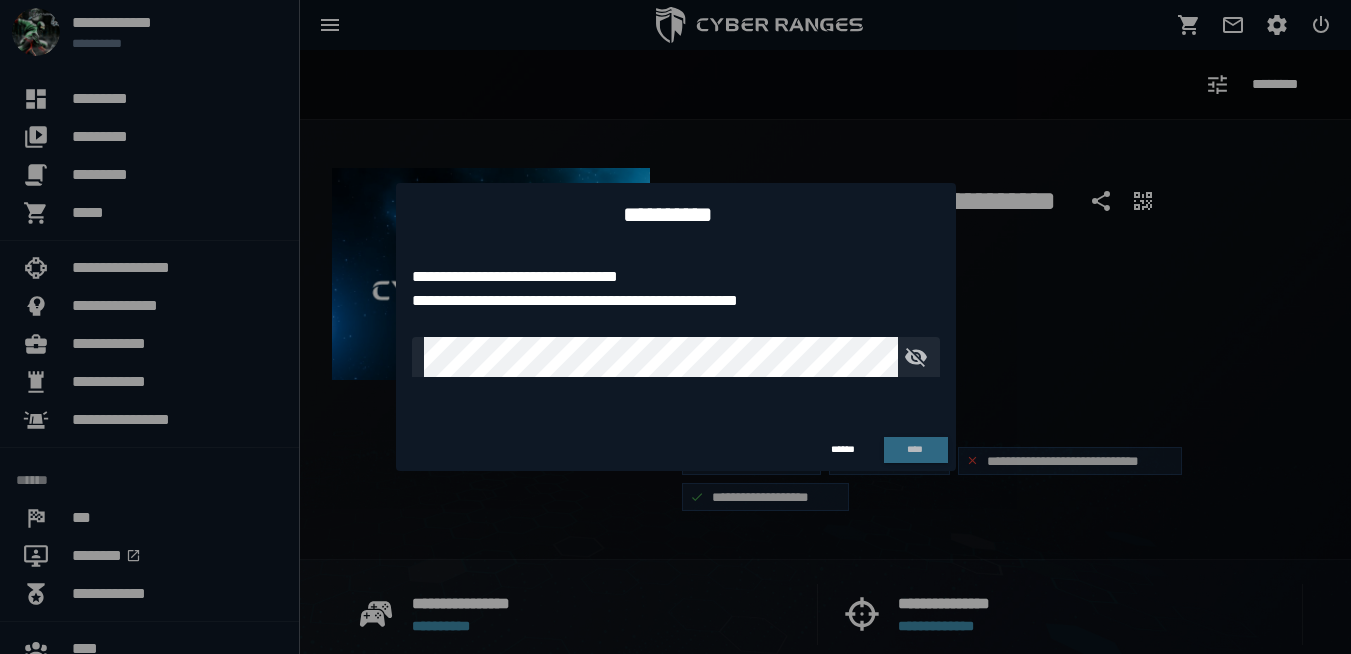 type on "**********" 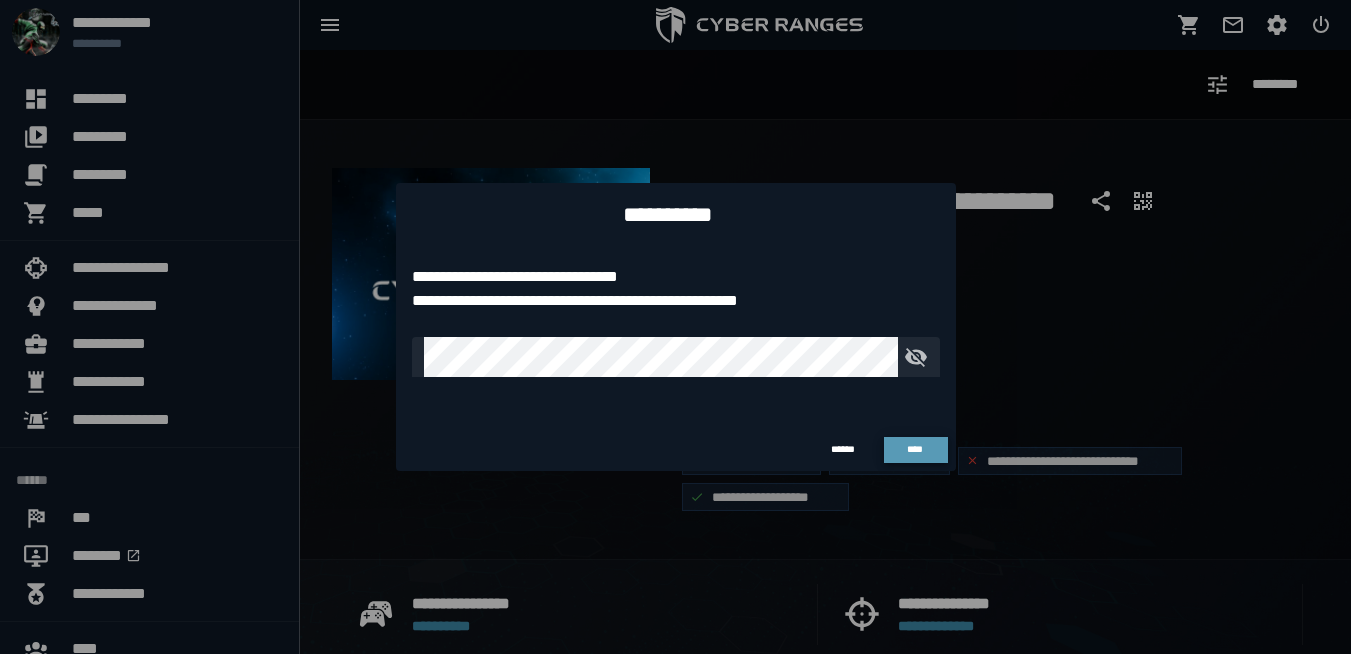 click on "****" at bounding box center (915, 449) 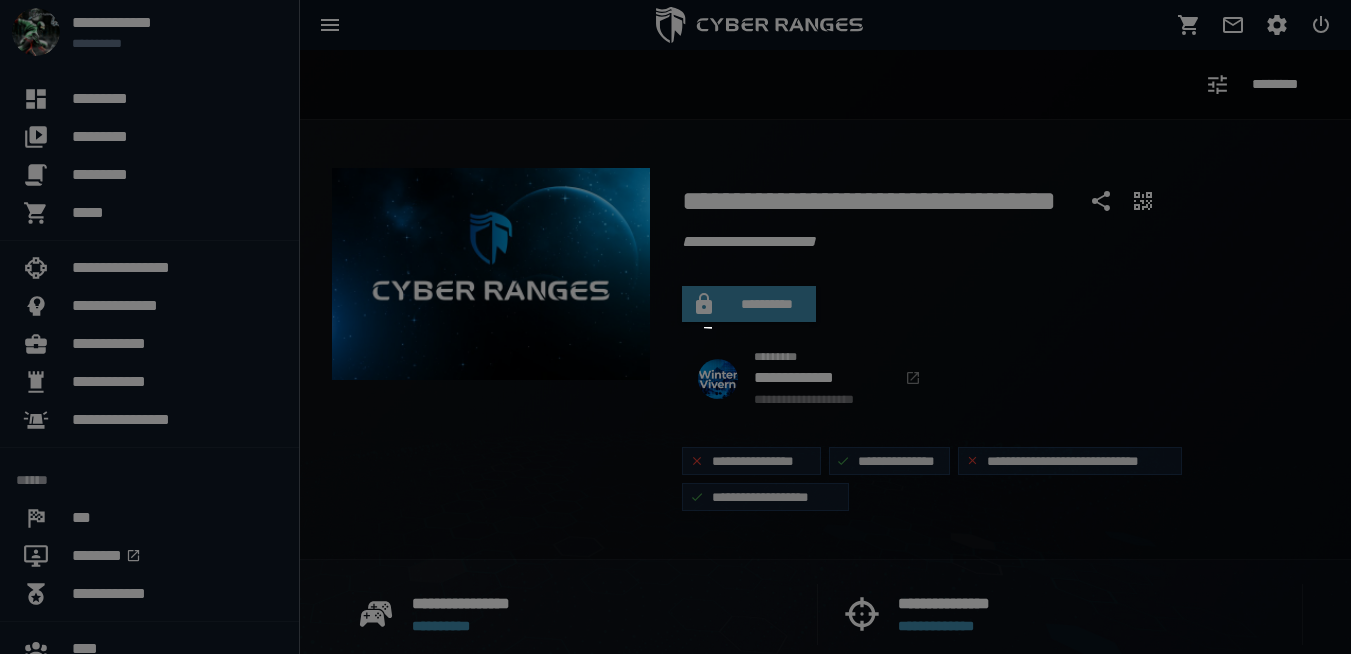 type 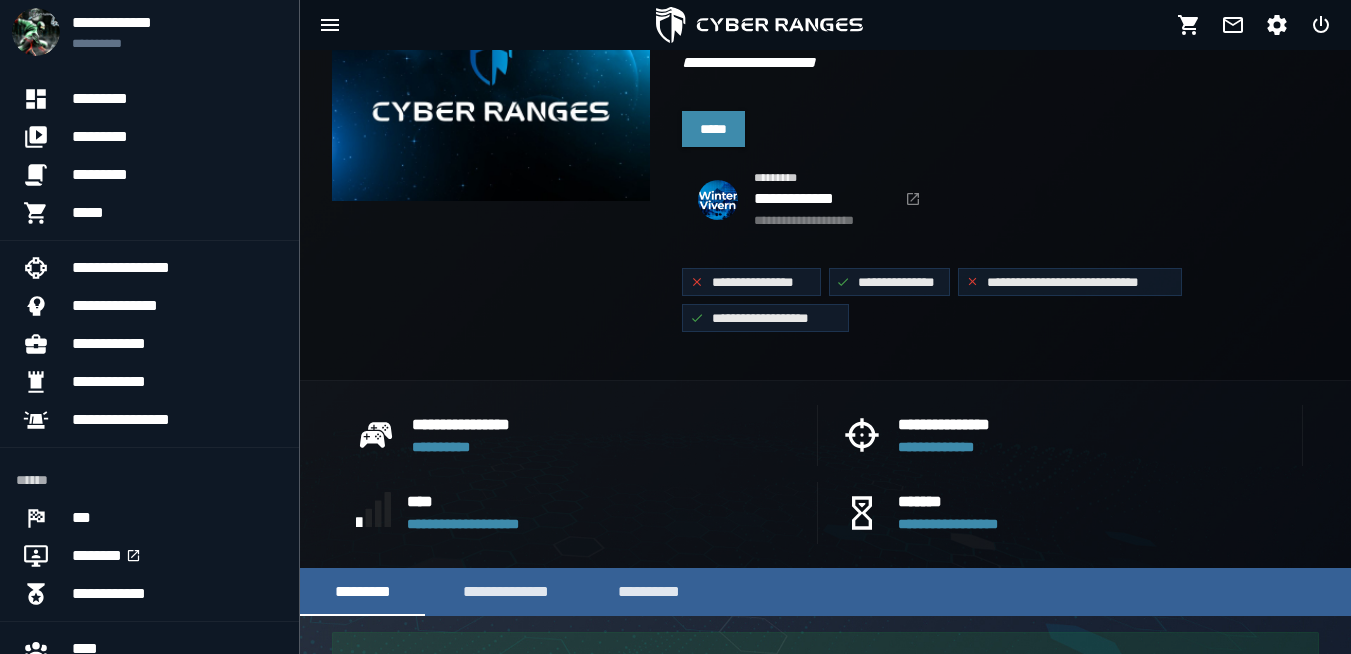scroll, scrollTop: 158, scrollLeft: 0, axis: vertical 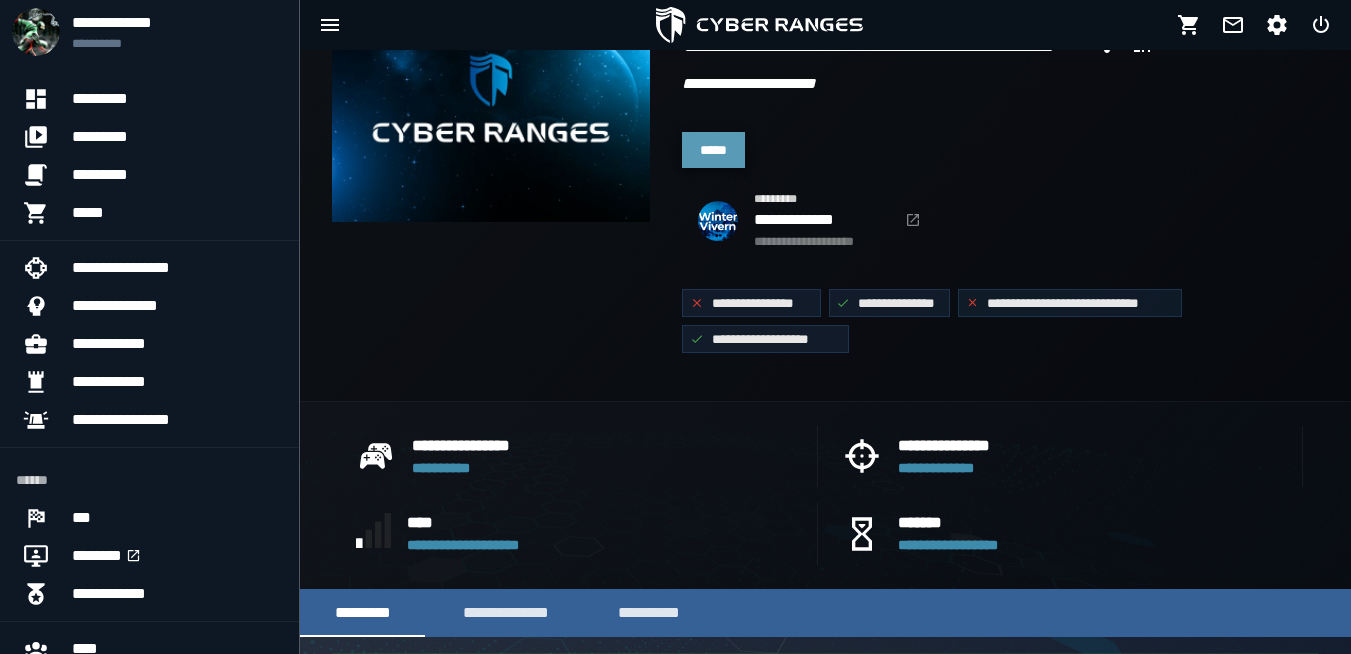 click on "*****" at bounding box center [713, 150] 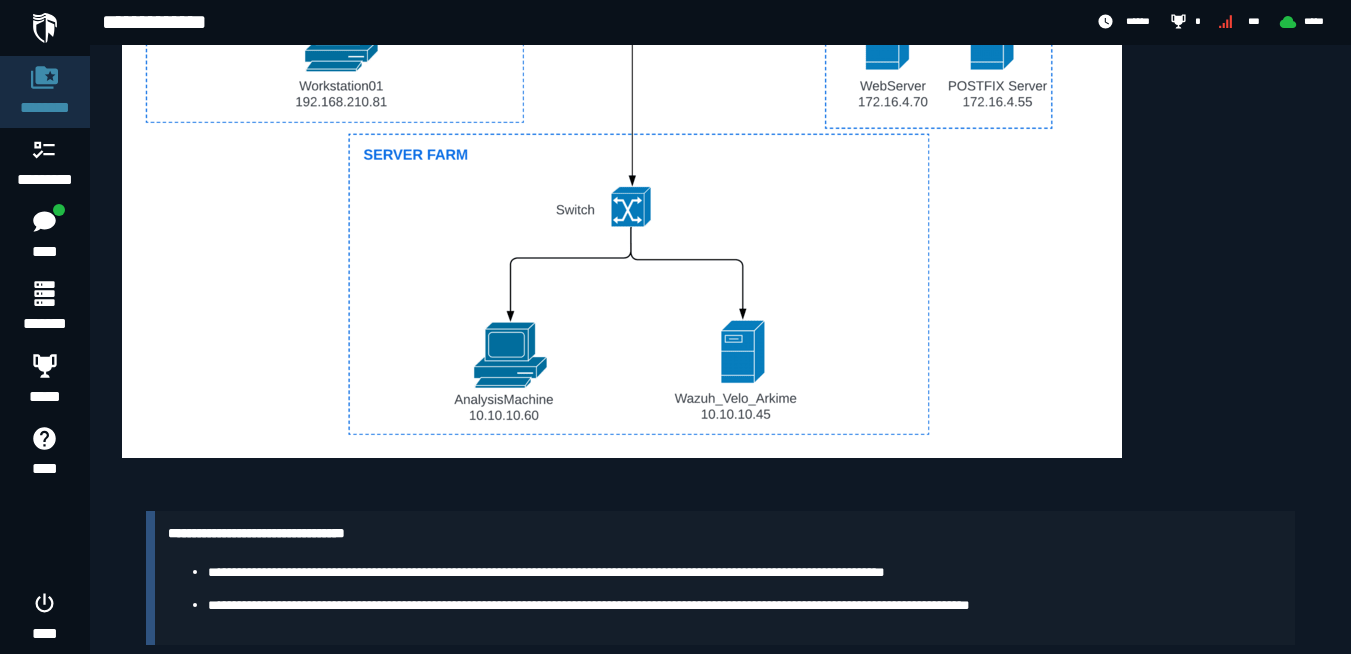 scroll, scrollTop: 1316, scrollLeft: 0, axis: vertical 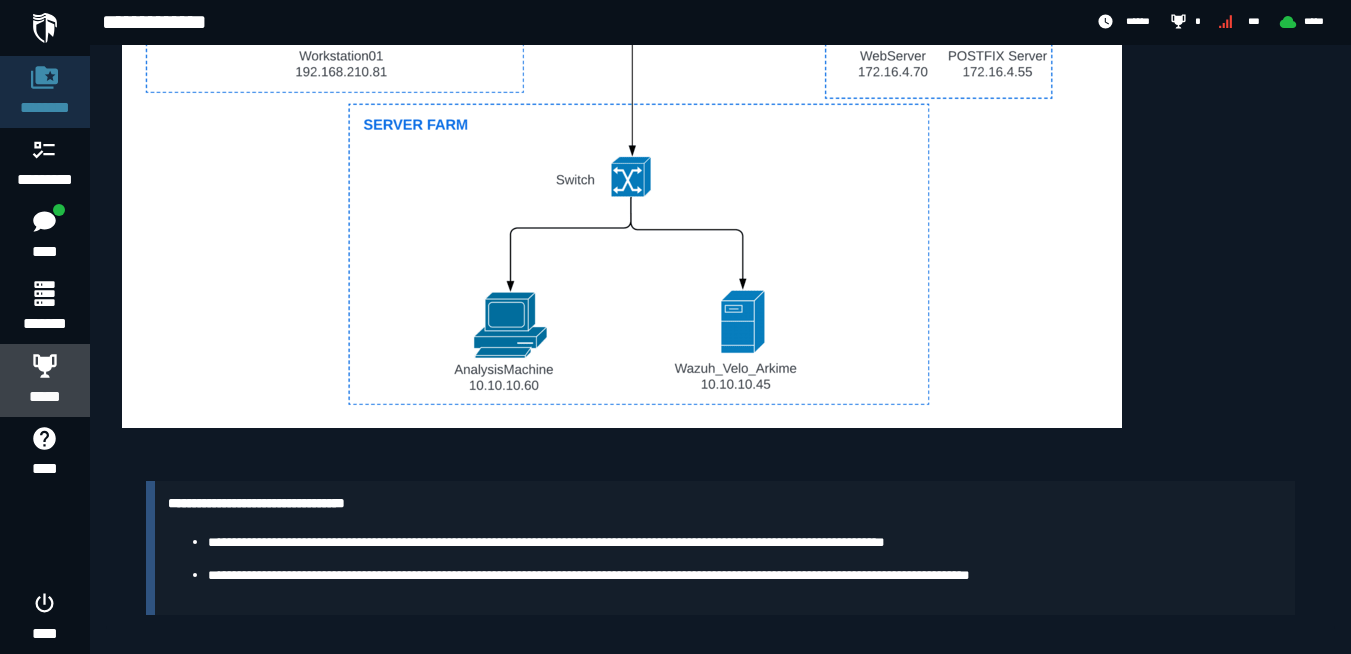 click 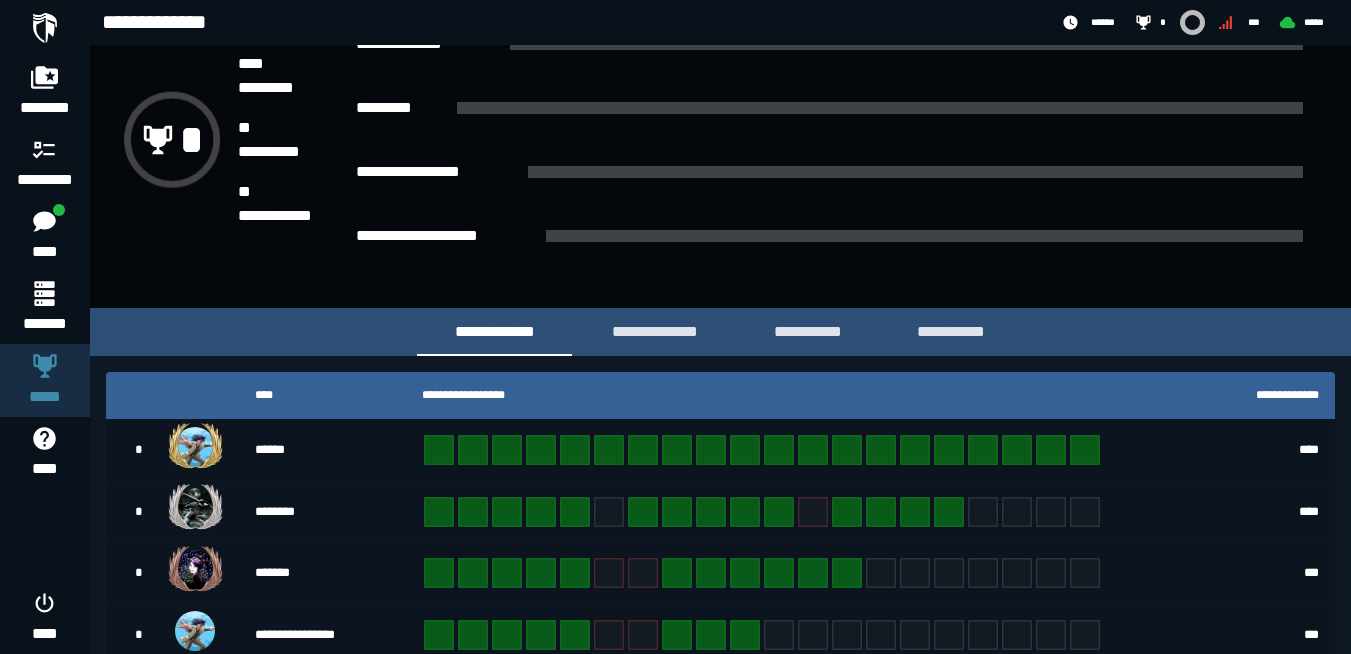 scroll, scrollTop: 552, scrollLeft: 0, axis: vertical 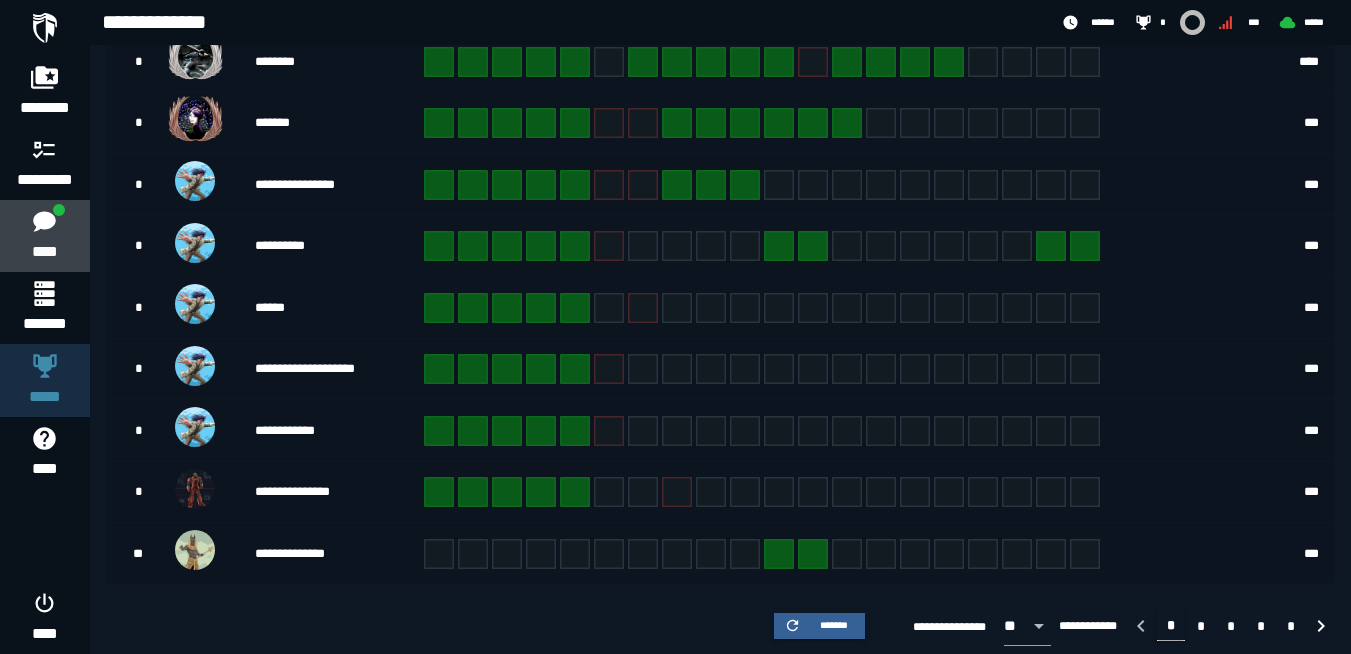 click on "****" at bounding box center [44, 236] 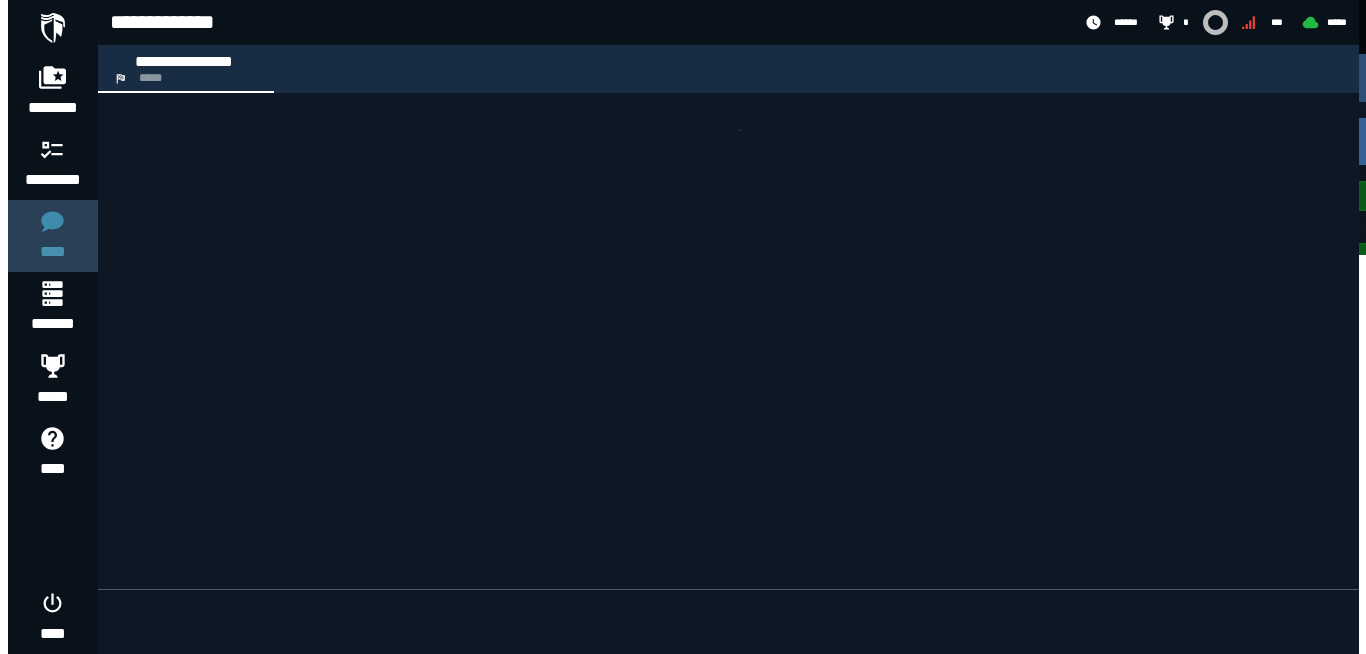 scroll, scrollTop: 0, scrollLeft: 0, axis: both 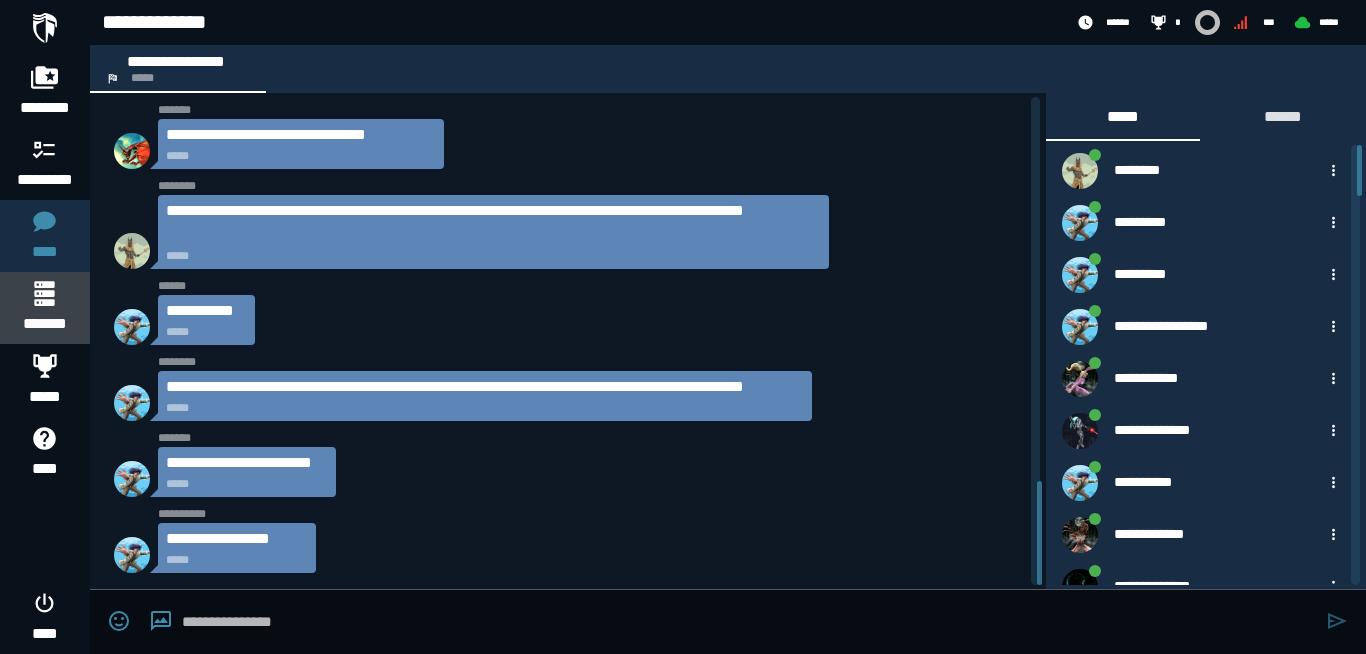 click on "*******" at bounding box center (44, 324) 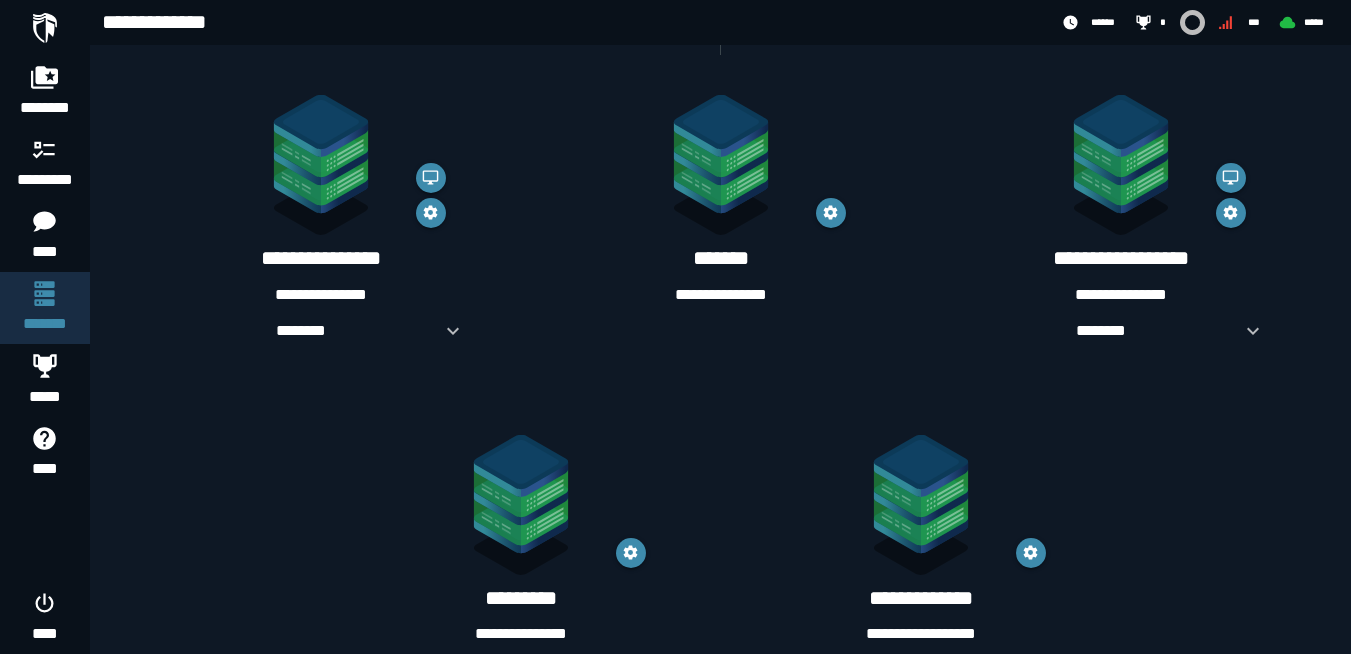 scroll, scrollTop: 385, scrollLeft: 0, axis: vertical 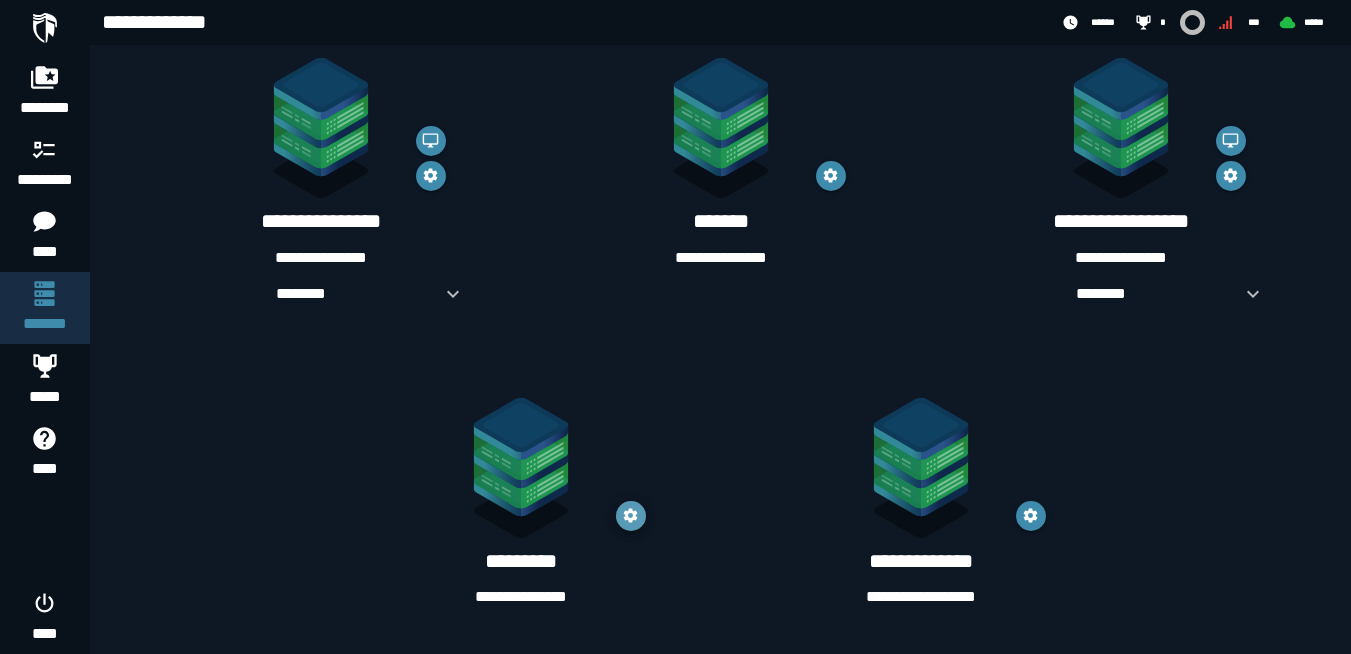 click at bounding box center [631, 516] 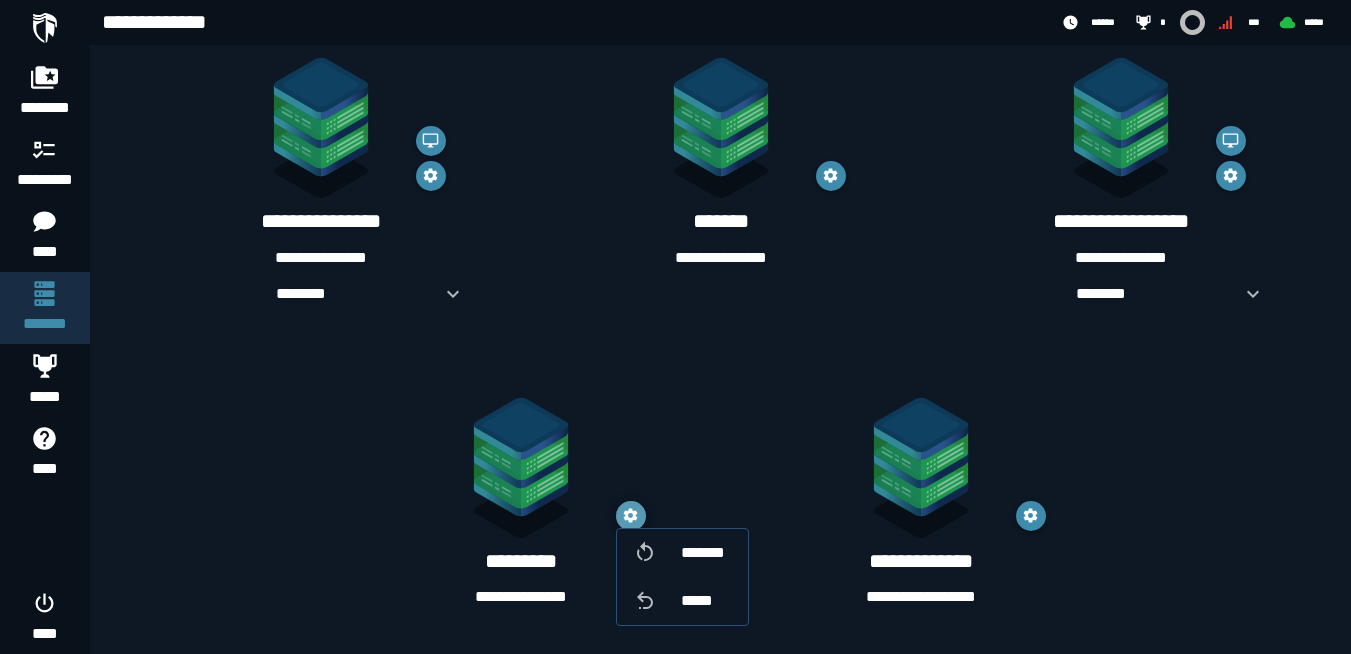 click at bounding box center [631, 516] 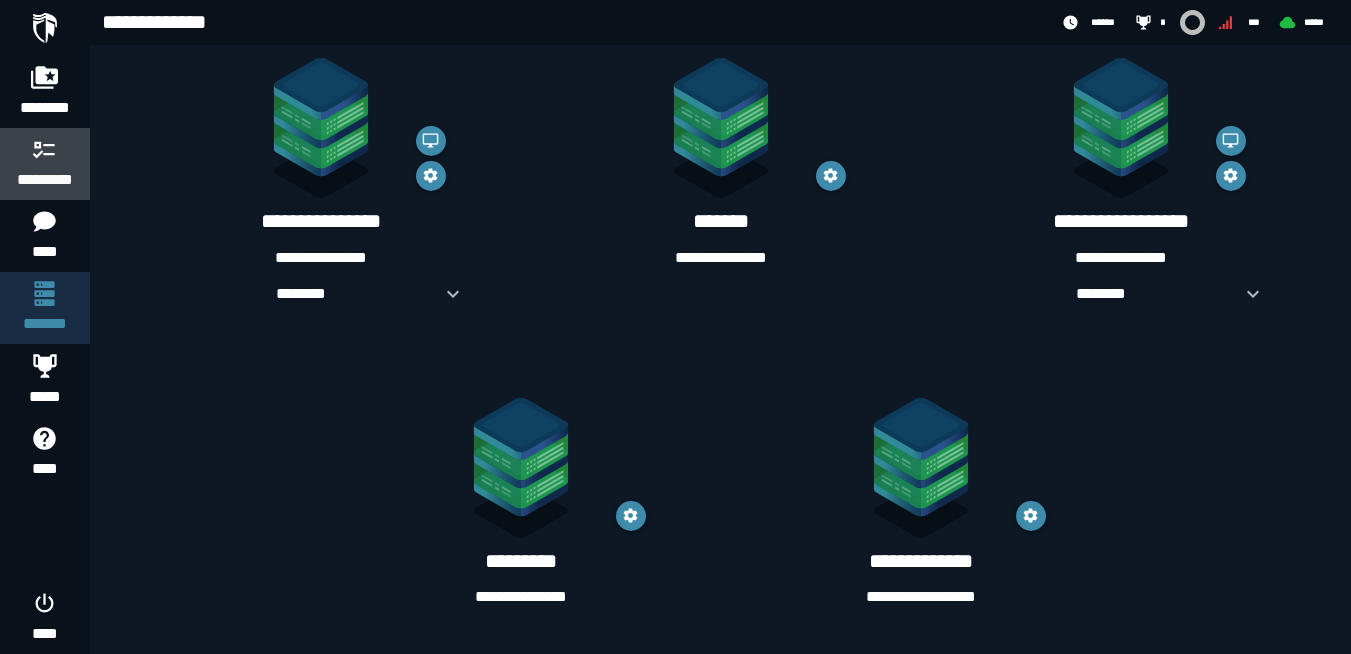 click 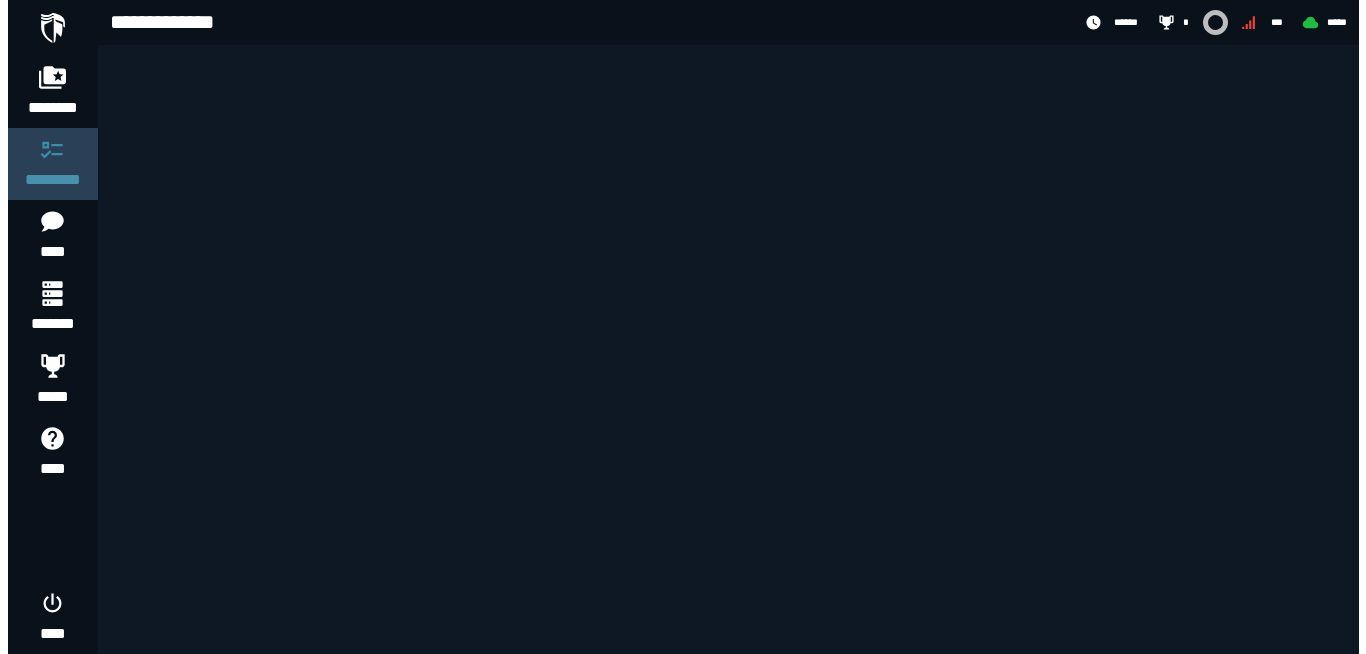 scroll, scrollTop: 0, scrollLeft: 0, axis: both 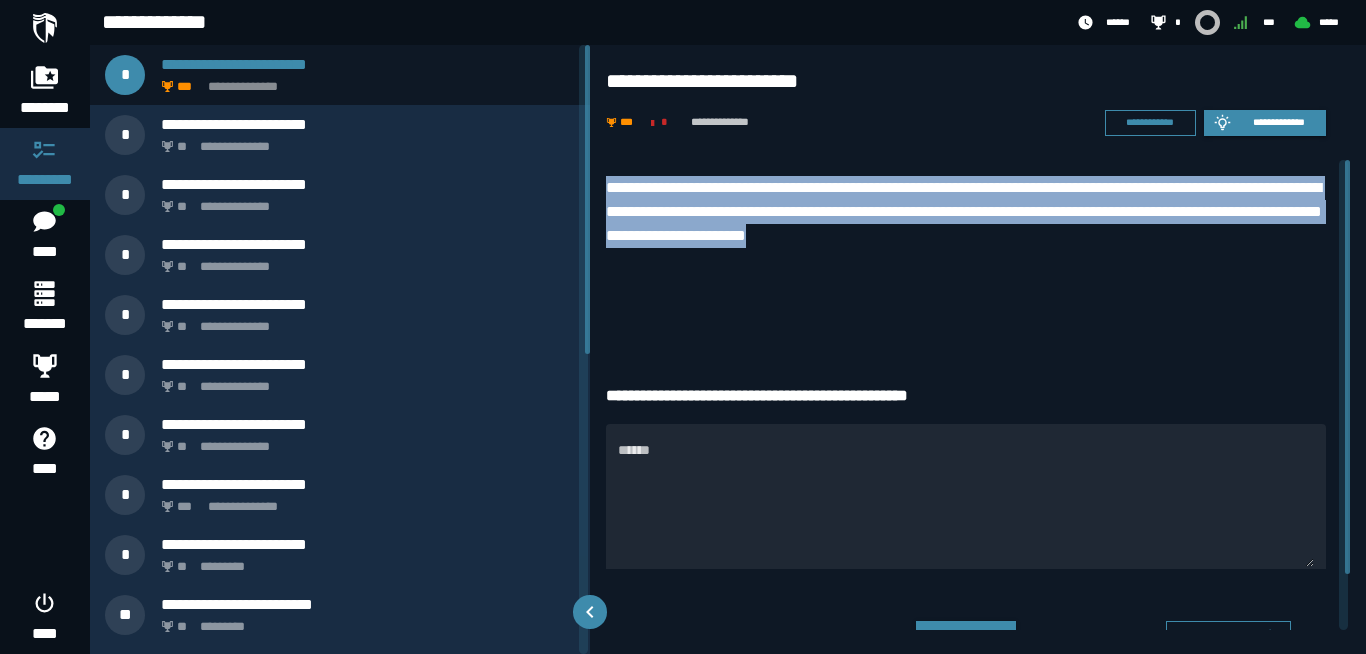 drag, startPoint x: 605, startPoint y: 184, endPoint x: 1093, endPoint y: 238, distance: 490.9786 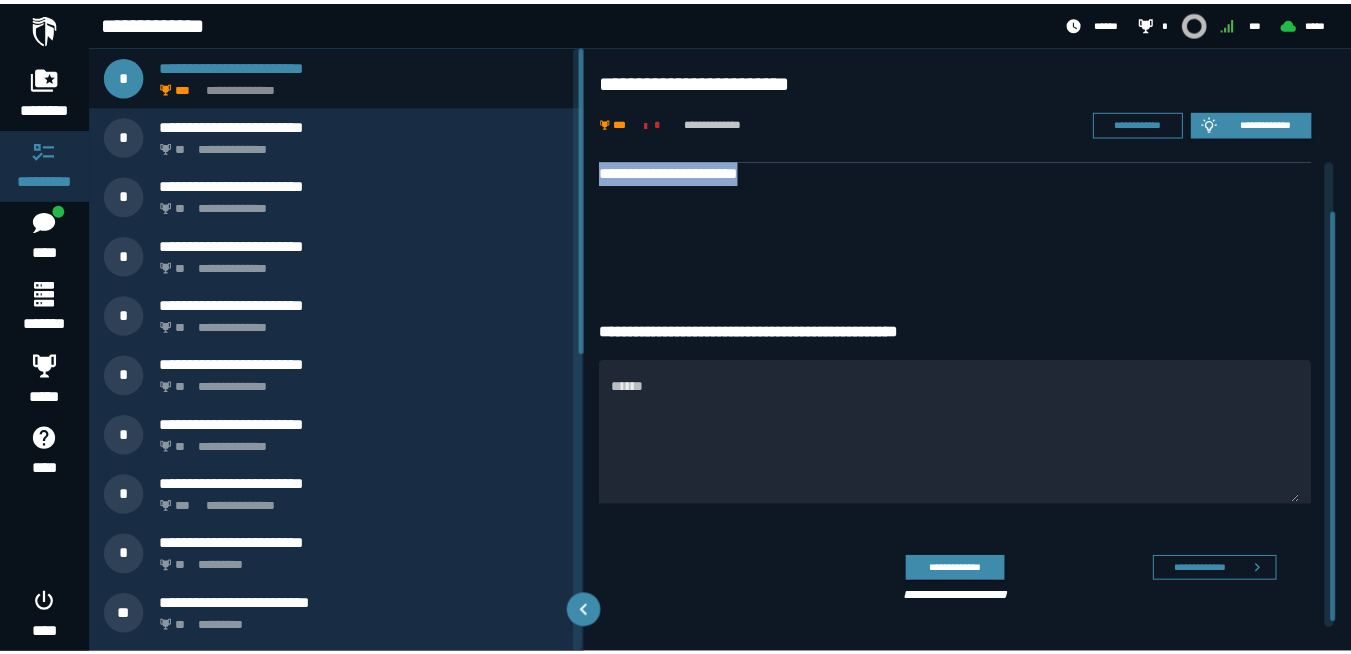 scroll, scrollTop: 0, scrollLeft: 0, axis: both 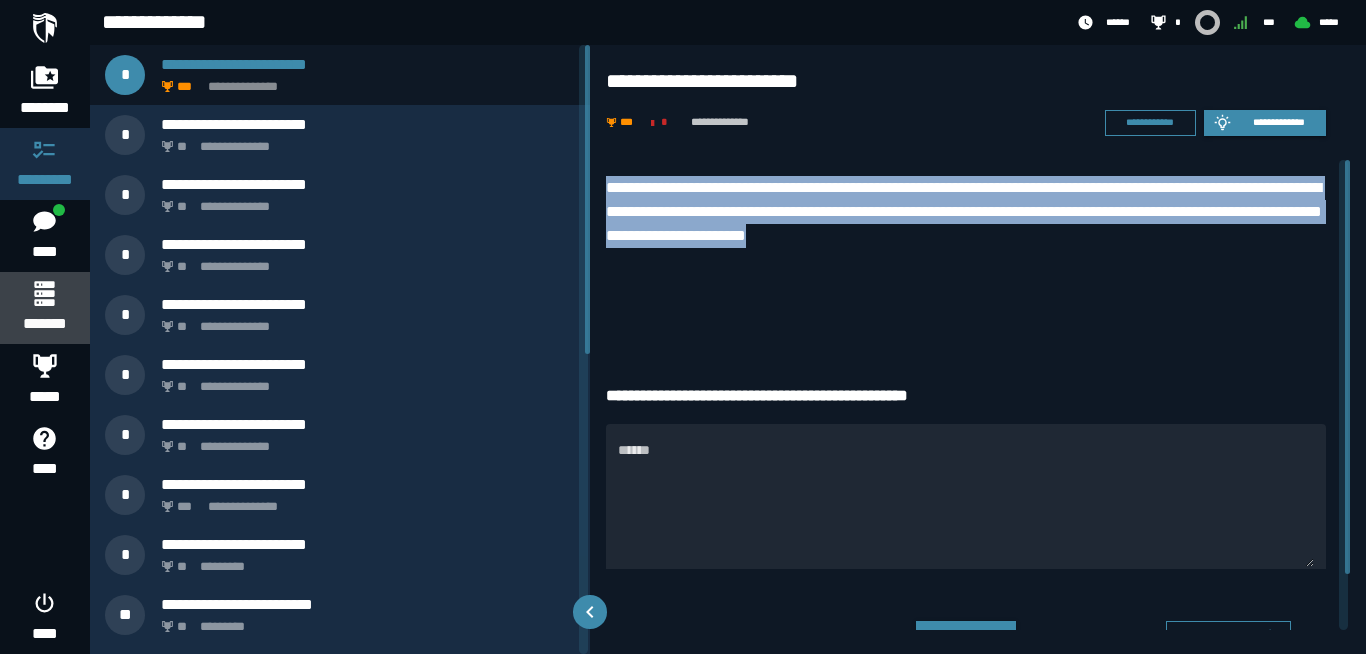 click at bounding box center (44, 293) 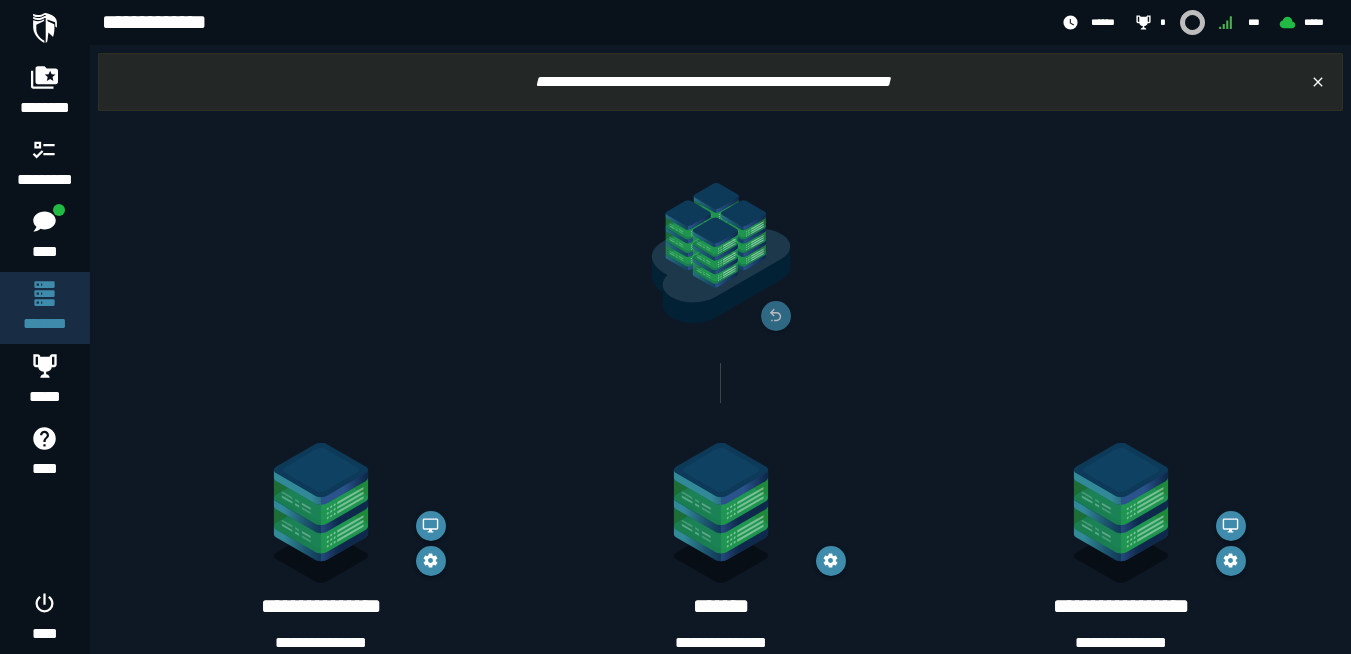 click 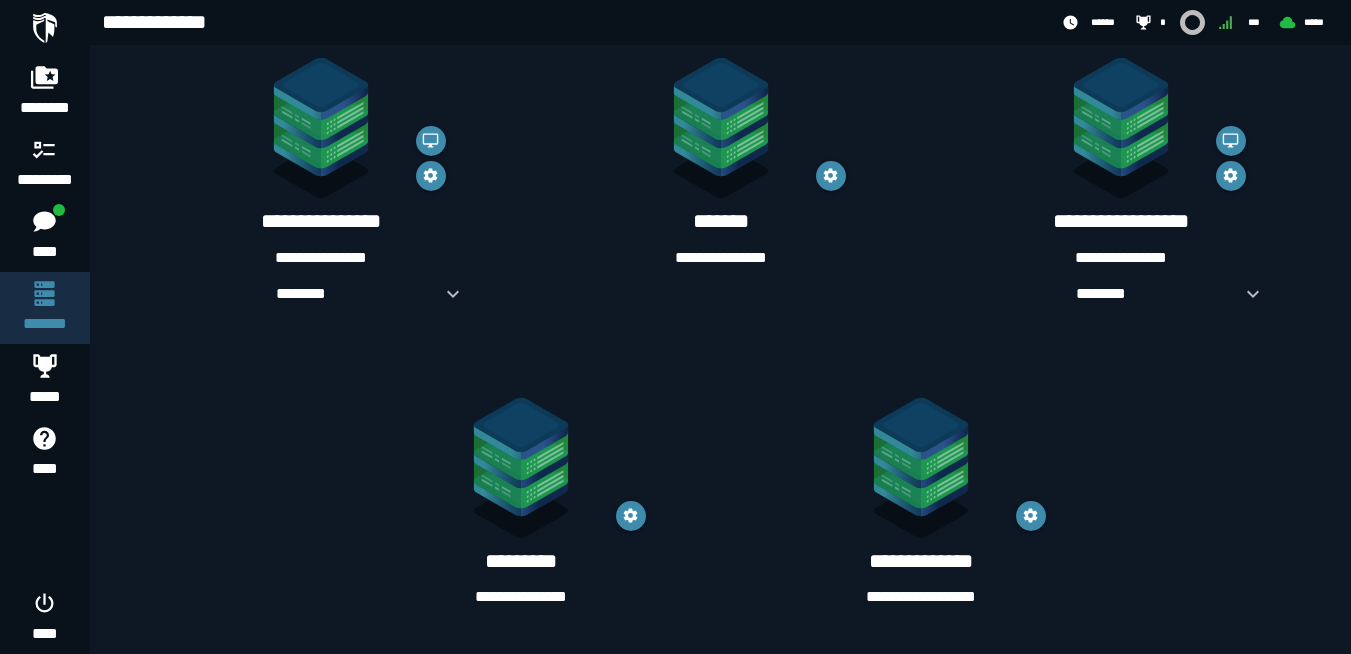 scroll, scrollTop: 371, scrollLeft: 0, axis: vertical 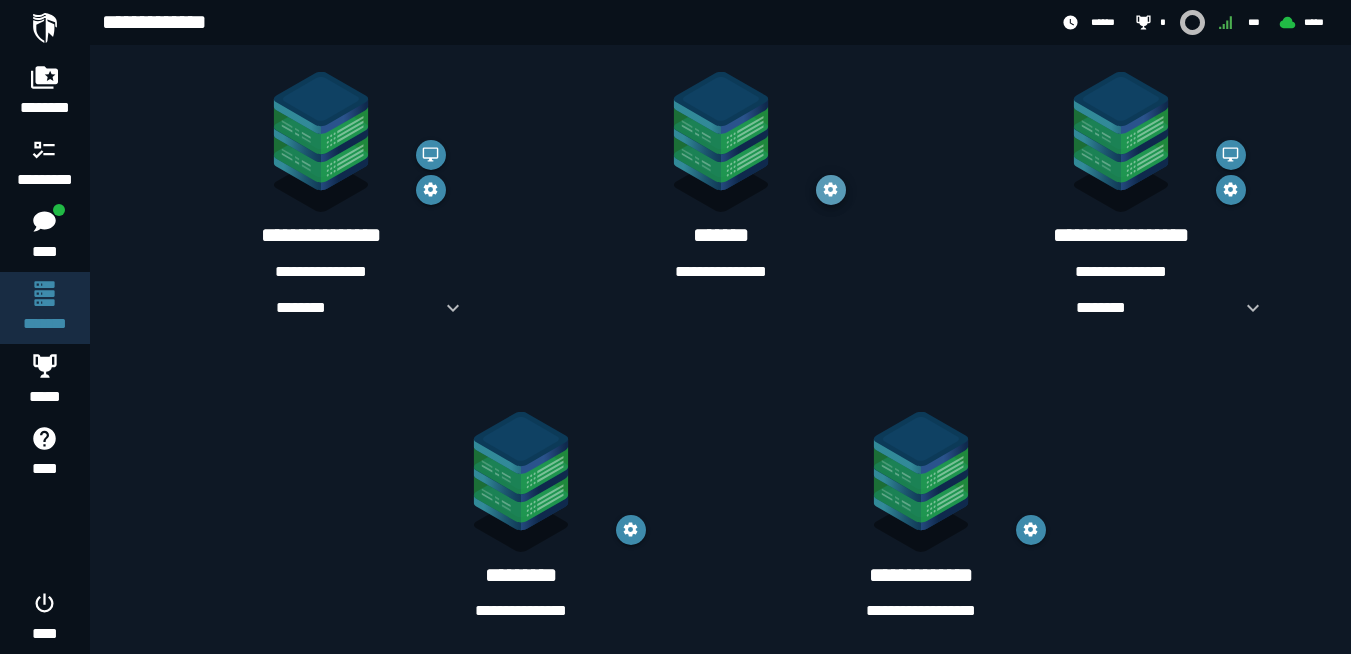 click at bounding box center [831, 190] 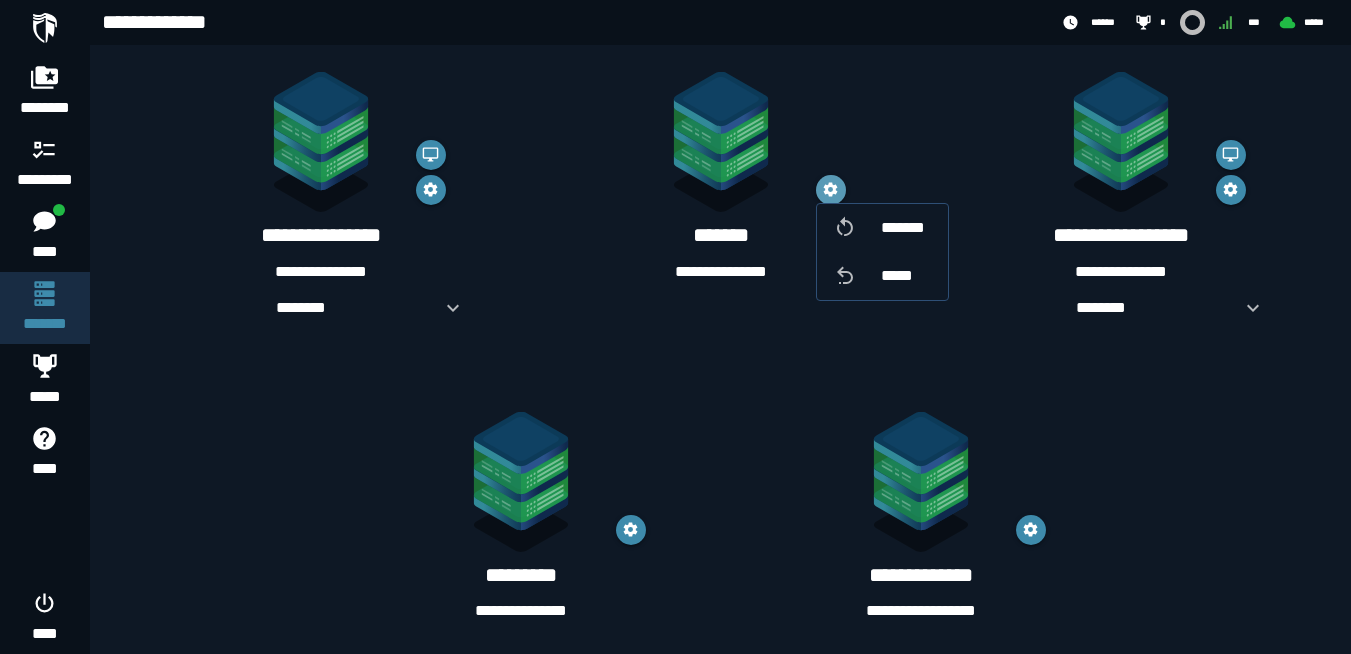 click at bounding box center [831, 190] 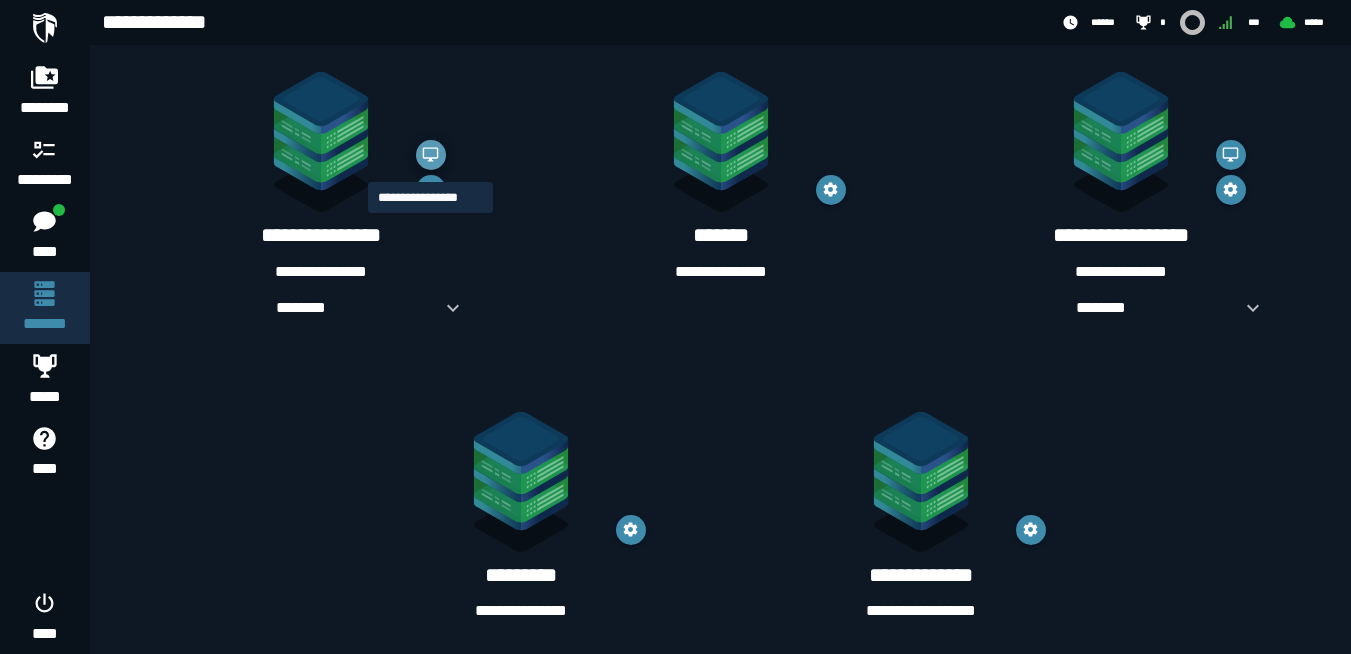 click 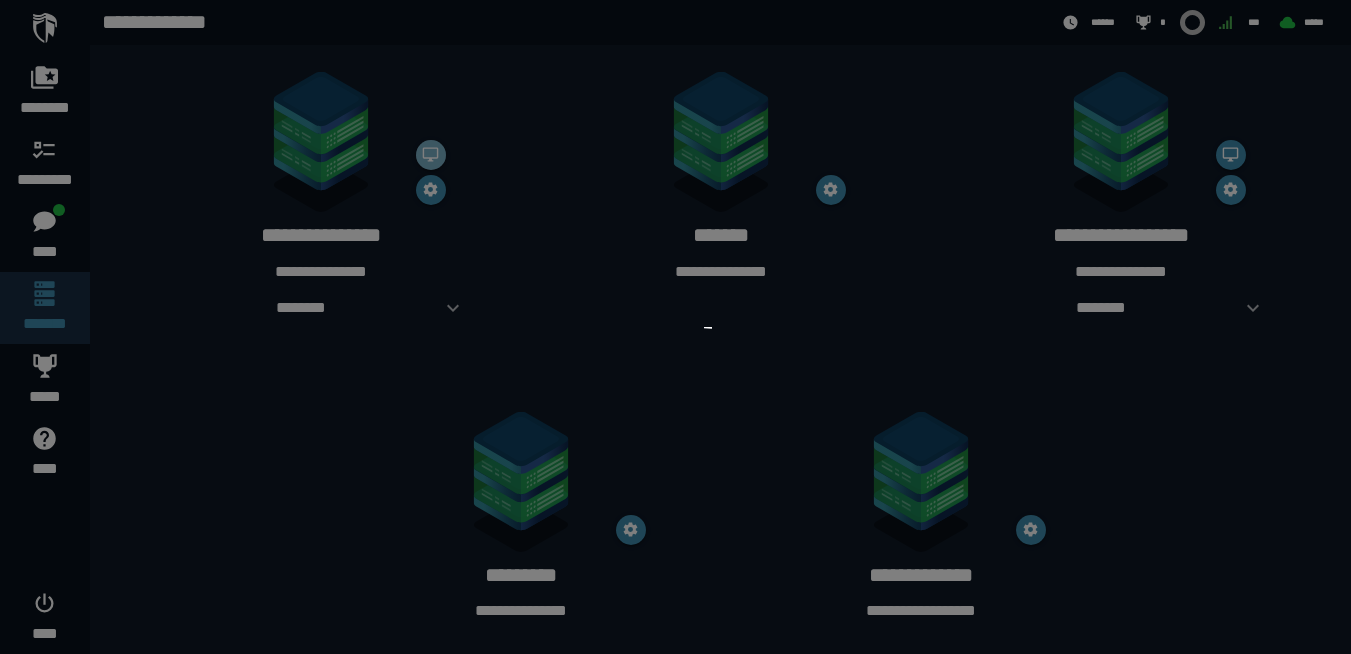 scroll, scrollTop: 0, scrollLeft: 0, axis: both 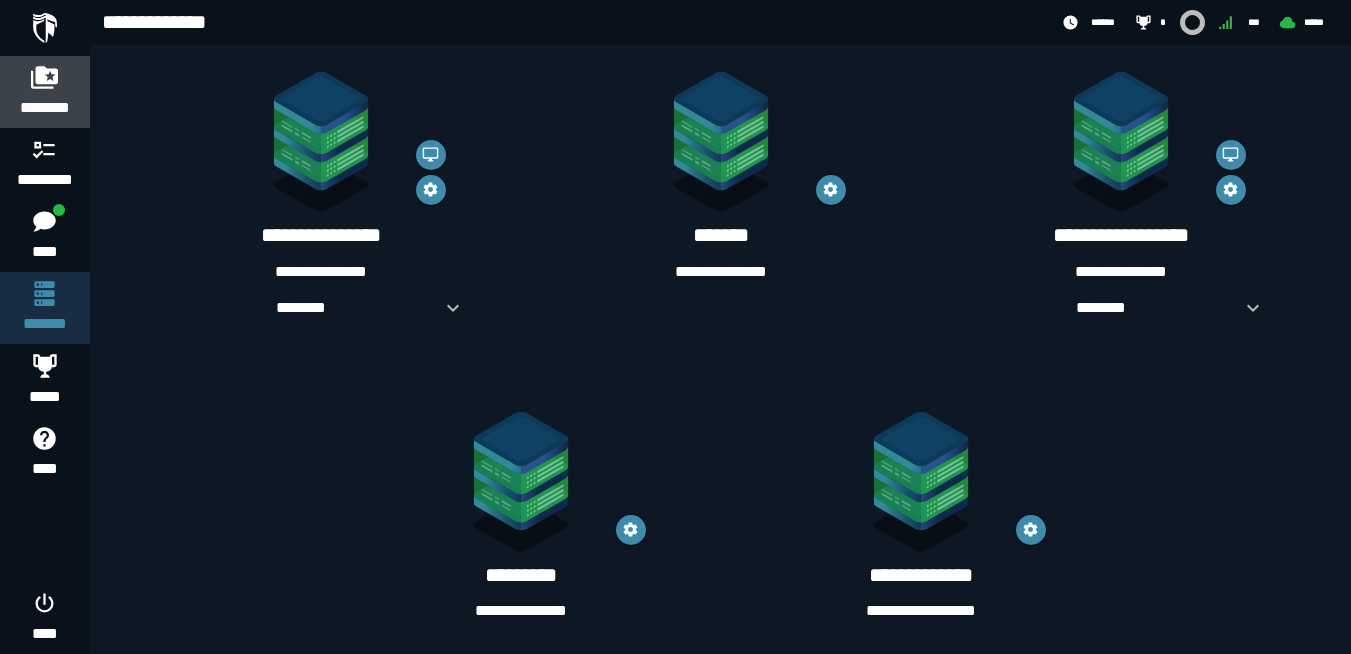 click on "********" at bounding box center (45, 108) 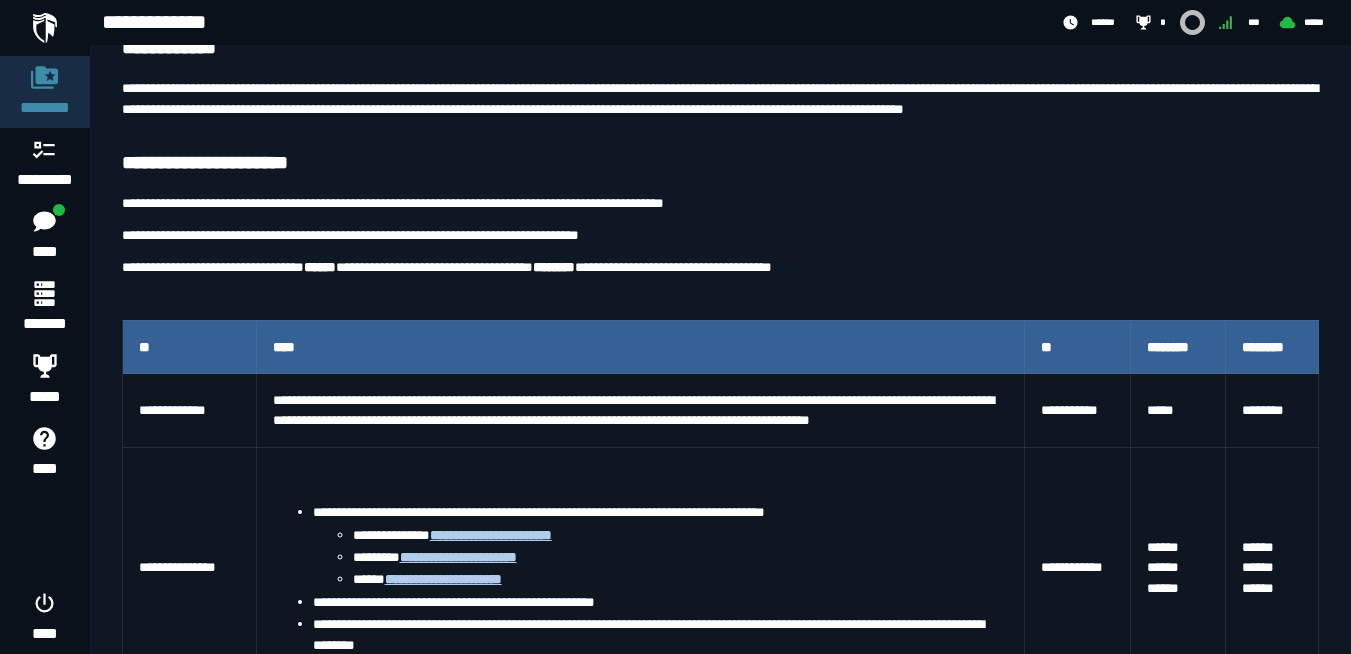 scroll, scrollTop: 155, scrollLeft: 0, axis: vertical 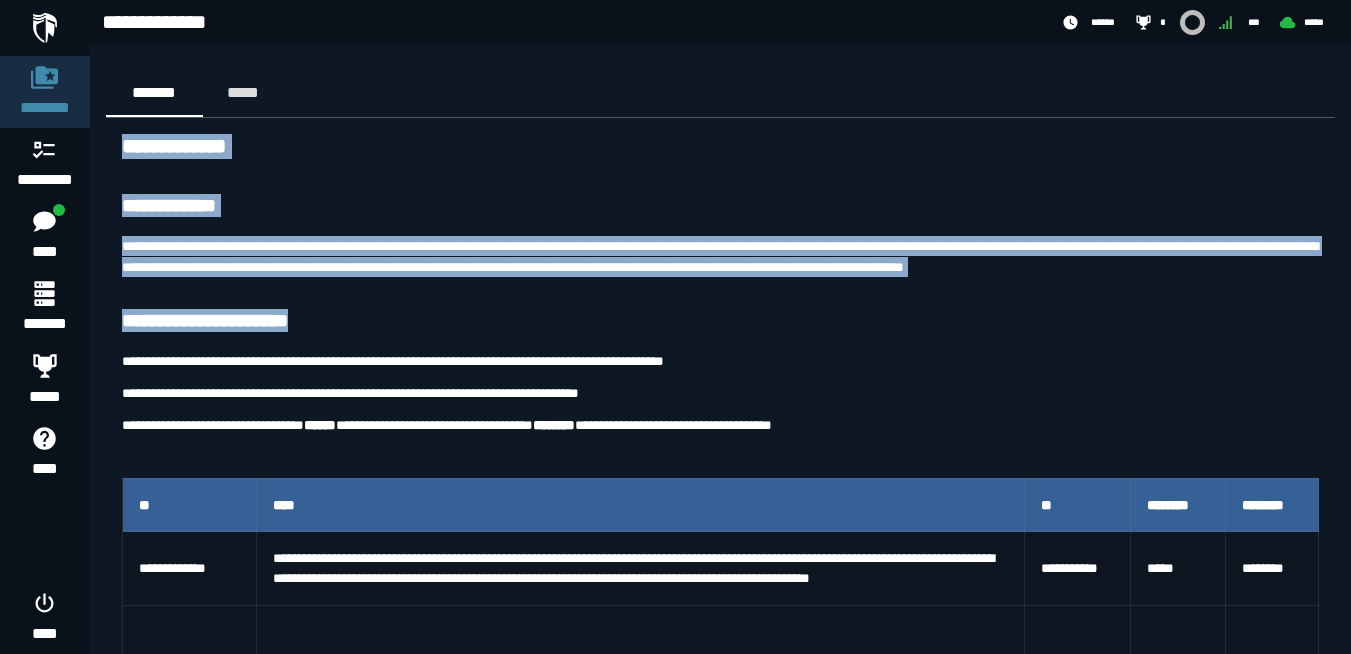 drag, startPoint x: 885, startPoint y: 157, endPoint x: 664, endPoint y: -36, distance: 293.41098 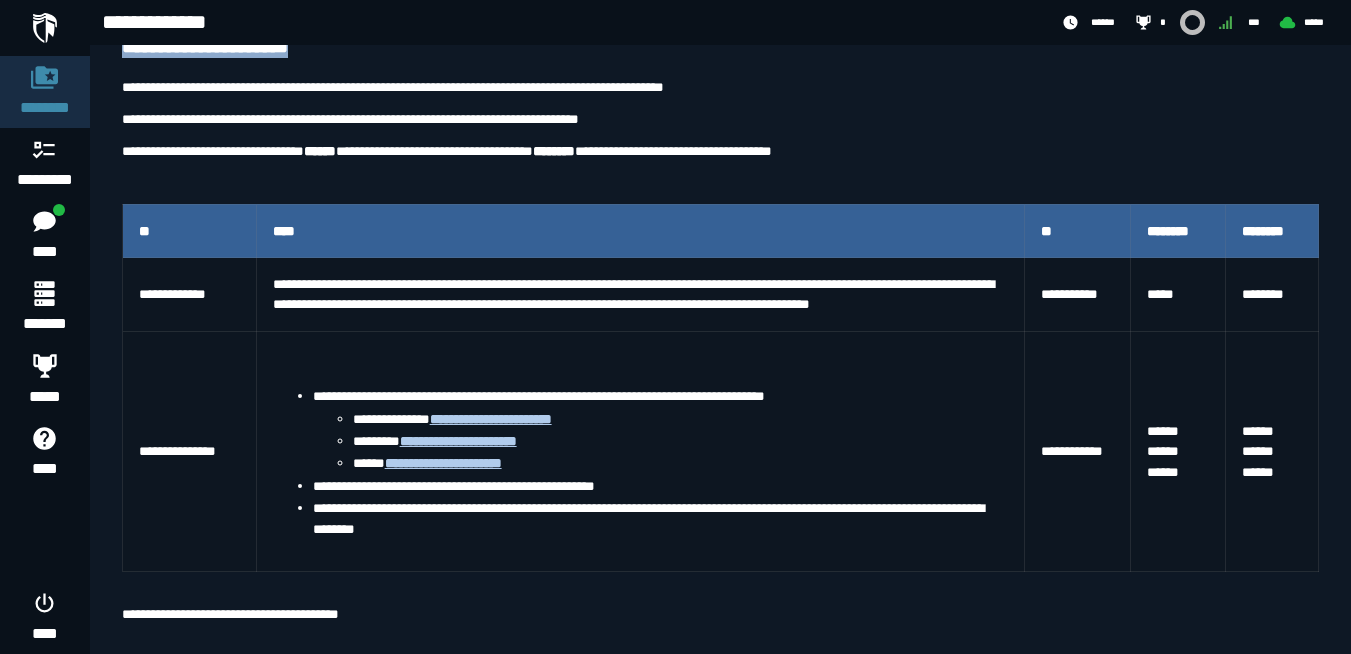 scroll, scrollTop: 278, scrollLeft: 0, axis: vertical 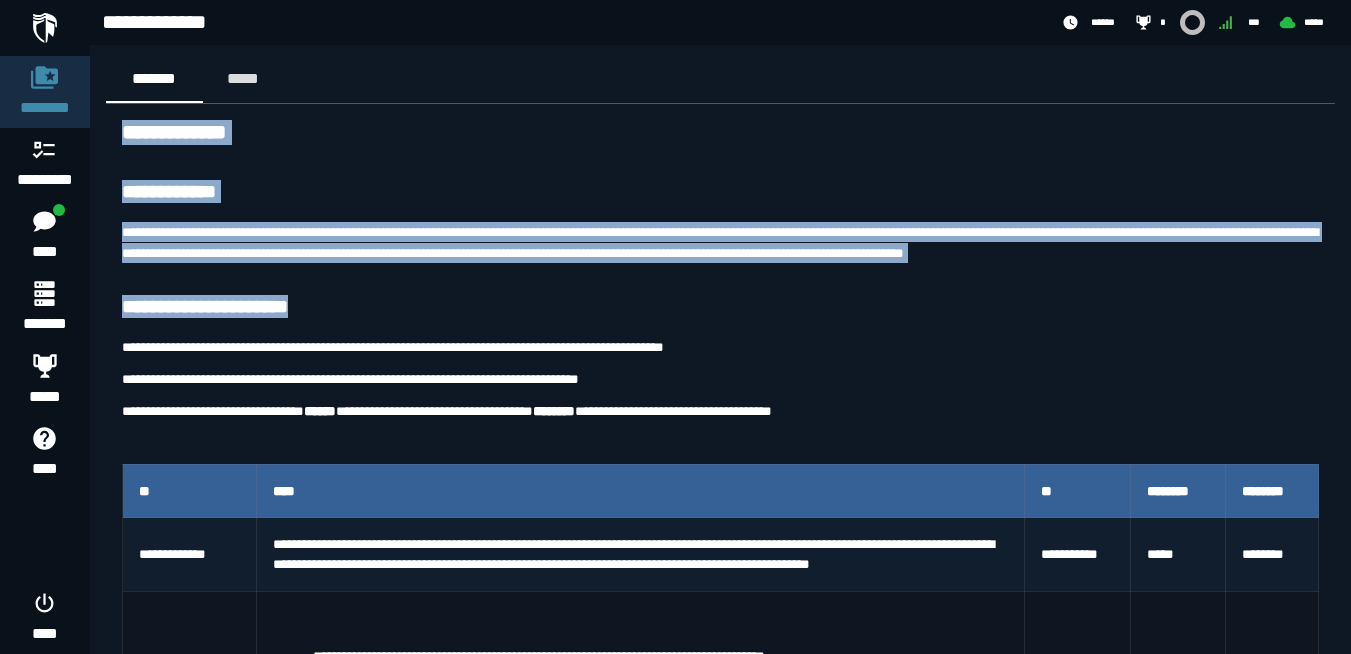click on "**********" at bounding box center [720, 242] 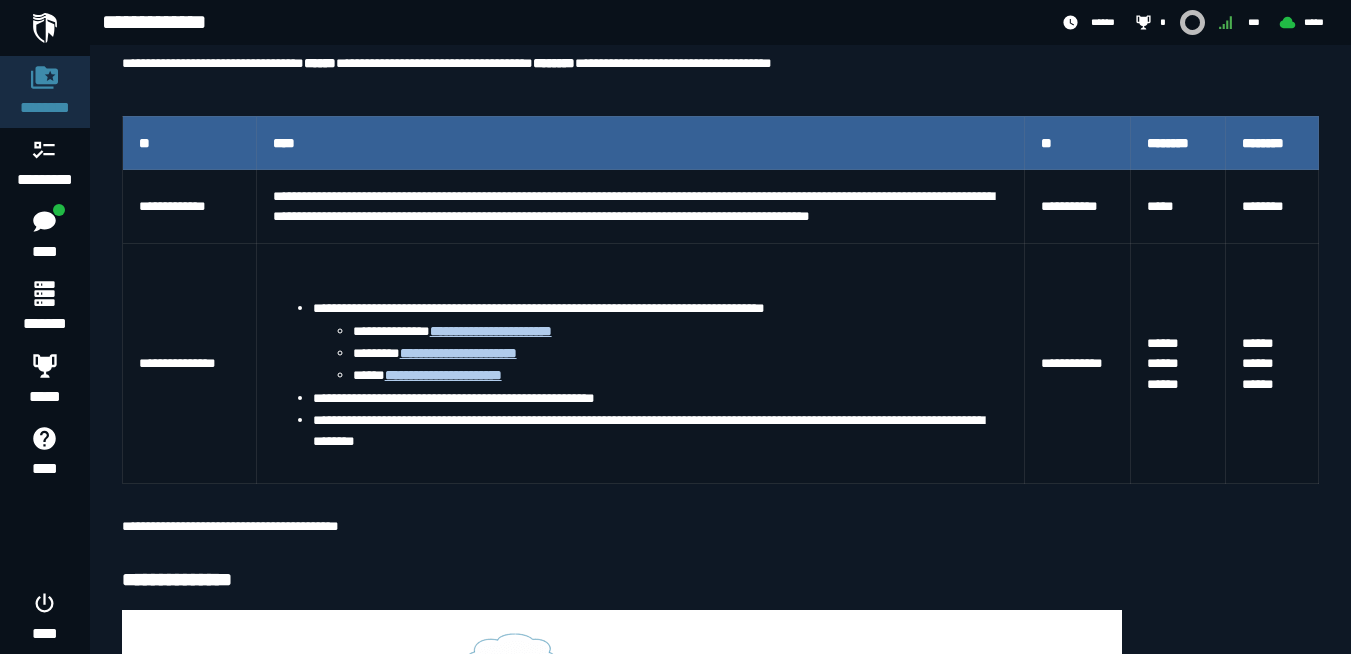 scroll, scrollTop: 359, scrollLeft: 0, axis: vertical 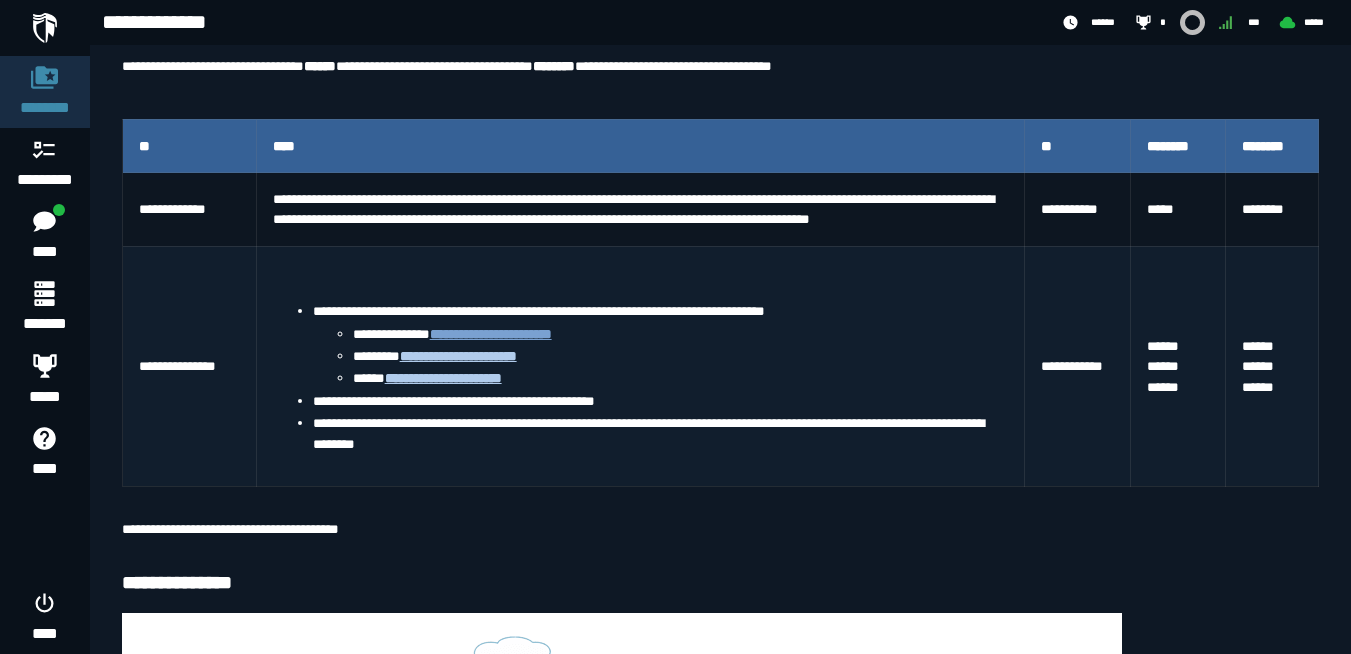click on "**********" at bounding box center (491, 334) 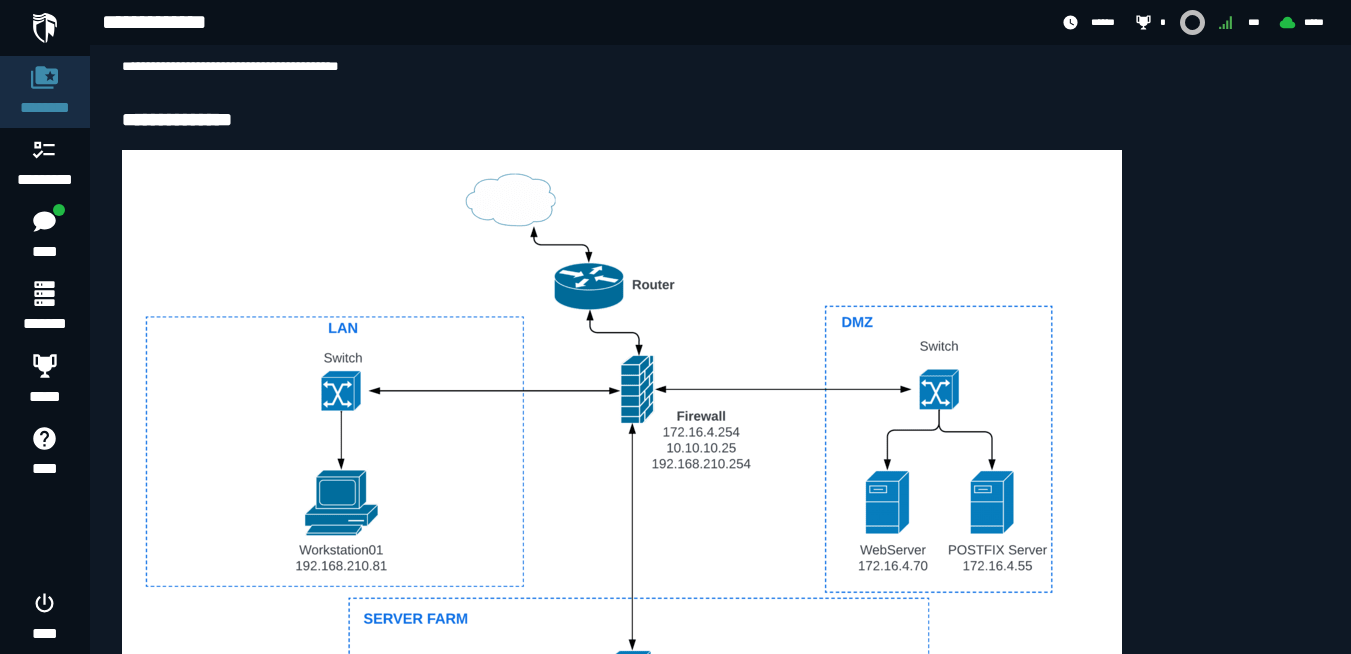 scroll, scrollTop: 833, scrollLeft: 0, axis: vertical 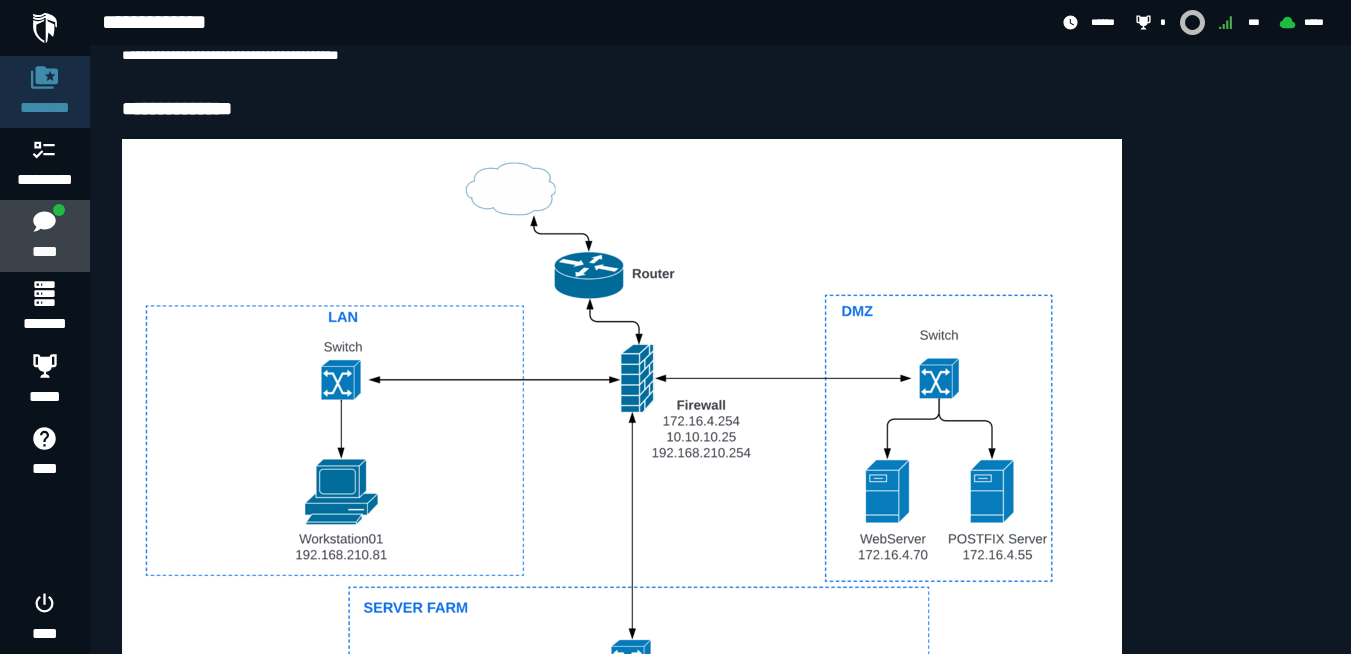 click 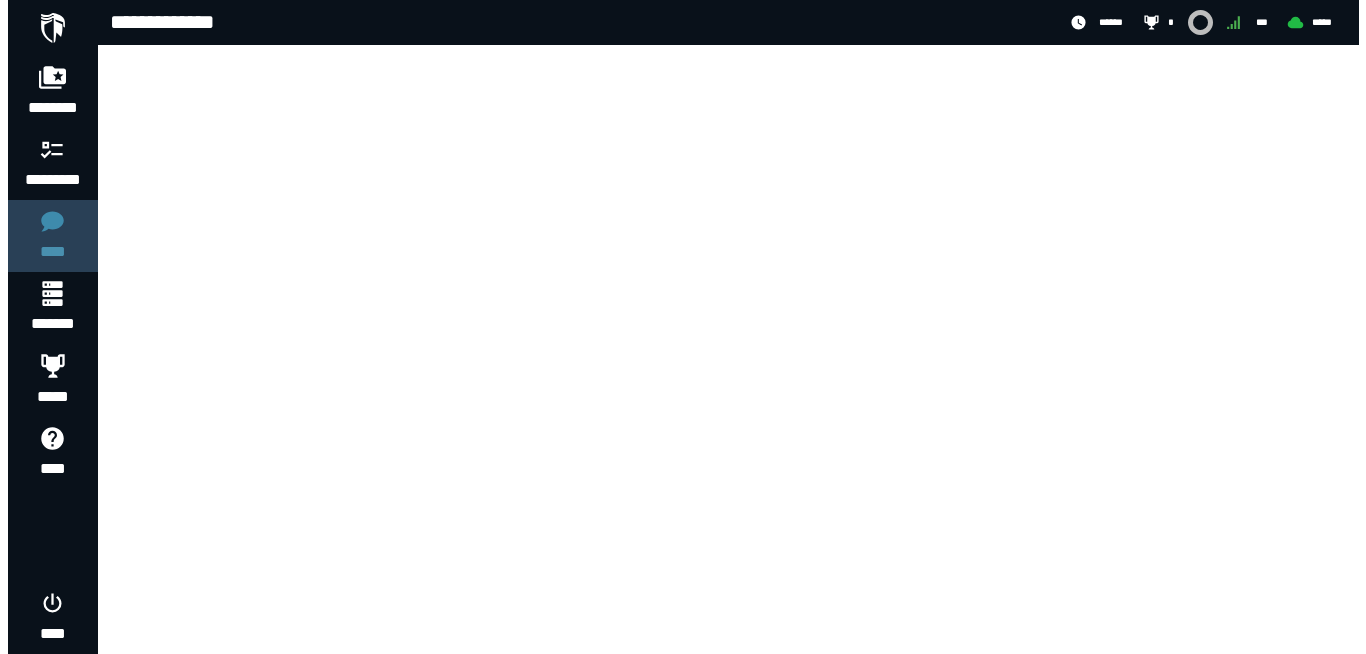 scroll, scrollTop: 0, scrollLeft: 0, axis: both 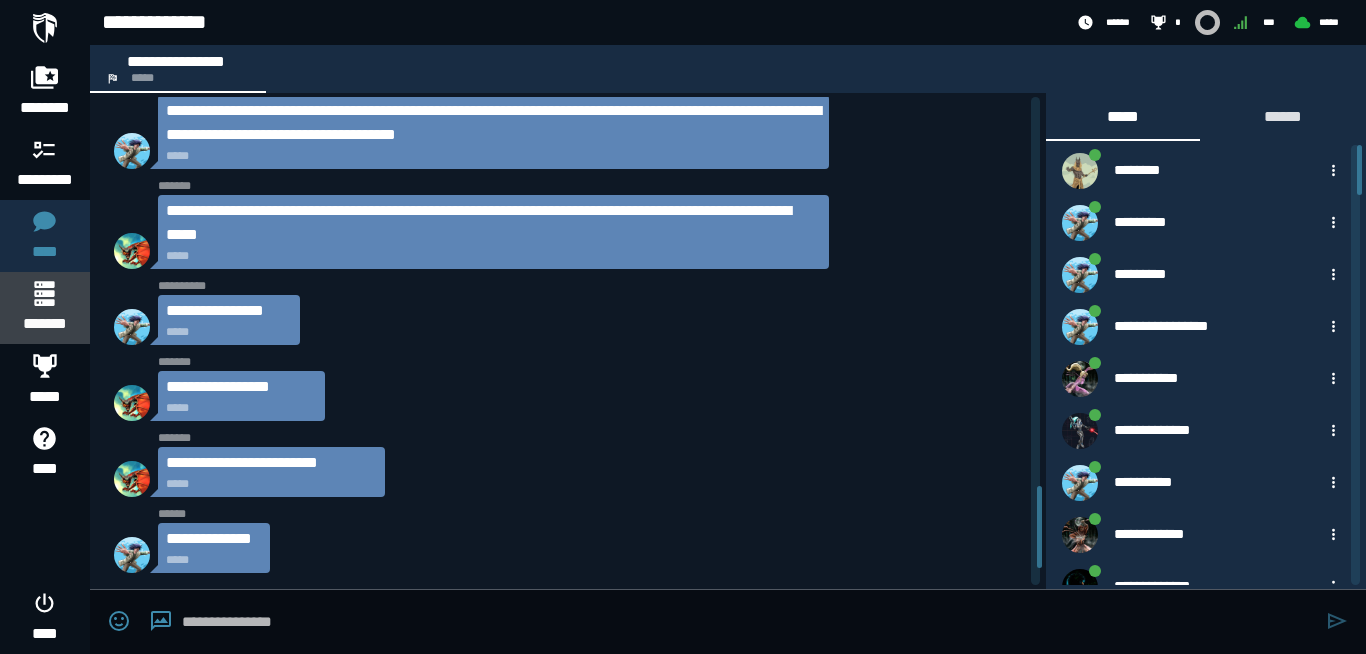 click on "*******" 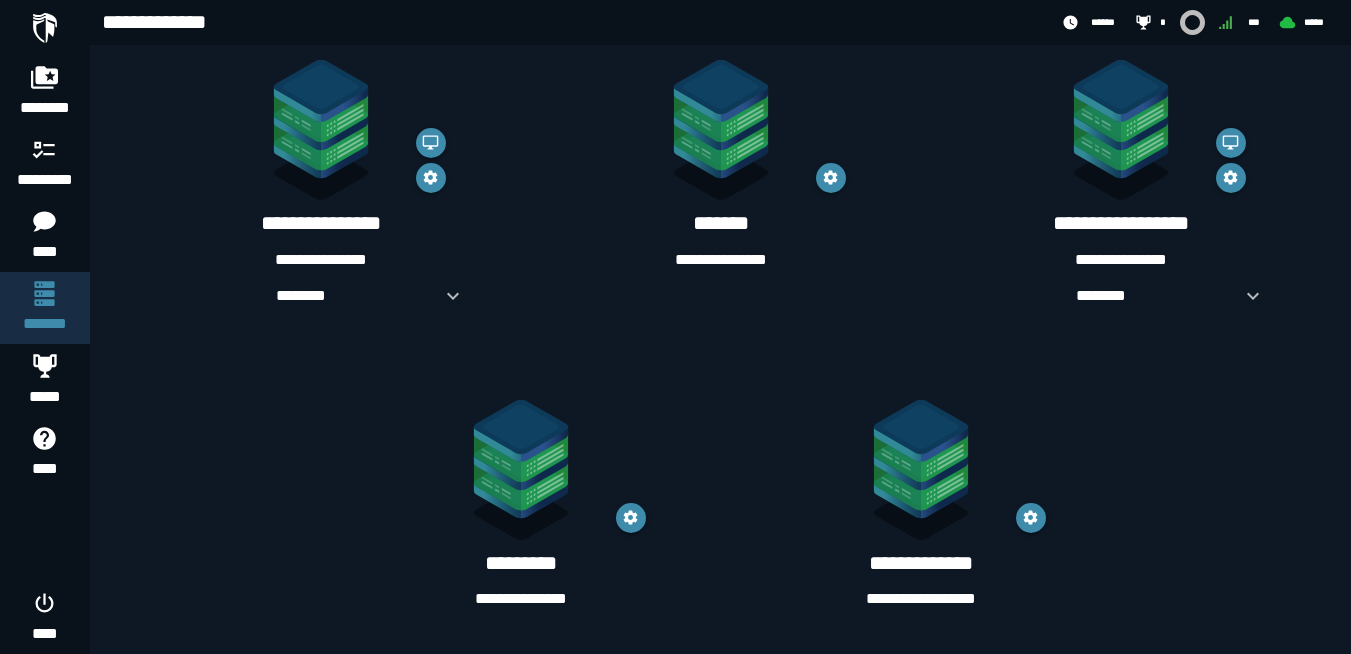 scroll, scrollTop: 385, scrollLeft: 0, axis: vertical 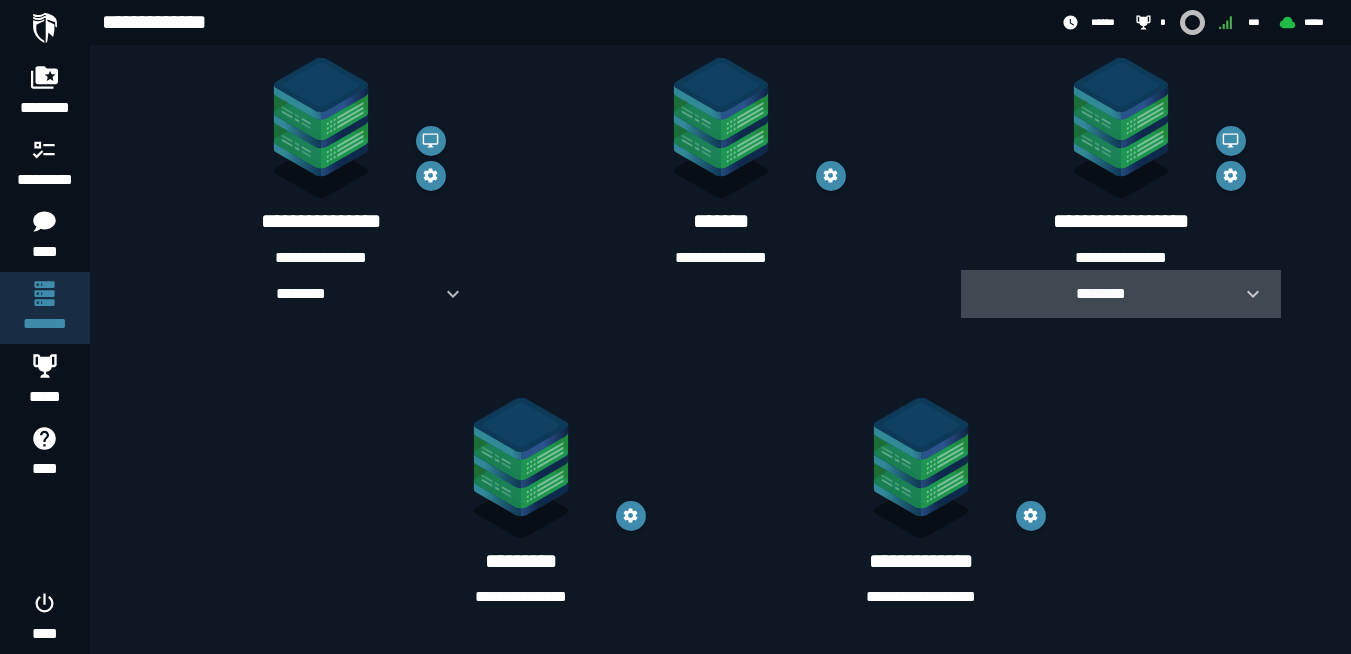 click on "********" at bounding box center [1101, 293] 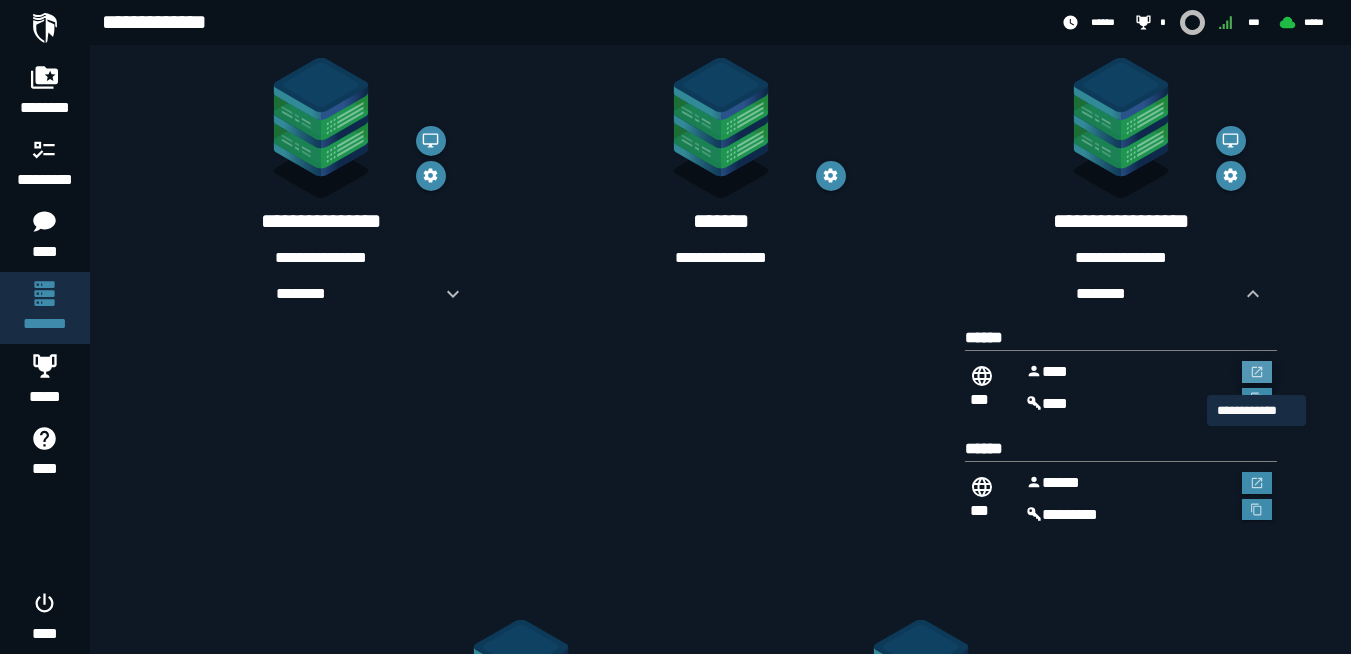 click 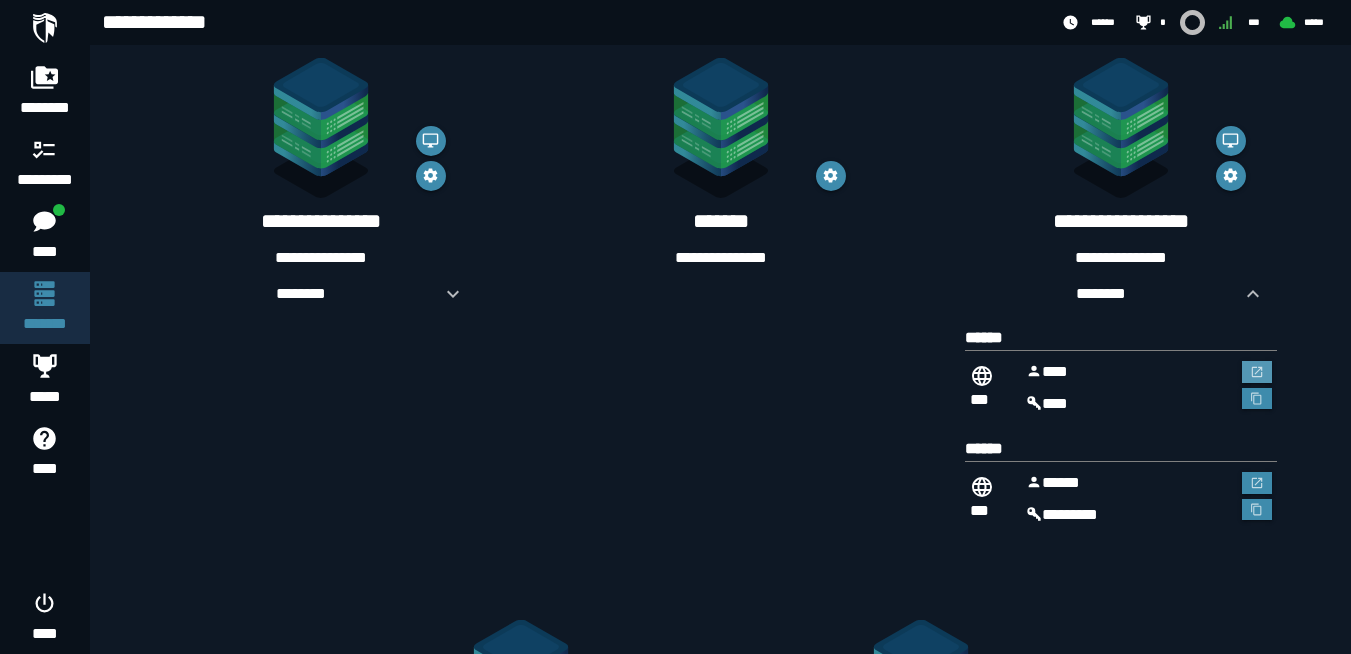 scroll, scrollTop: 385, scrollLeft: 0, axis: vertical 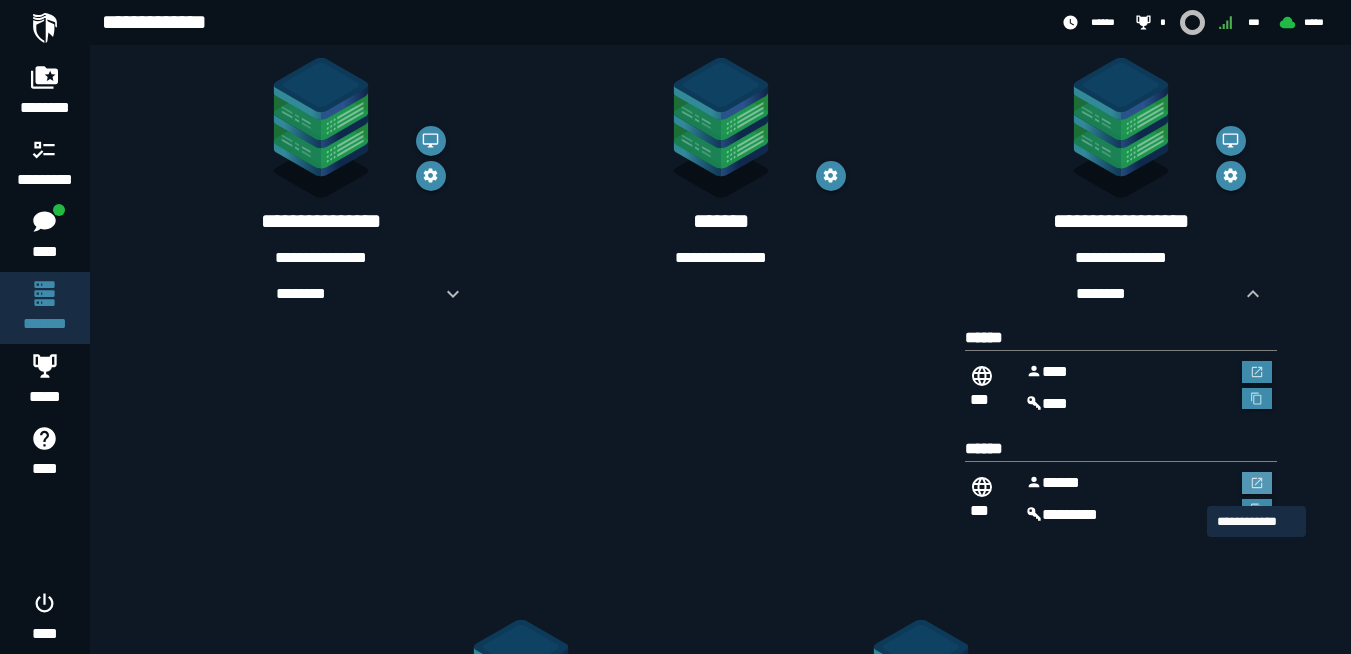click at bounding box center [1257, 483] 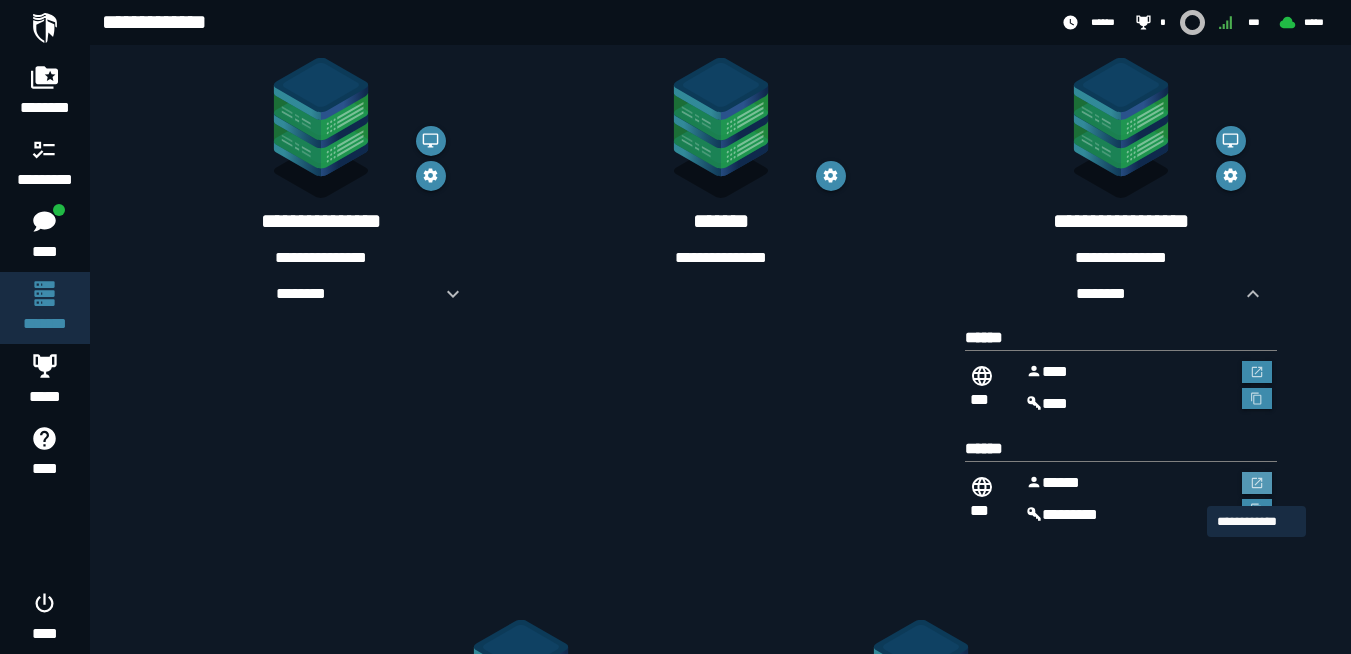 scroll, scrollTop: 0, scrollLeft: 0, axis: both 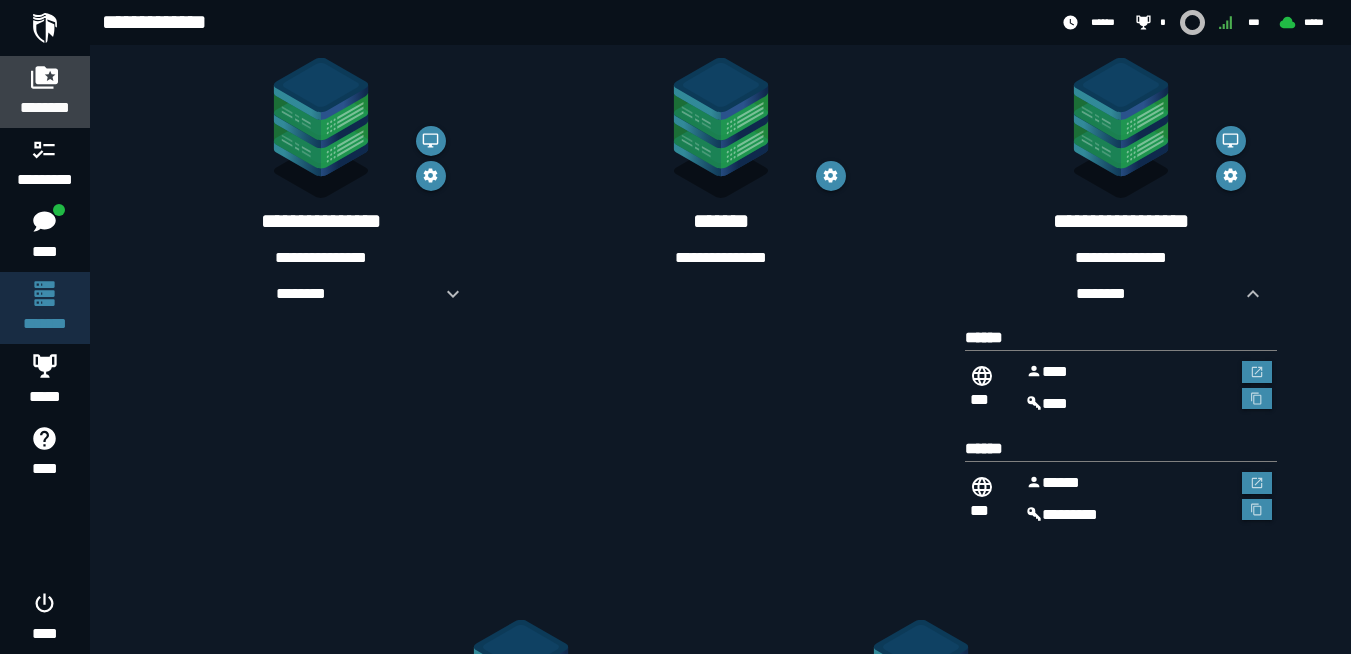 click on "********" at bounding box center (45, 108) 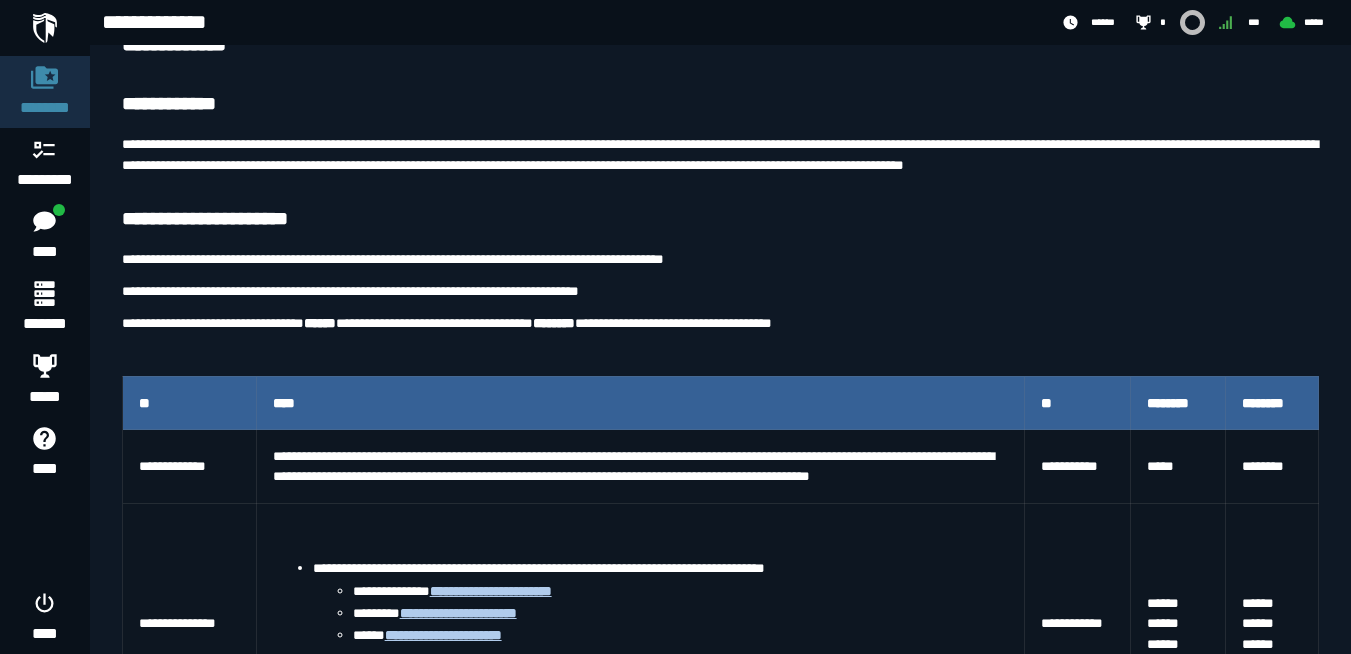 scroll, scrollTop: 112, scrollLeft: 0, axis: vertical 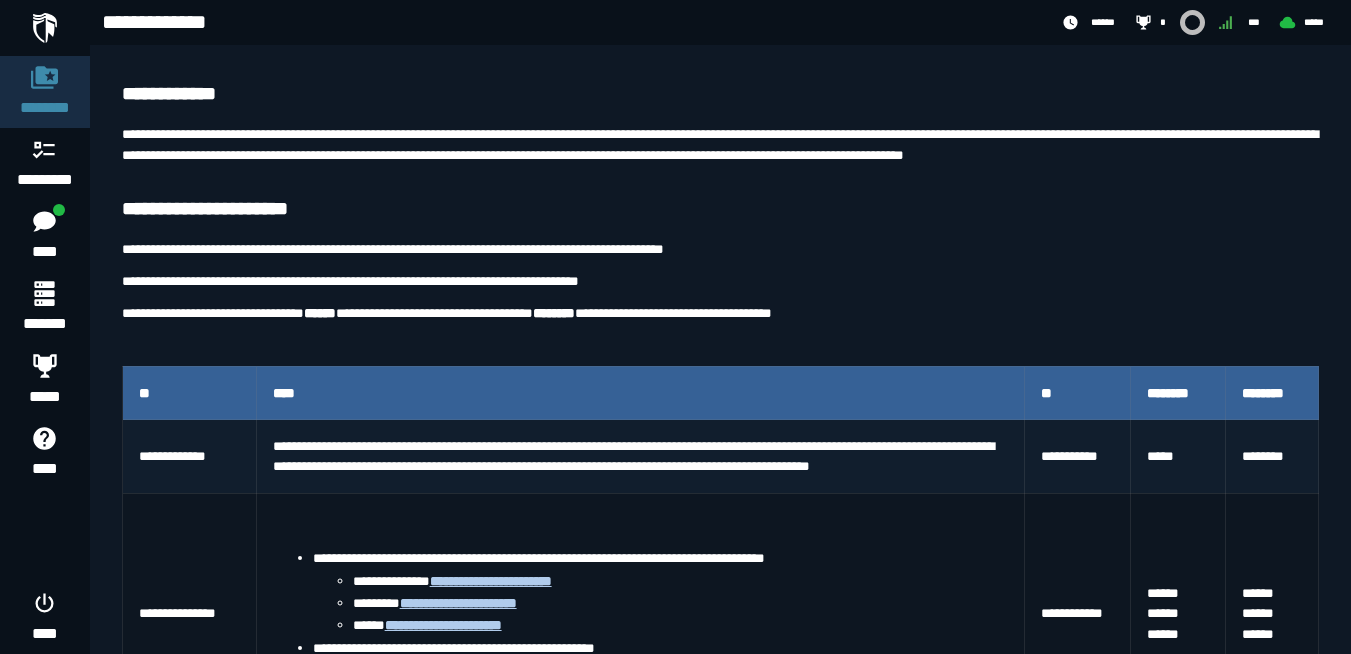 click on "*****" at bounding box center [1178, 456] 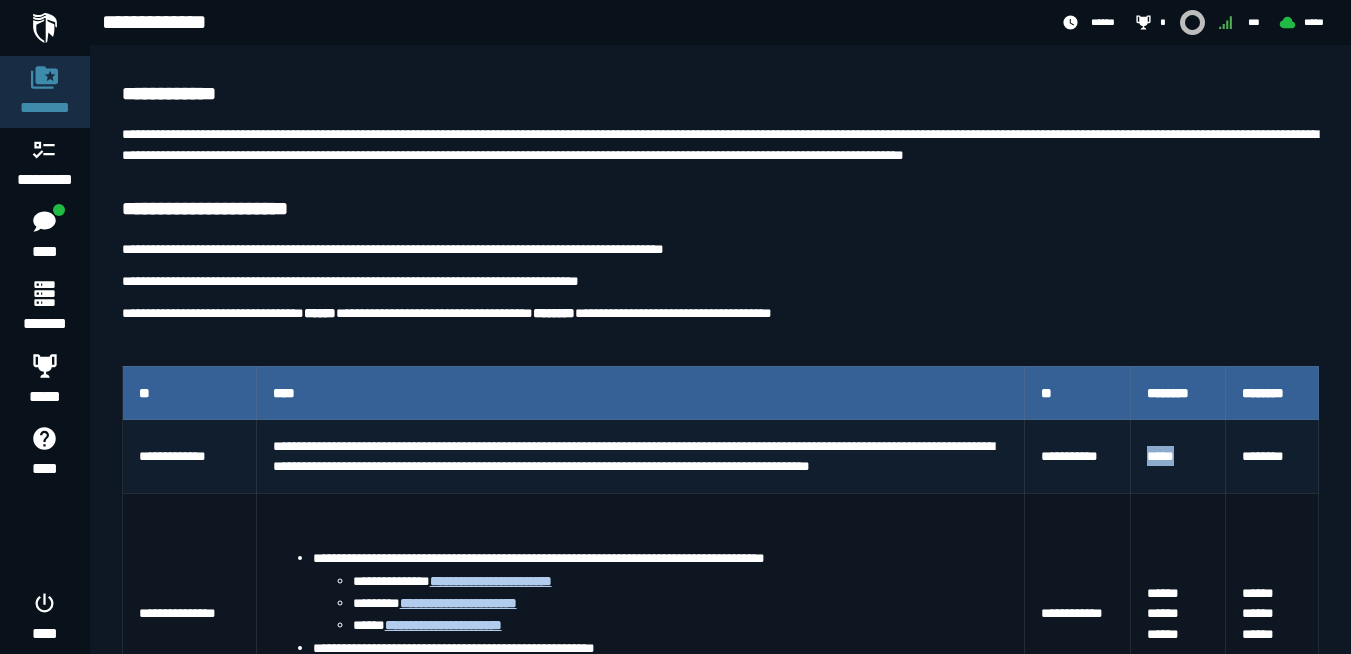 click on "*****" at bounding box center (1178, 456) 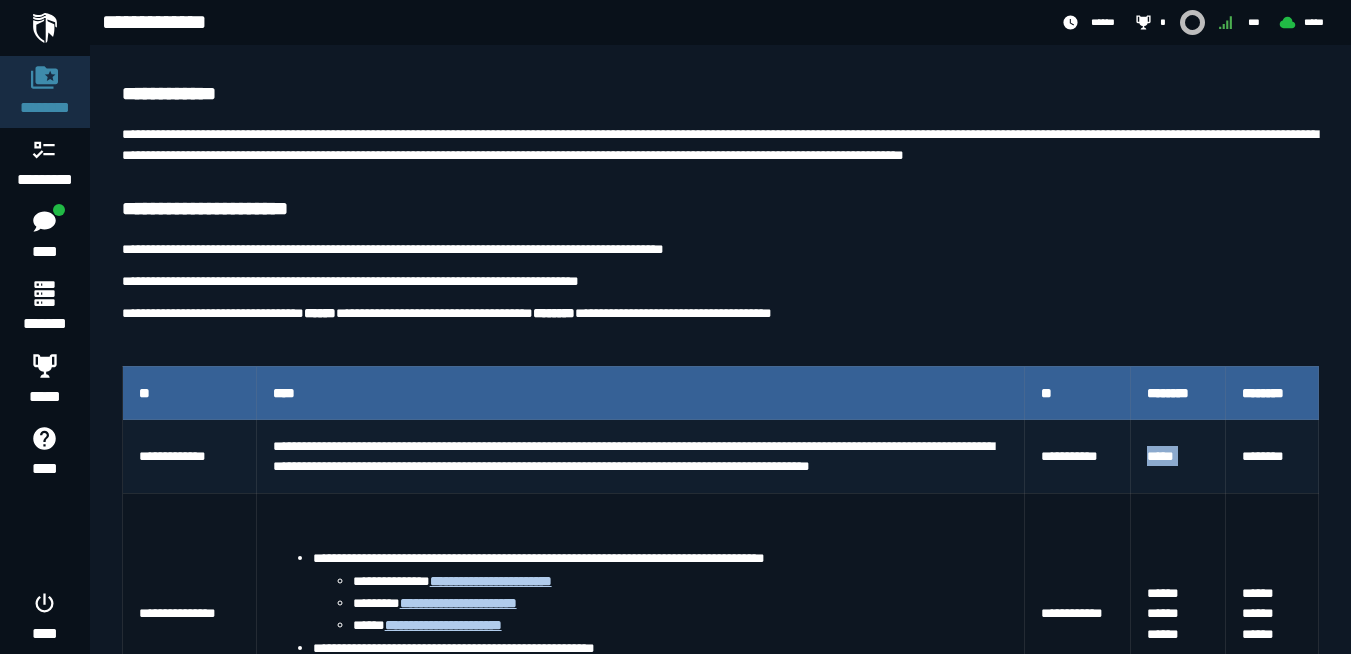 click on "*****" at bounding box center (1178, 456) 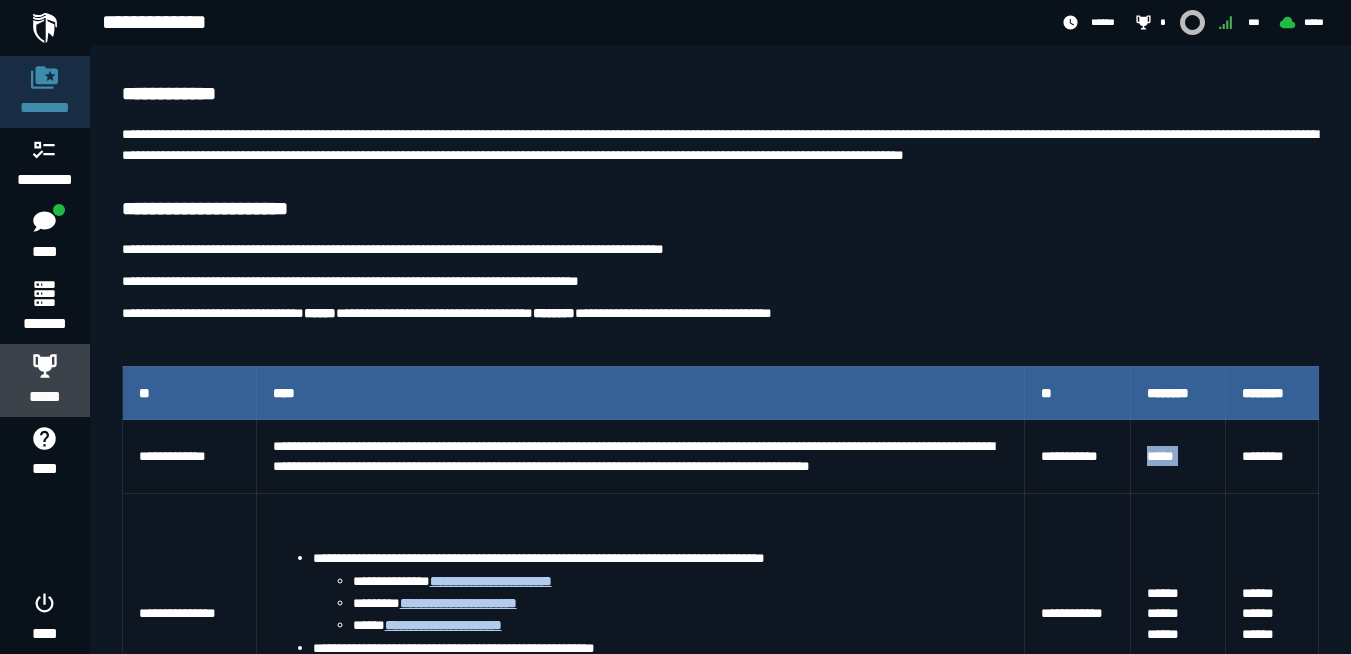 click on "*****" at bounding box center (45, 397) 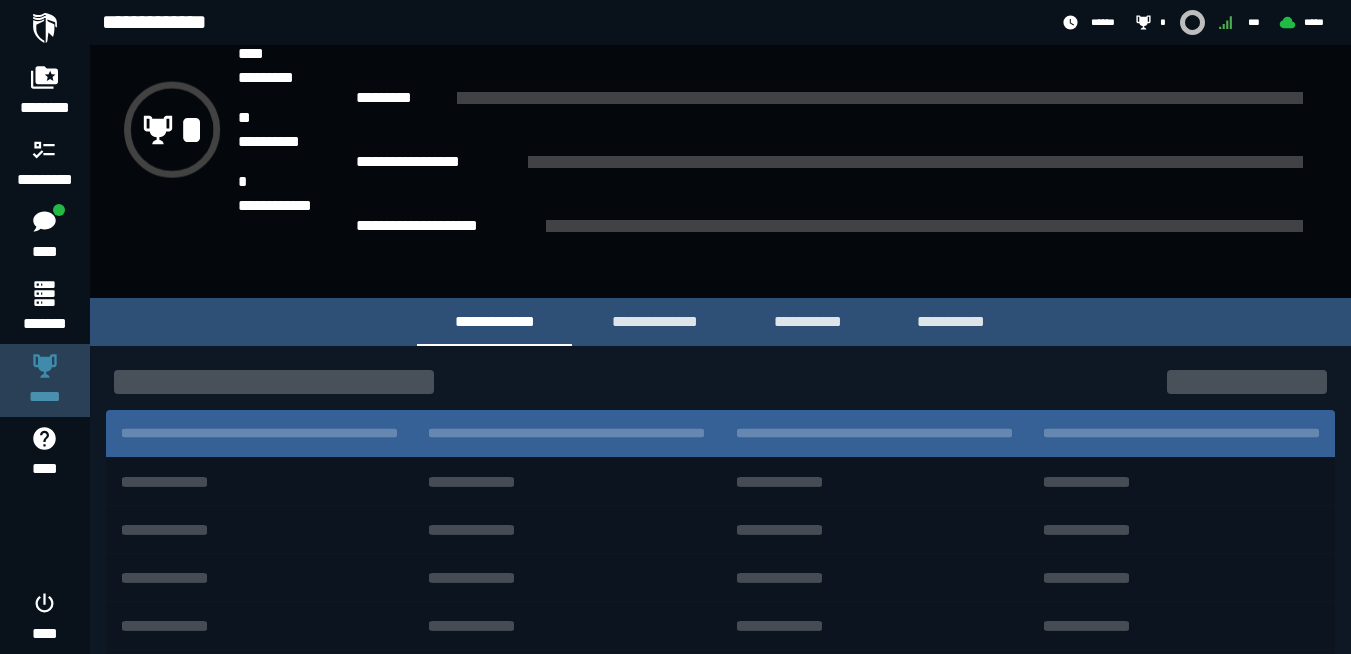 scroll, scrollTop: 0, scrollLeft: 0, axis: both 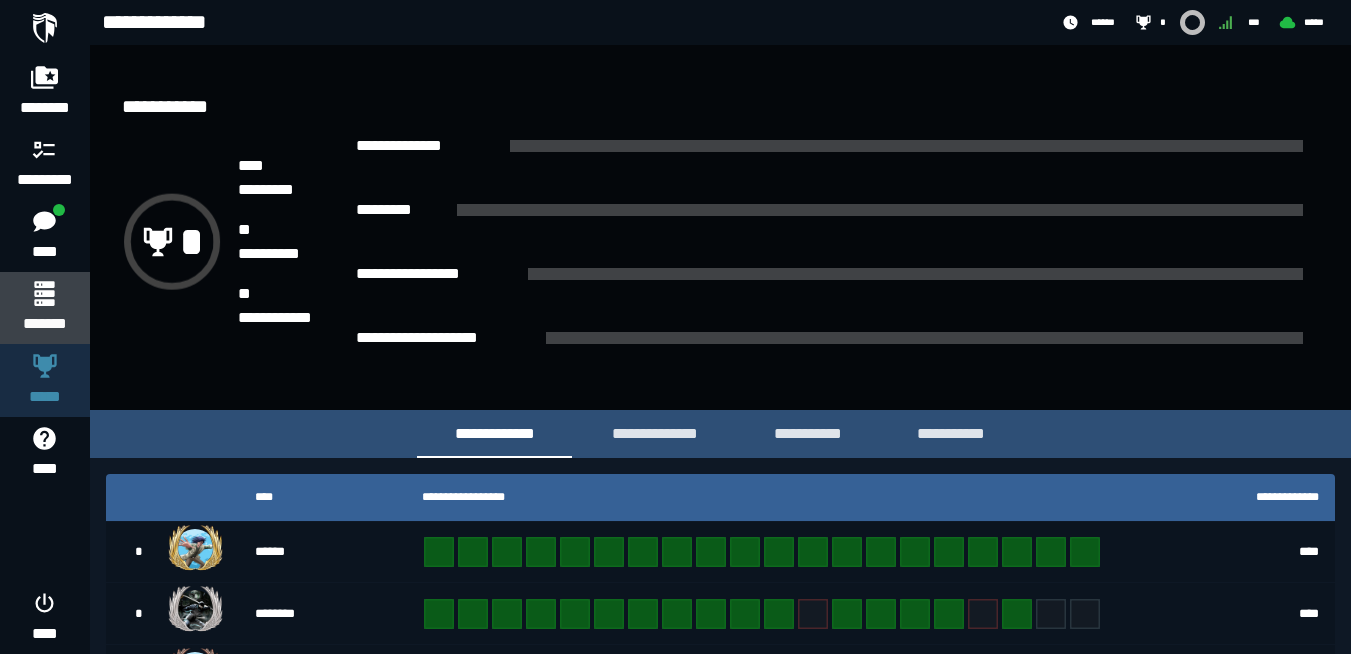 click 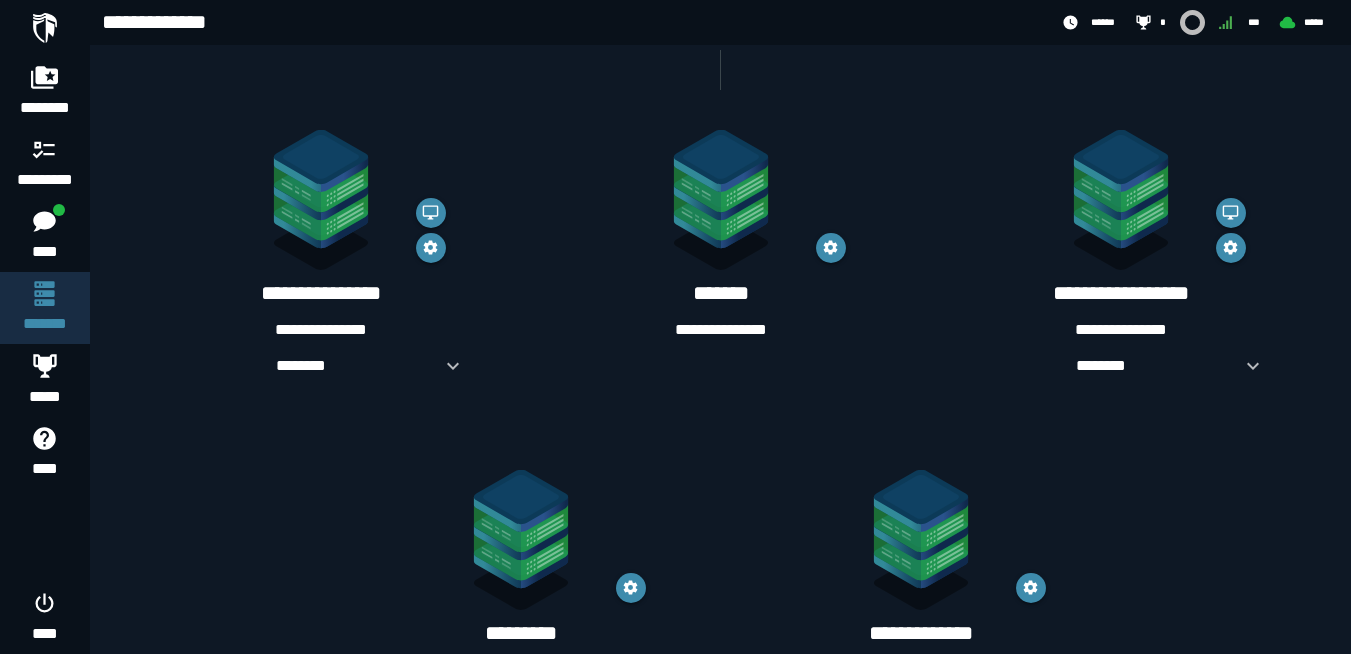 scroll, scrollTop: 320, scrollLeft: 0, axis: vertical 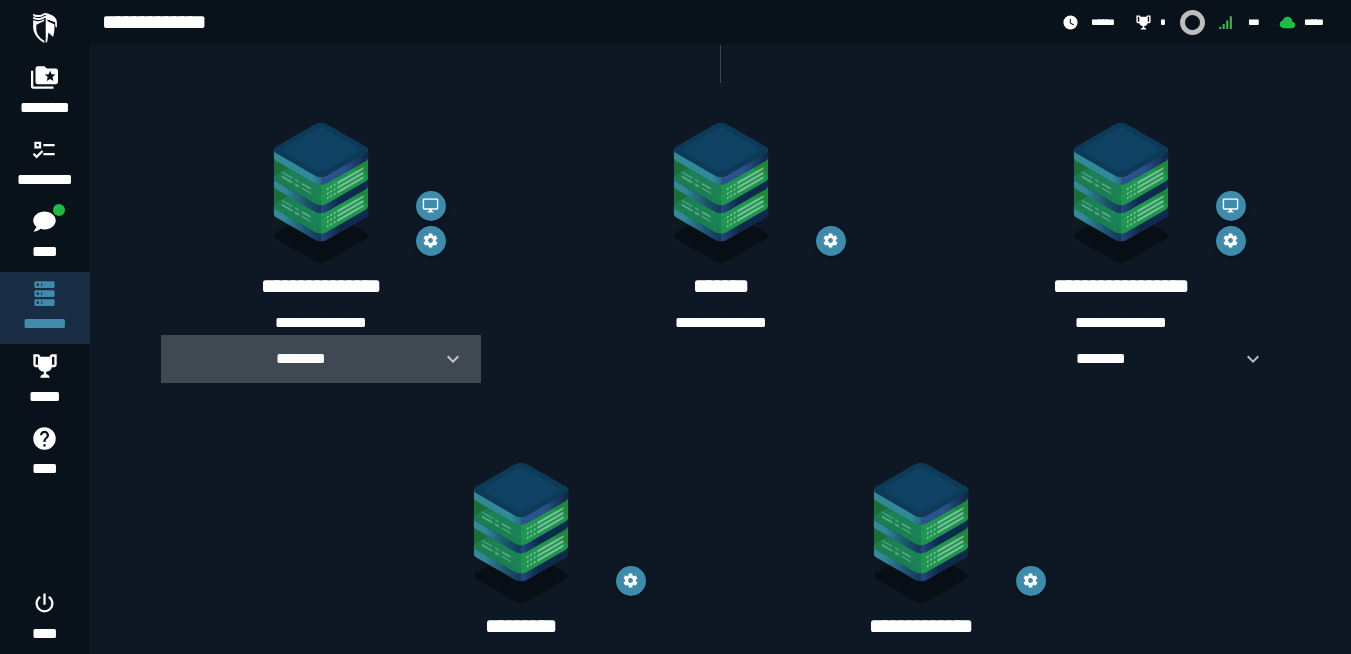 click 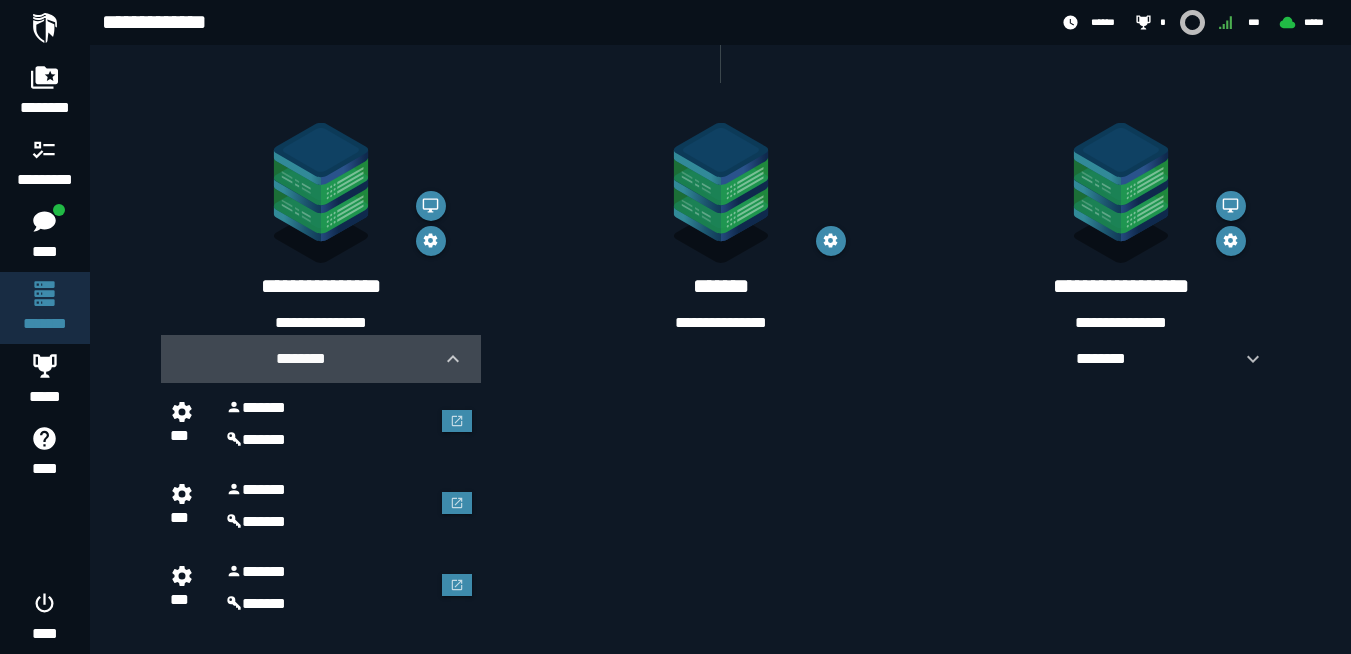 click 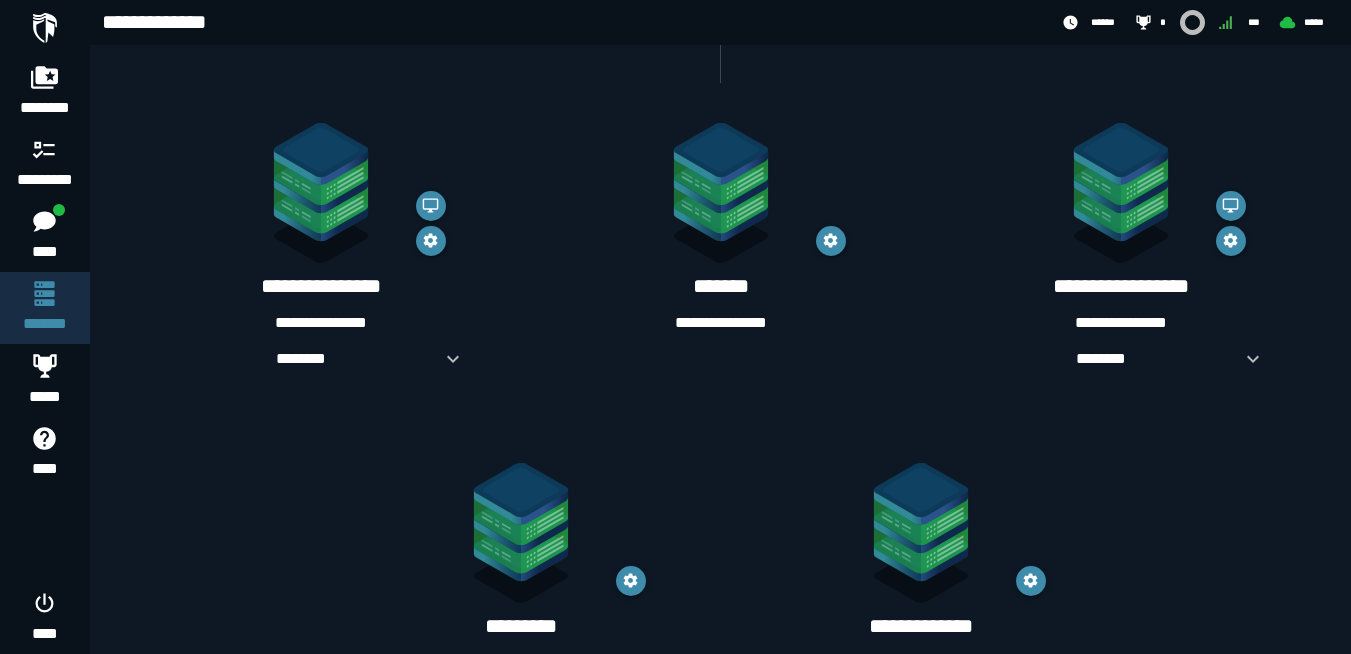 scroll, scrollTop: 385, scrollLeft: 0, axis: vertical 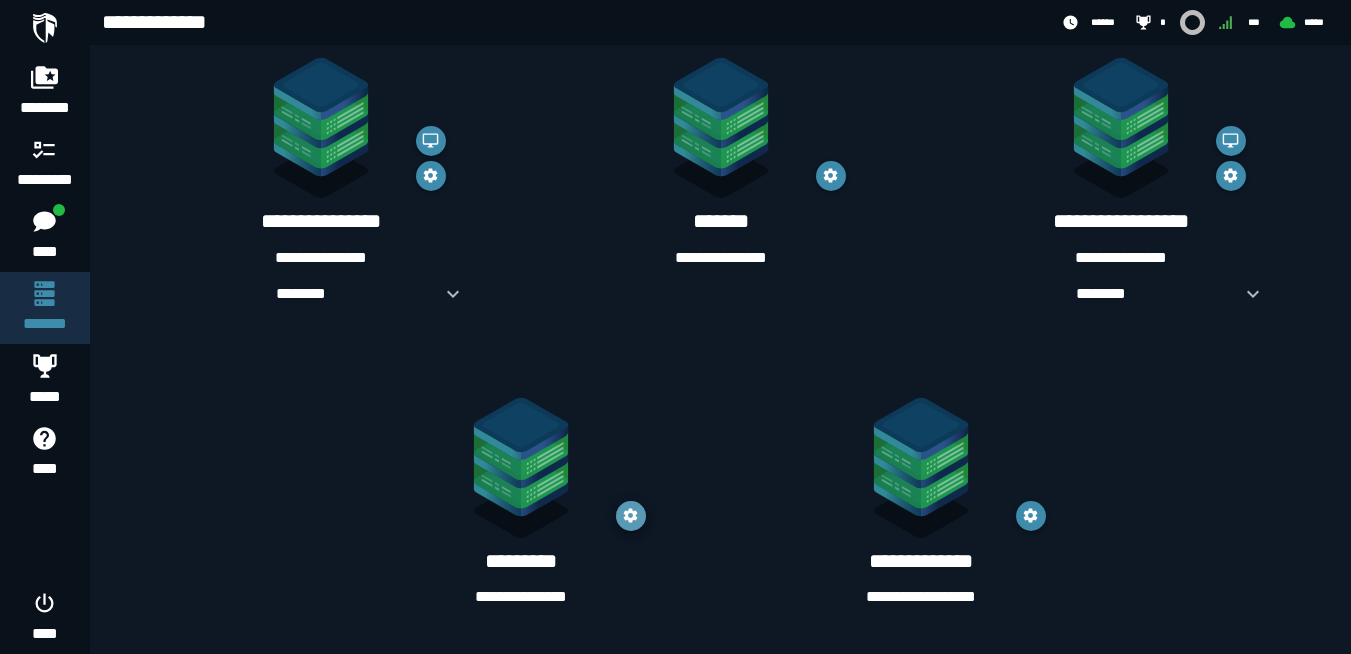 click 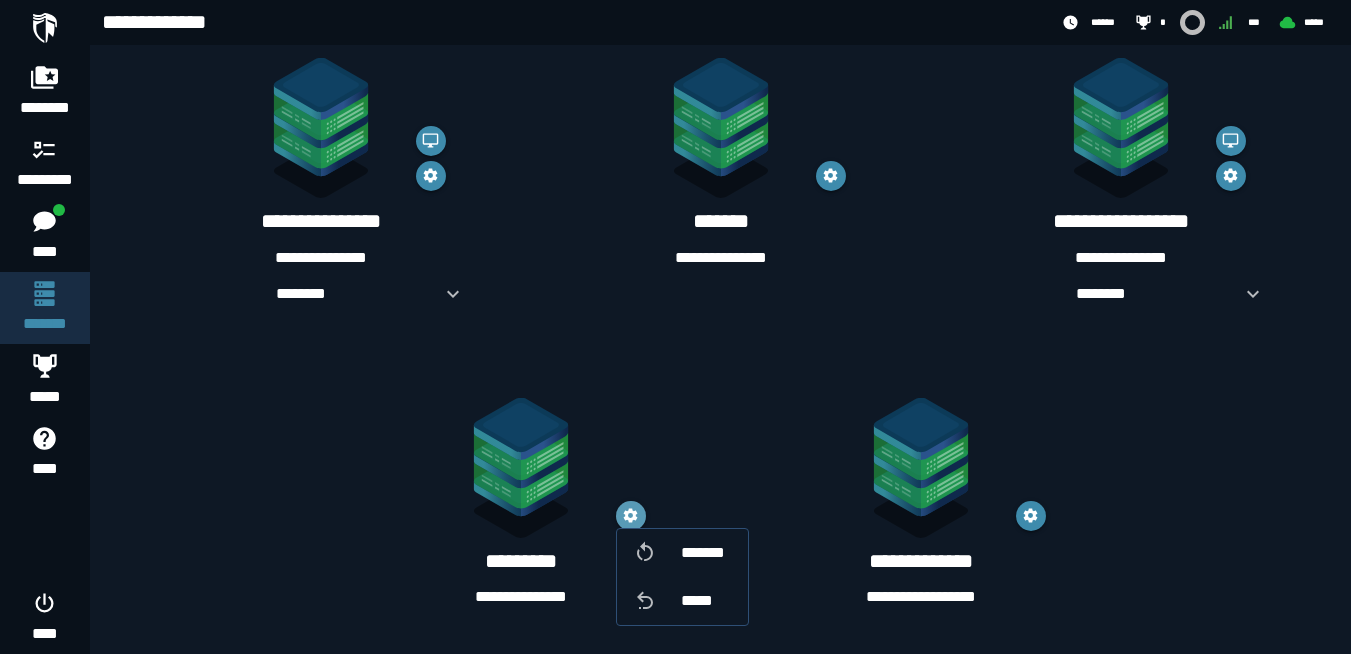 click 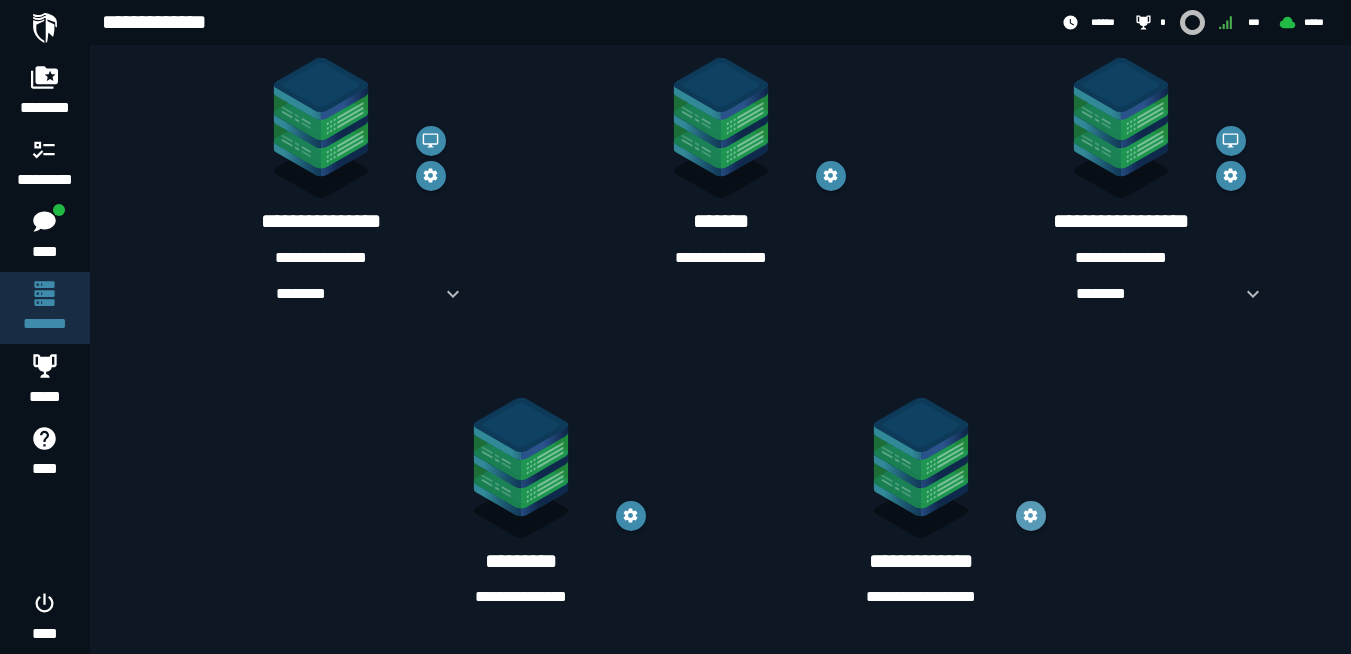 click at bounding box center [1031, 516] 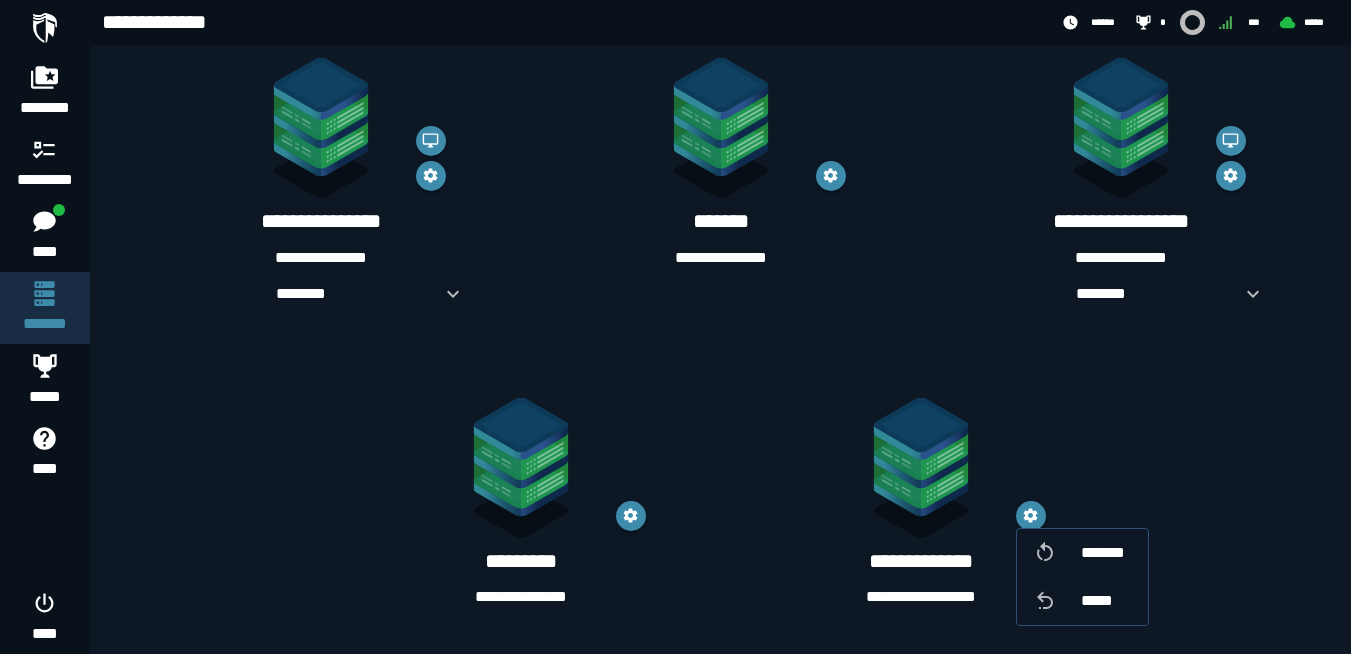 click on "**********" at bounding box center [921, 561] 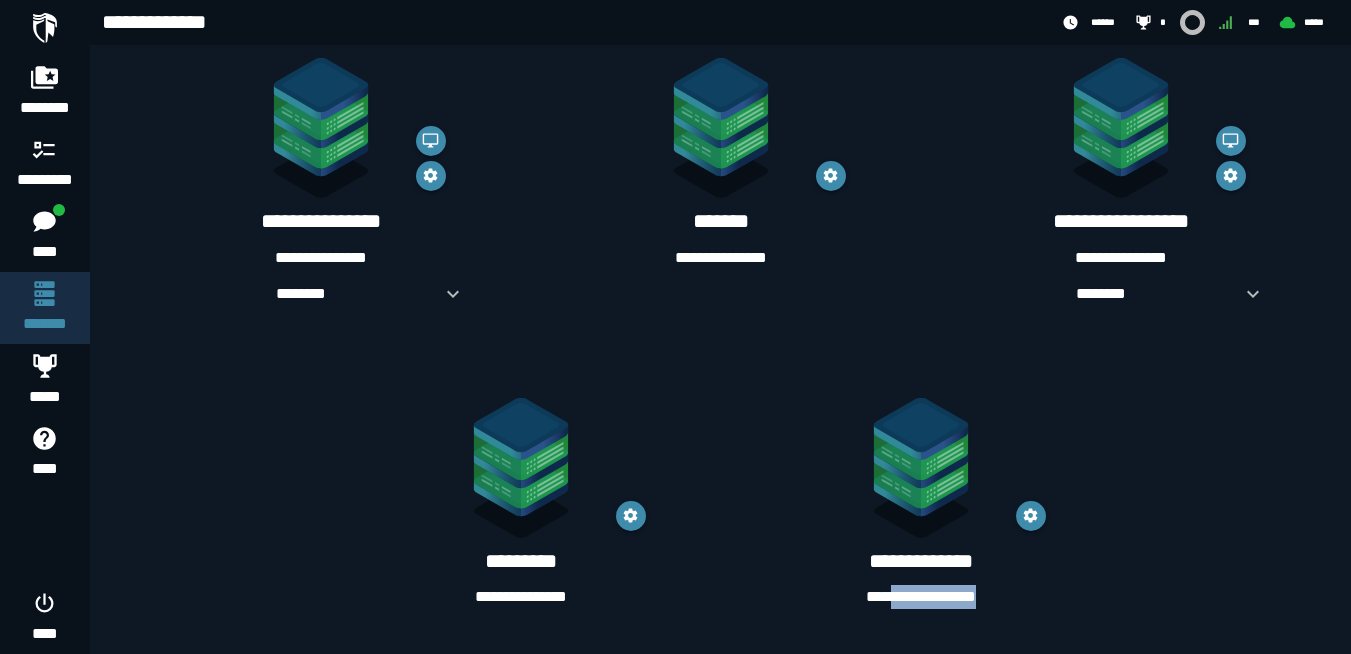 drag, startPoint x: 992, startPoint y: 602, endPoint x: 876, endPoint y: 594, distance: 116.275536 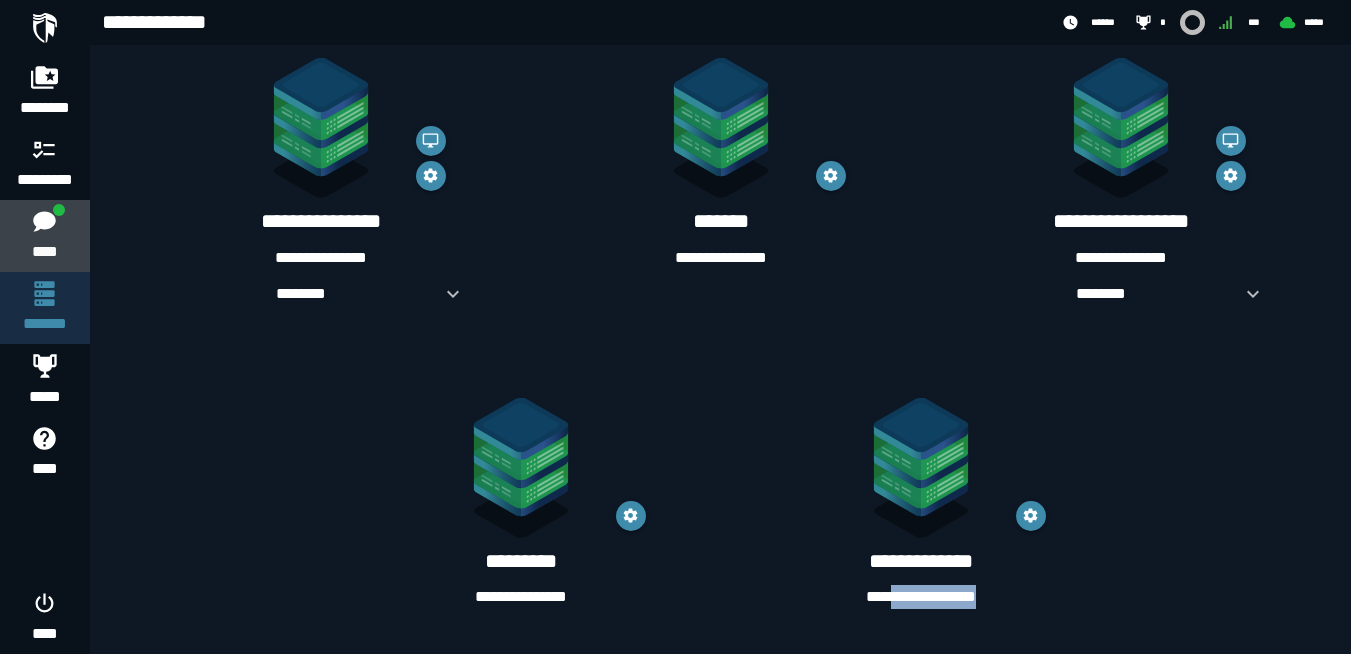 click 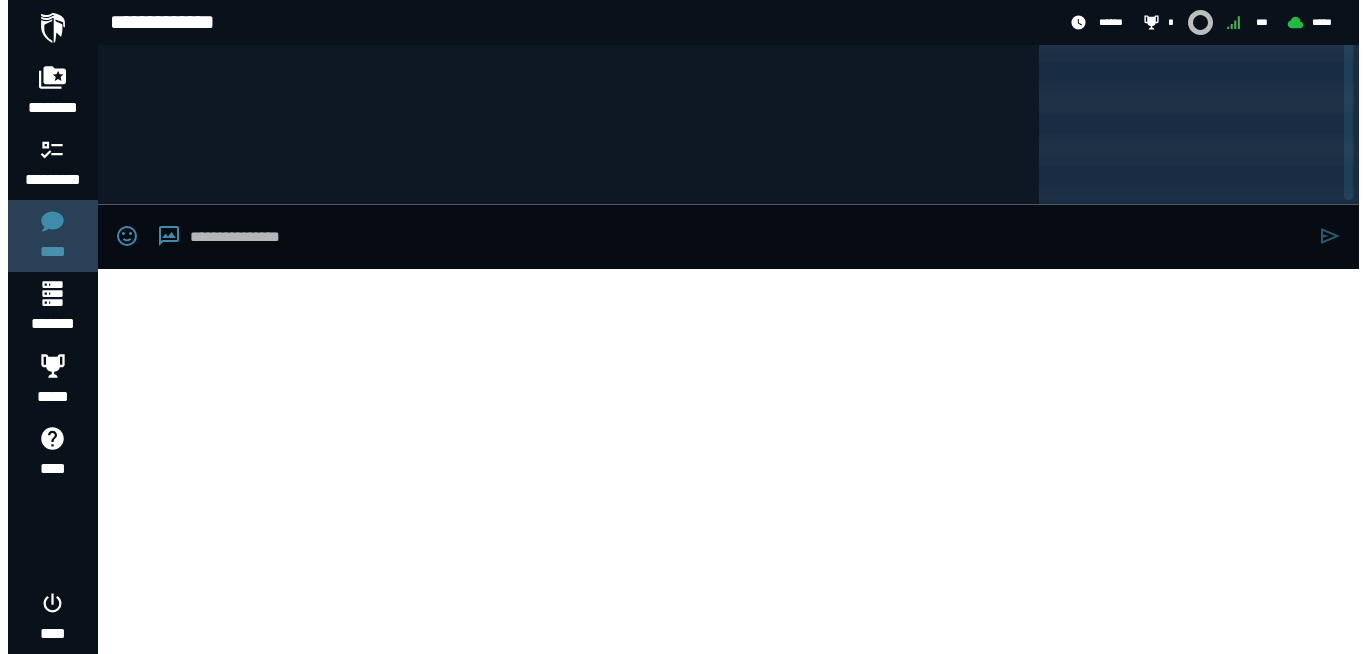 scroll, scrollTop: 0, scrollLeft: 0, axis: both 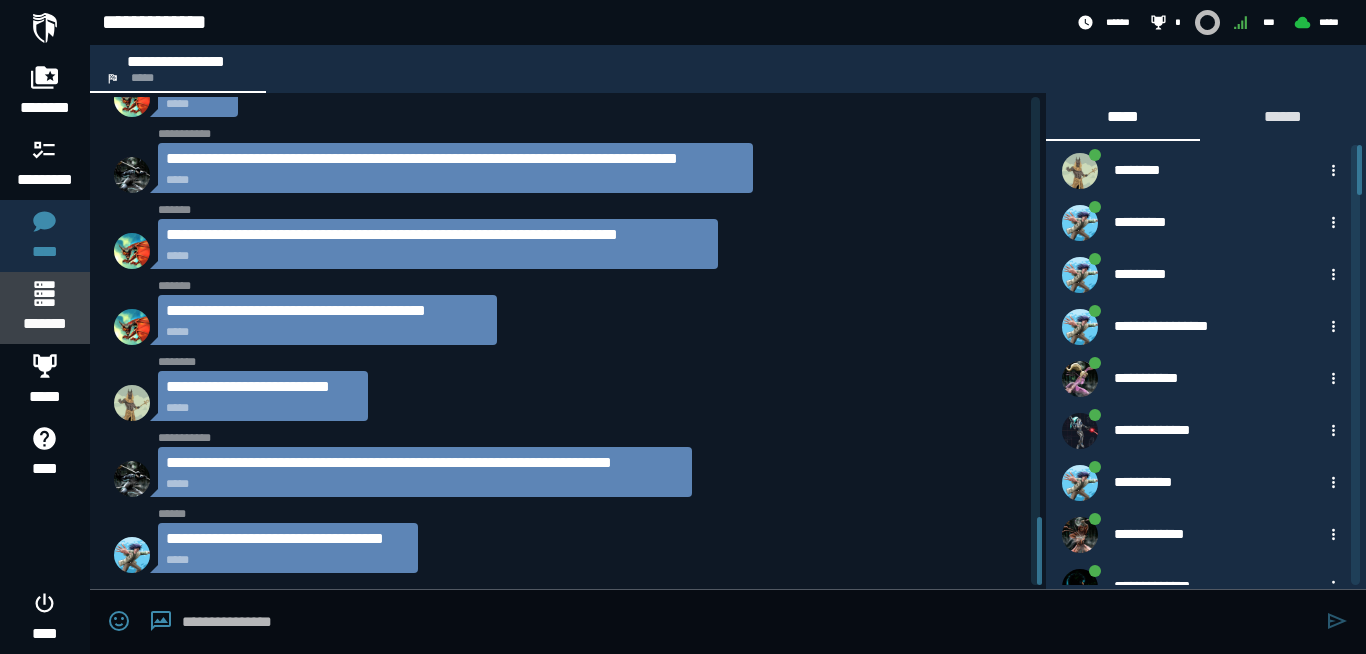 click 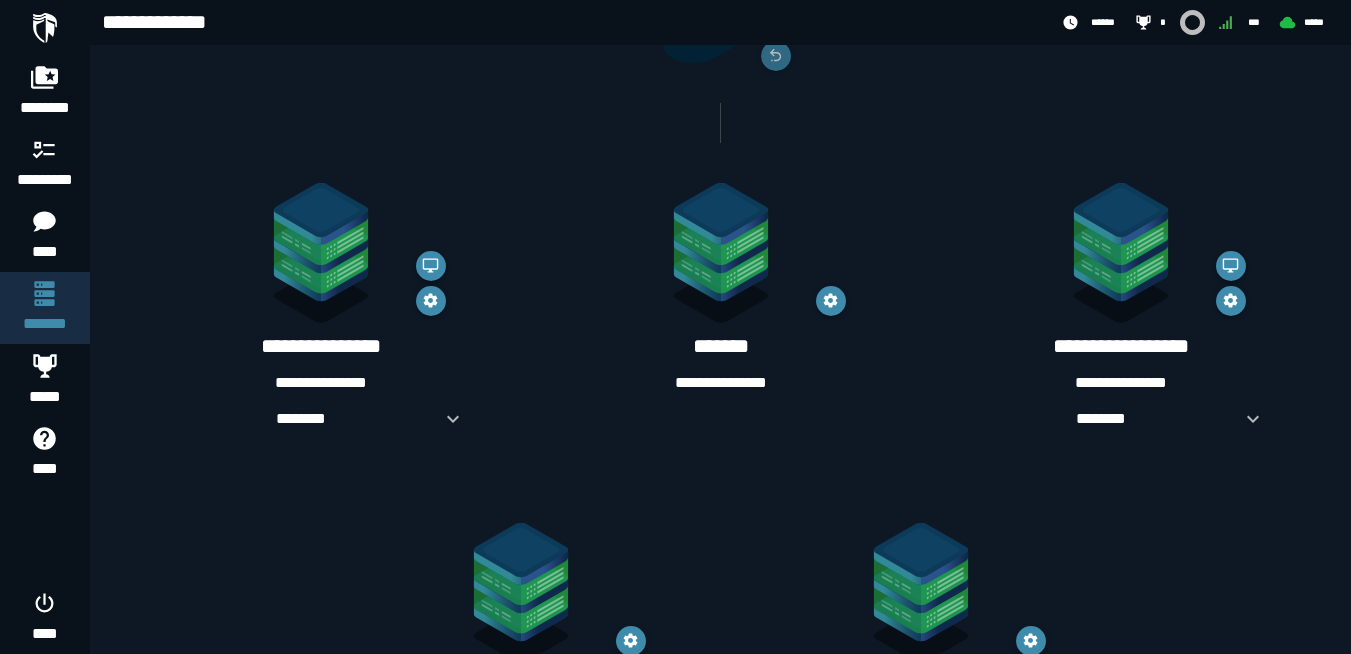 scroll, scrollTop: 0, scrollLeft: 0, axis: both 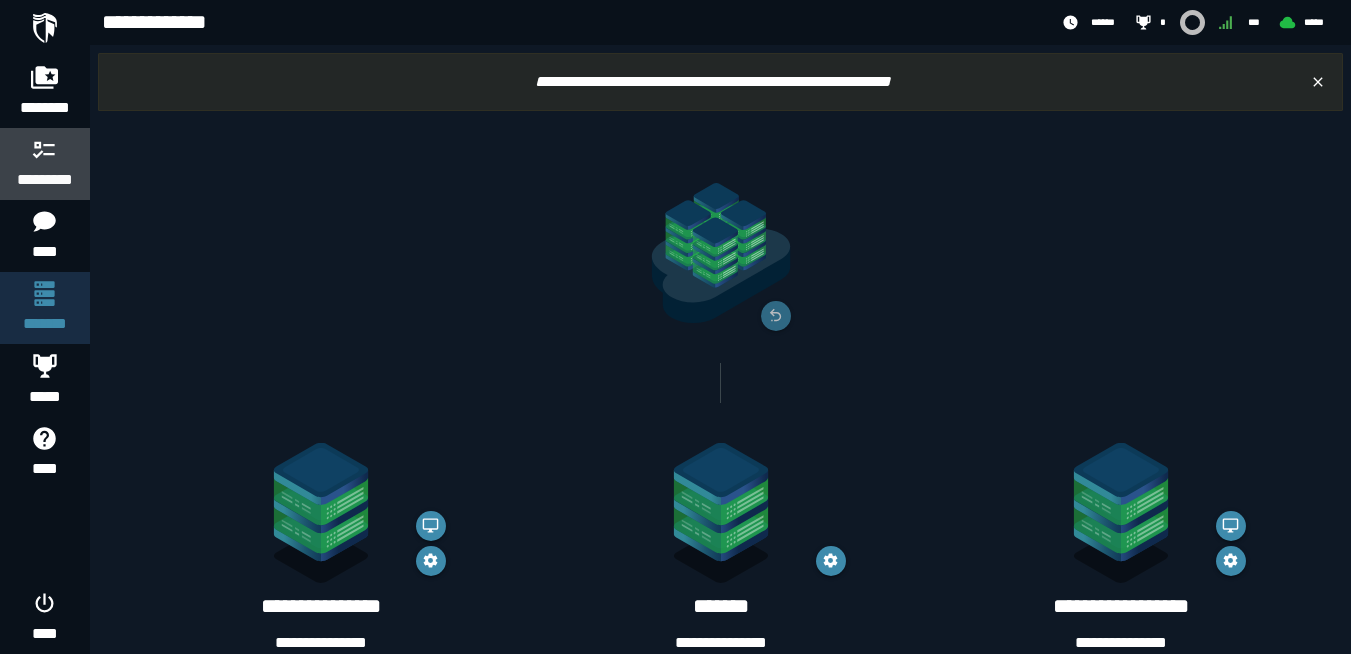 click 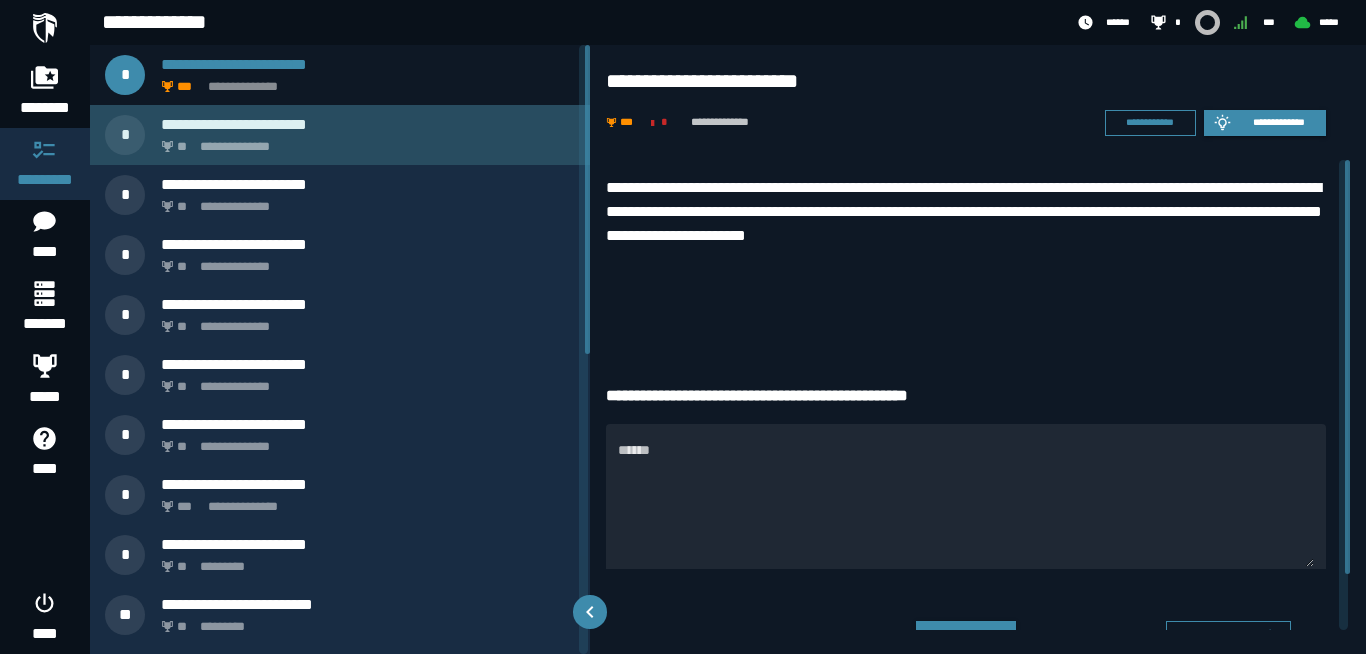 click on "**********" 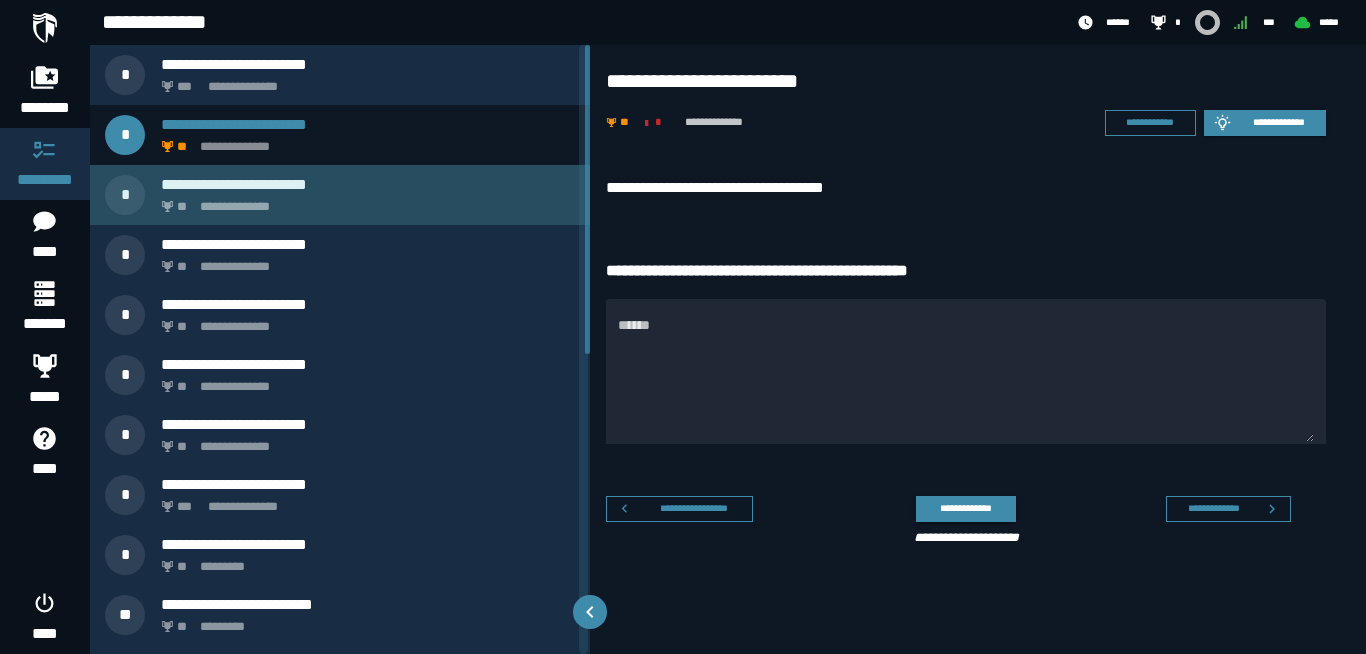 click on "**********" at bounding box center [368, 184] 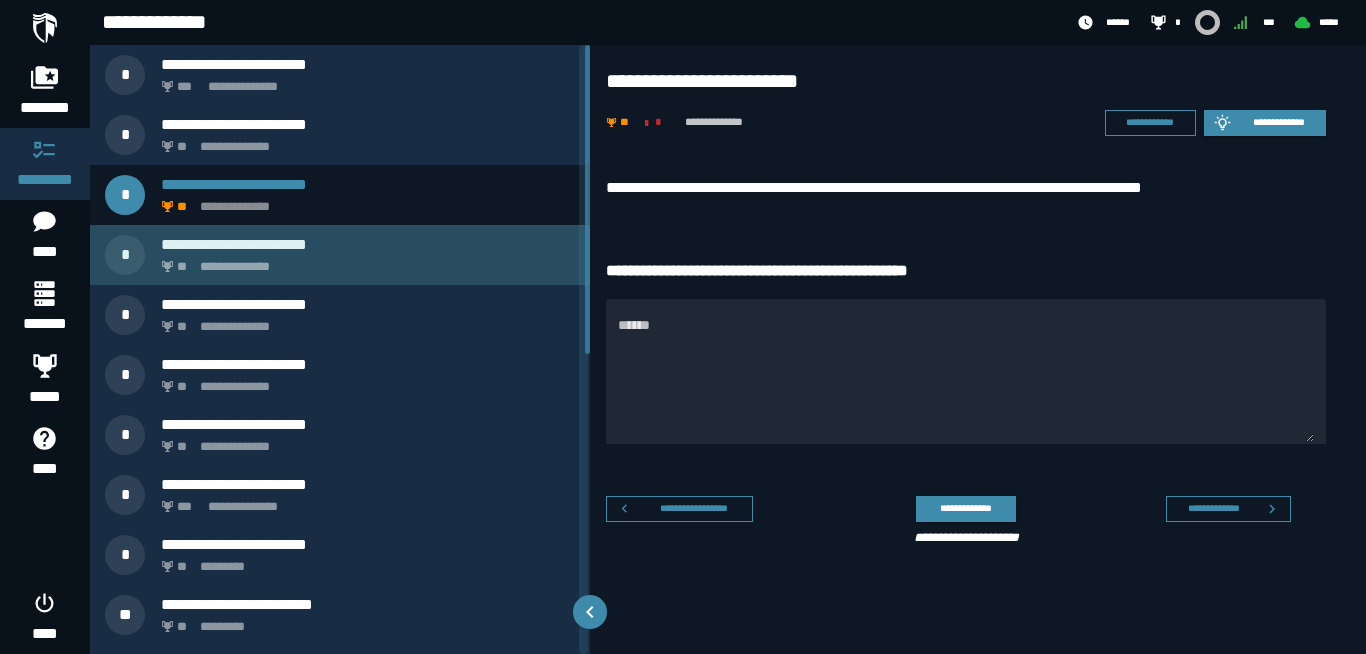 click on "**********" at bounding box center (368, 244) 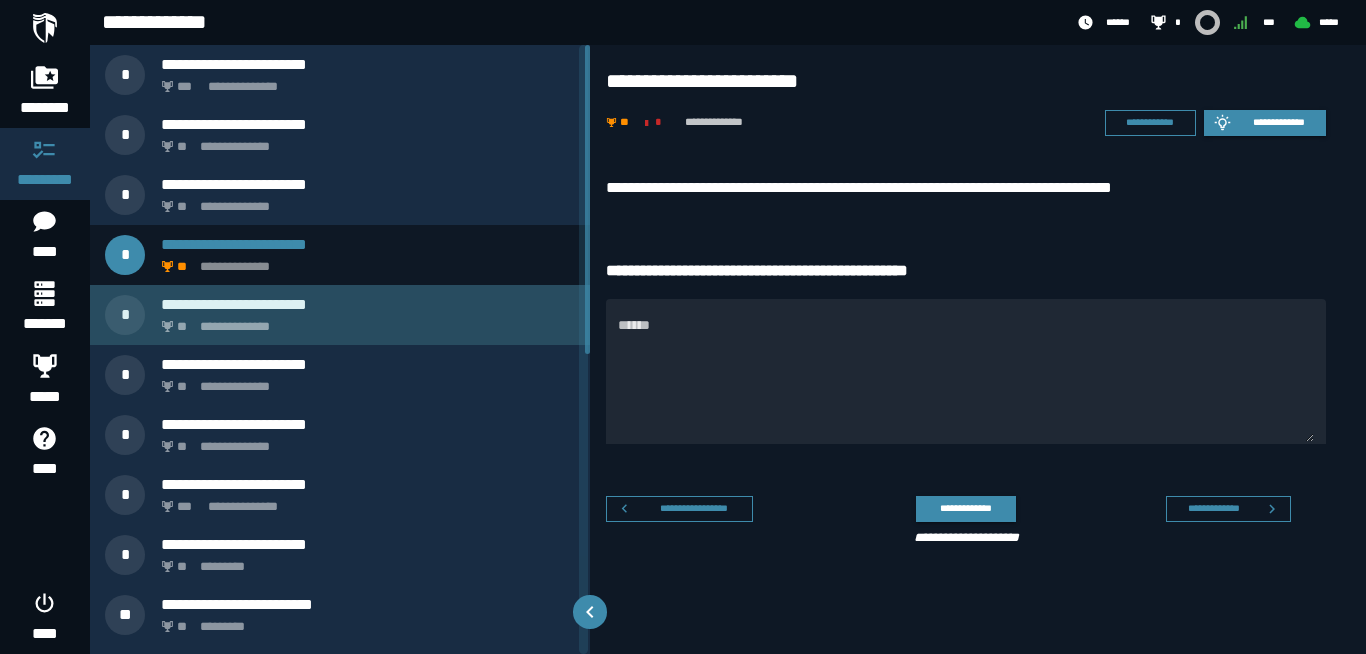 click on "**********" at bounding box center [368, 304] 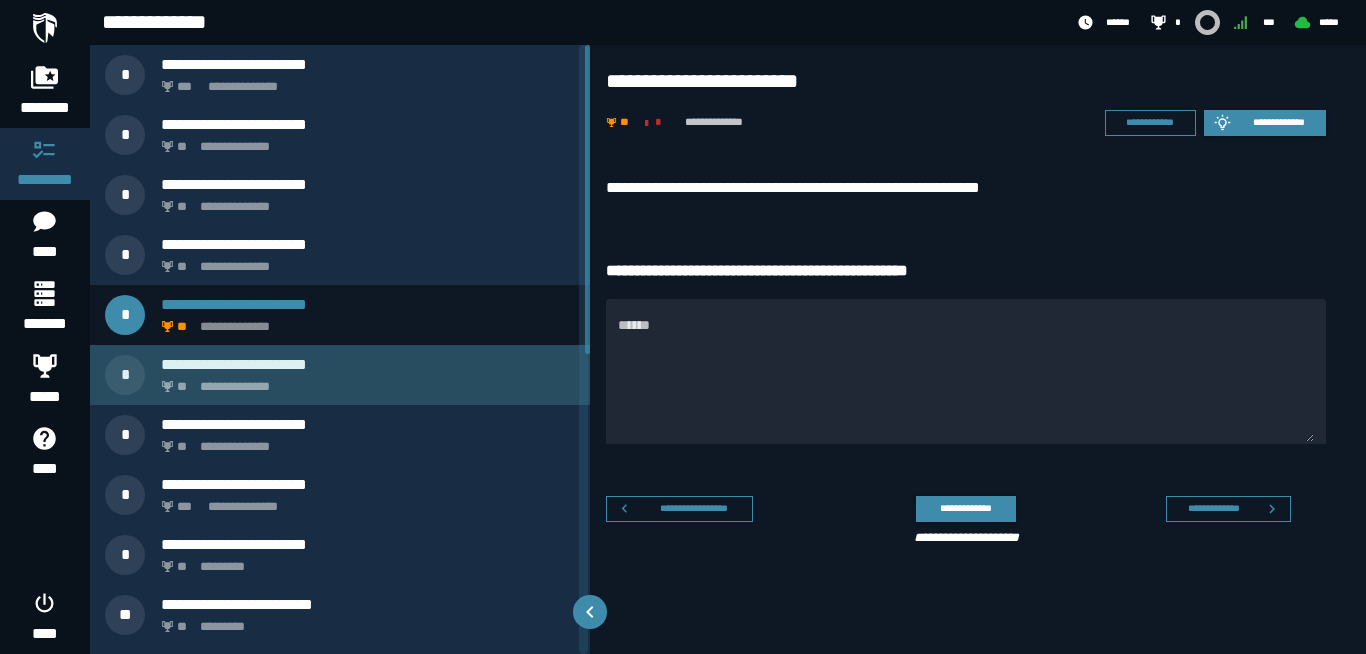 click on "**********" at bounding box center [368, 364] 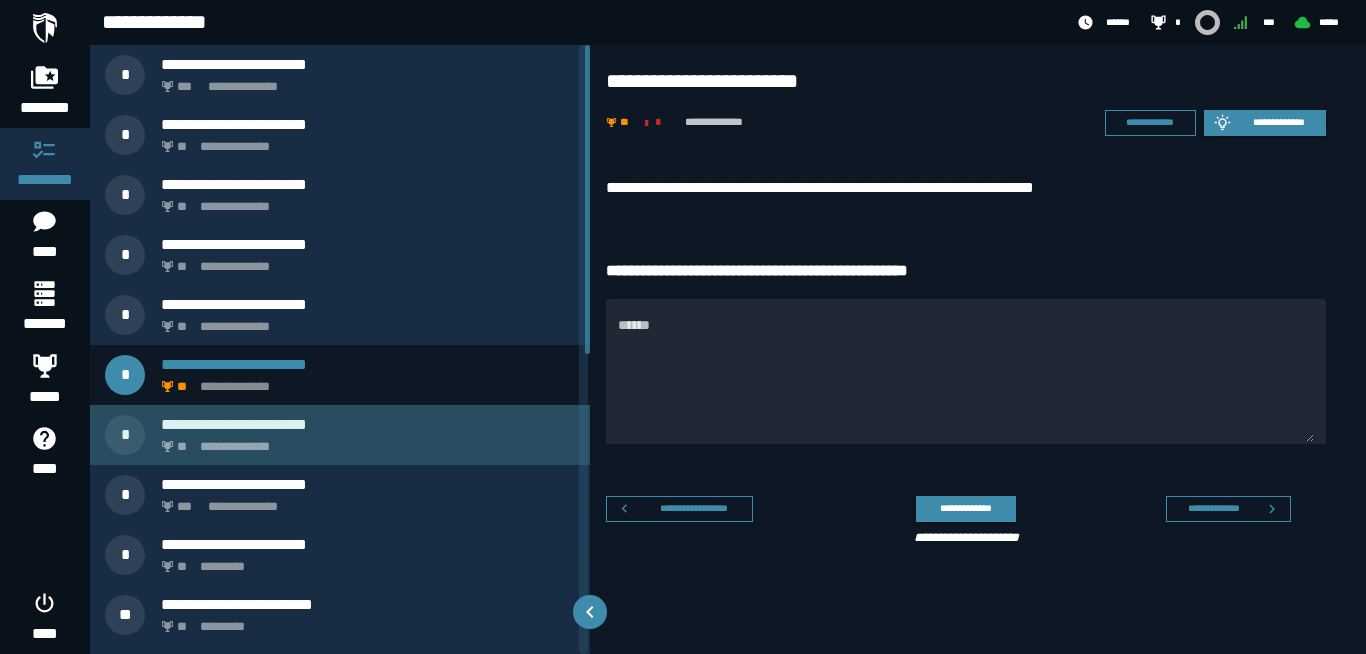 click on "*" at bounding box center [133, 435] 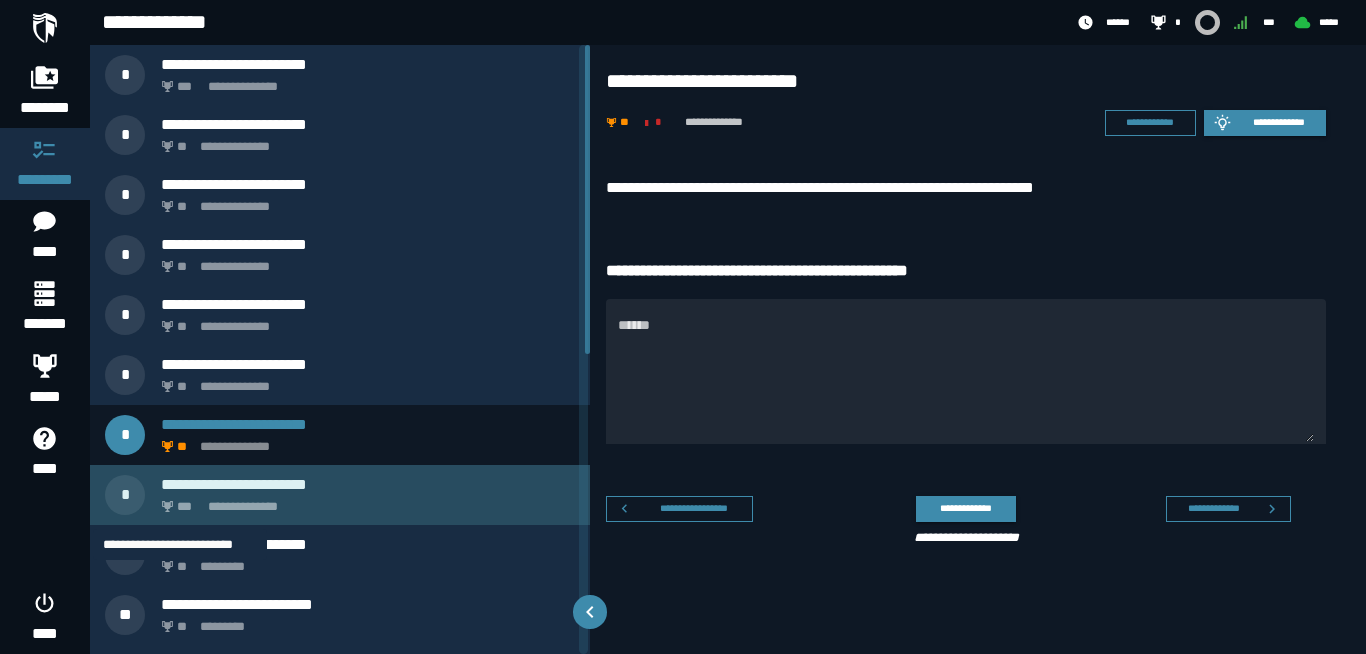 click on "***" at bounding box center [187, 507] 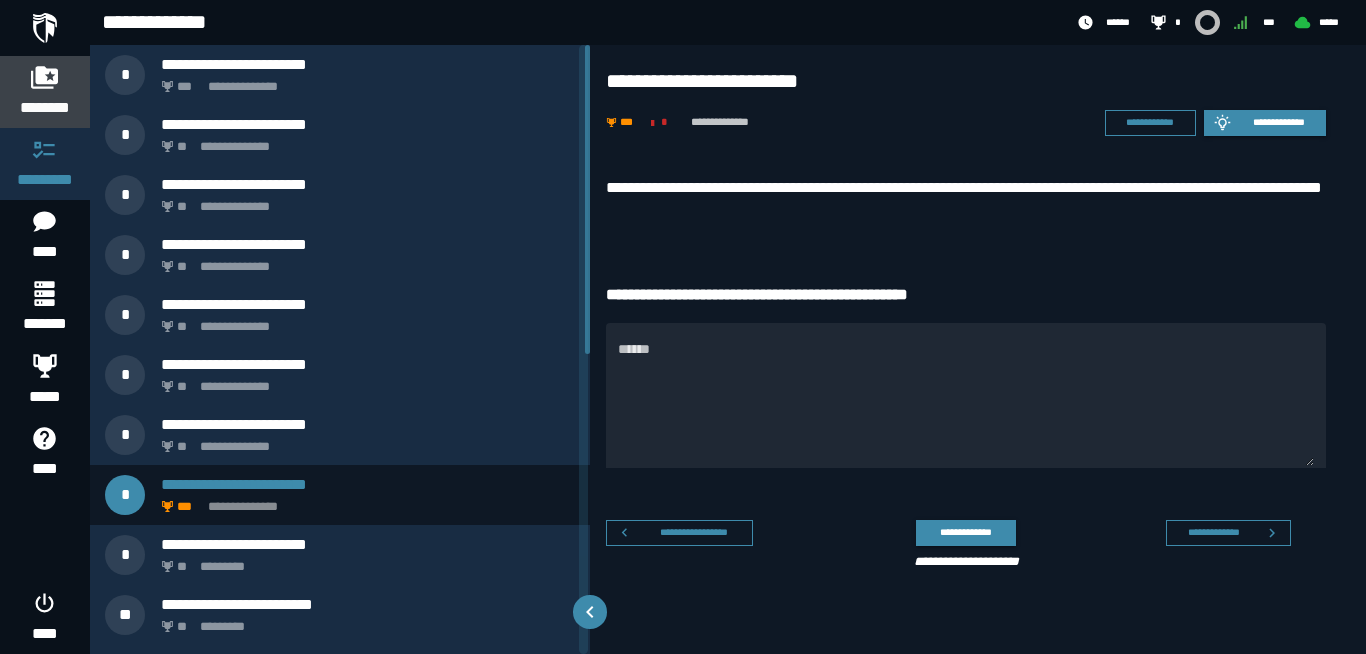 click 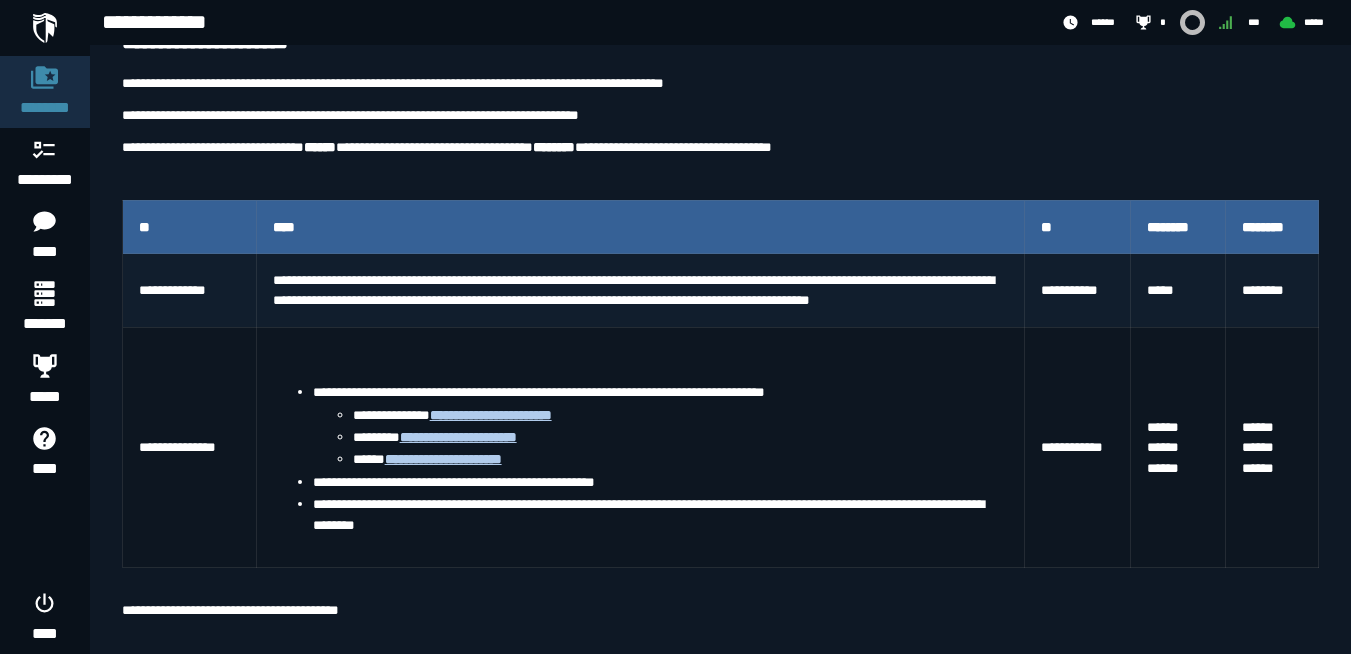 scroll, scrollTop: 274, scrollLeft: 0, axis: vertical 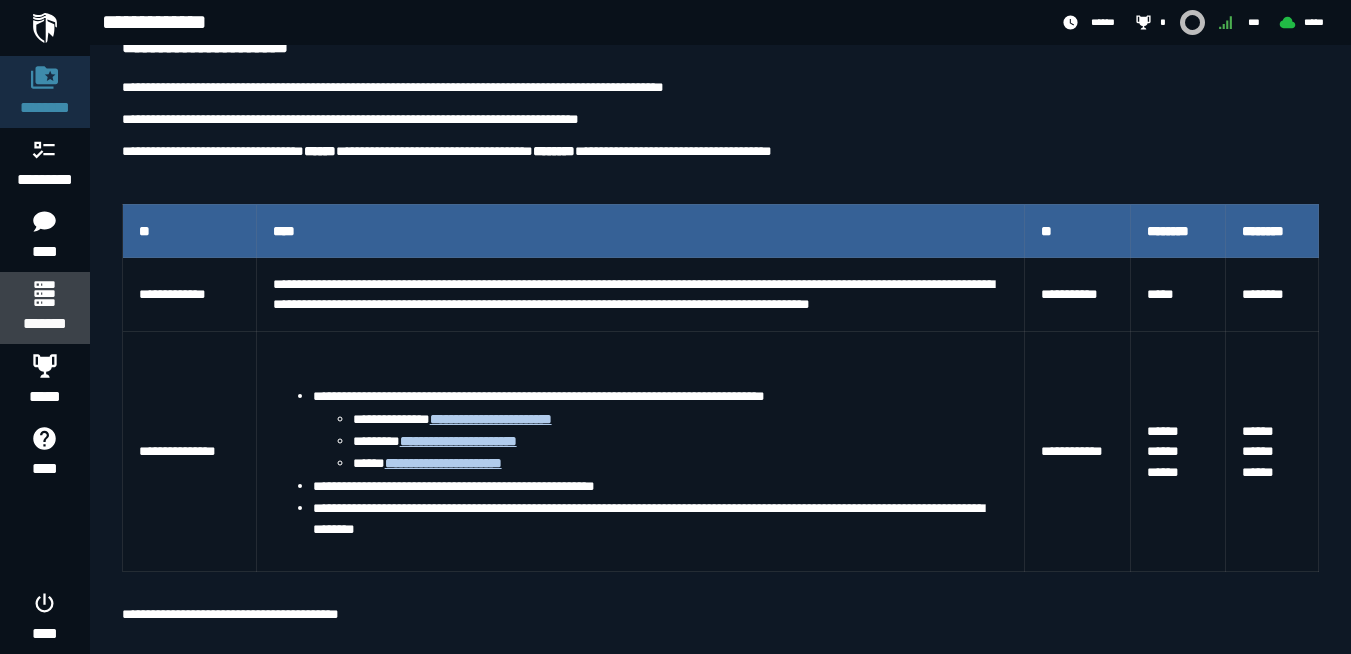 click 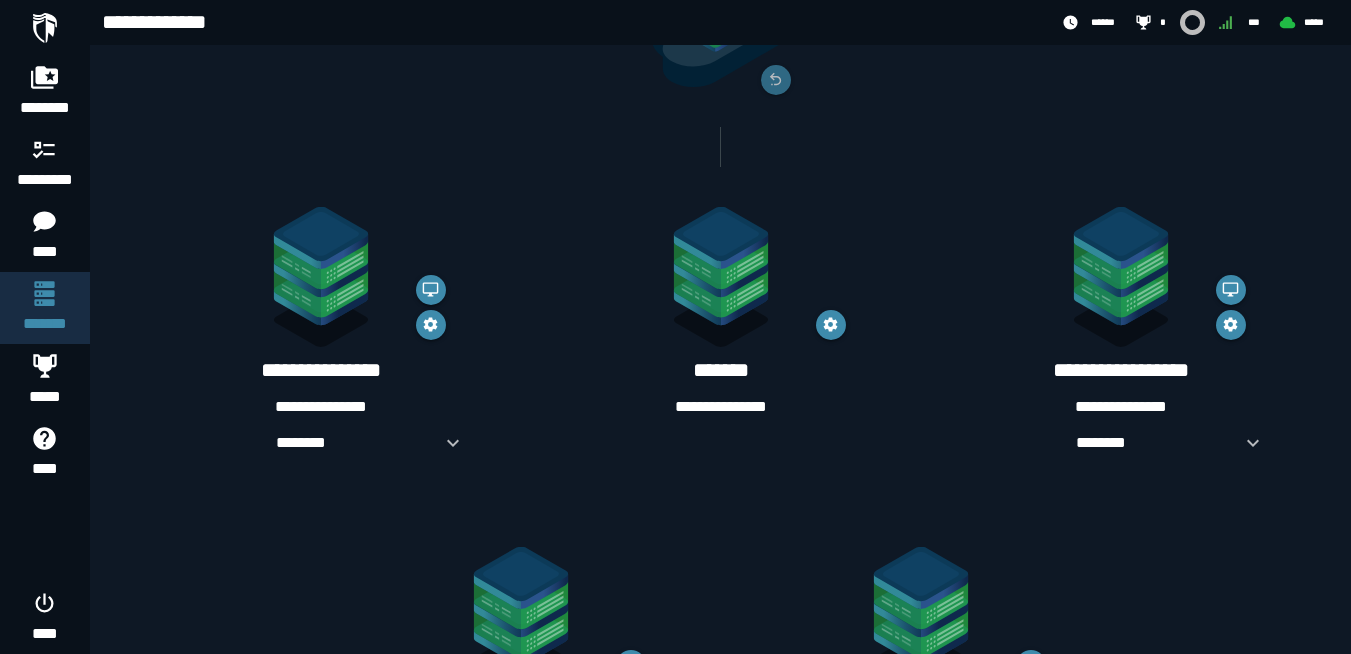 scroll, scrollTop: 385, scrollLeft: 0, axis: vertical 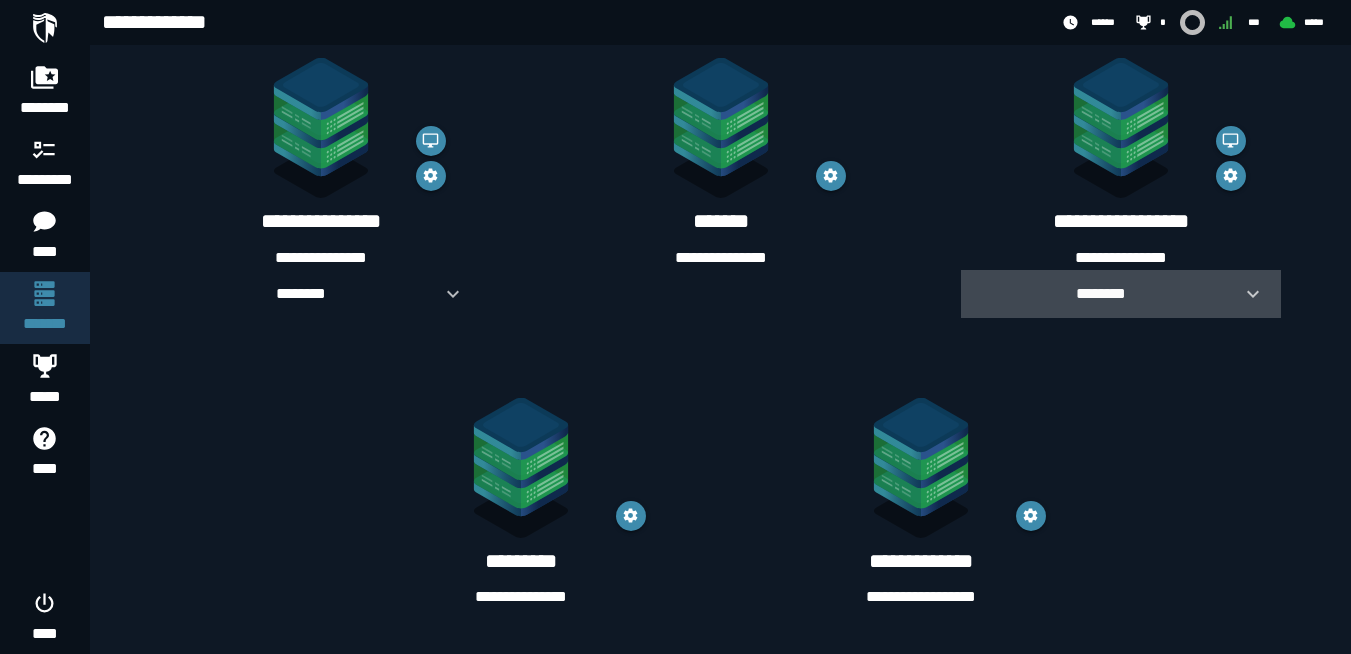 click 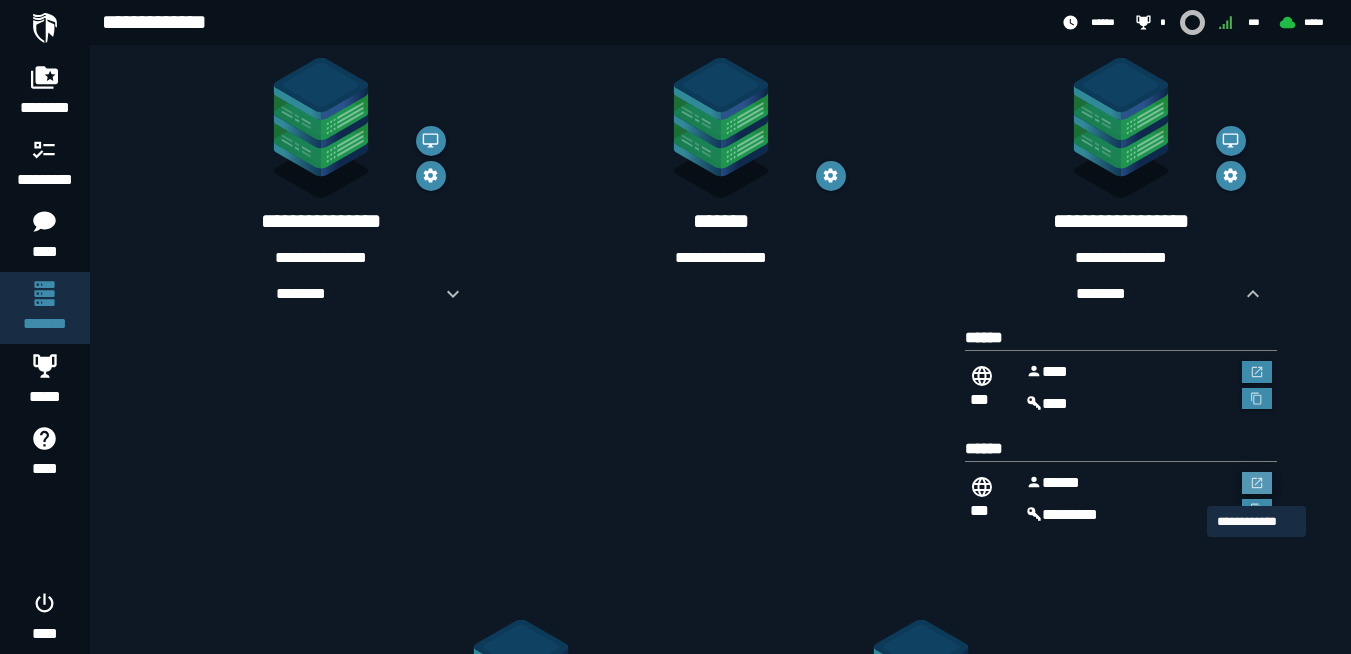 click 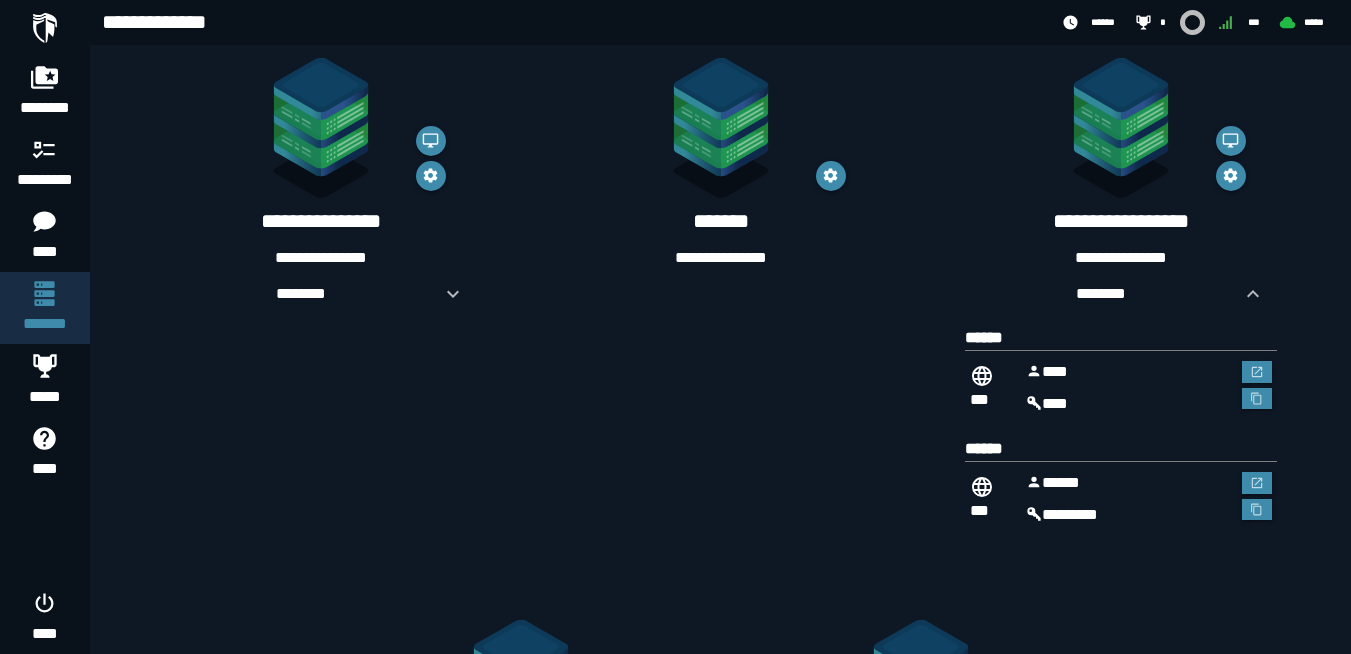 scroll, scrollTop: 385, scrollLeft: 0, axis: vertical 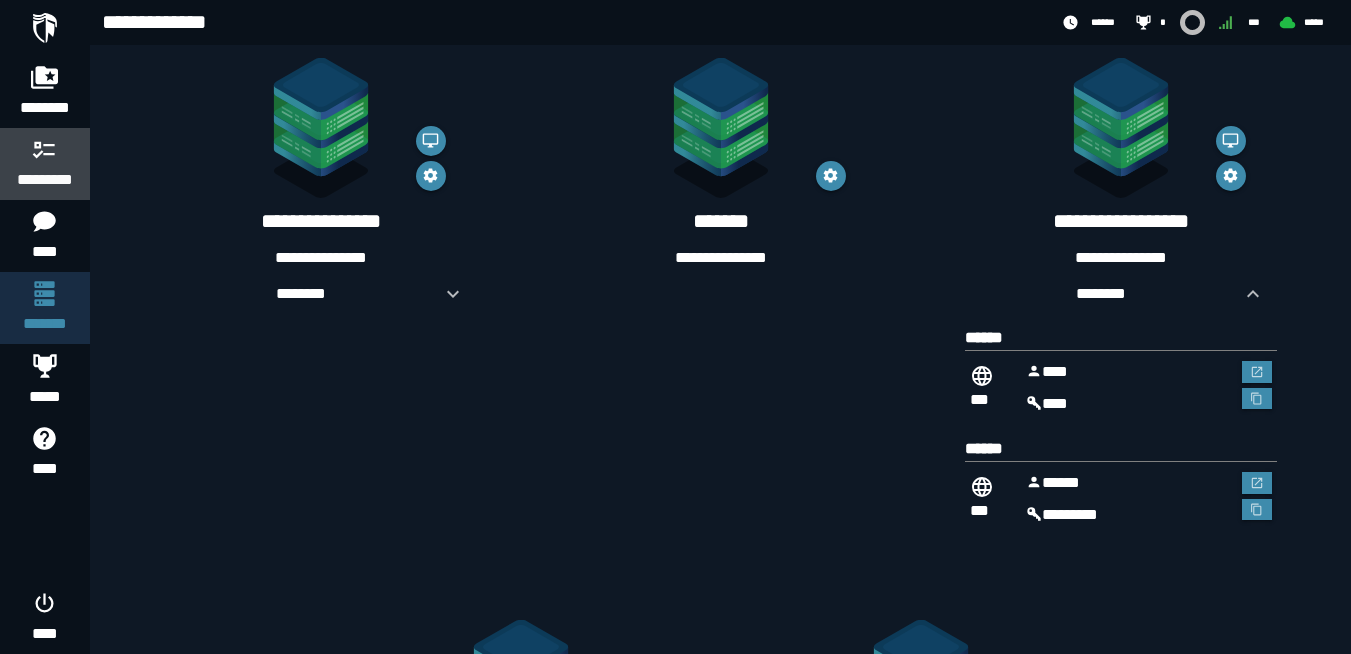 click on "*********" at bounding box center [45, 180] 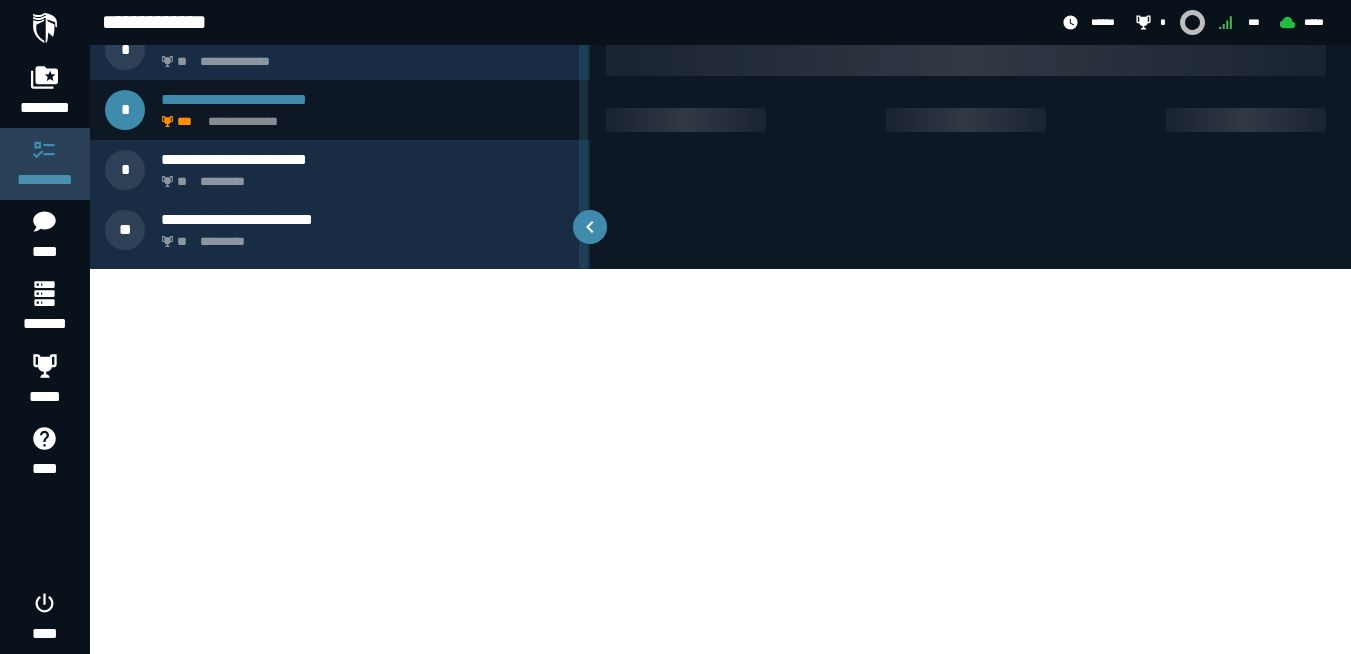 scroll, scrollTop: 0, scrollLeft: 0, axis: both 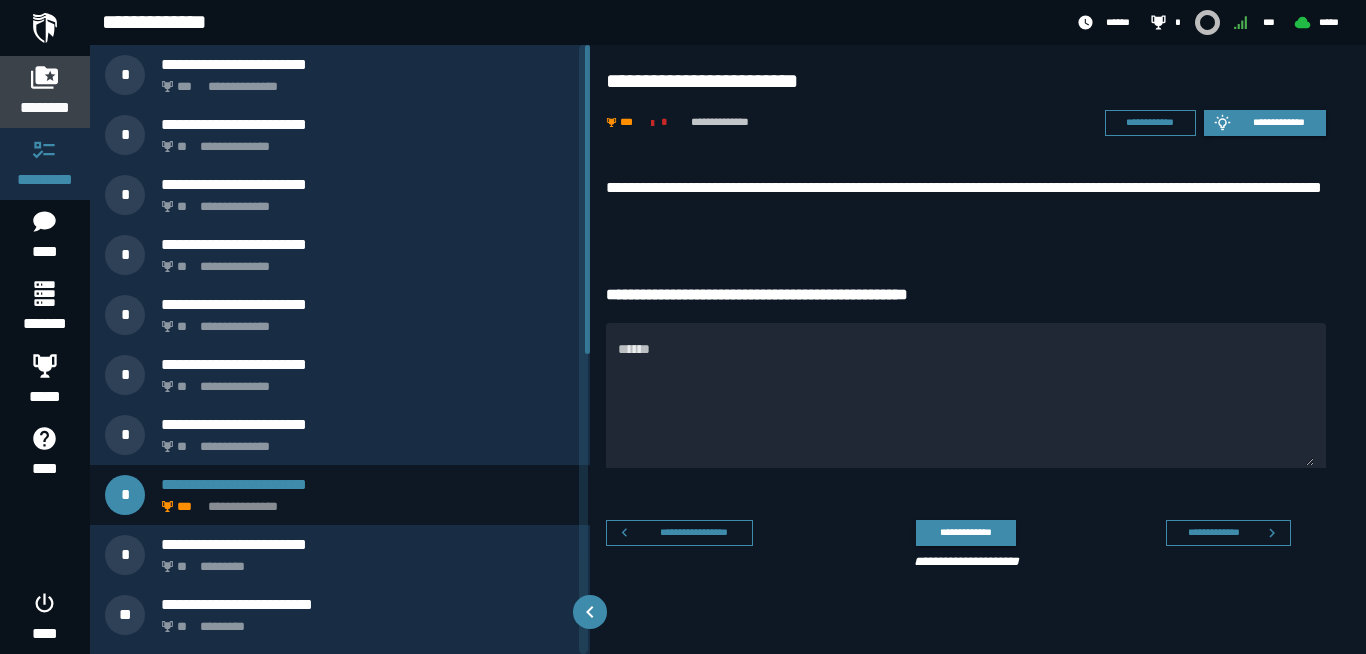 click on "********" at bounding box center [45, 108] 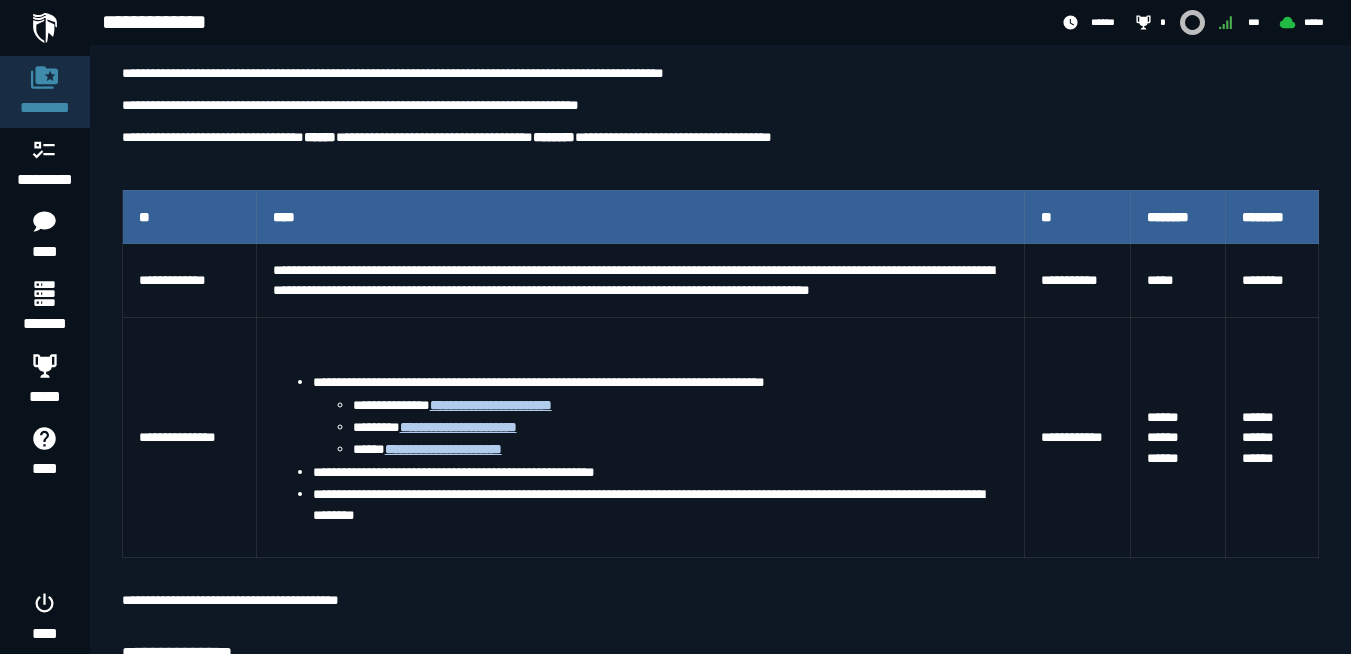 scroll, scrollTop: 285, scrollLeft: 0, axis: vertical 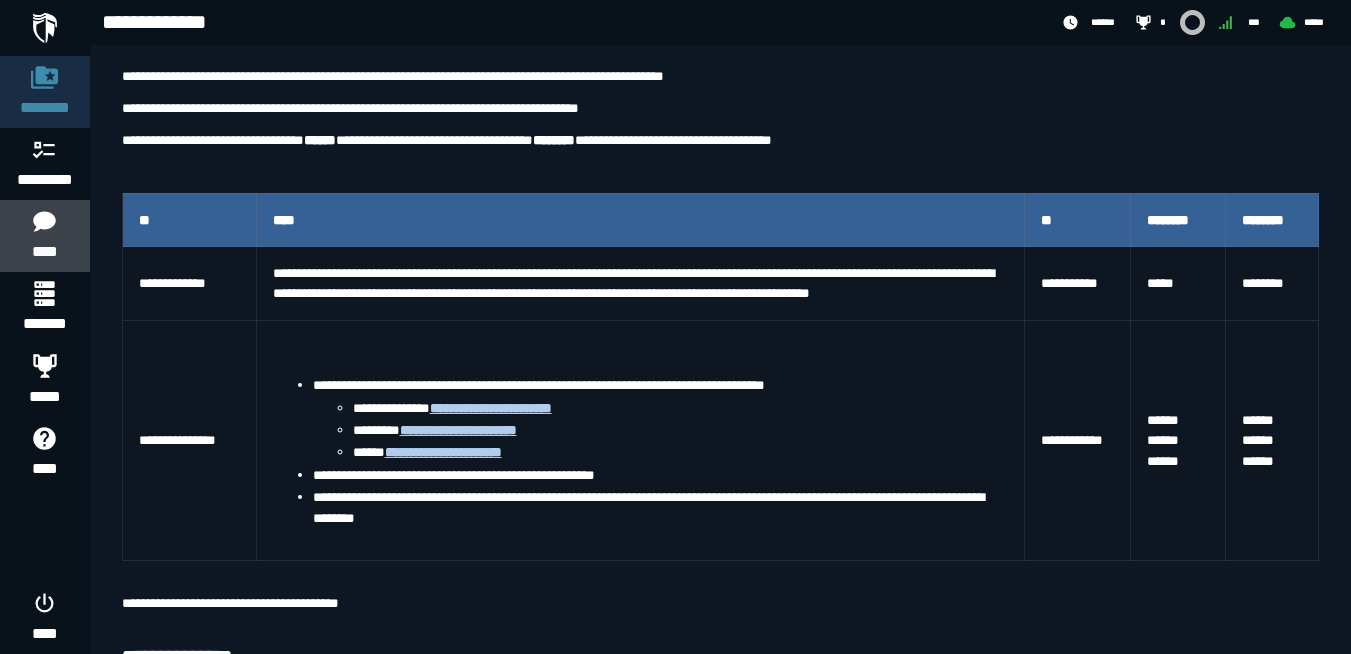 click on "****" at bounding box center [44, 252] 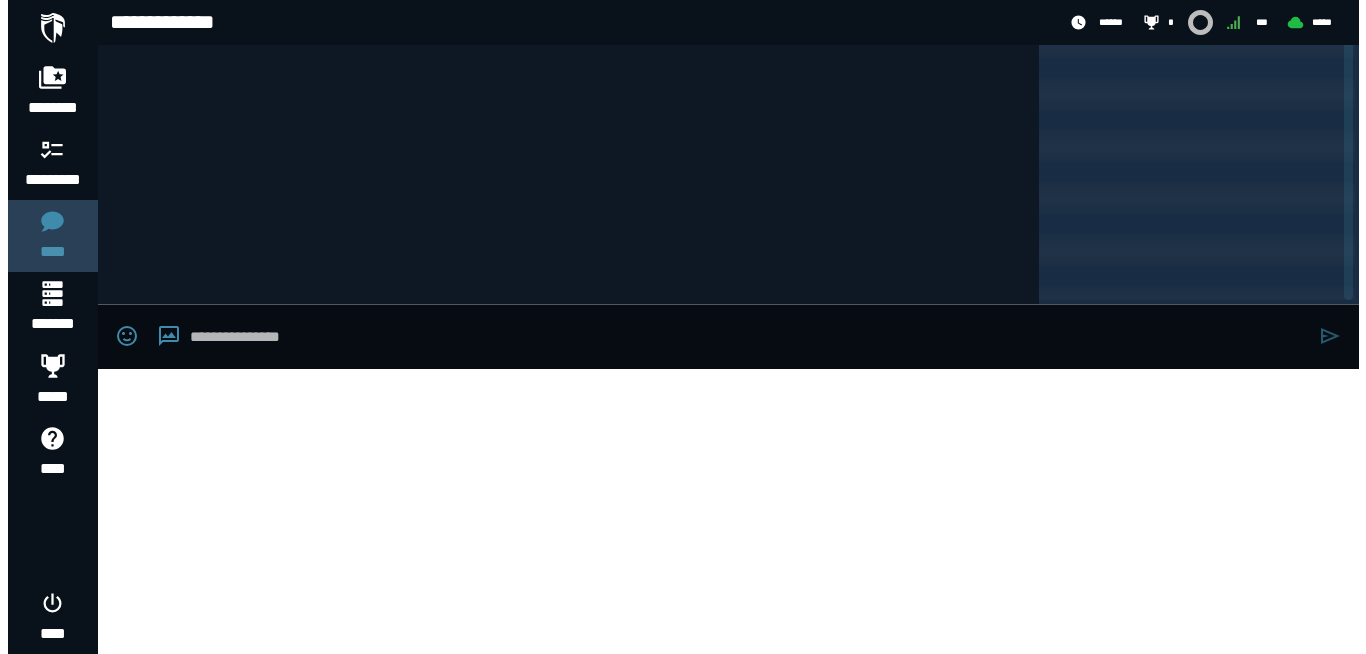 scroll, scrollTop: 0, scrollLeft: 0, axis: both 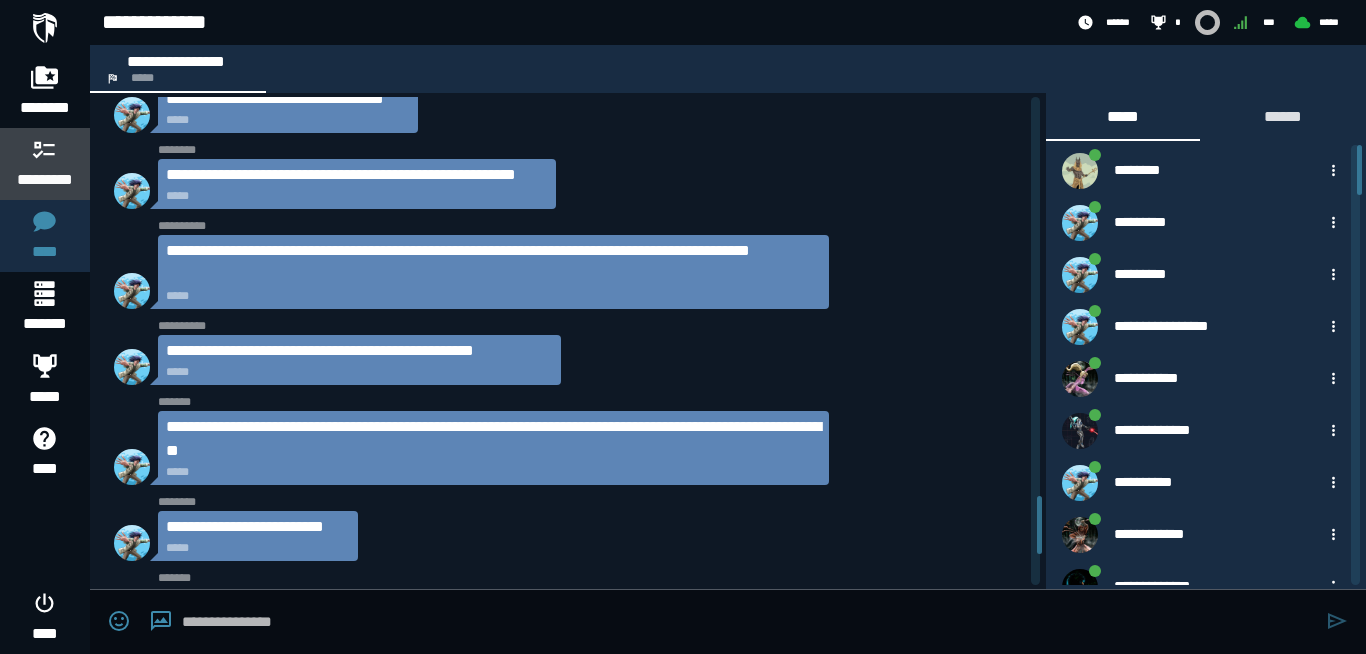 click on "*********" at bounding box center (45, 180) 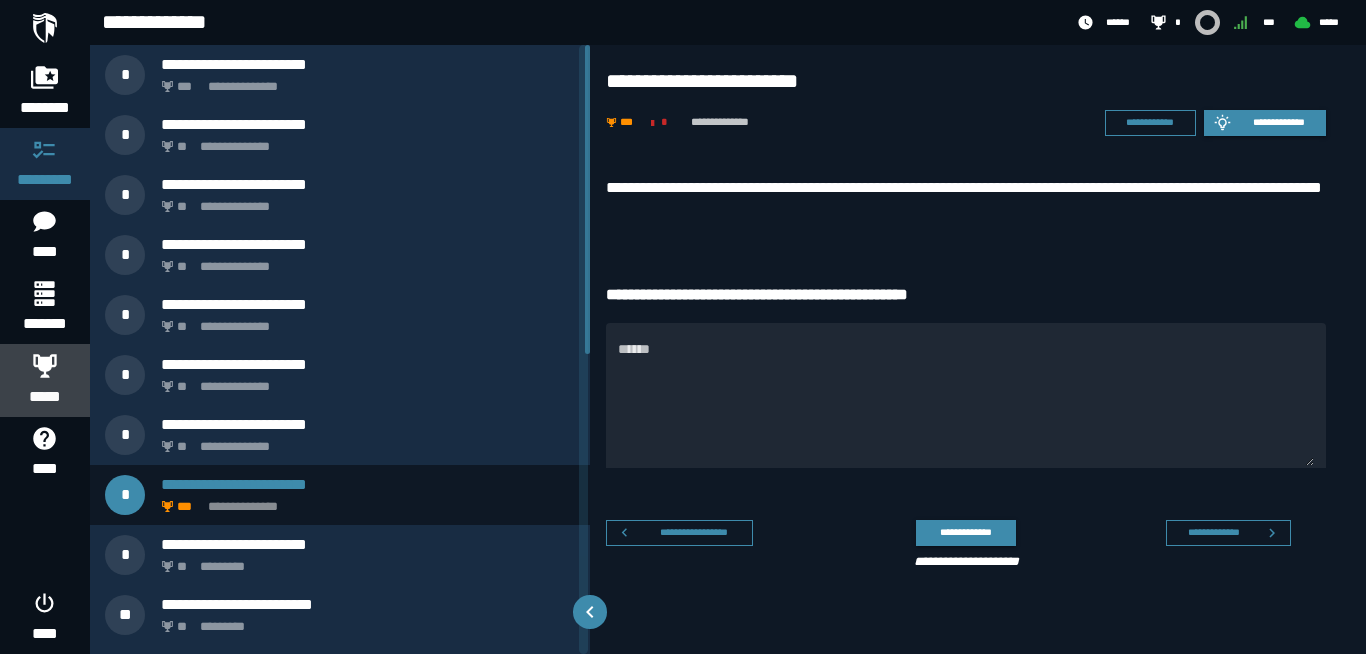 click 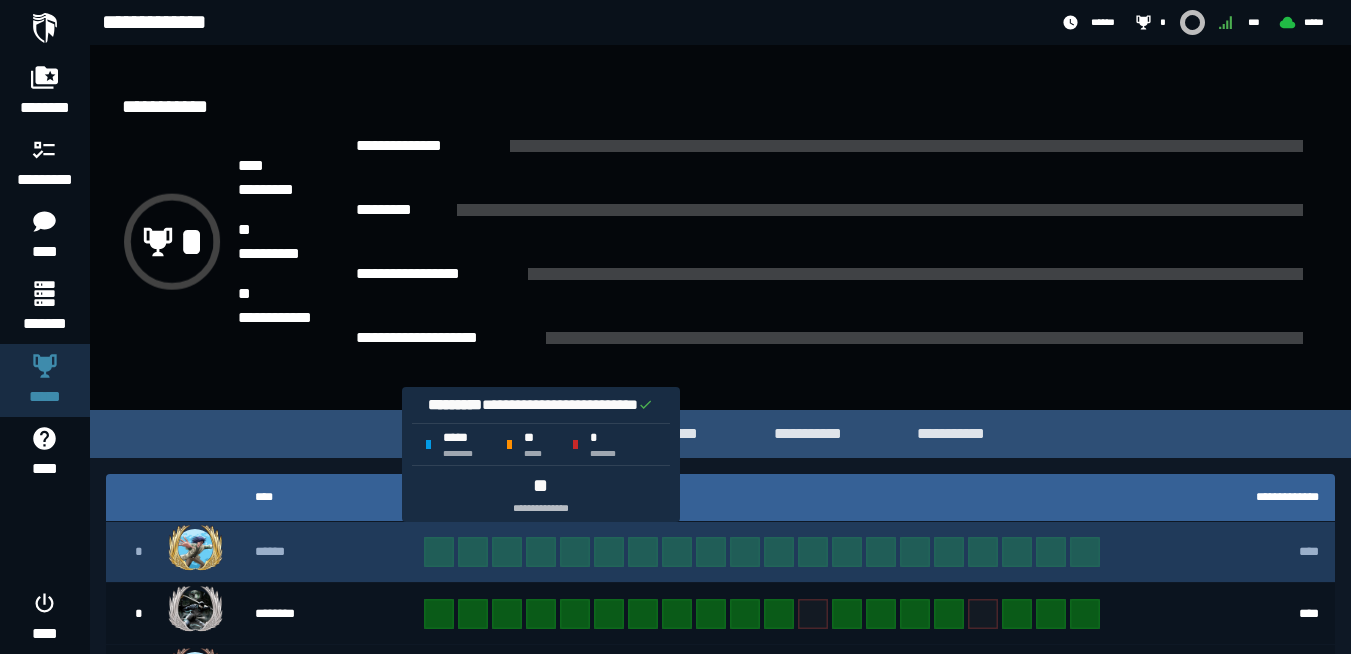 click 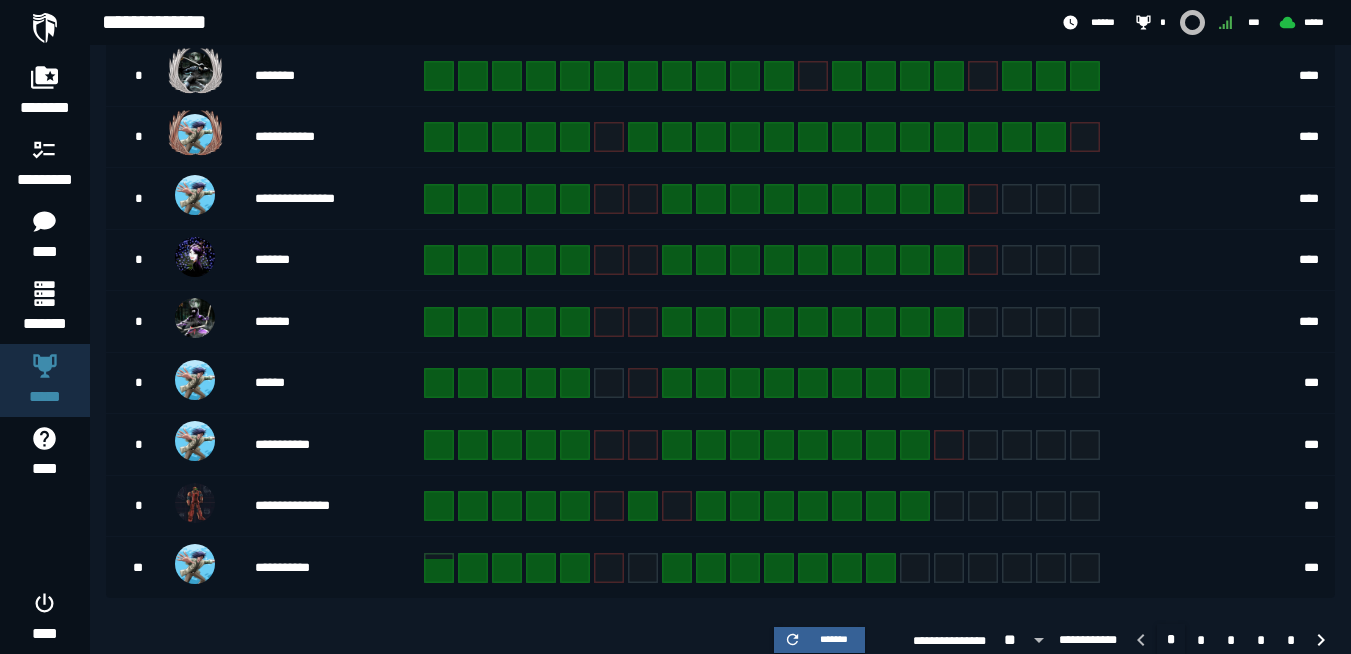 scroll, scrollTop: 552, scrollLeft: 0, axis: vertical 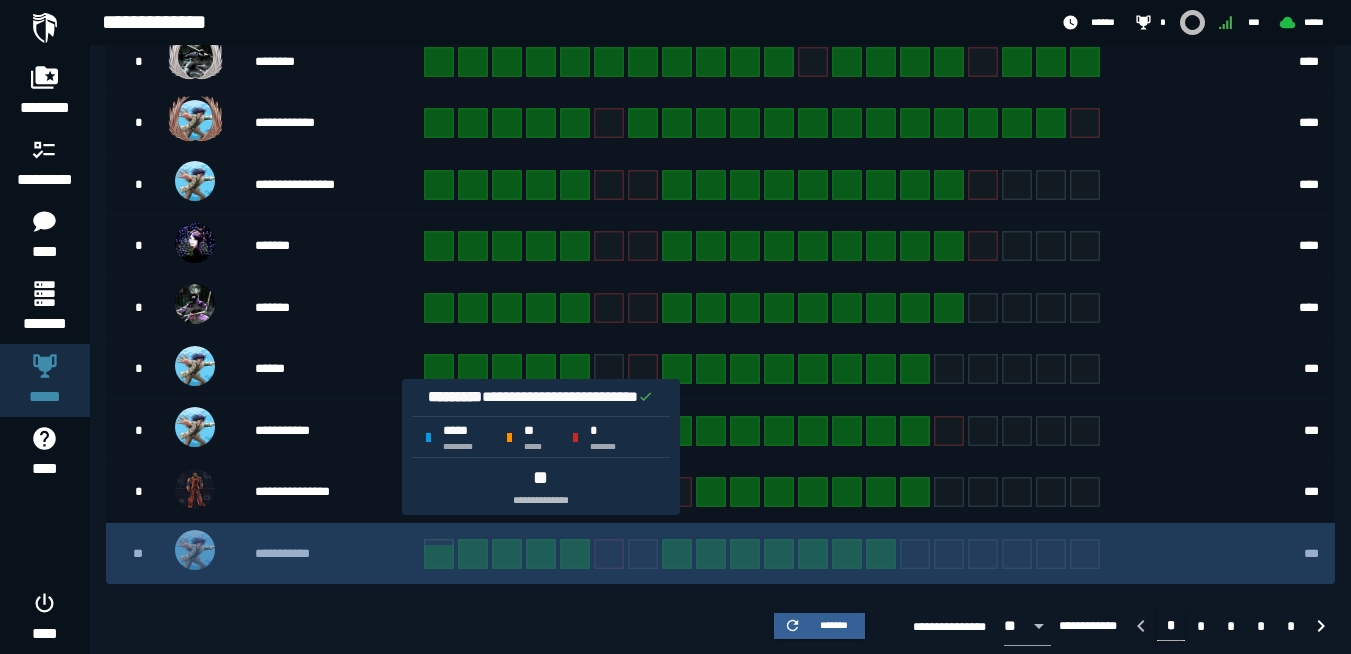 click 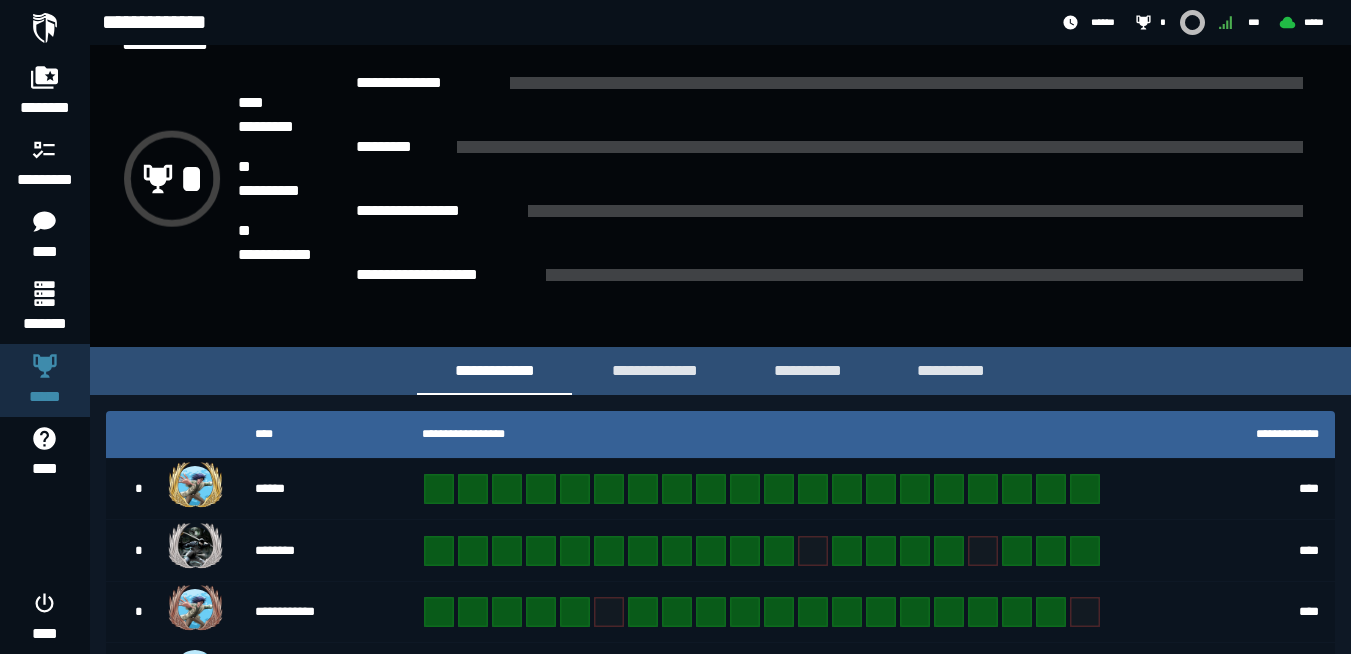 scroll, scrollTop: 0, scrollLeft: 0, axis: both 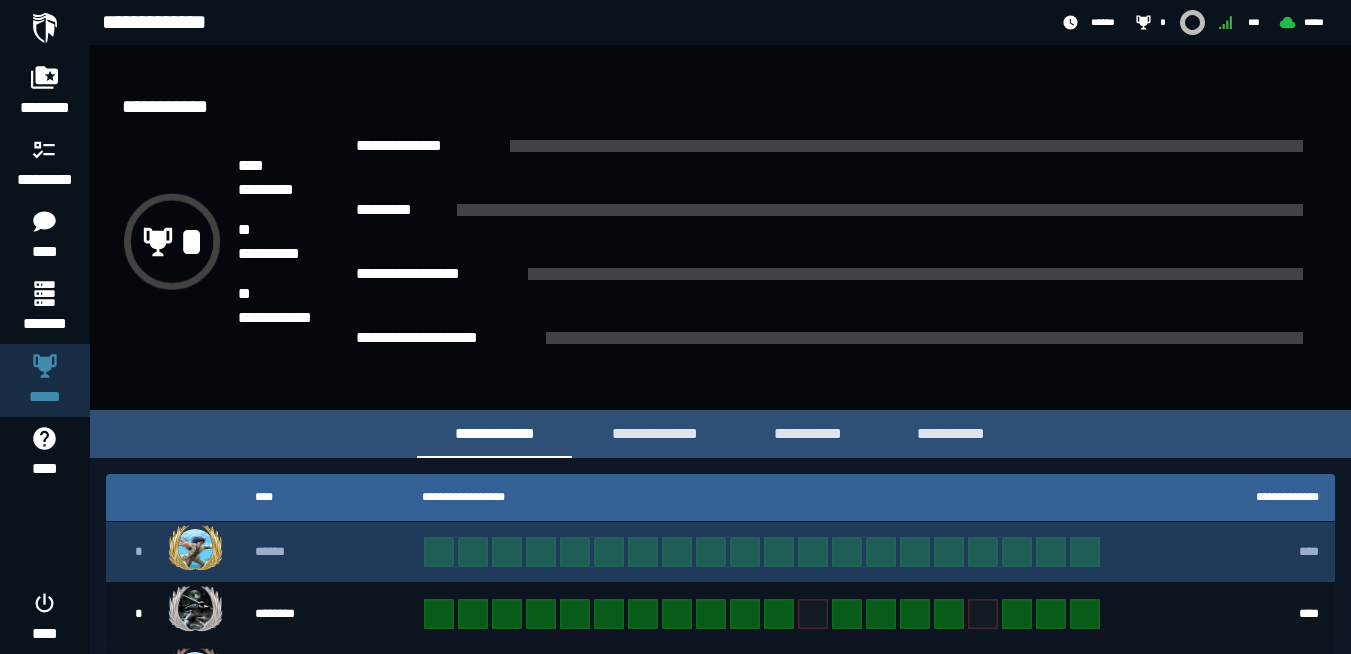 click on "******" at bounding box center (322, 553) 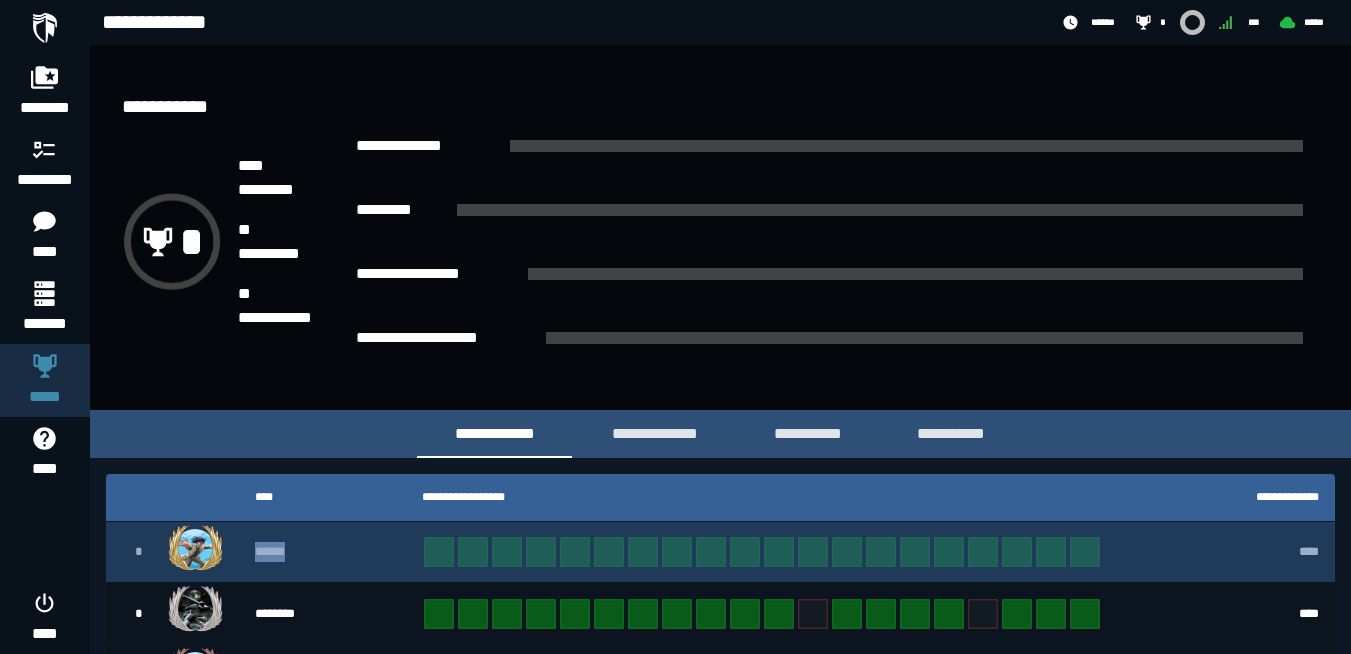 click on "******" at bounding box center (322, 553) 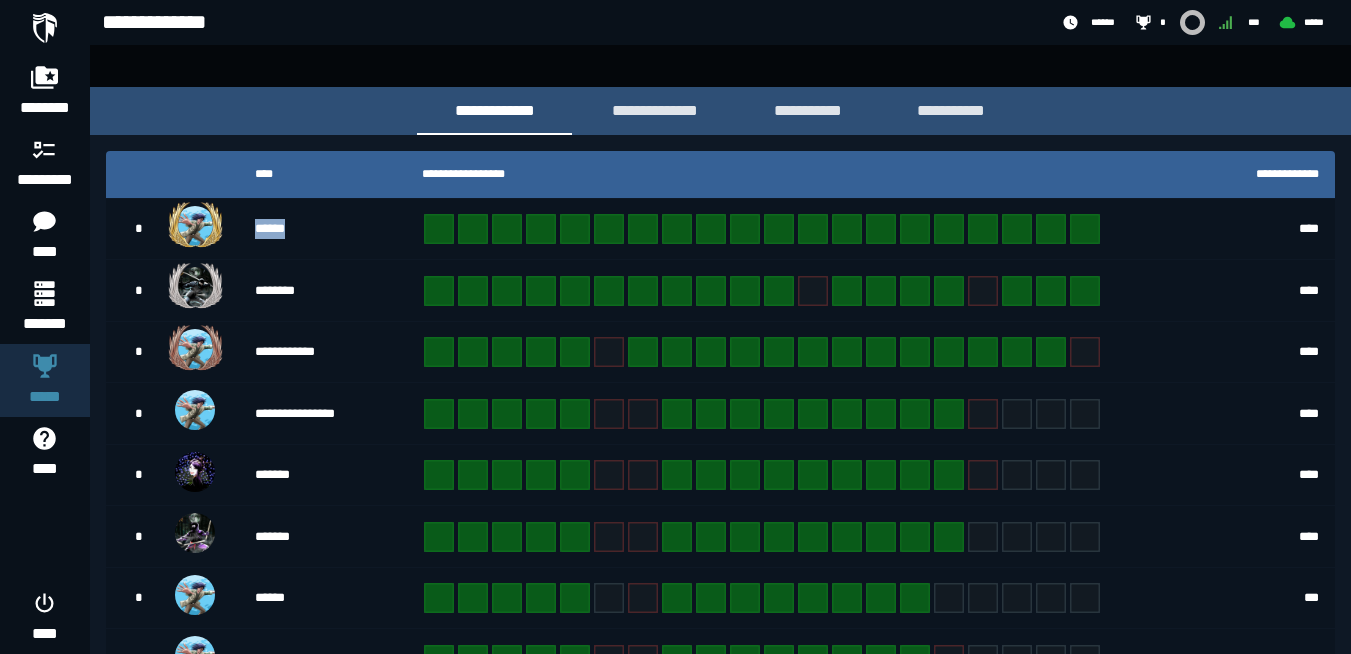 scroll, scrollTop: 327, scrollLeft: 0, axis: vertical 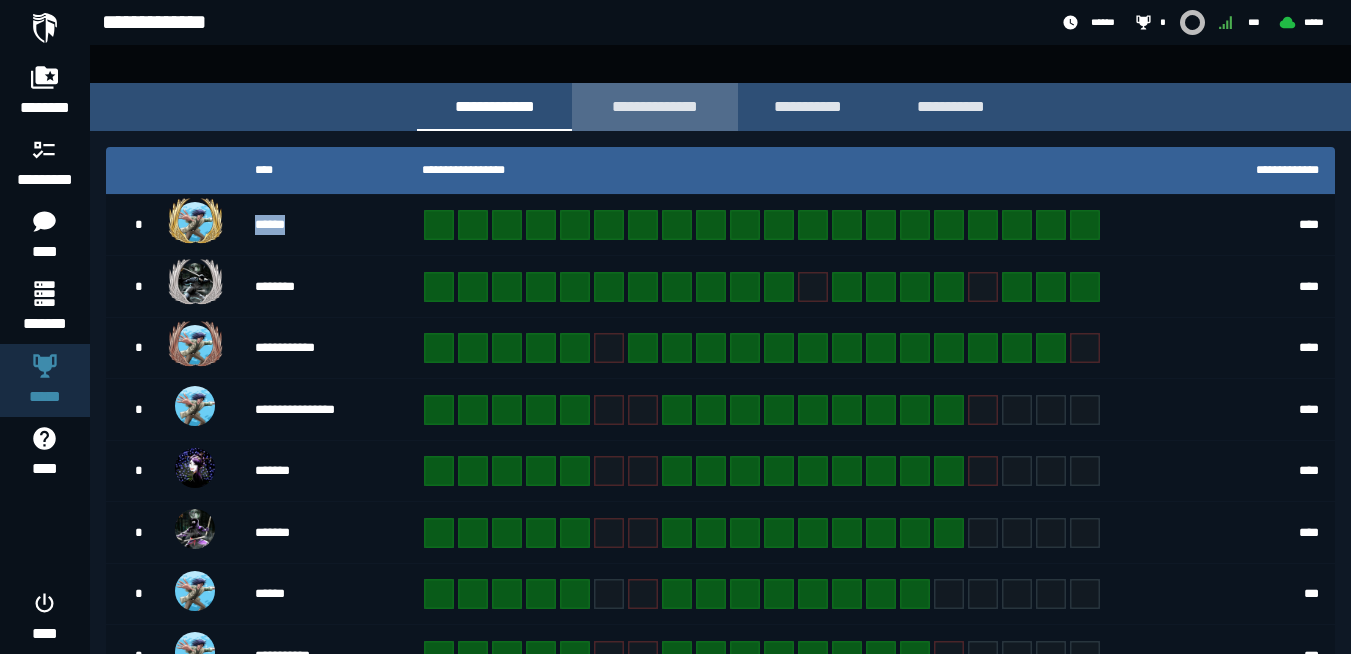 click on "**********" at bounding box center [655, 106] 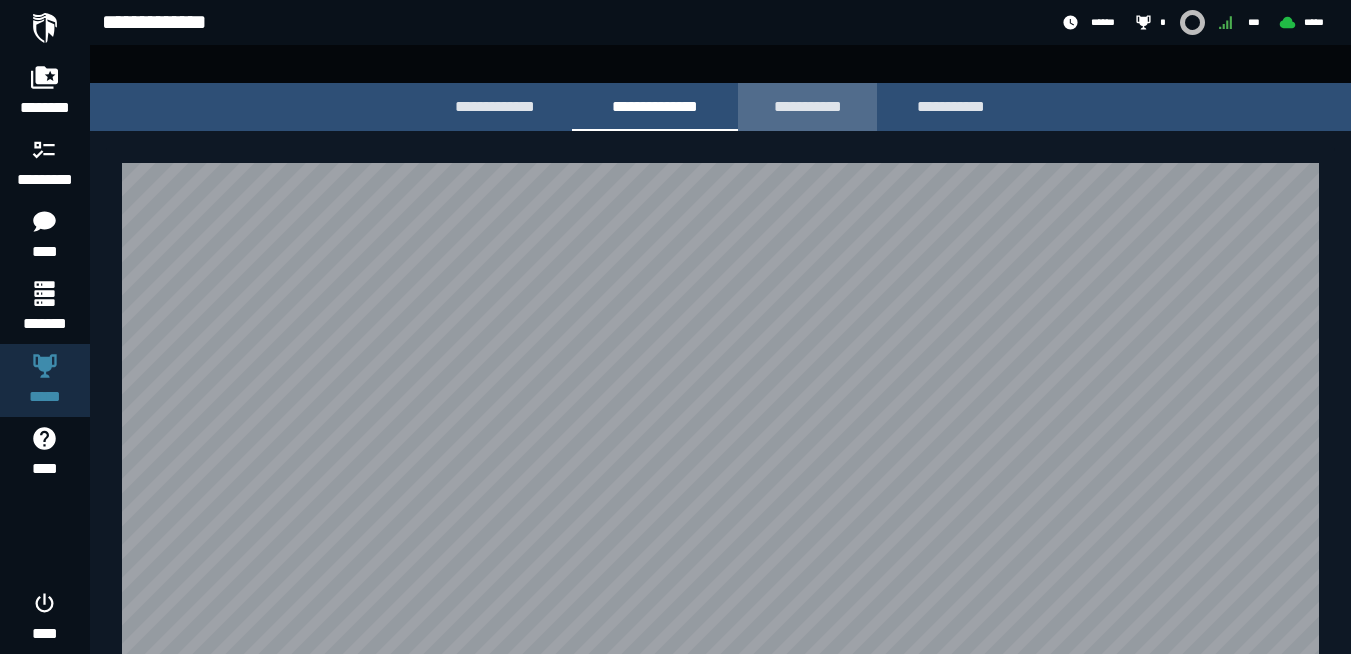 click on "**********" at bounding box center [807, 106] 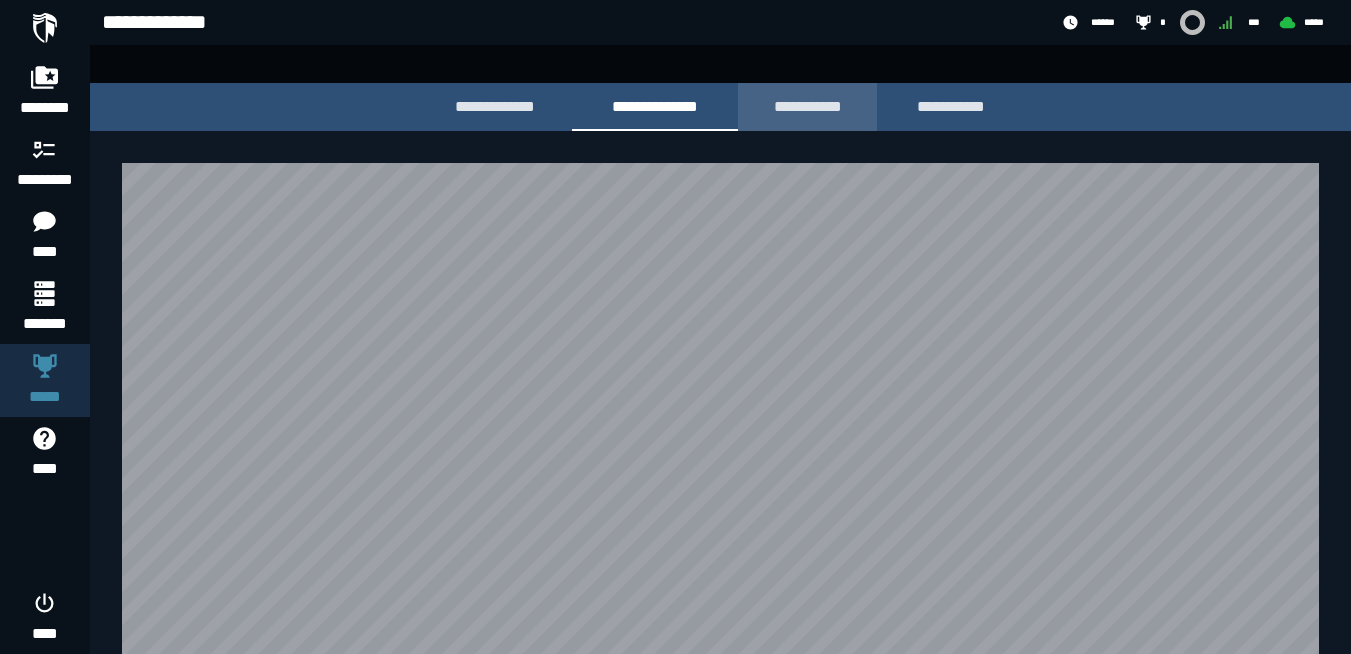 scroll, scrollTop: 232, scrollLeft: 0, axis: vertical 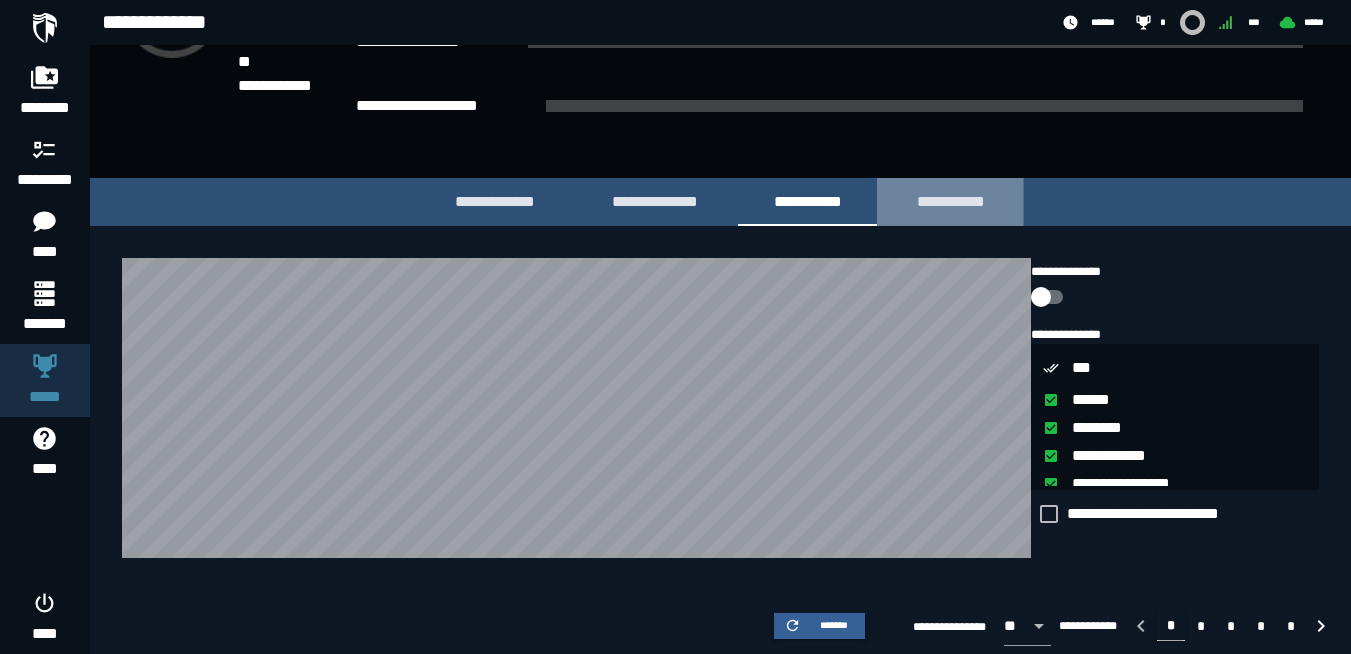click on "**********" at bounding box center (950, 201) 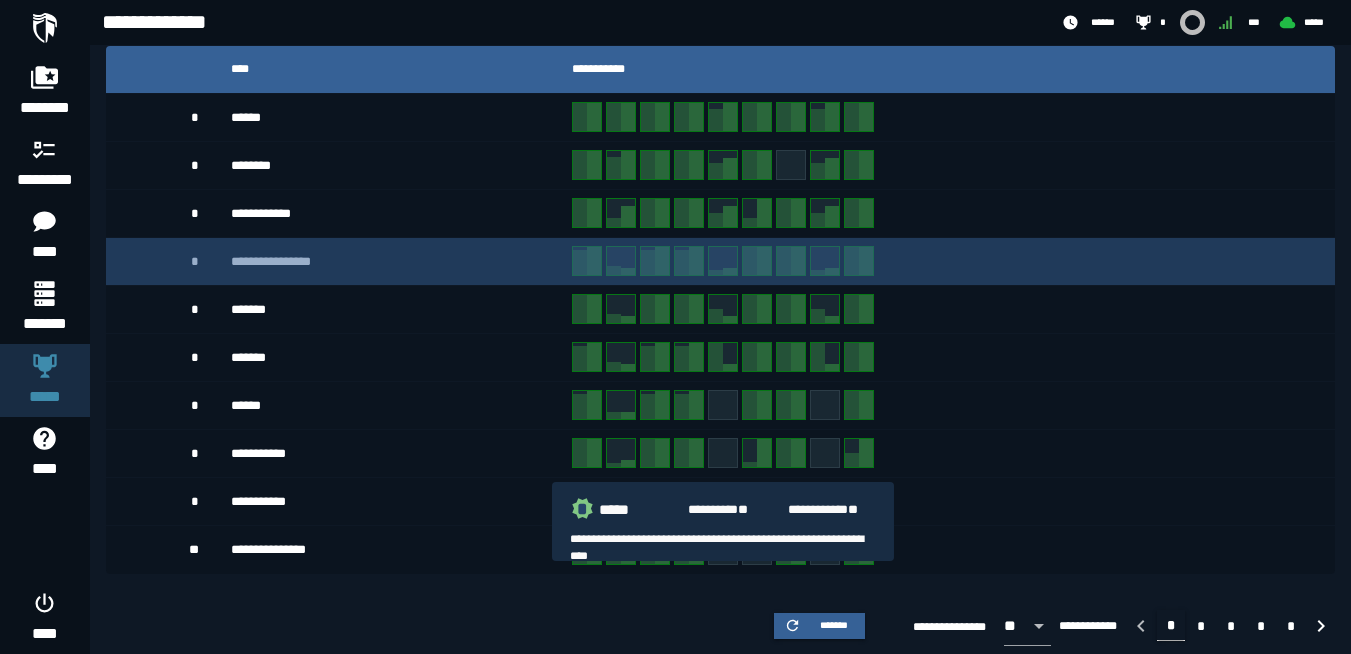 scroll, scrollTop: 0, scrollLeft: 0, axis: both 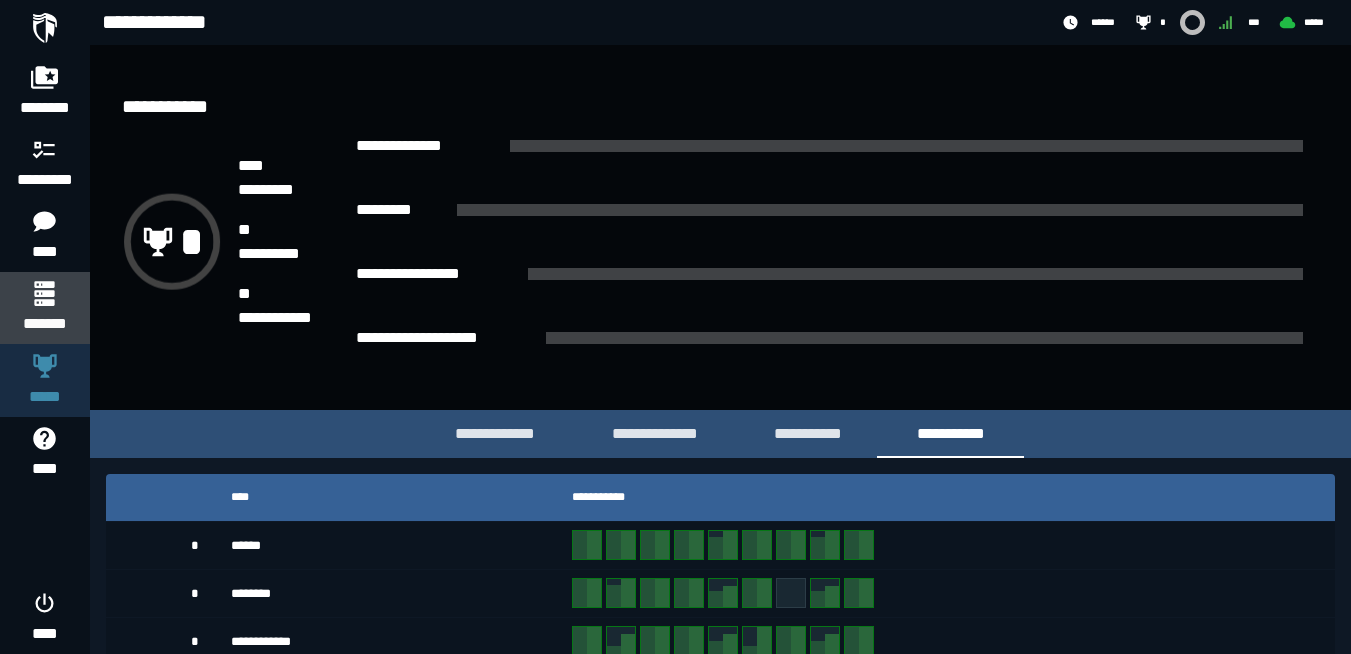 click 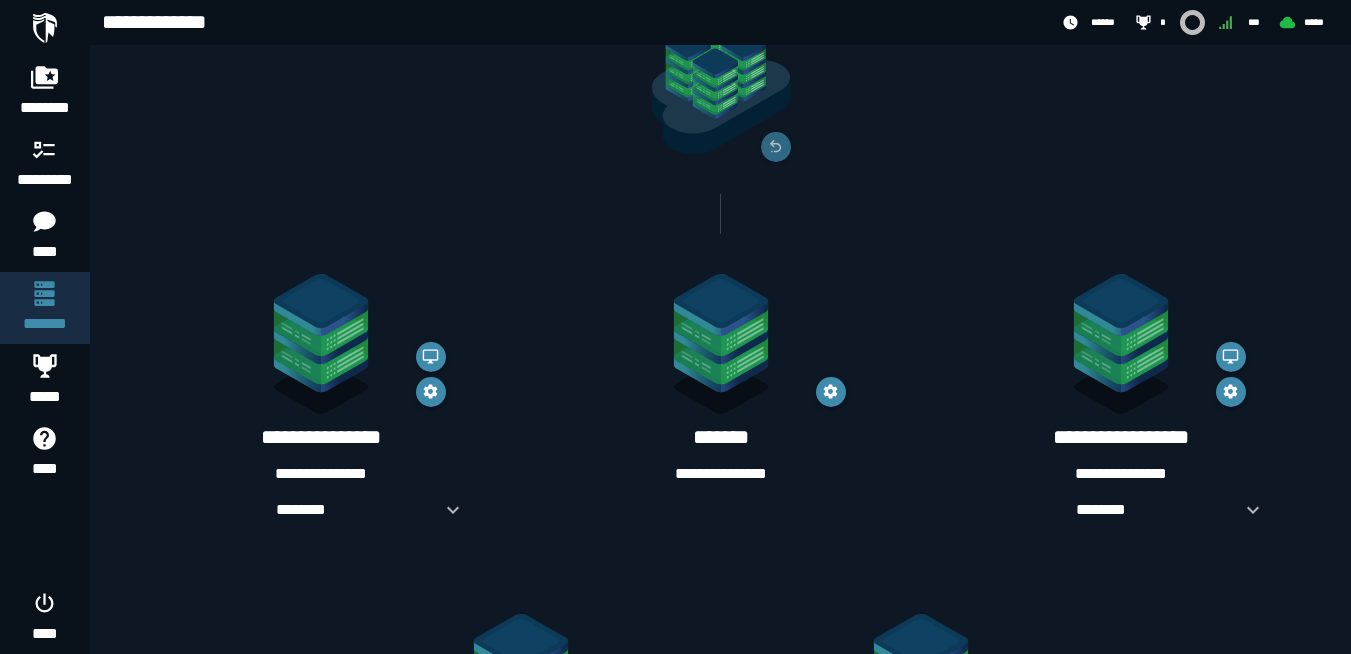 scroll, scrollTop: 385, scrollLeft: 0, axis: vertical 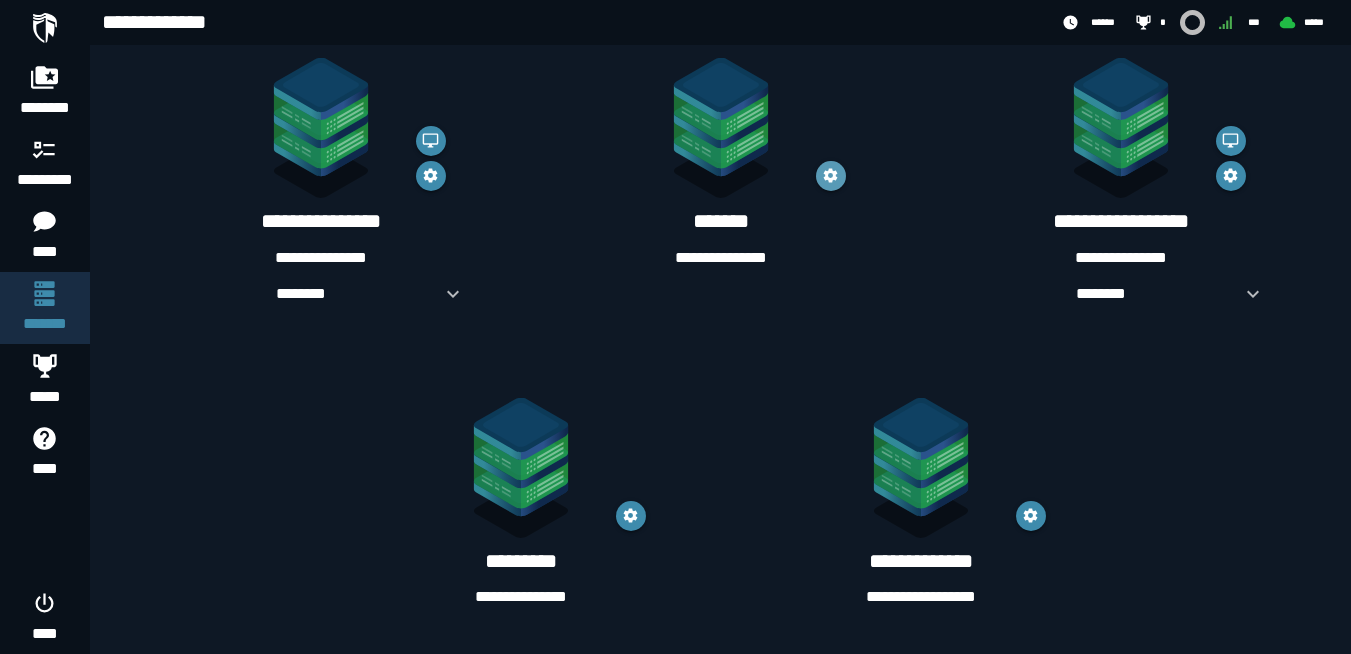 click 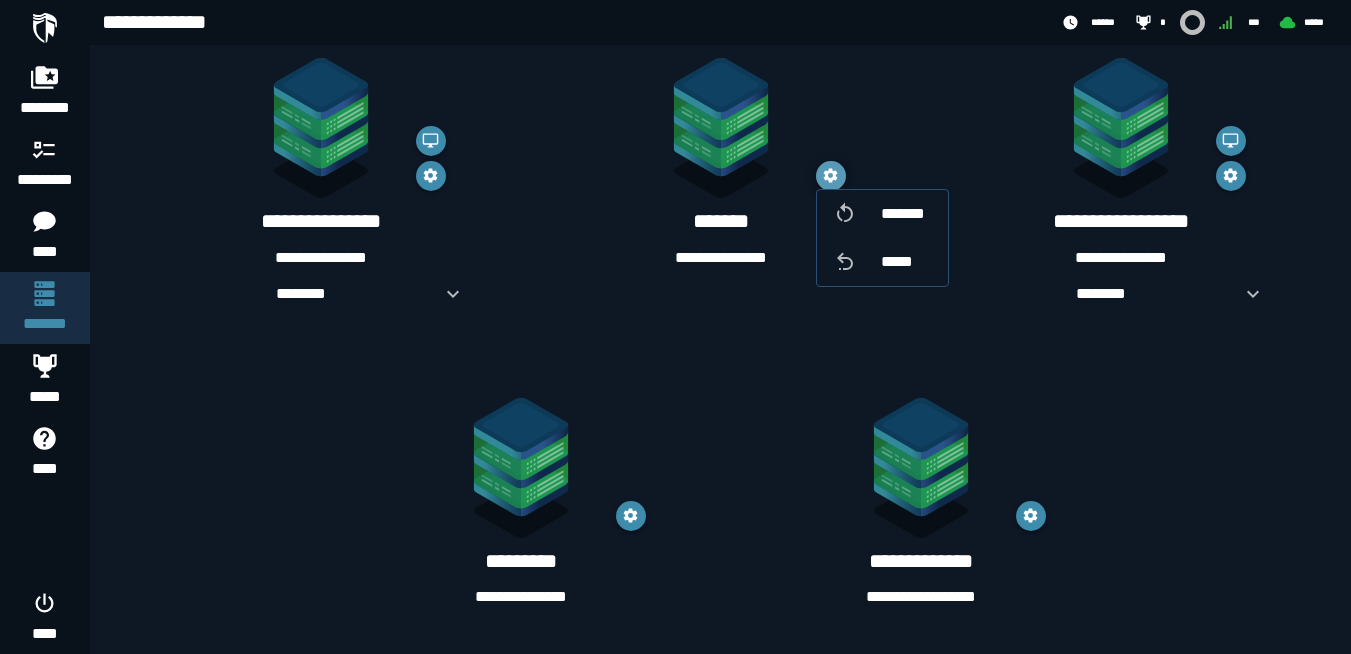 click 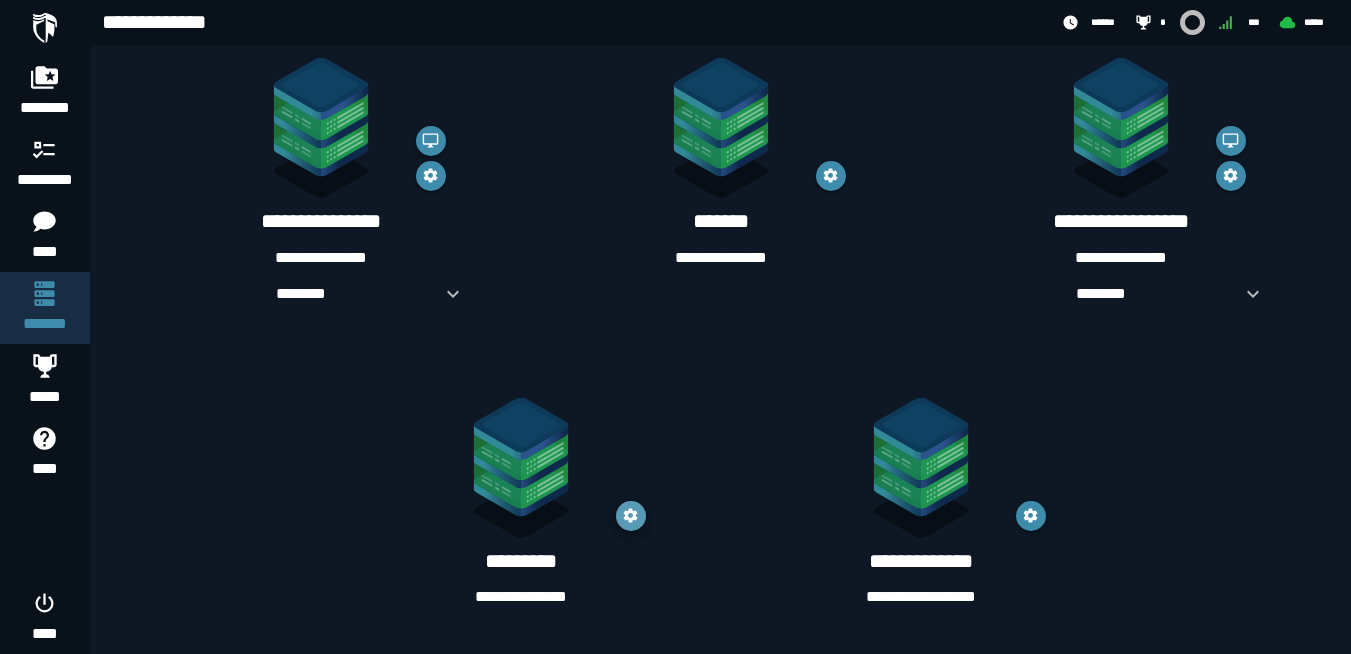 click 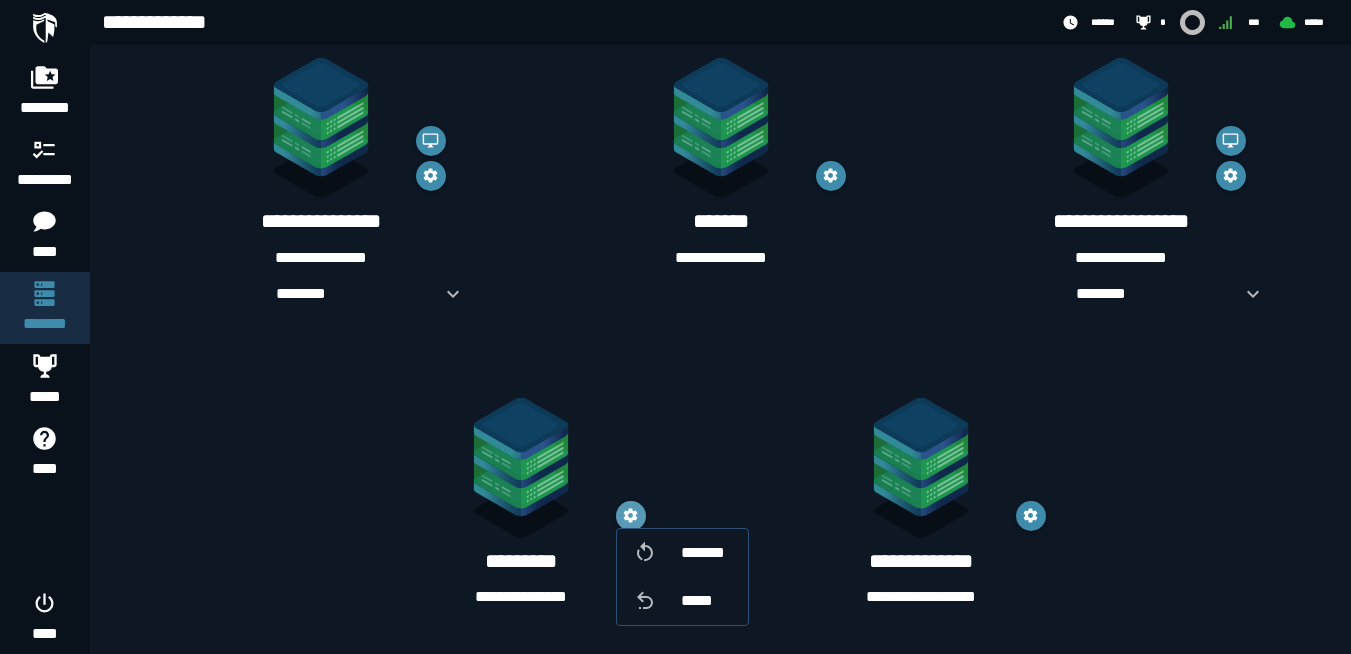 click 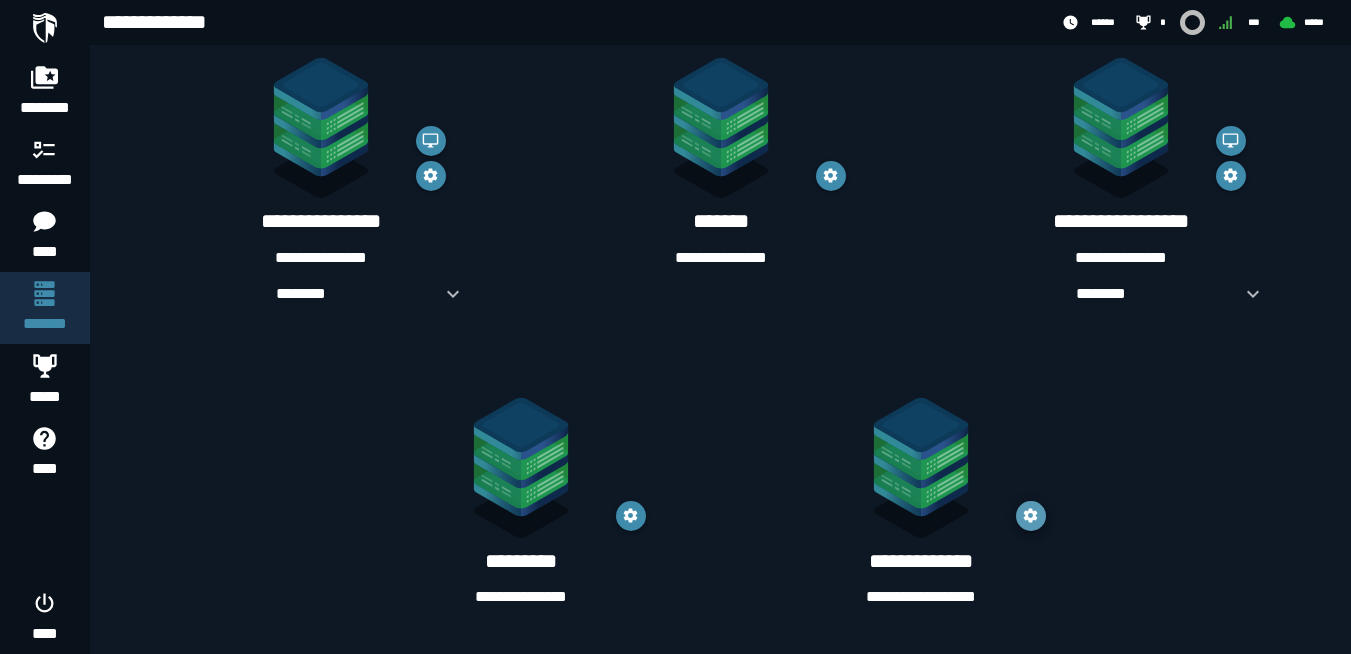 click 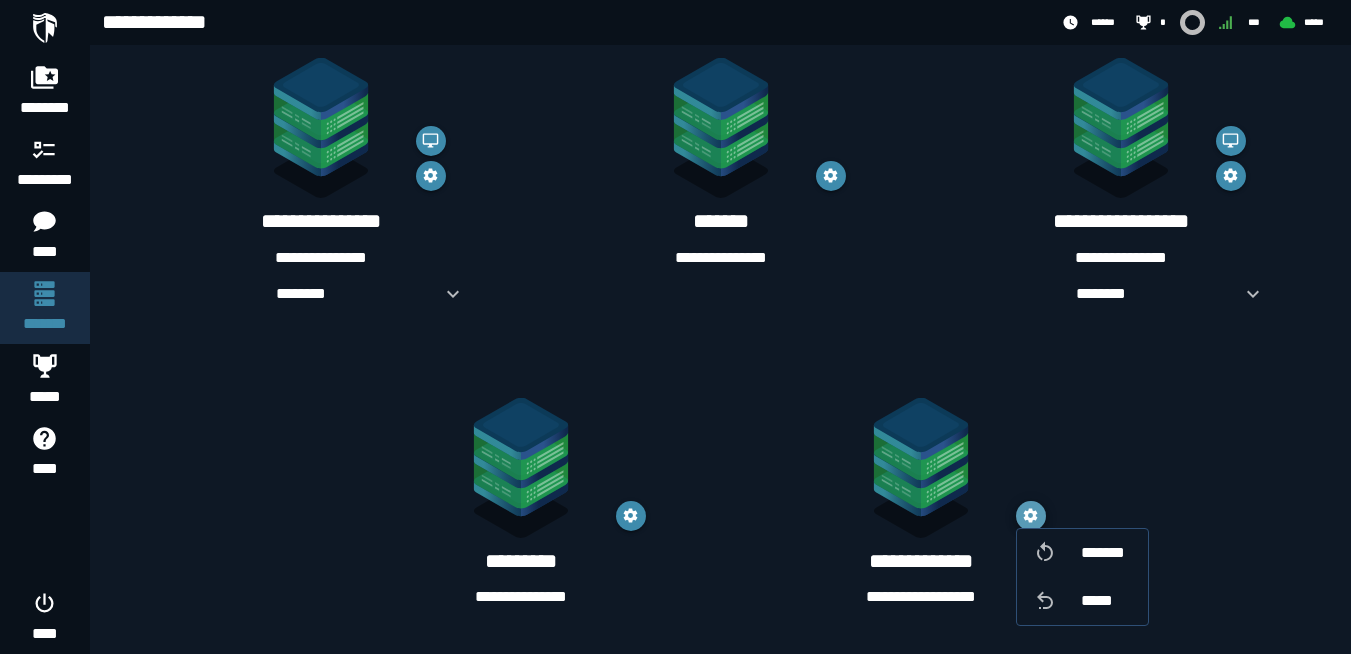 click 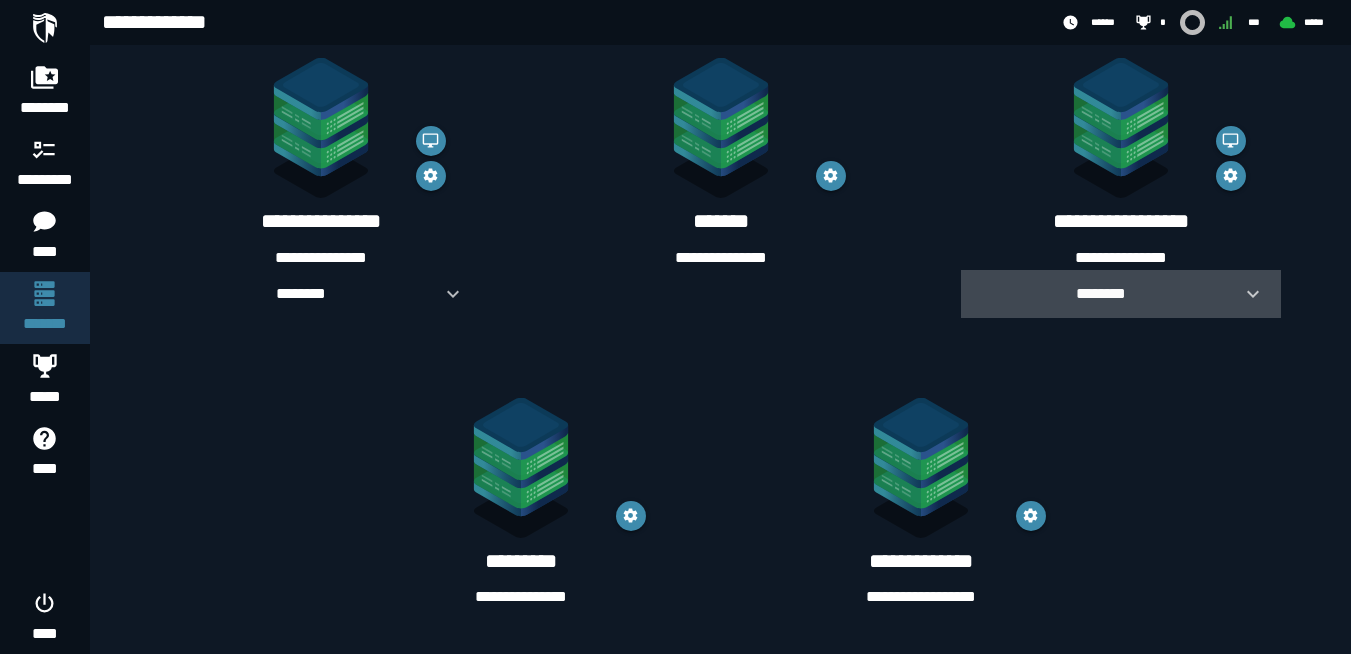 click at bounding box center (1245, 294) 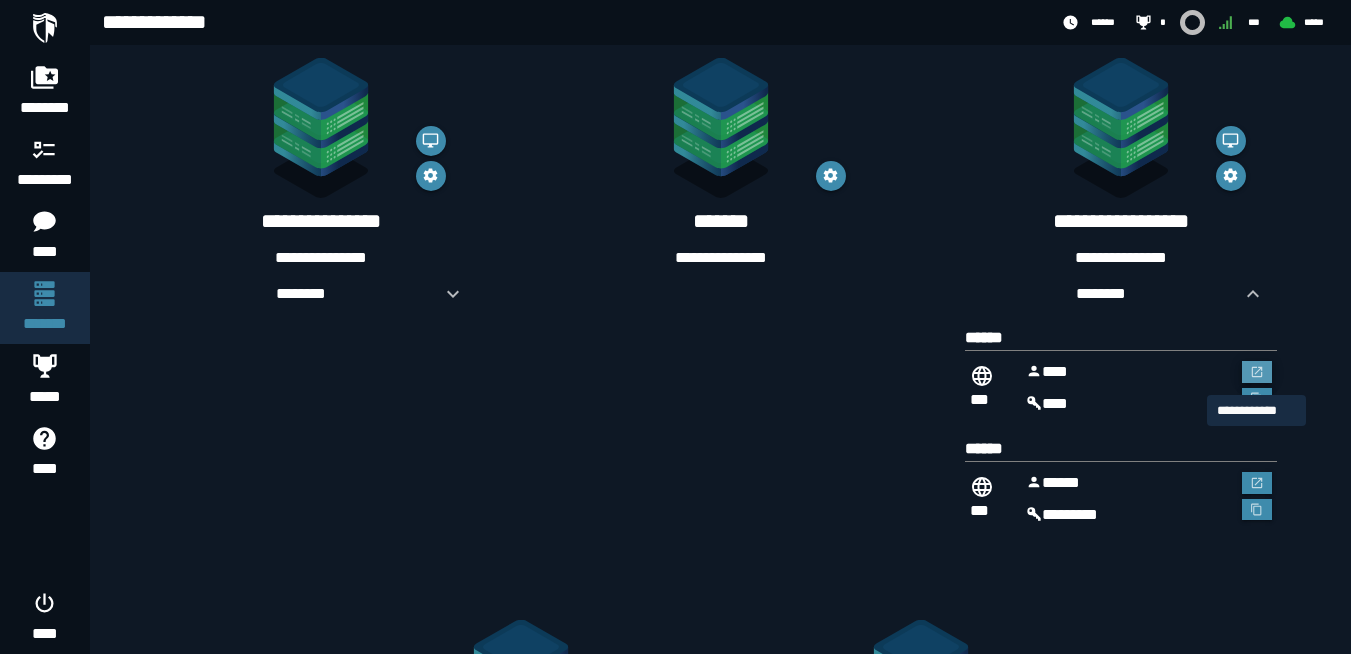click 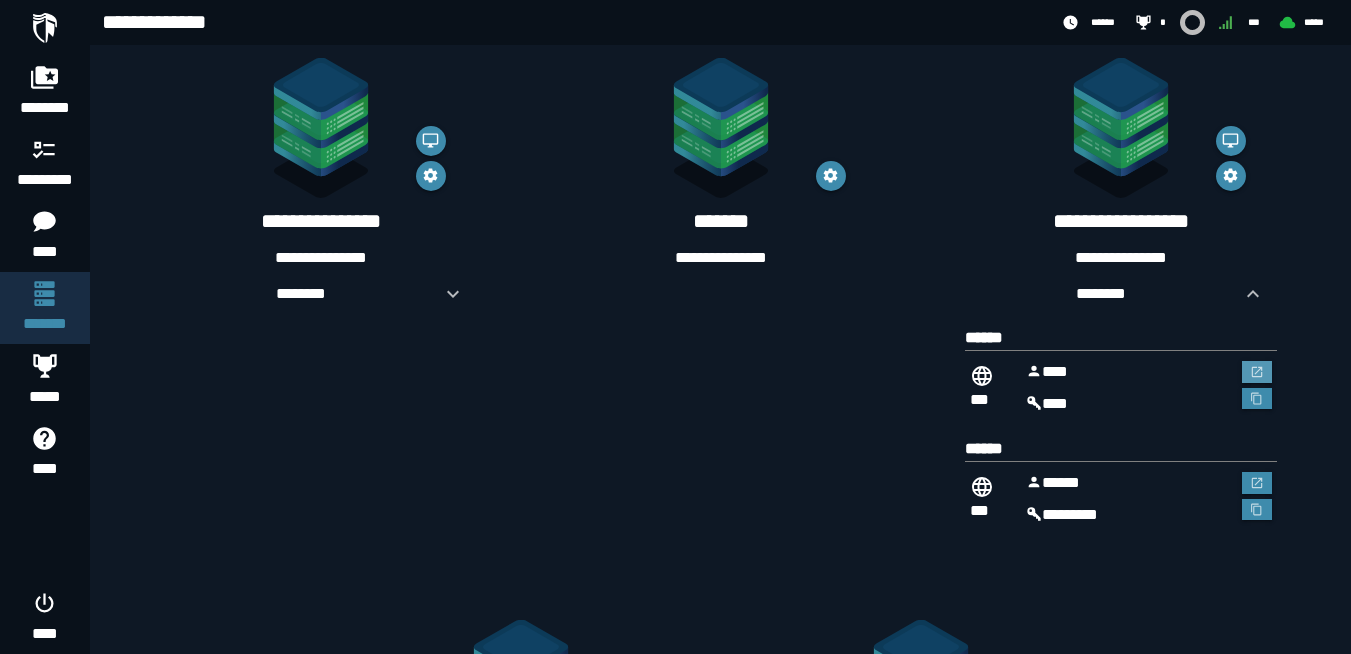 scroll, scrollTop: 385, scrollLeft: 0, axis: vertical 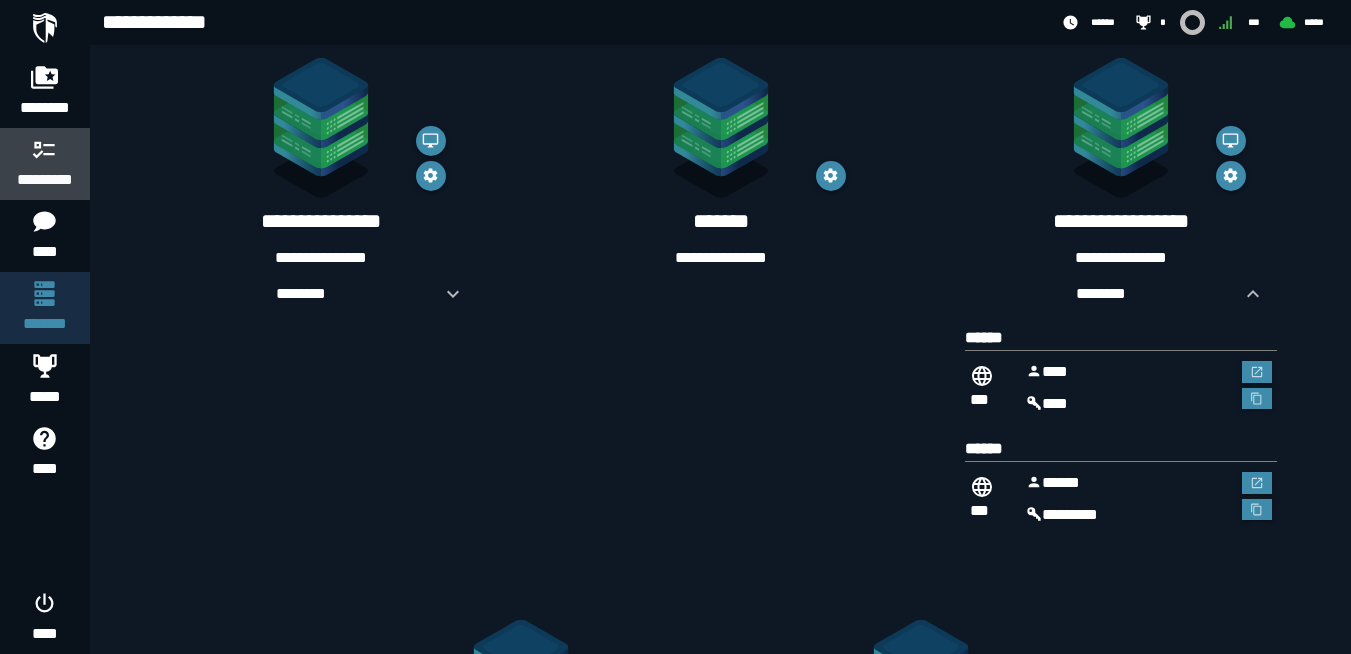 click on "*********" 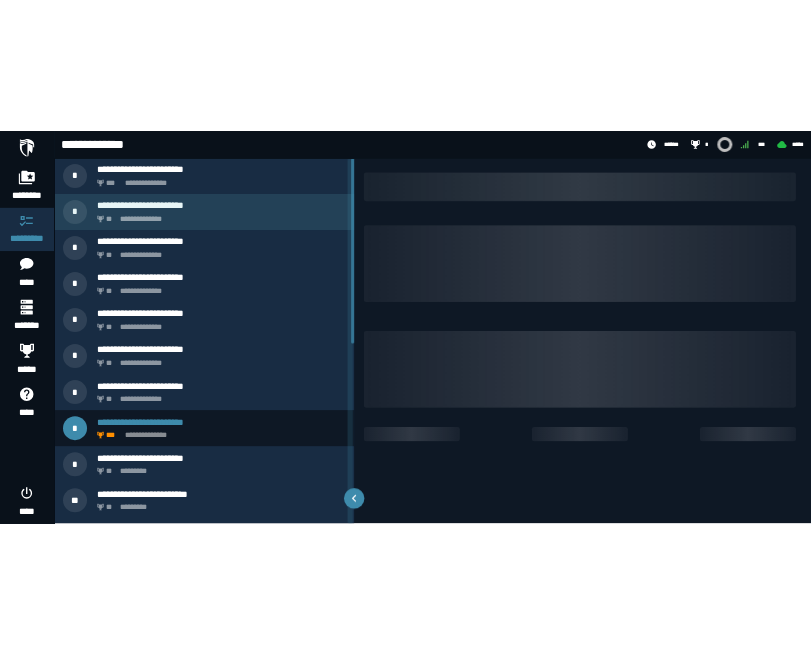 scroll, scrollTop: 0, scrollLeft: 0, axis: both 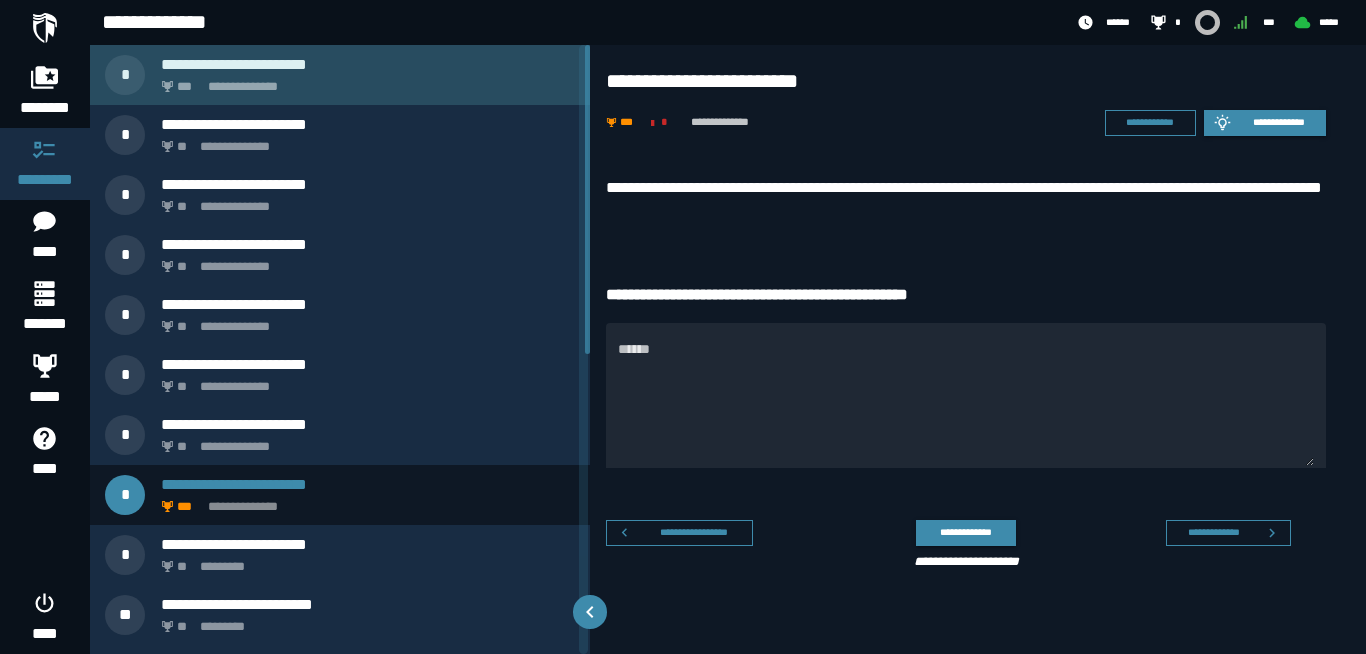 click on "**********" at bounding box center (364, 81) 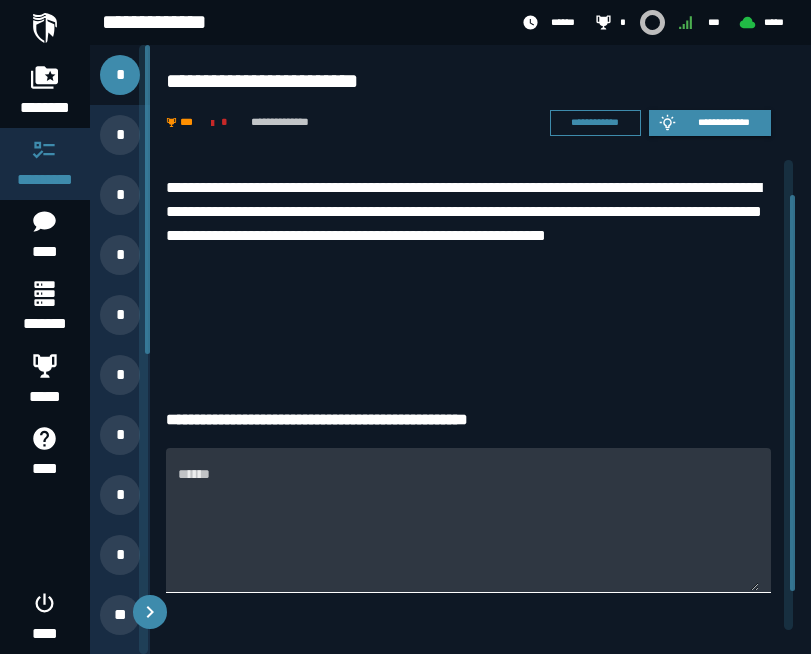 scroll, scrollTop: 42, scrollLeft: 0, axis: vertical 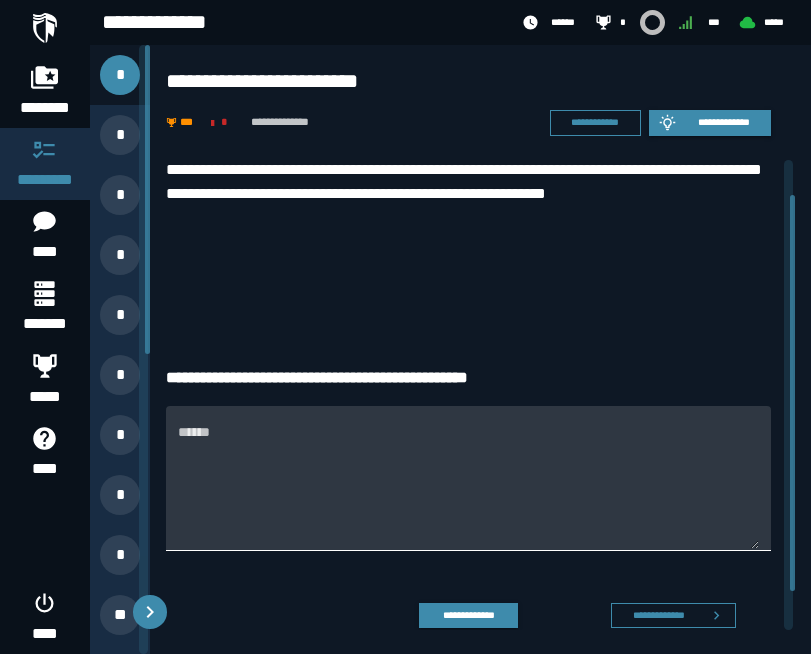 click on "******" at bounding box center [468, 489] 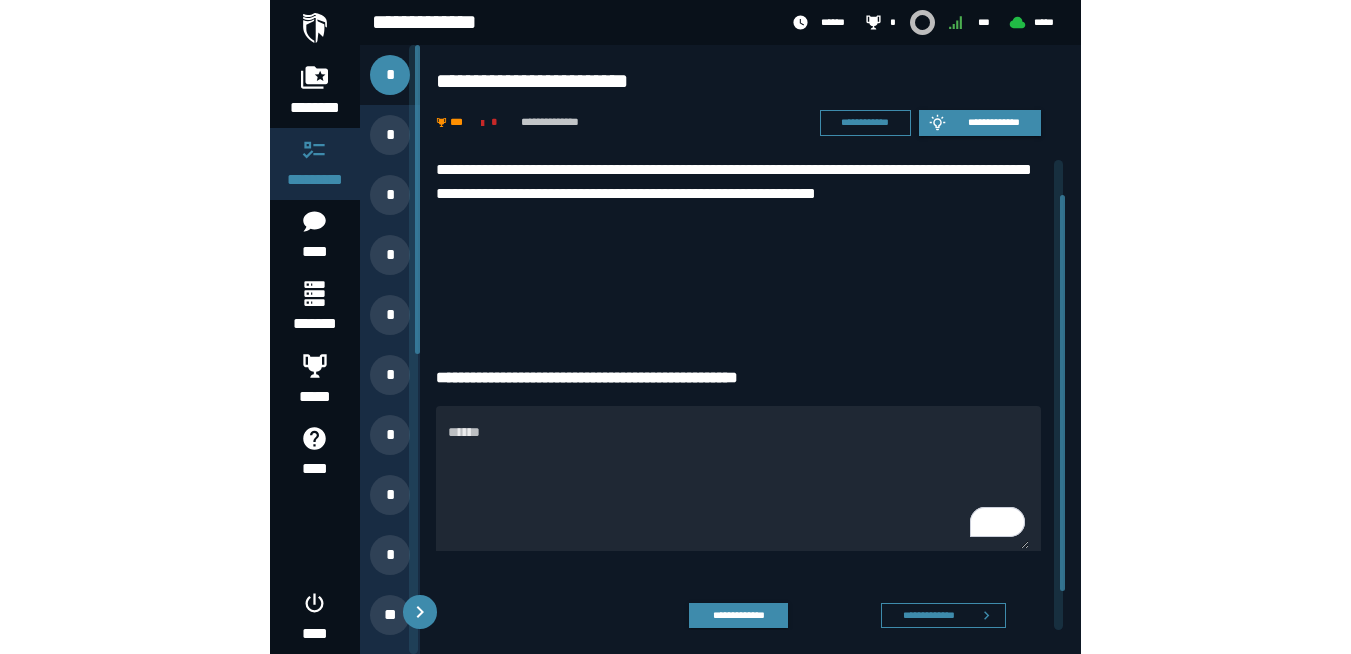 scroll, scrollTop: 42, scrollLeft: 0, axis: vertical 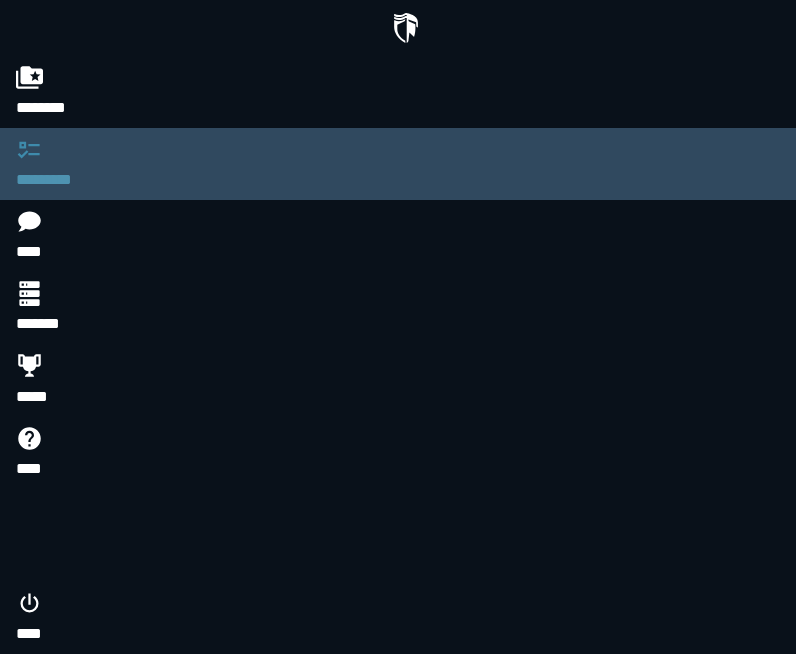 click on "*********" at bounding box center [52, 180] 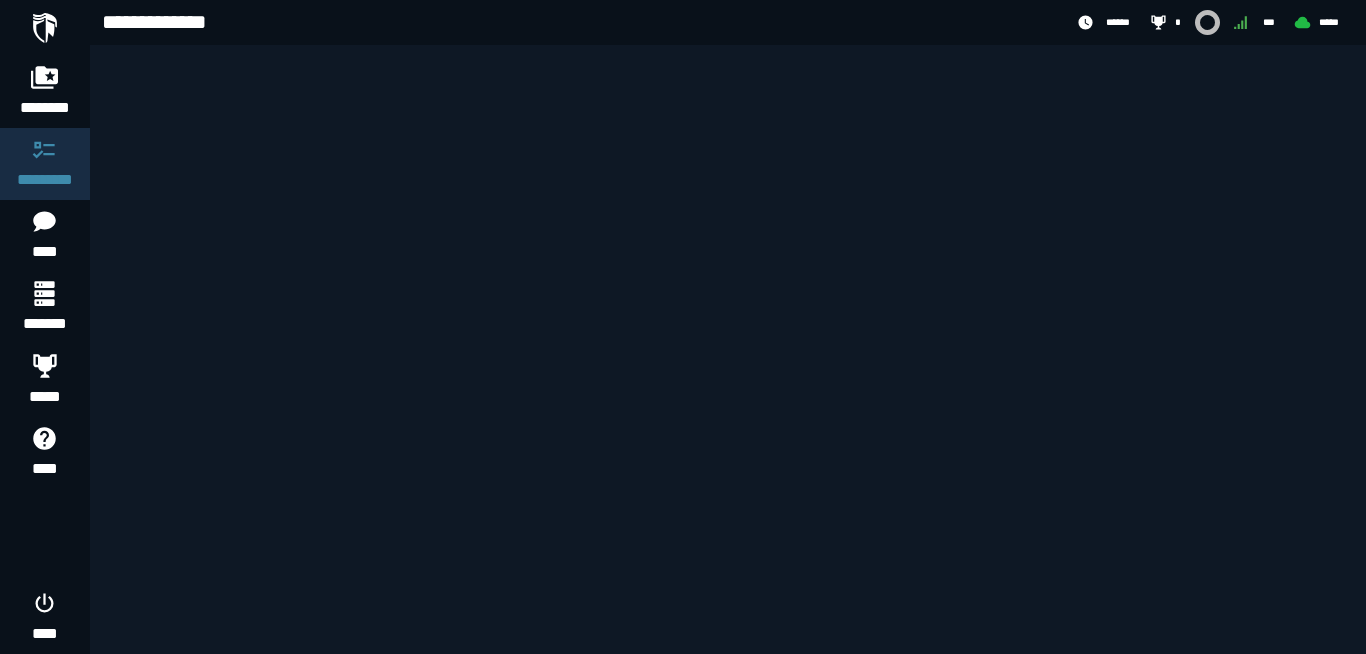 scroll, scrollTop: 0, scrollLeft: 0, axis: both 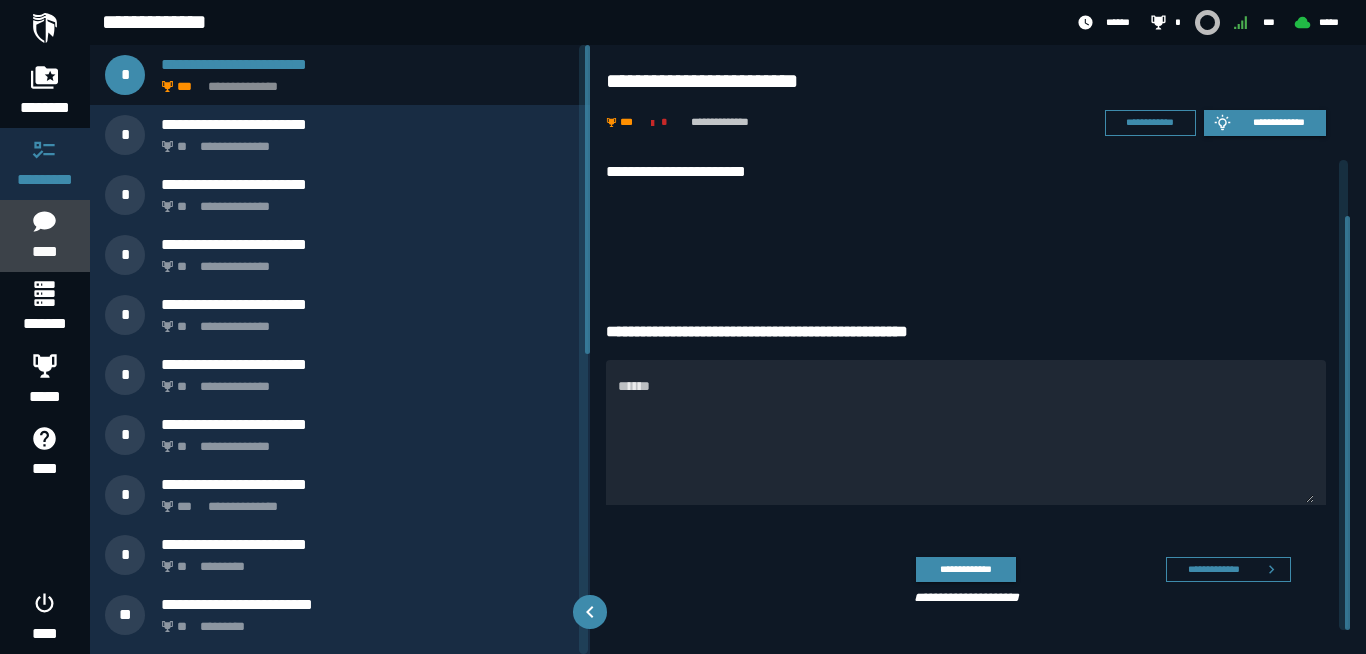 click on "****" at bounding box center (44, 236) 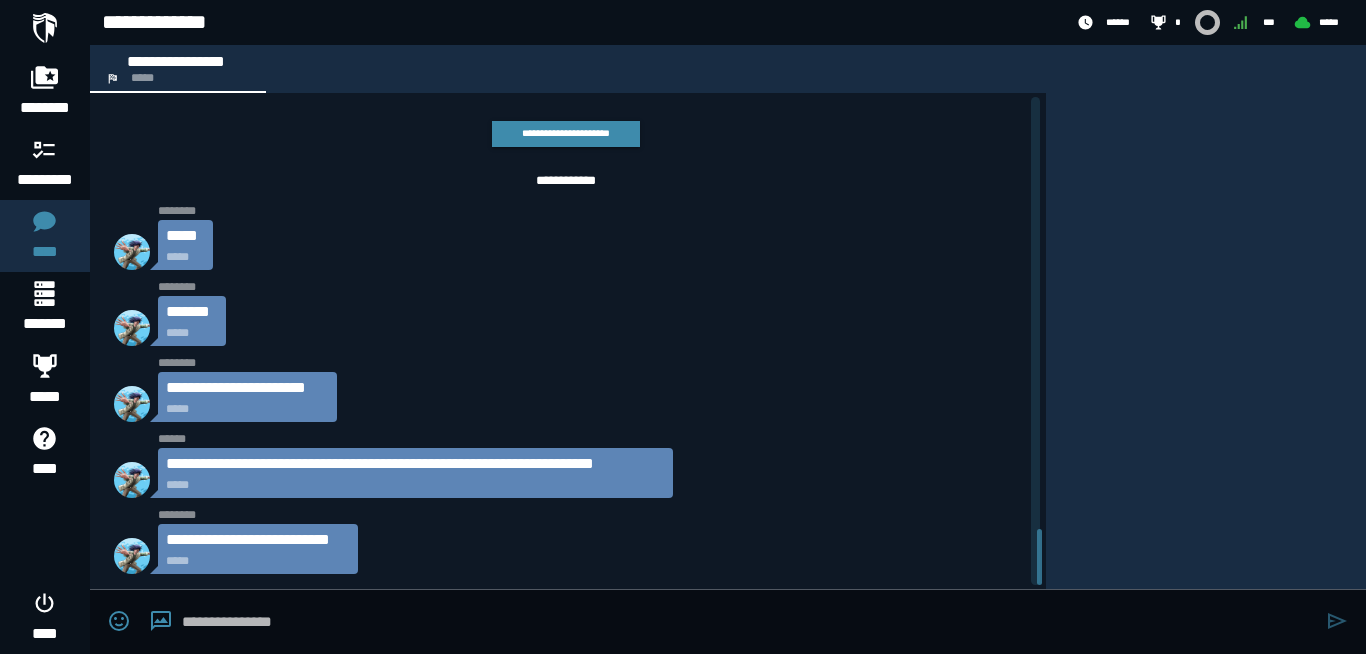 scroll, scrollTop: 3781, scrollLeft: 0, axis: vertical 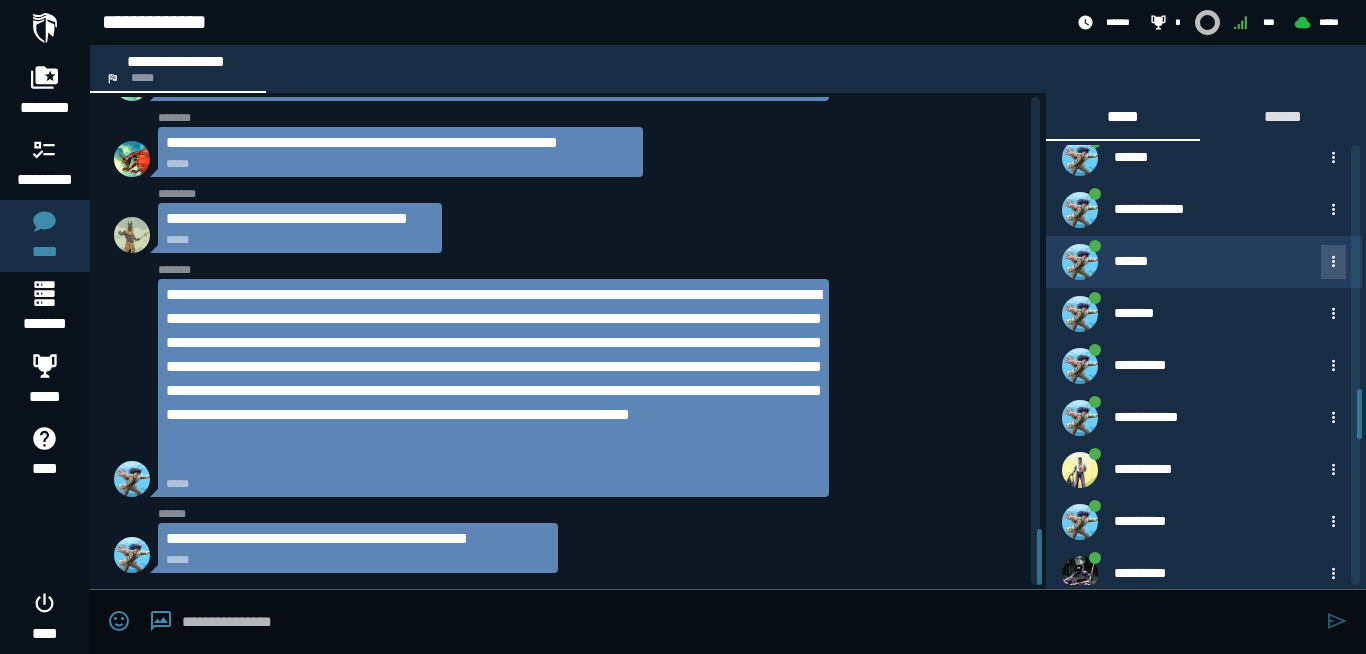click at bounding box center [1333, 261] 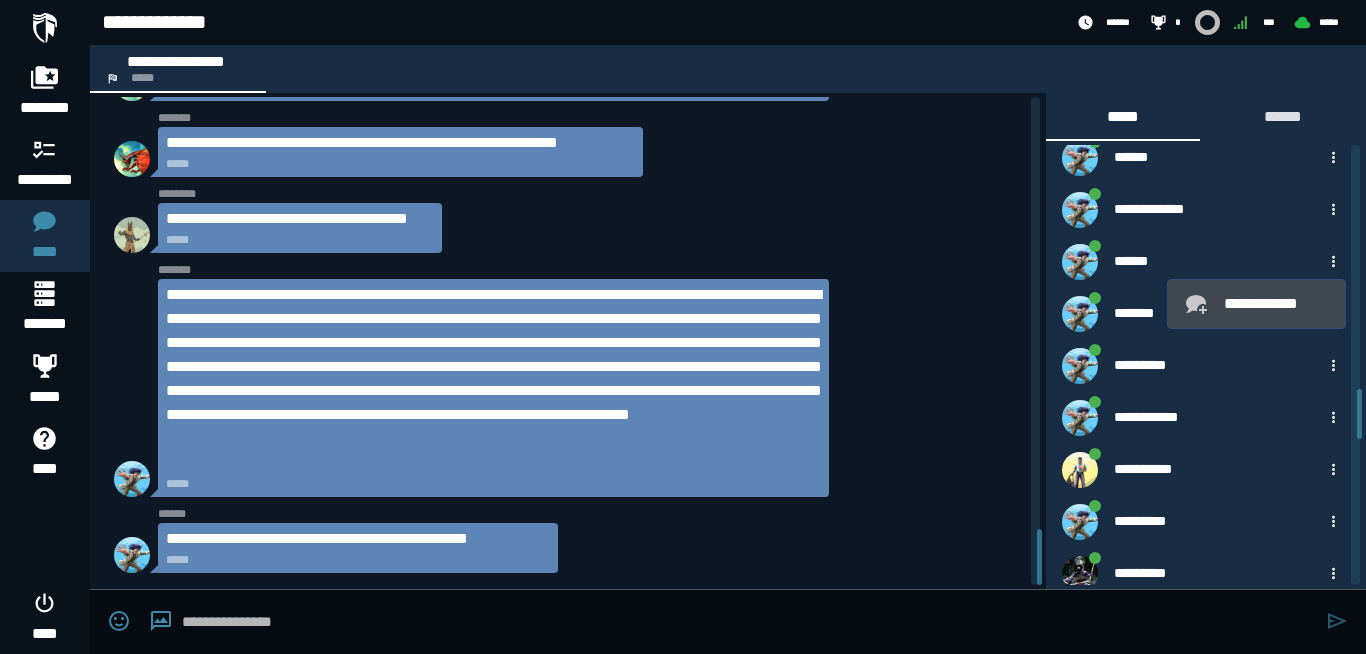 click on "**********" at bounding box center (1276, 304) 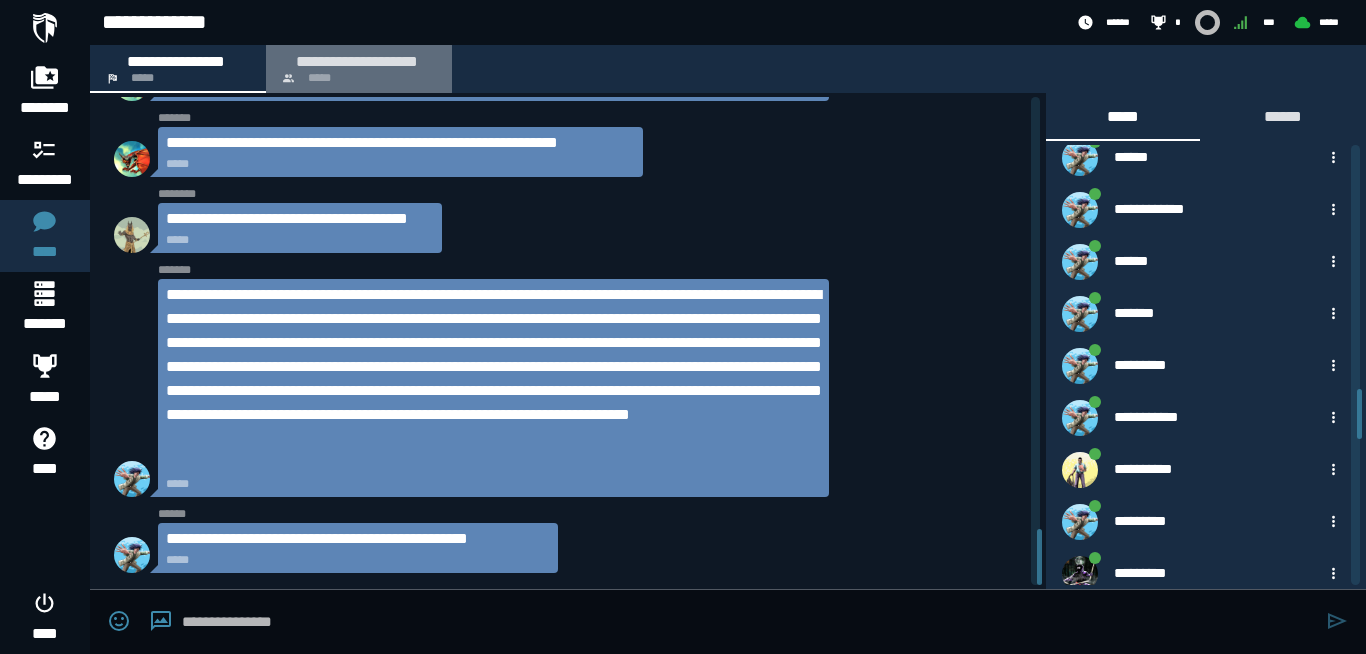 click on "**********" at bounding box center [359, 69] 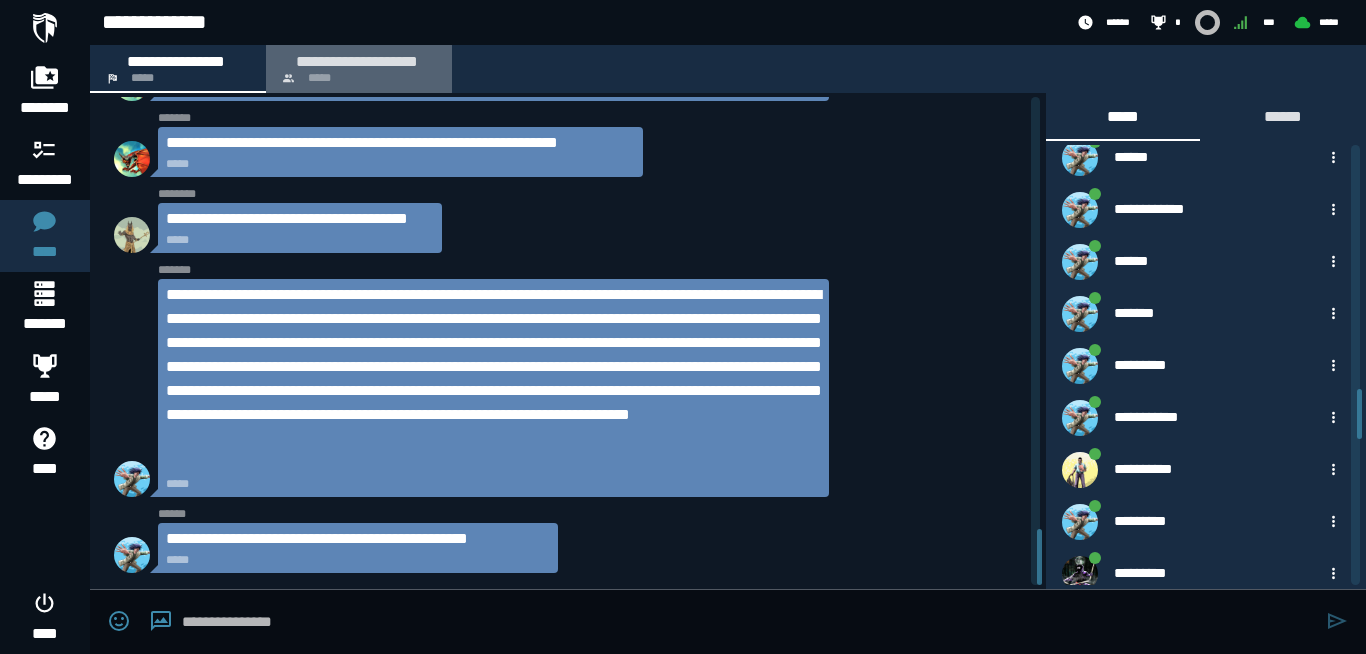 scroll, scrollTop: 0, scrollLeft: 0, axis: both 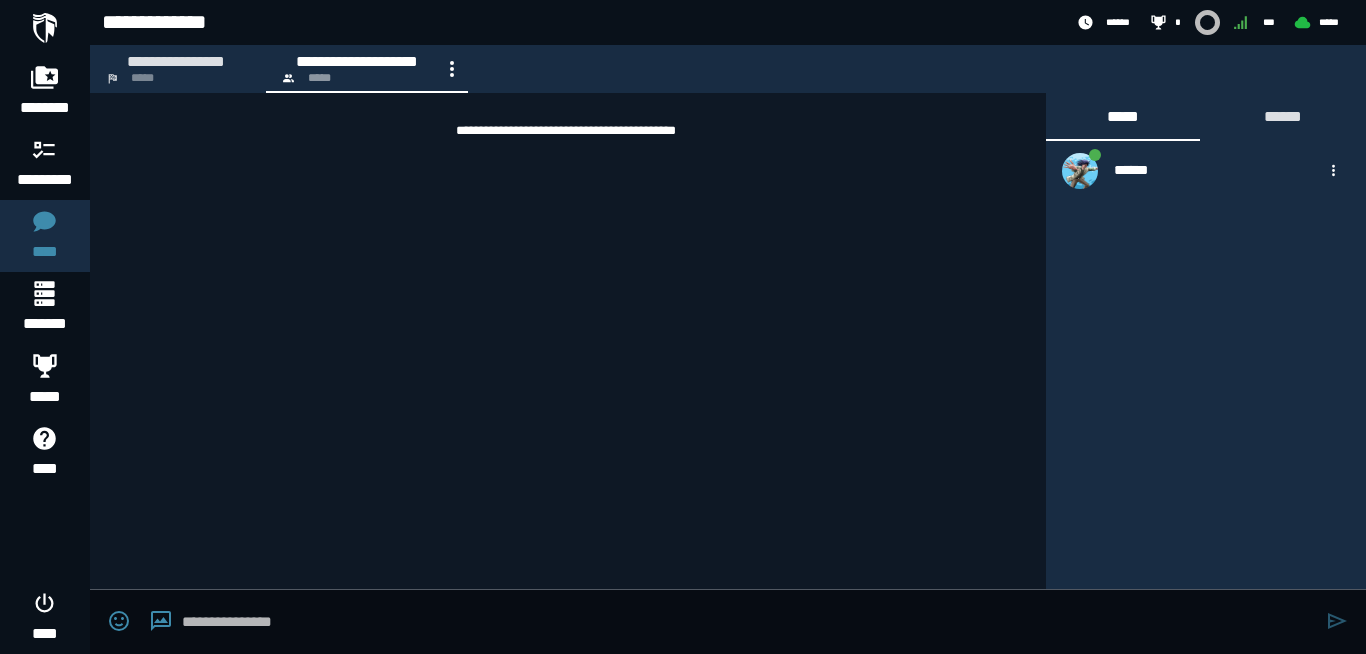 click at bounding box center [749, 622] 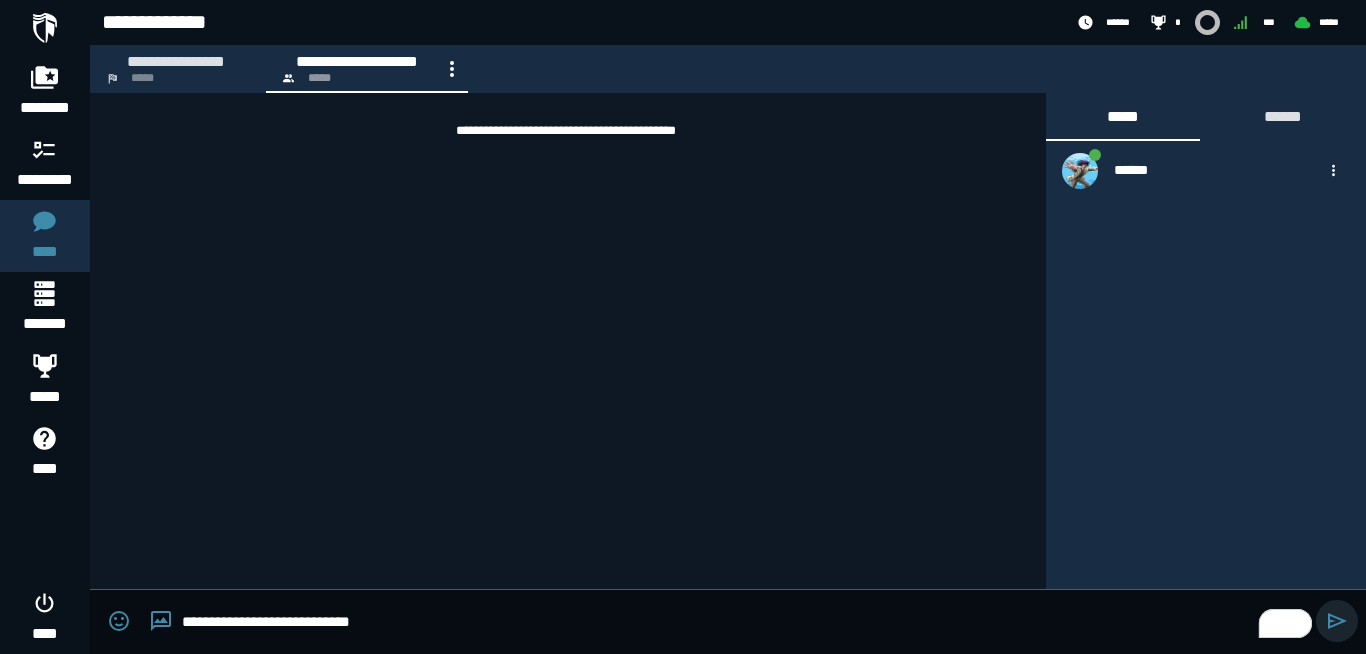 type on "**********" 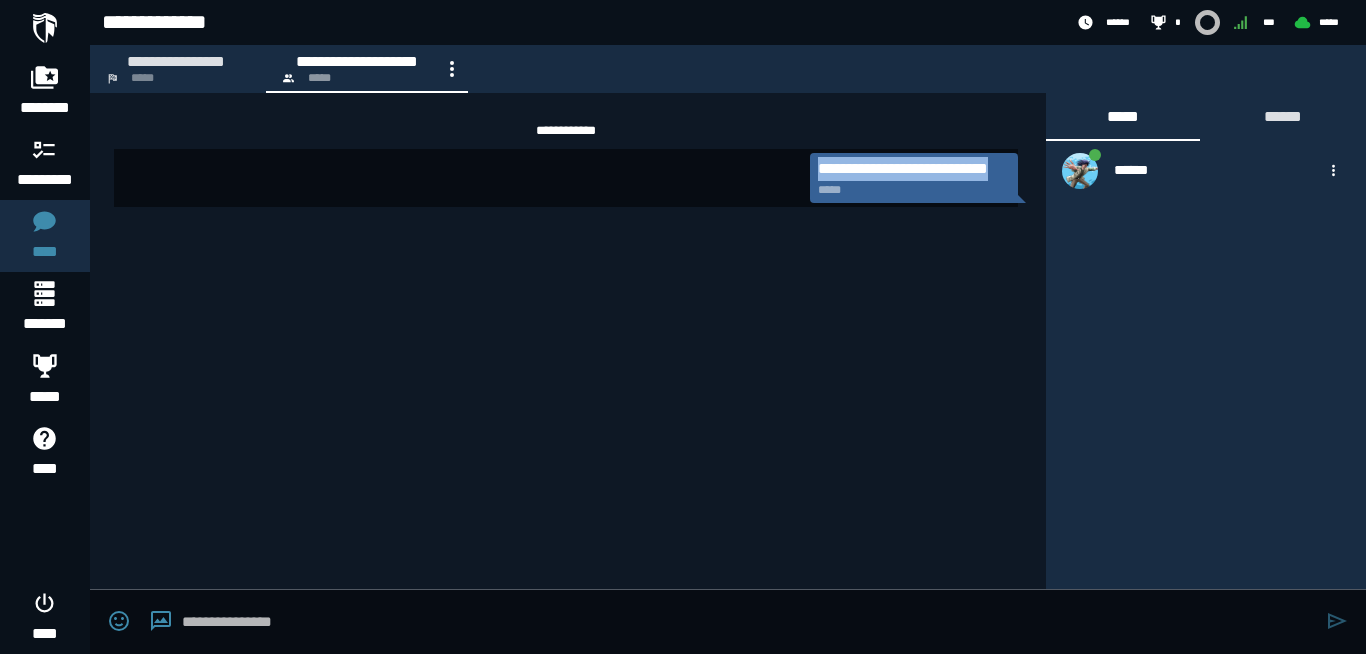 drag, startPoint x: 818, startPoint y: 161, endPoint x: 1013, endPoint y: 162, distance: 195.00256 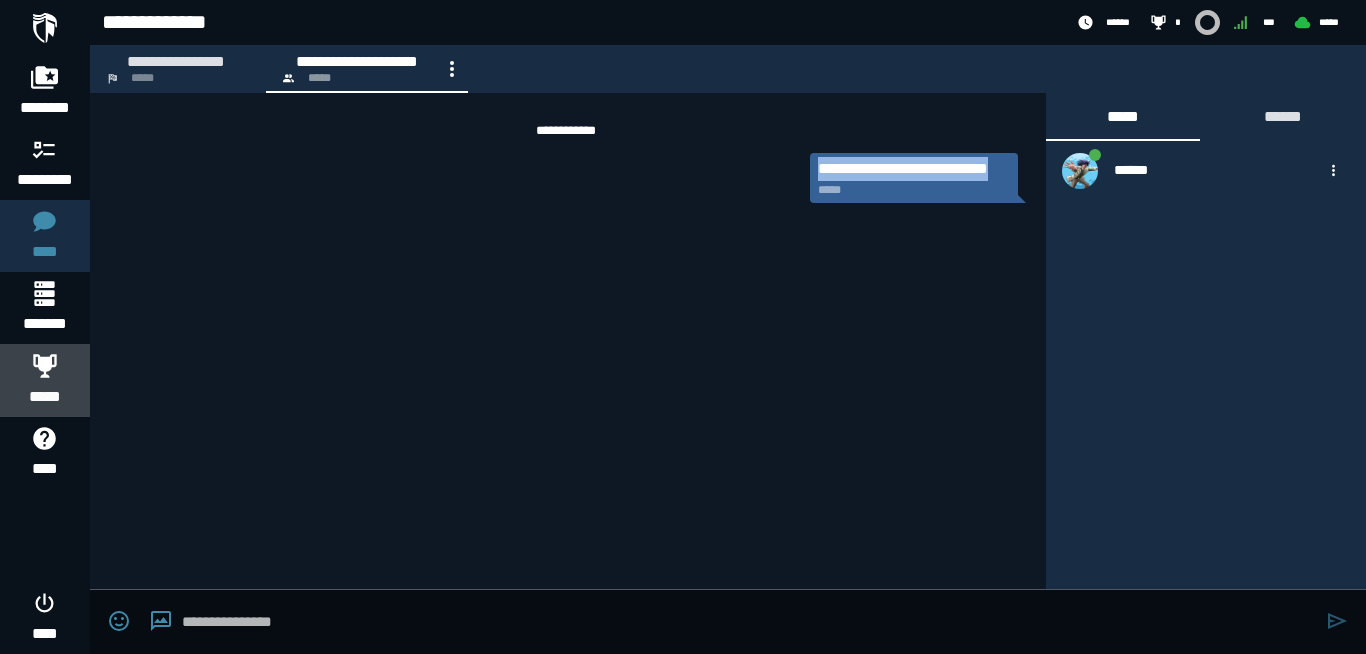 click 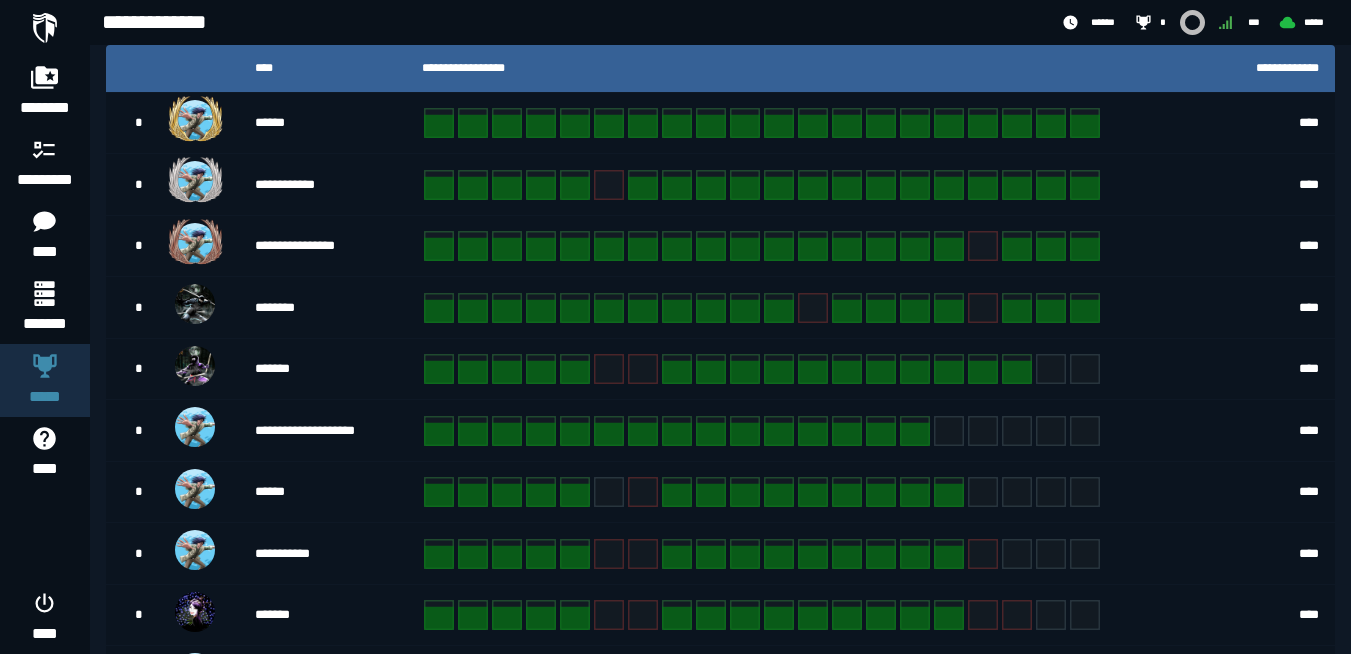 scroll, scrollTop: 425, scrollLeft: 0, axis: vertical 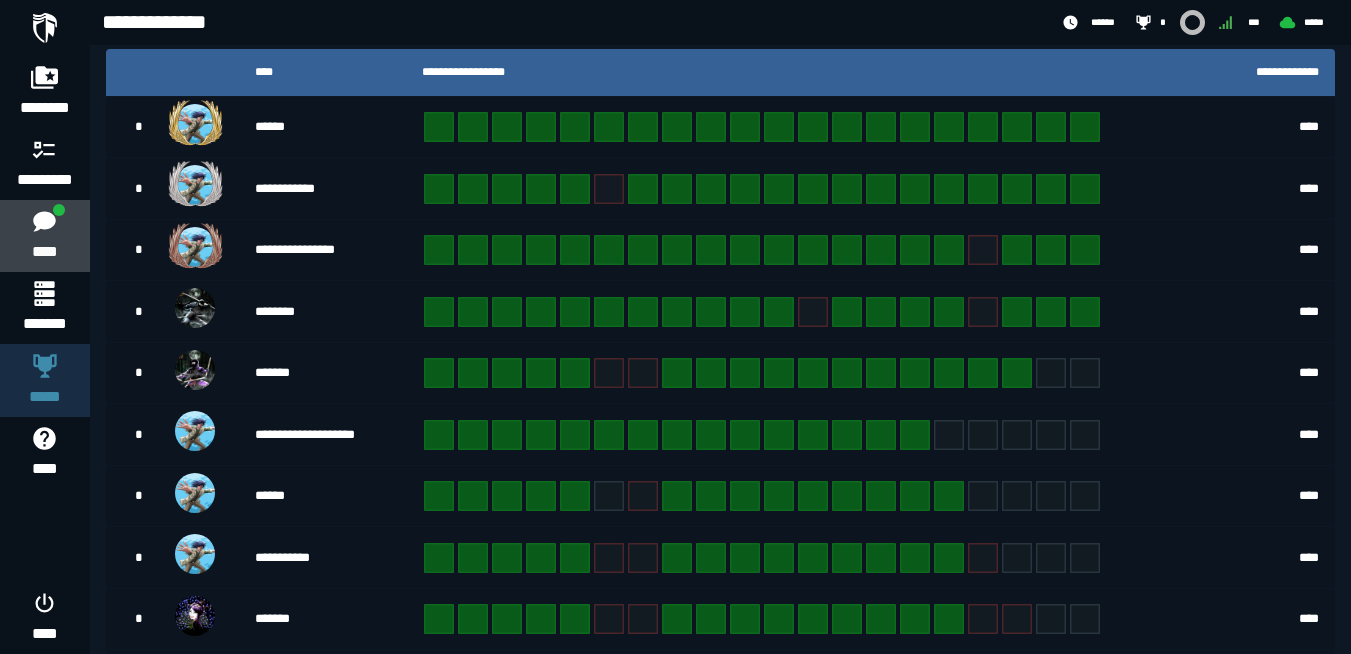 click 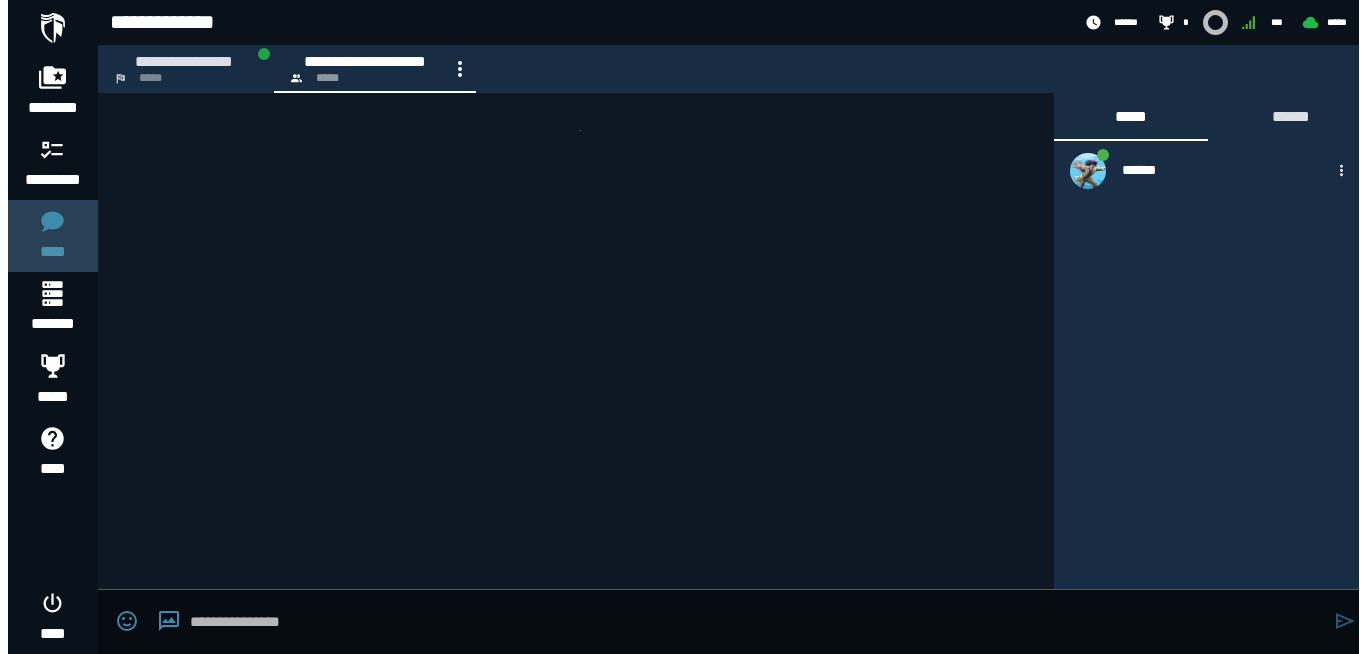 scroll, scrollTop: 0, scrollLeft: 0, axis: both 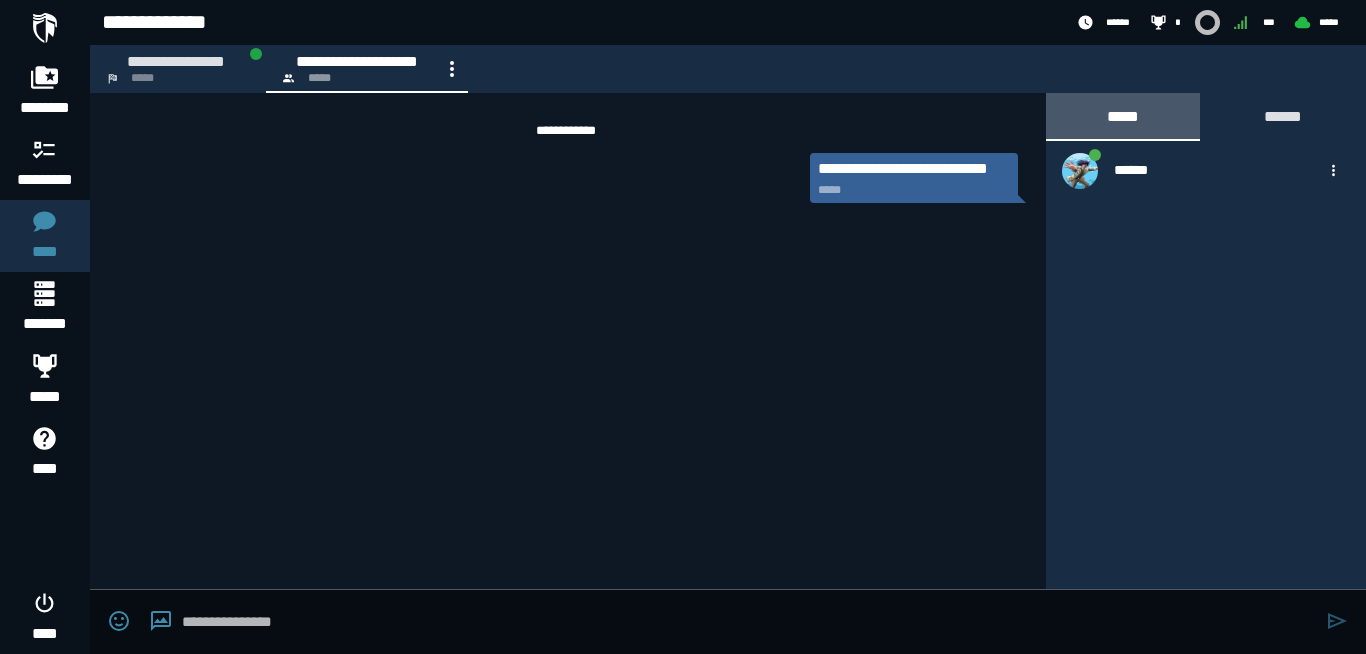 click on "*****" at bounding box center (1123, 116) 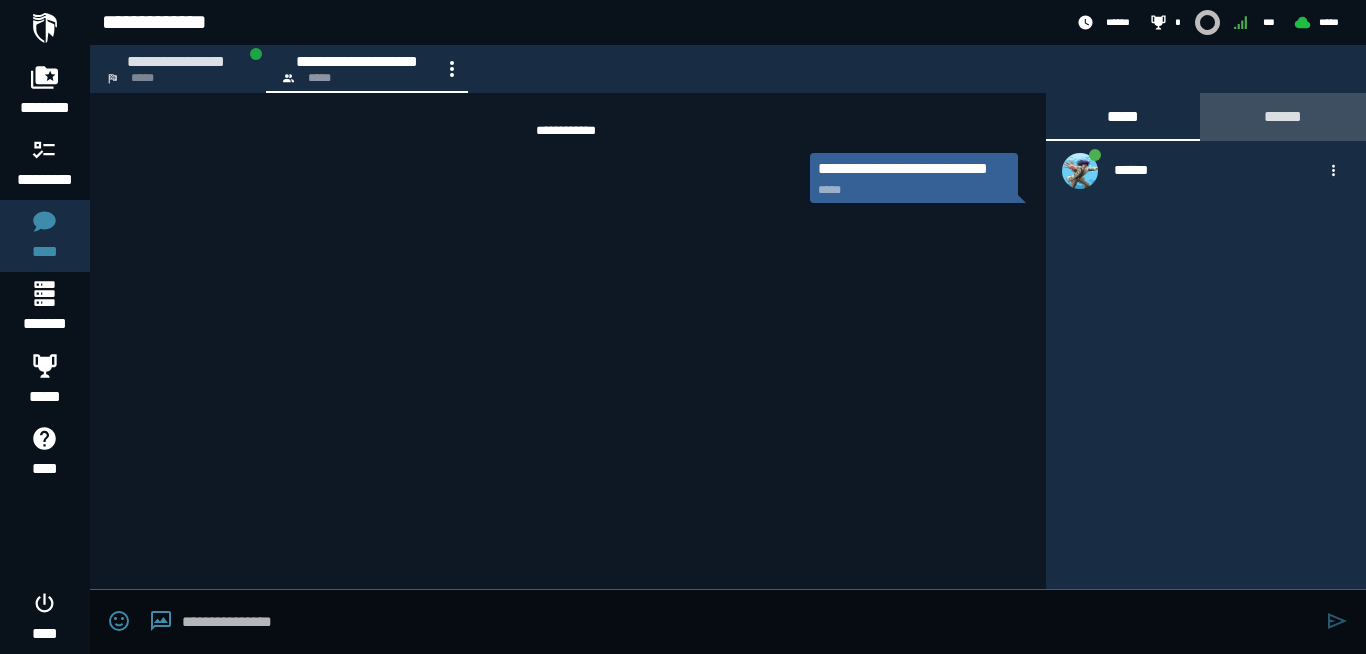 click on "******" 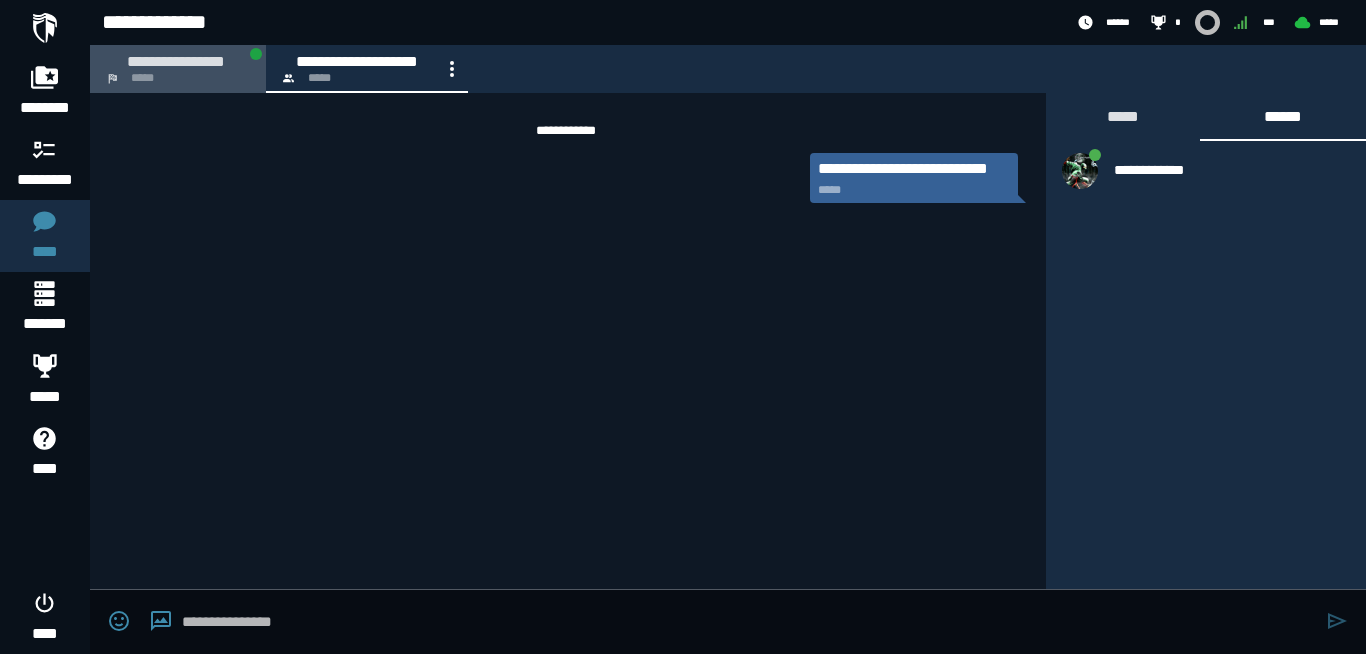 click on "**********" at bounding box center (178, 69) 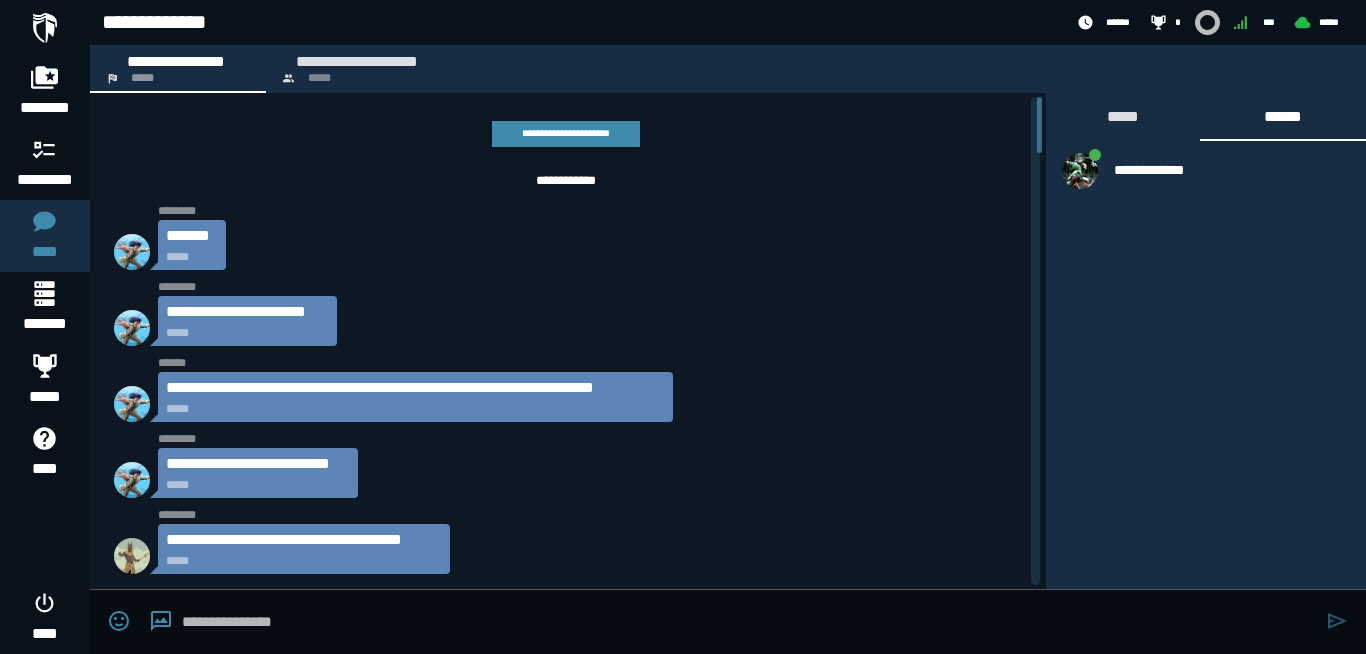 scroll, scrollTop: 3781, scrollLeft: 0, axis: vertical 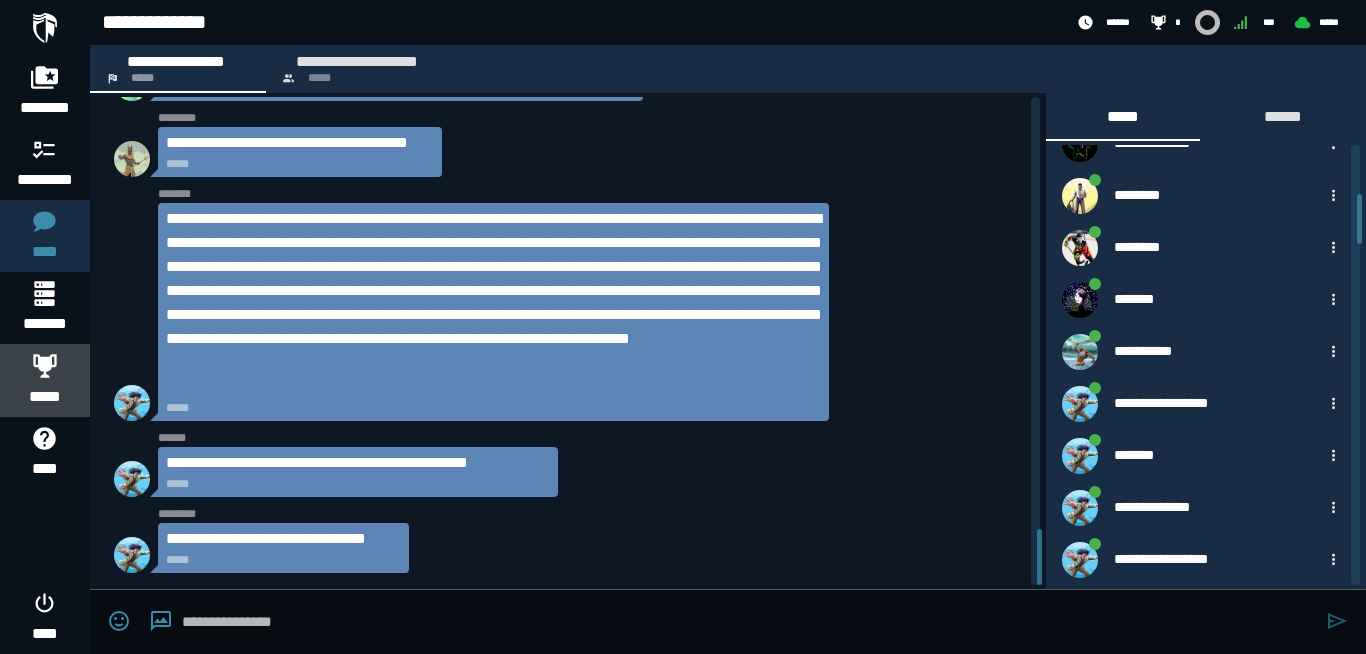 click on "*****" at bounding box center [45, 397] 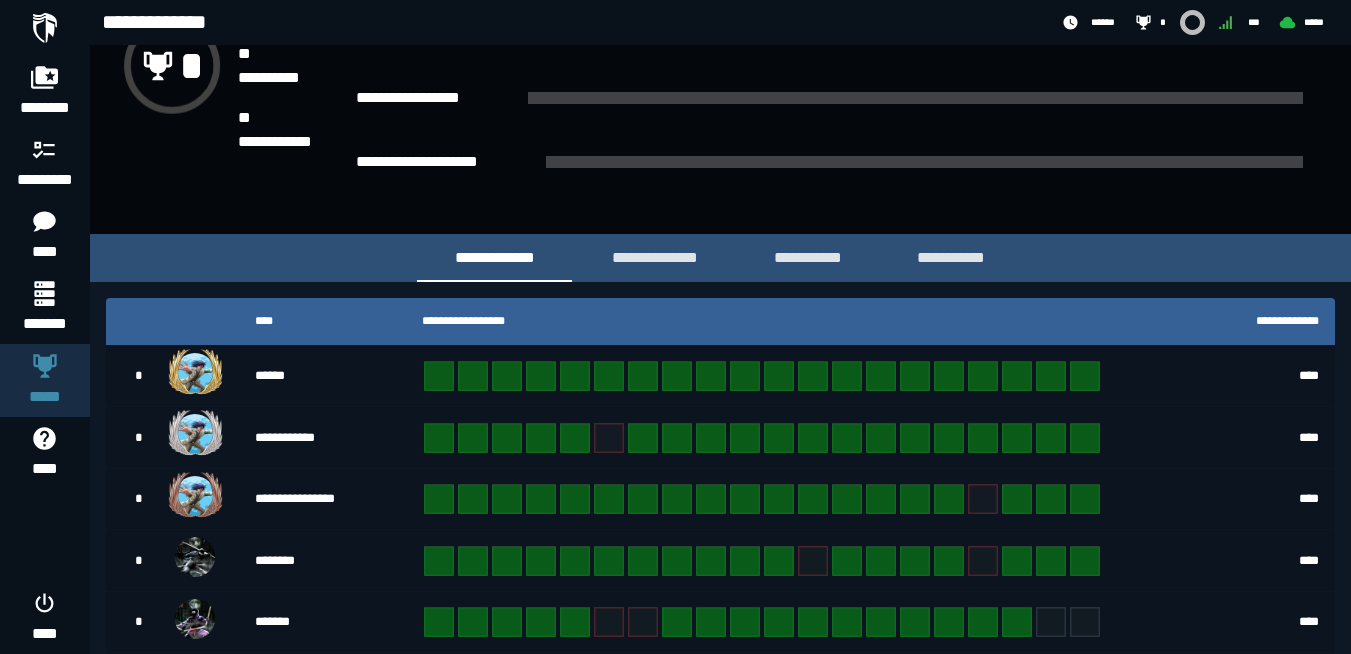 scroll, scrollTop: 183, scrollLeft: 0, axis: vertical 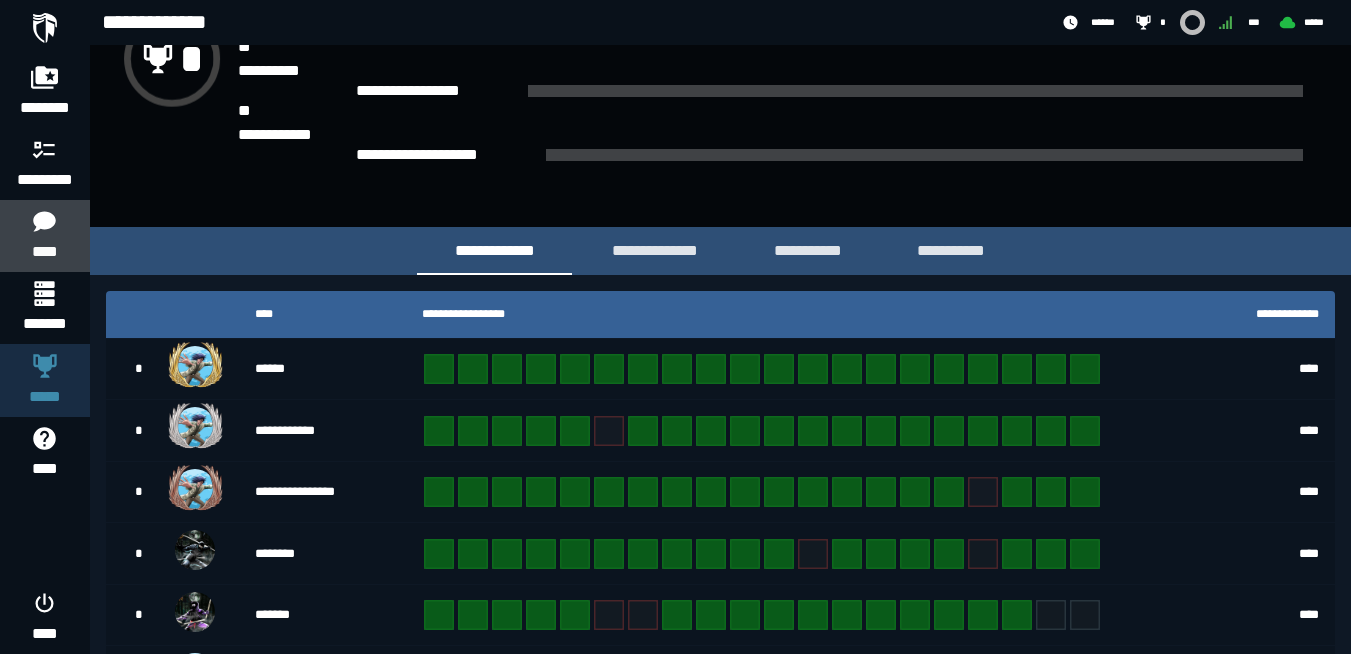 click on "****" at bounding box center (44, 252) 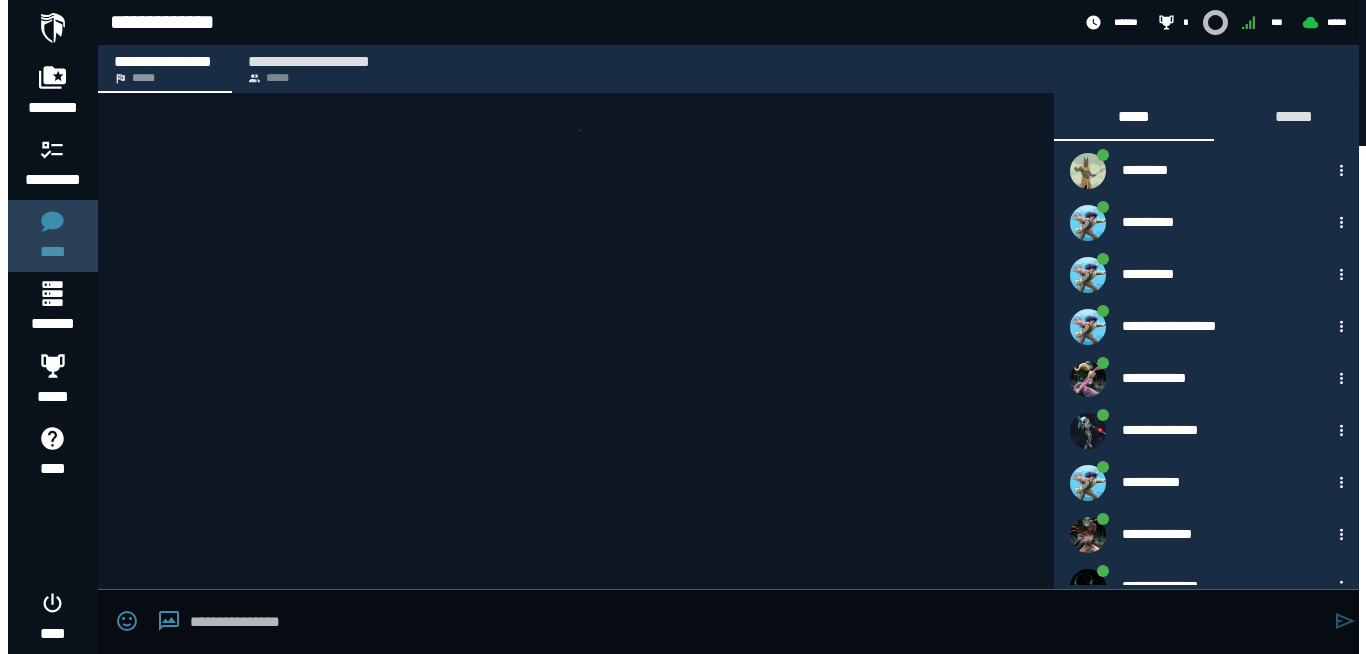 scroll, scrollTop: 0, scrollLeft: 0, axis: both 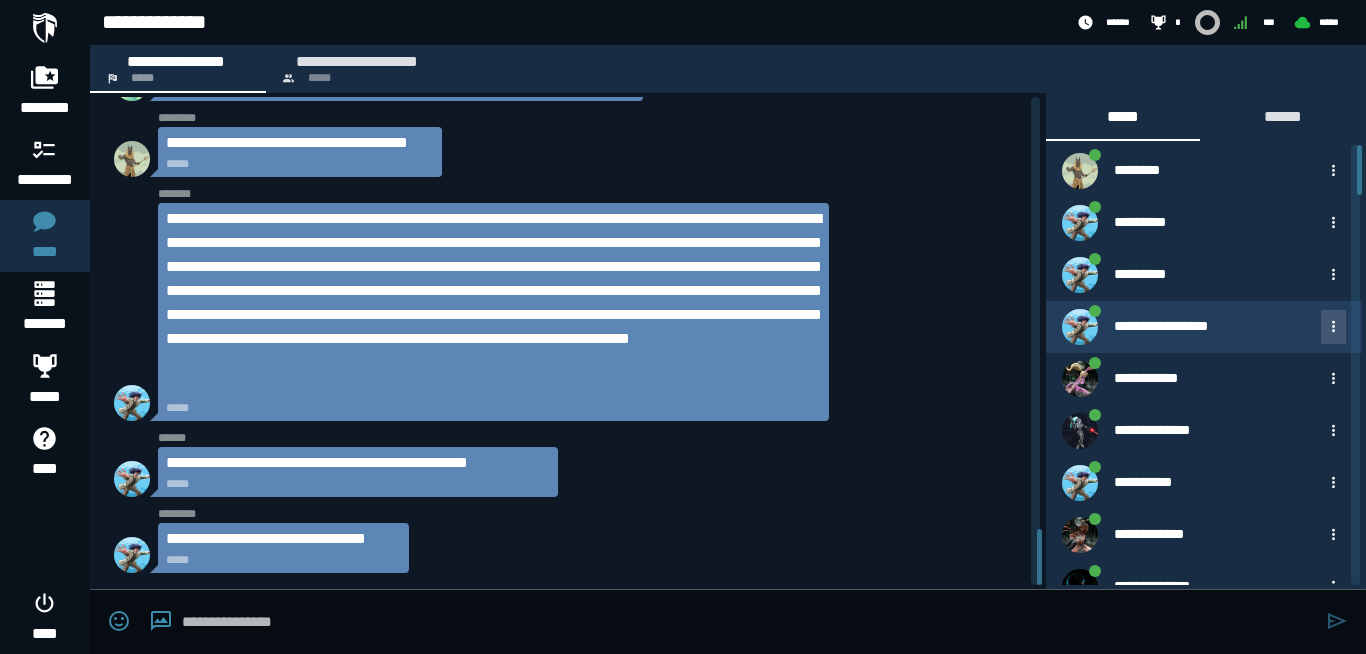 click 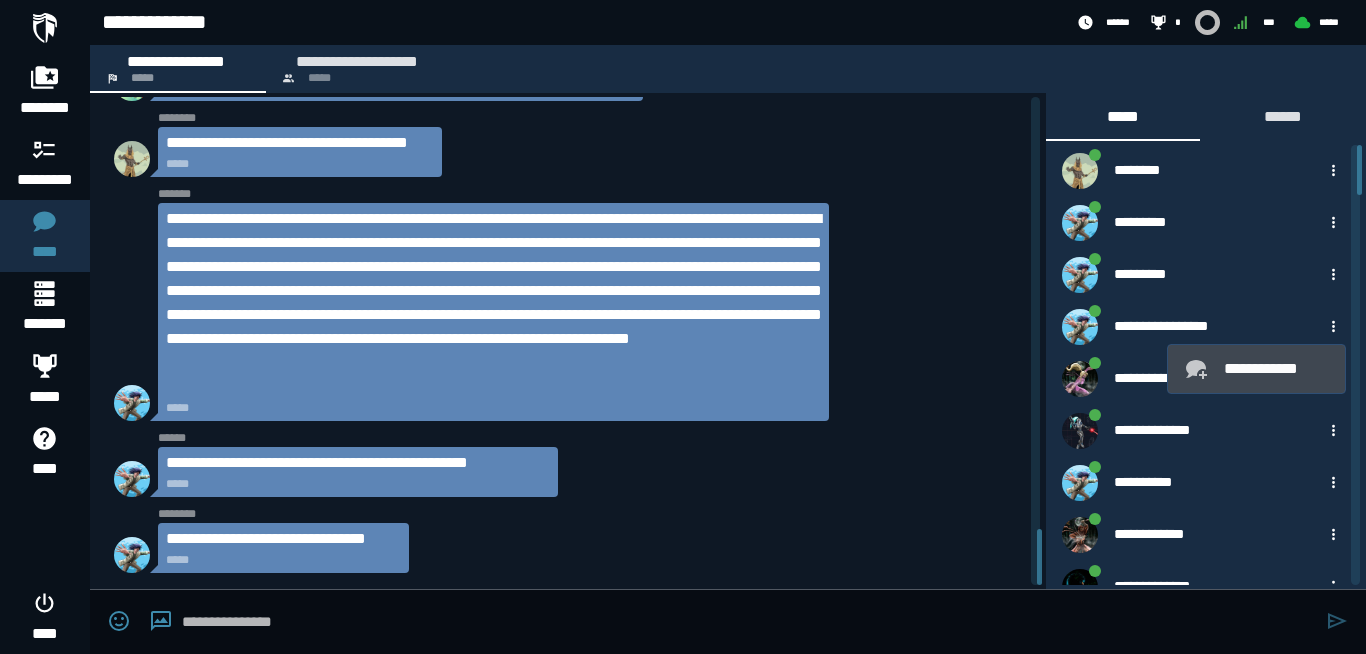 click on "**********" at bounding box center [1276, 369] 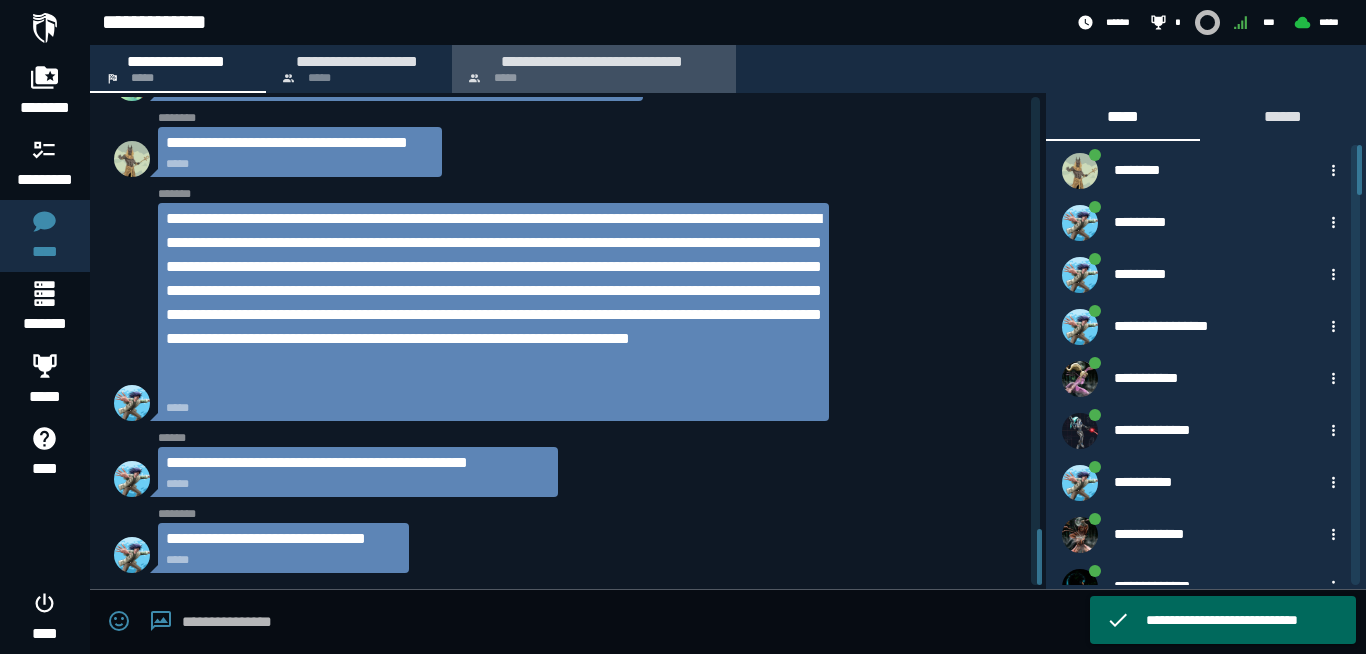 click on "**********" at bounding box center [592, 61] 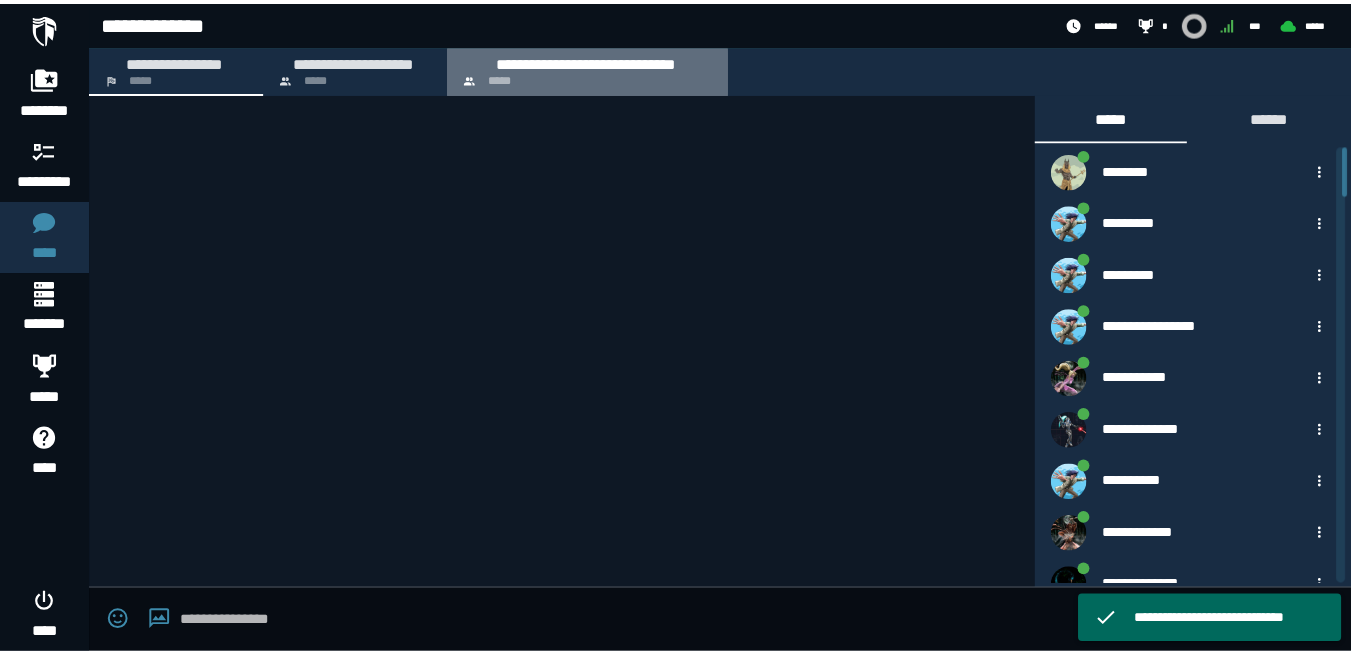 scroll, scrollTop: 0, scrollLeft: 0, axis: both 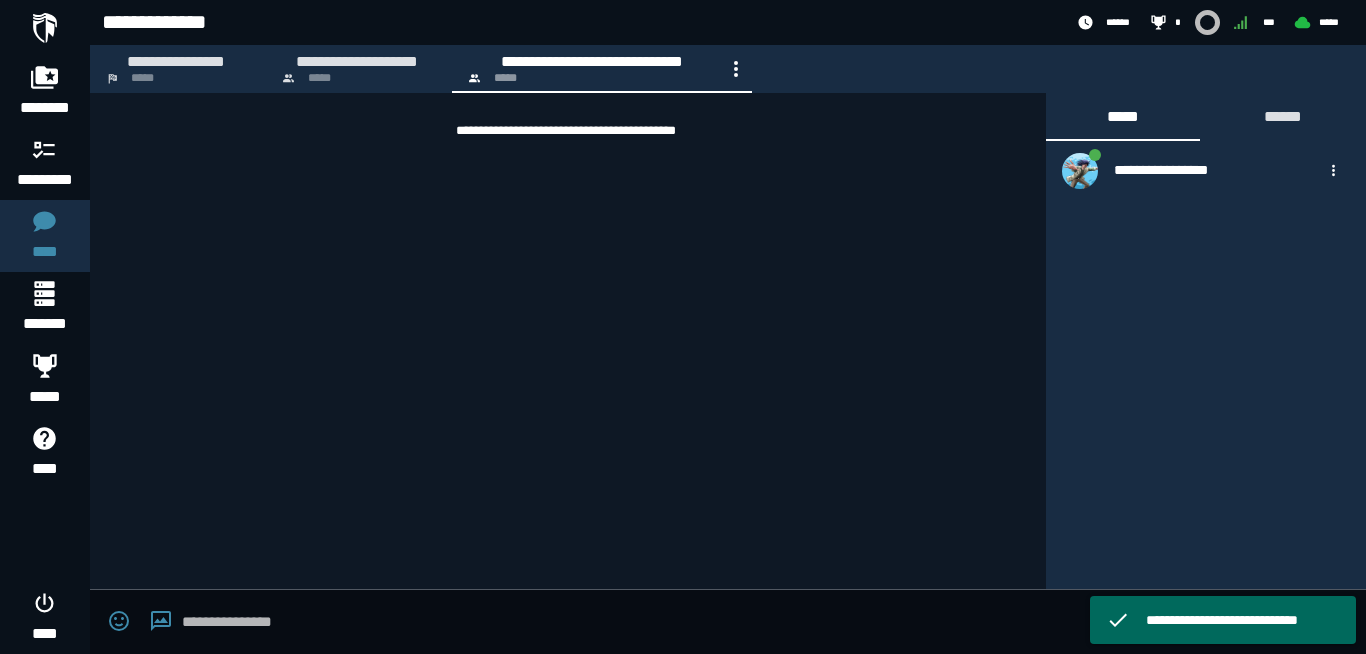 click at bounding box center [749, 622] 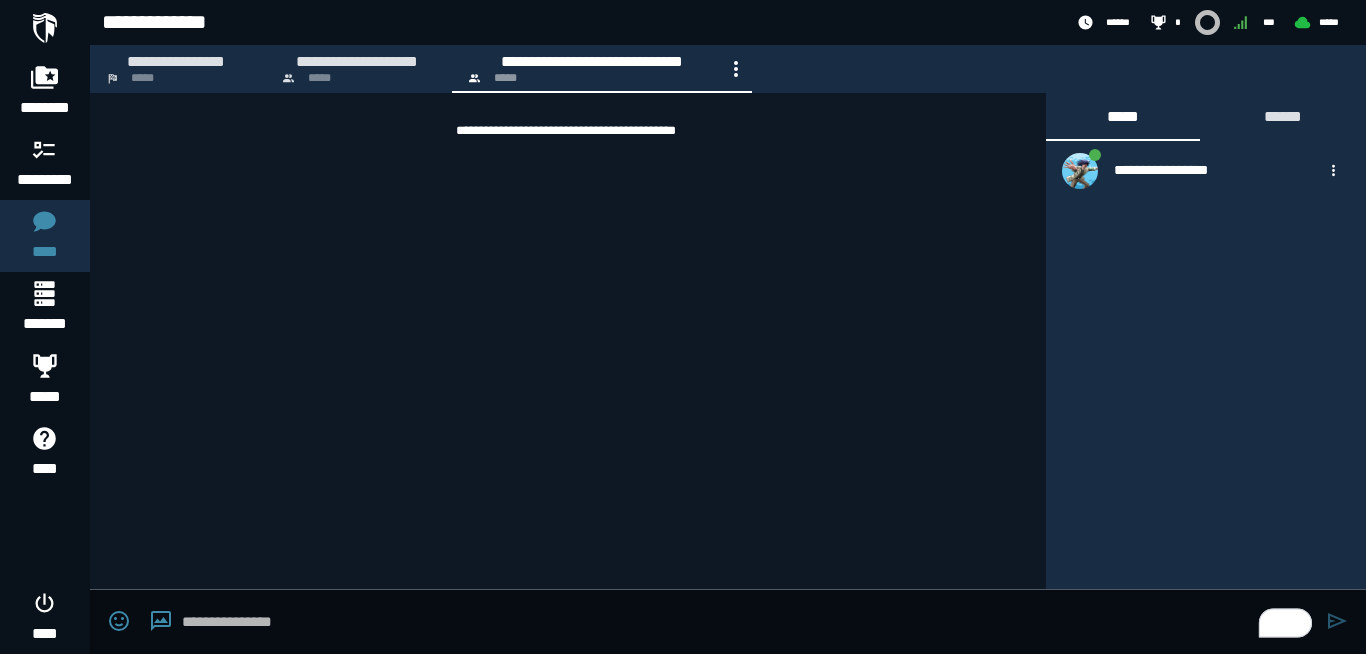 paste on "**********" 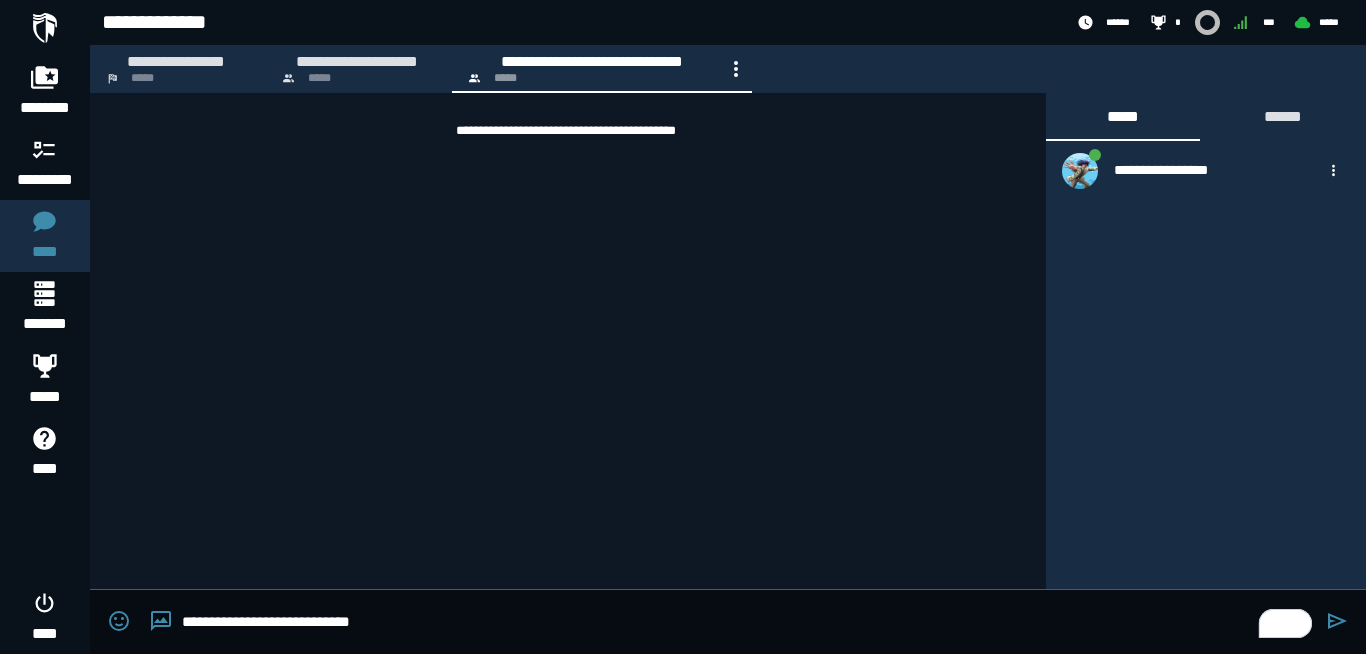 type on "**********" 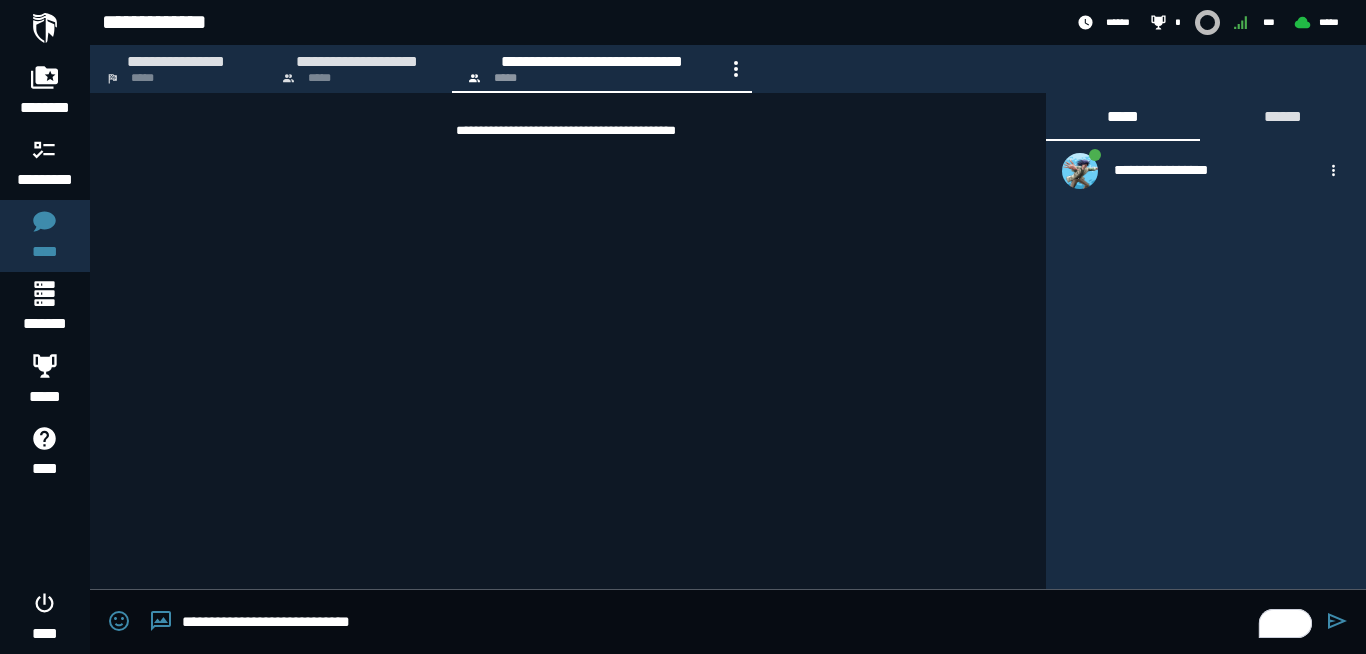 type 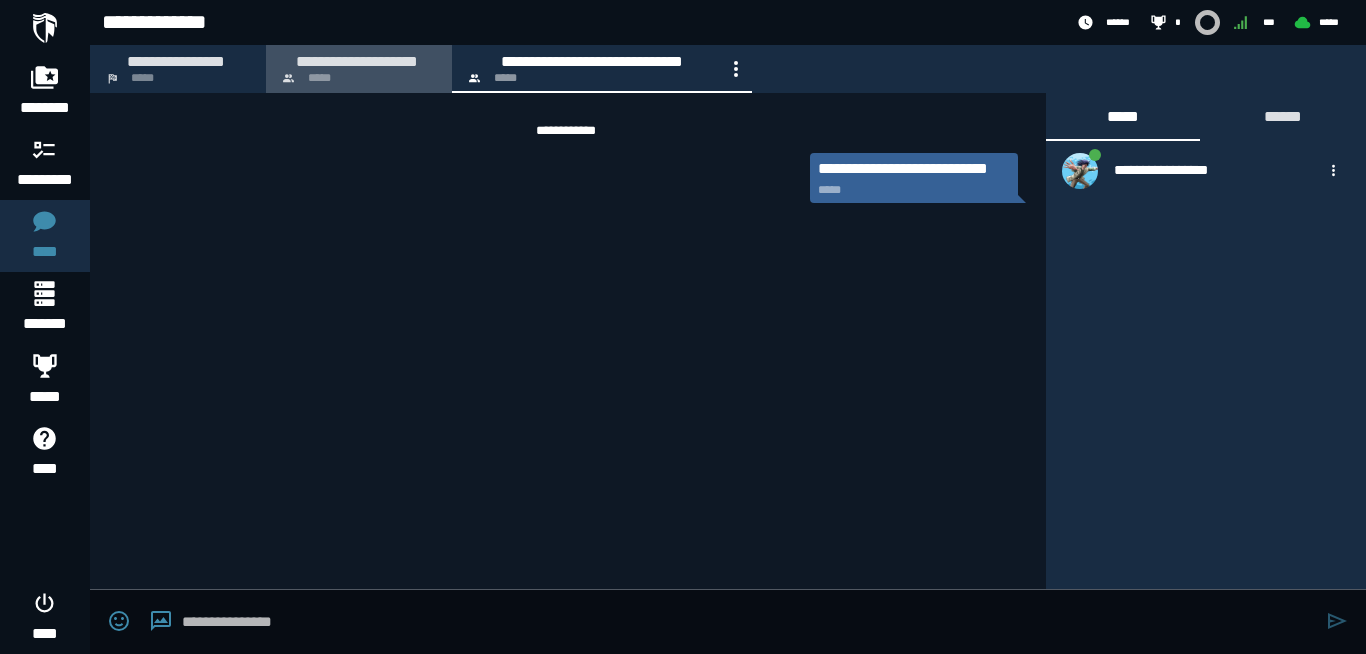 click on "**********" at bounding box center [359, 69] 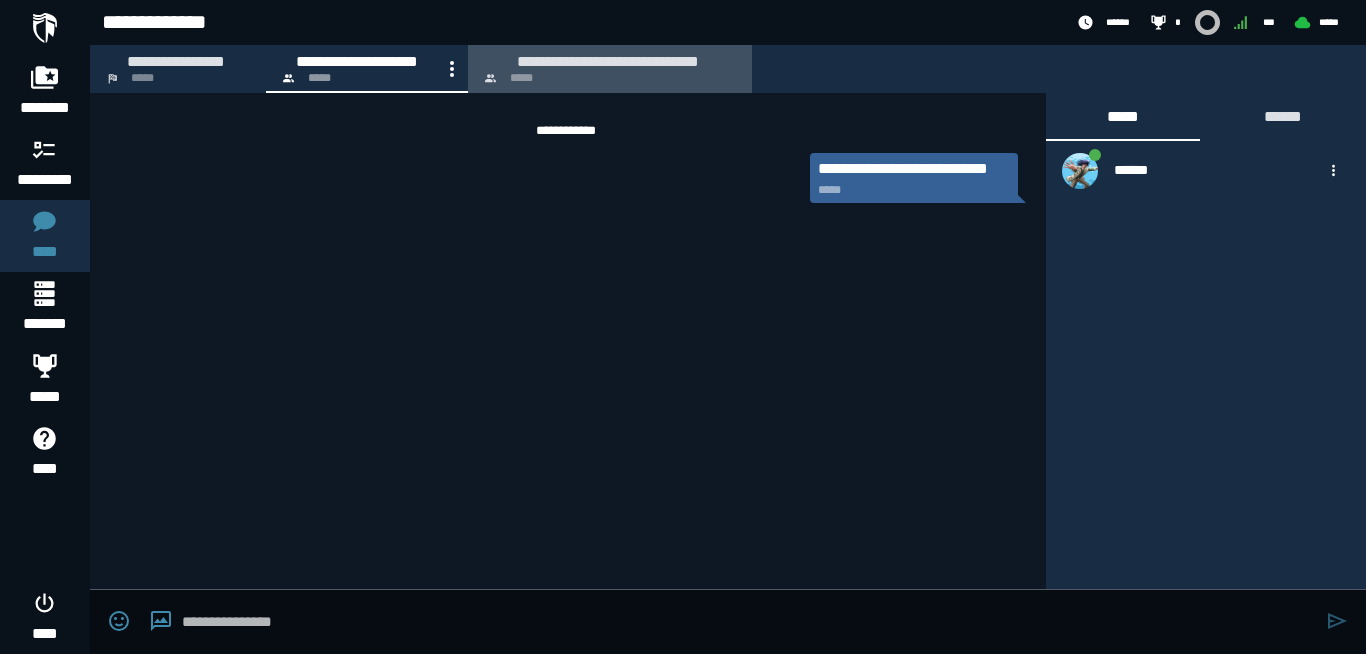 click on "**********" at bounding box center [608, 61] 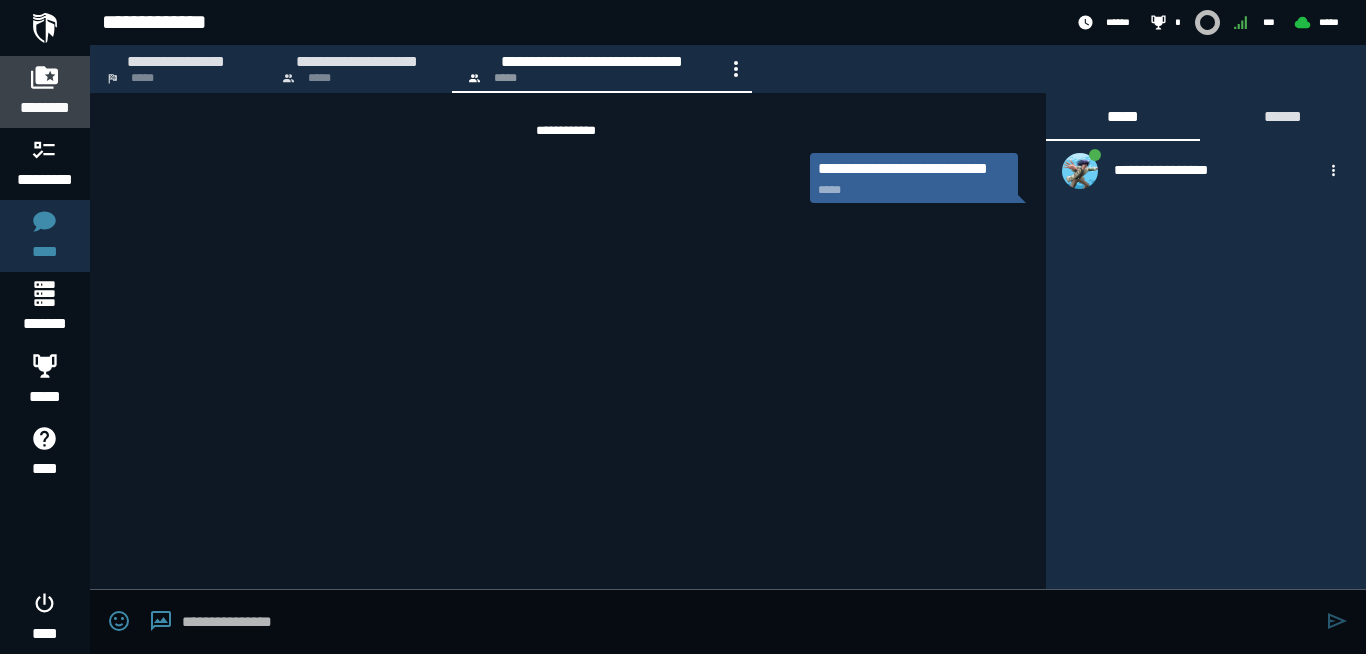 click 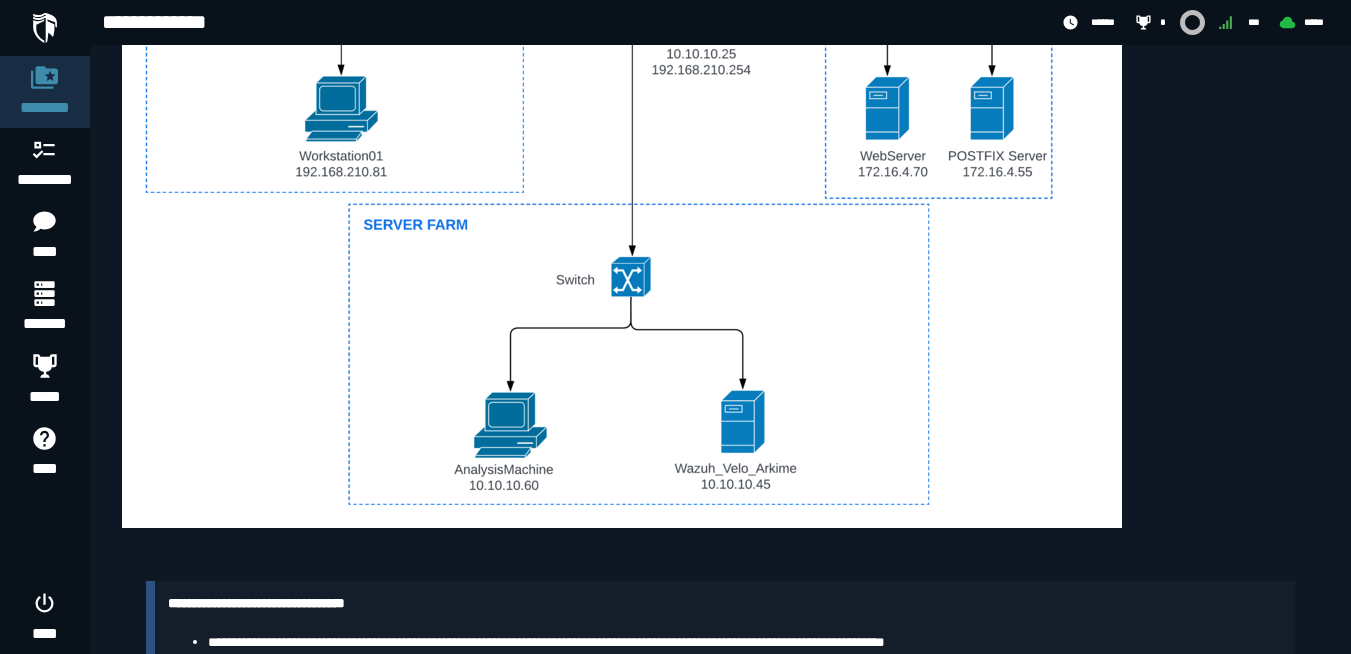 scroll, scrollTop: 1220, scrollLeft: 0, axis: vertical 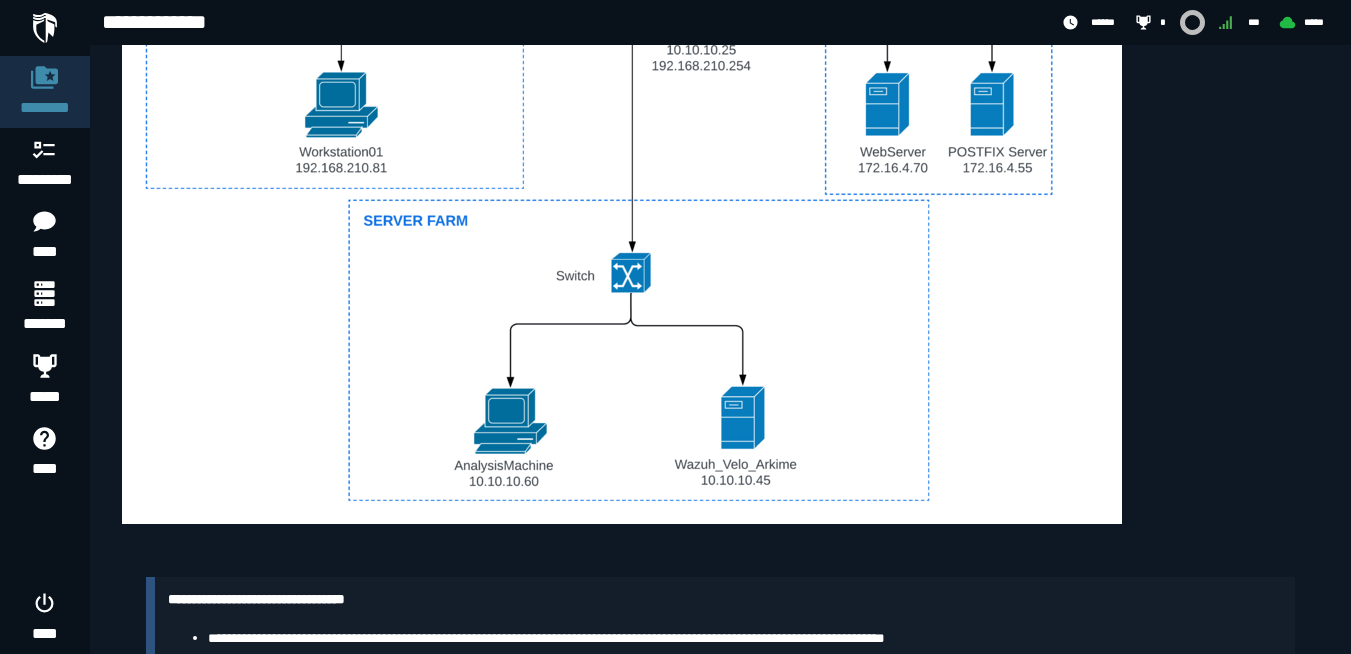 click at bounding box center (622, 138) 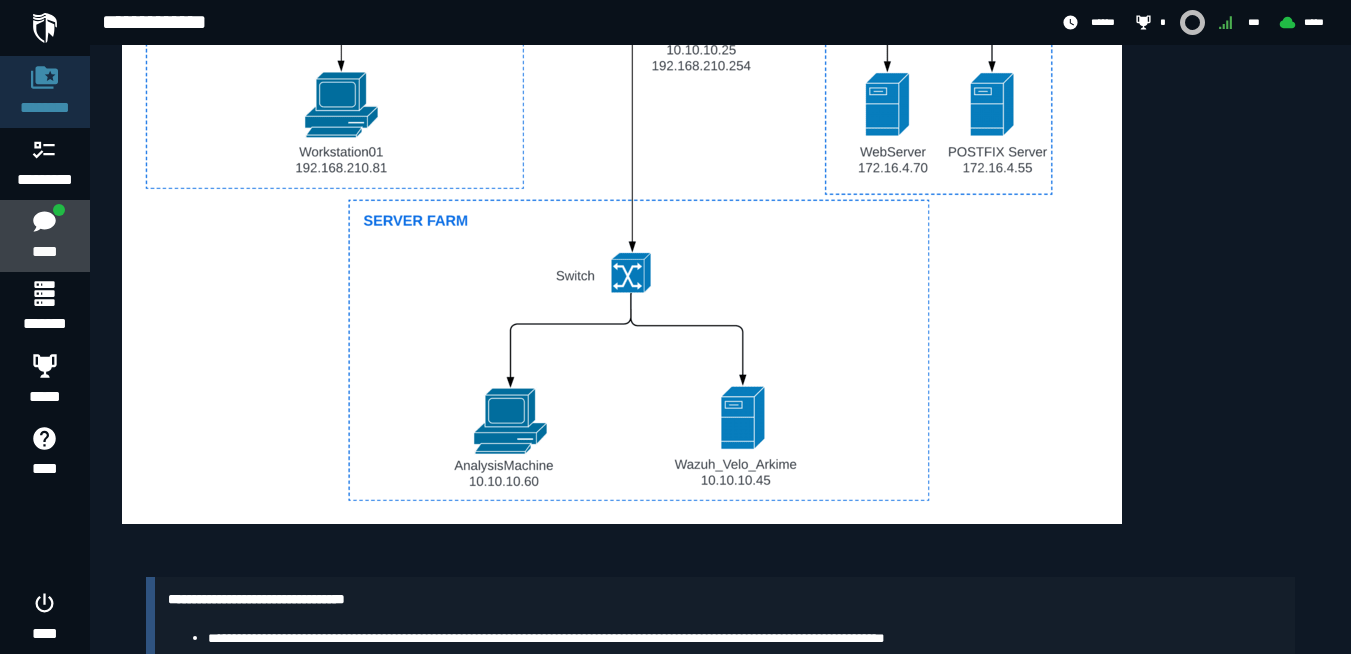 click 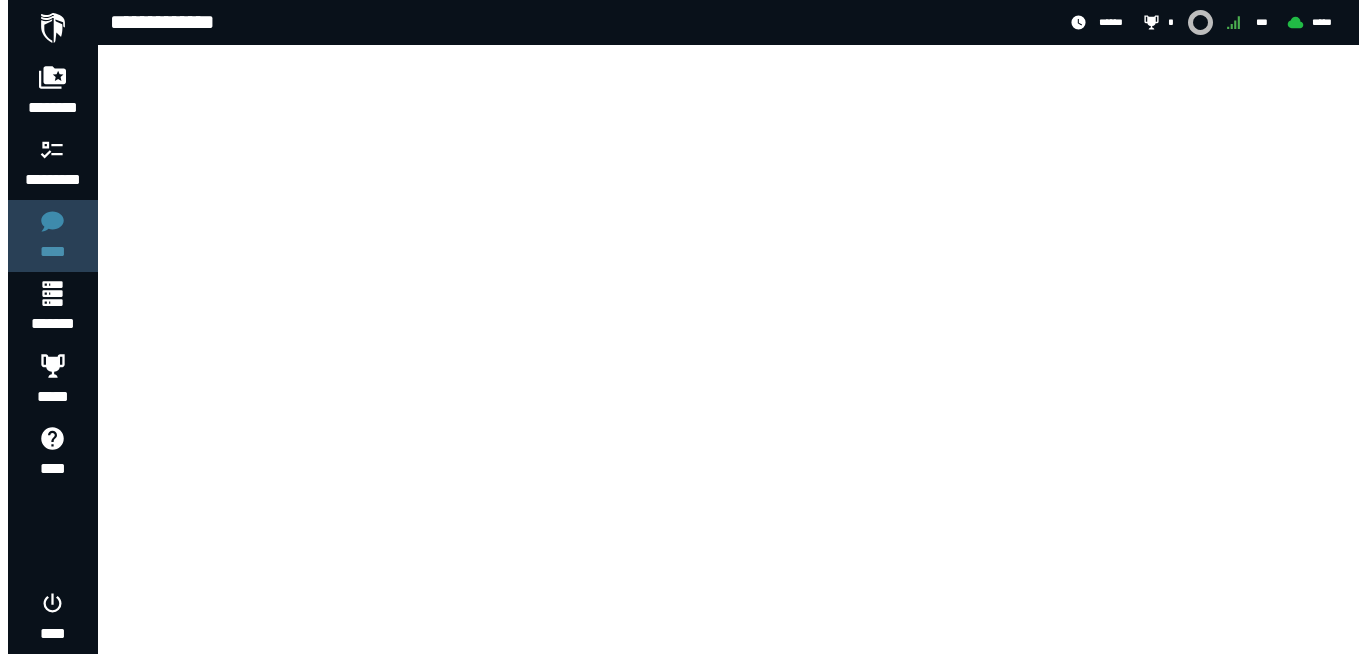 scroll, scrollTop: 0, scrollLeft: 0, axis: both 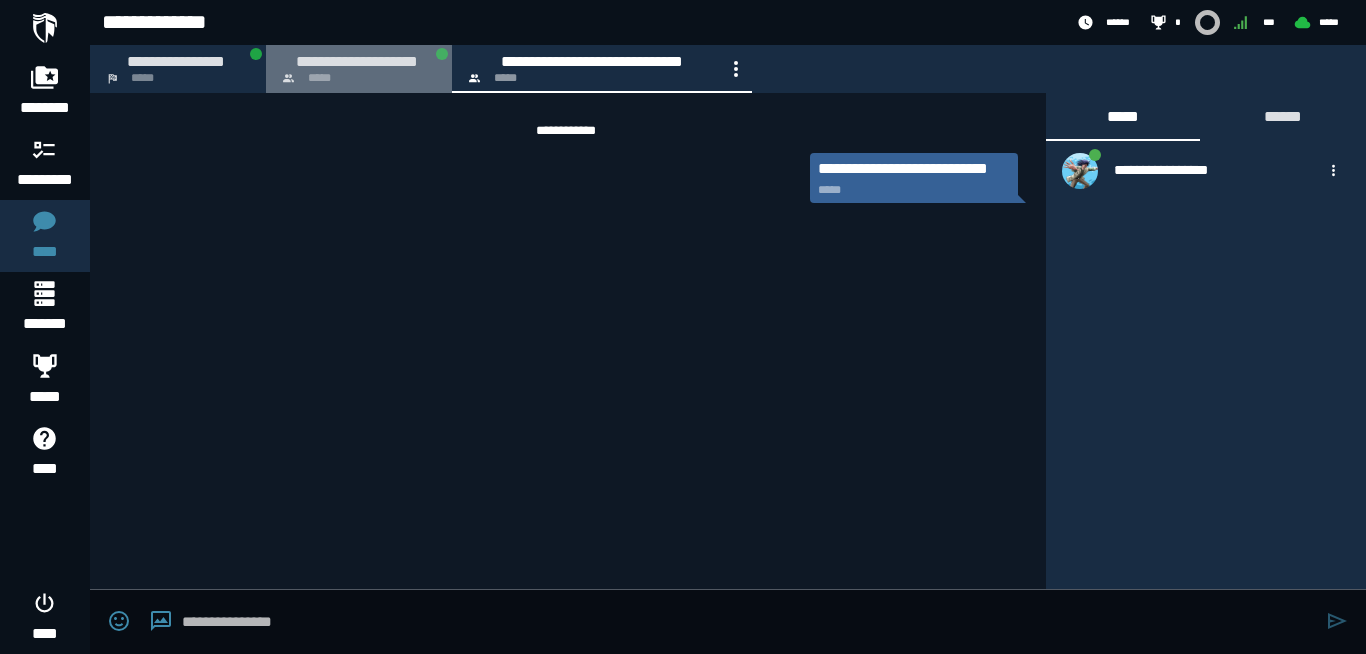 click on "**********" at bounding box center (359, 69) 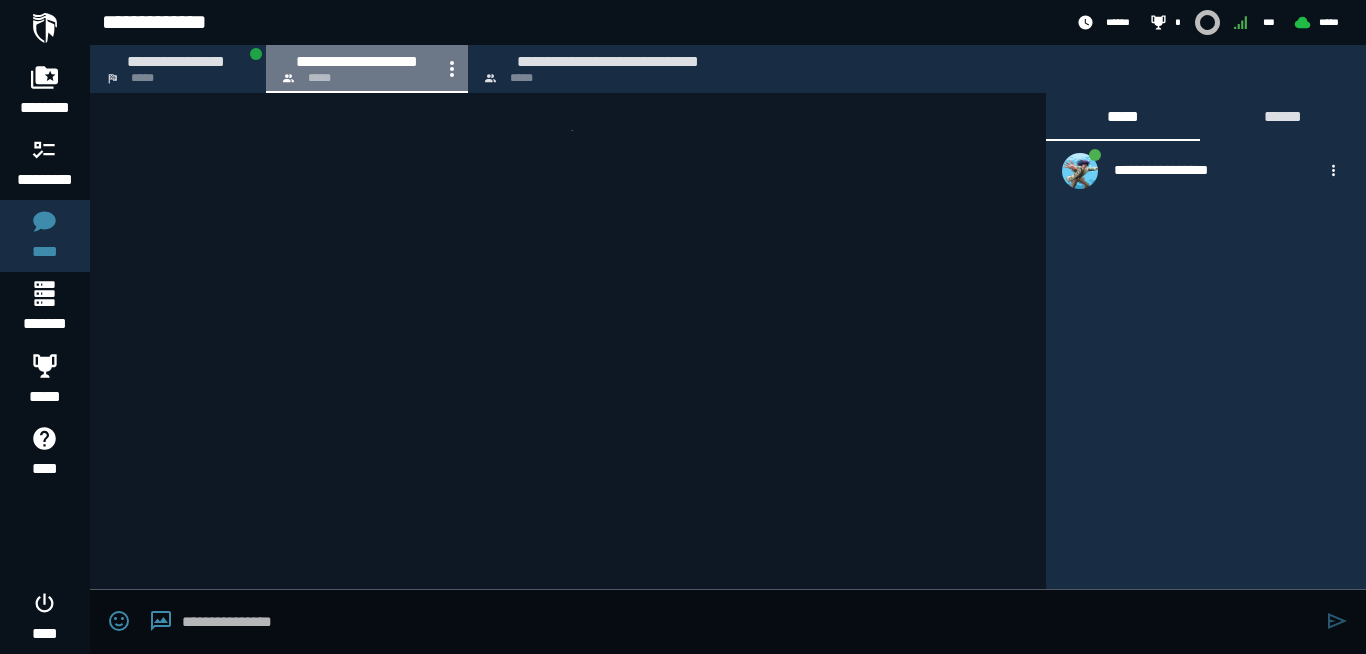 click on "**********" at bounding box center [359, 69] 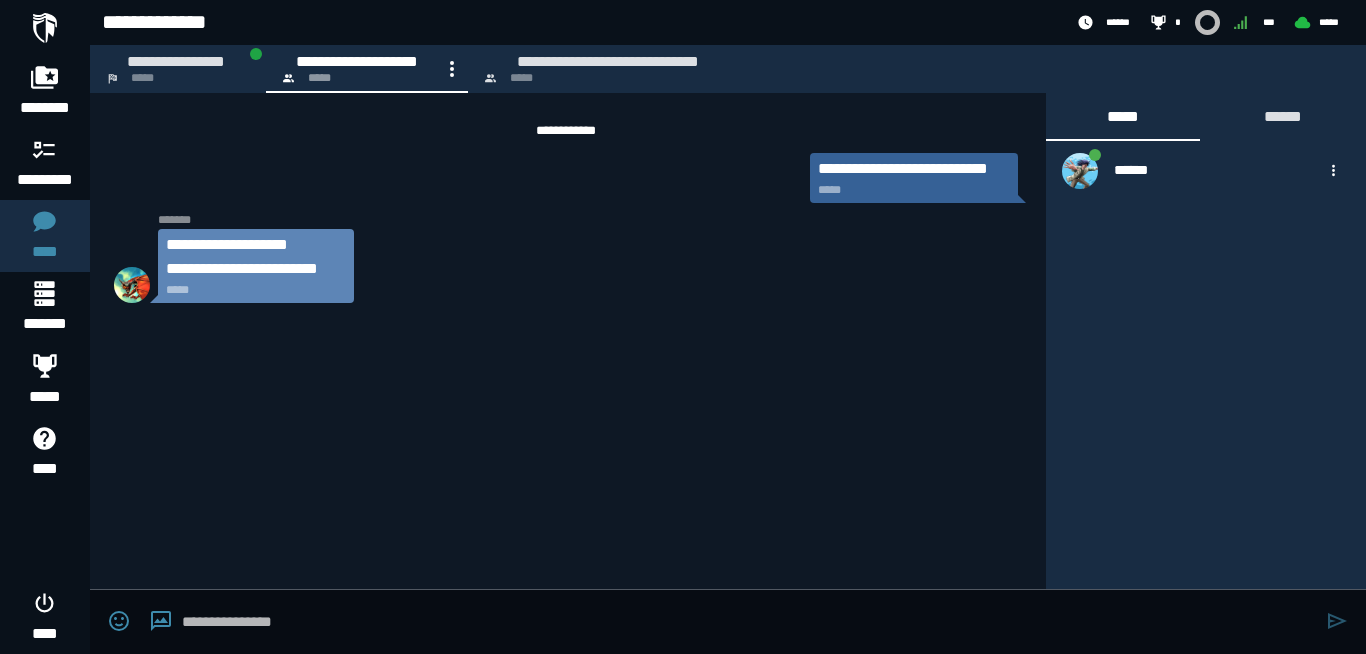 click at bounding box center (749, 622) 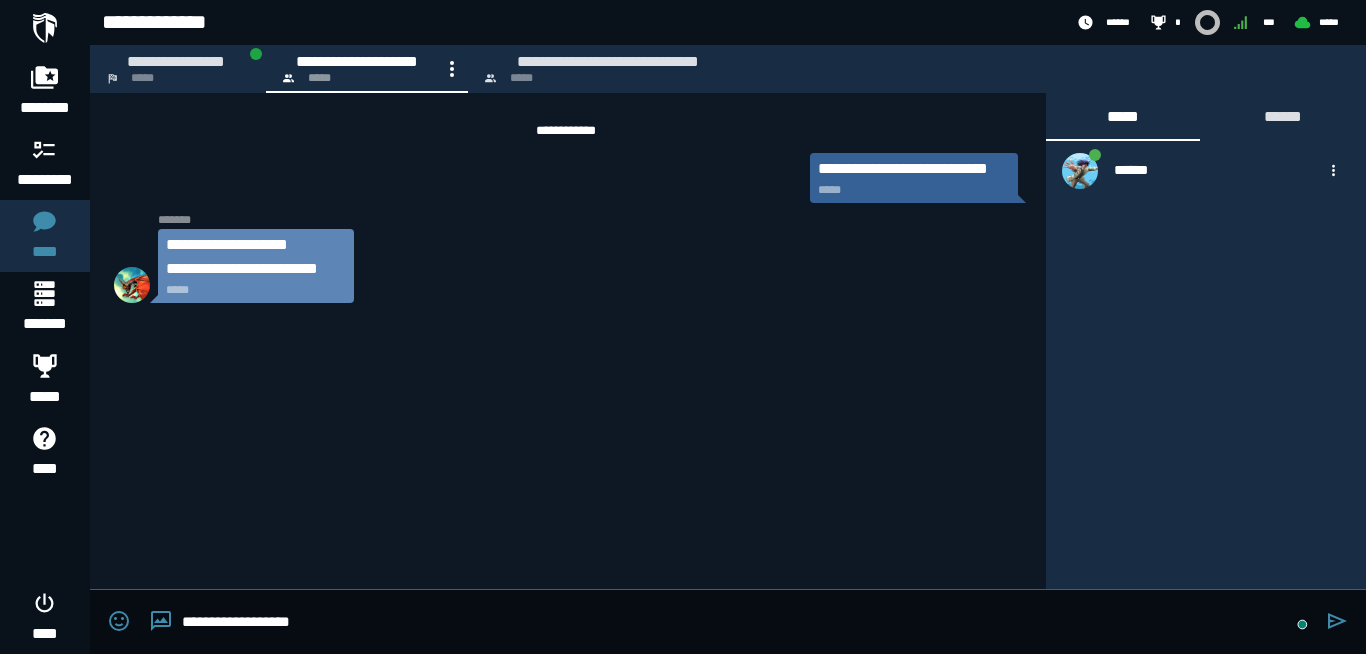 type on "**********" 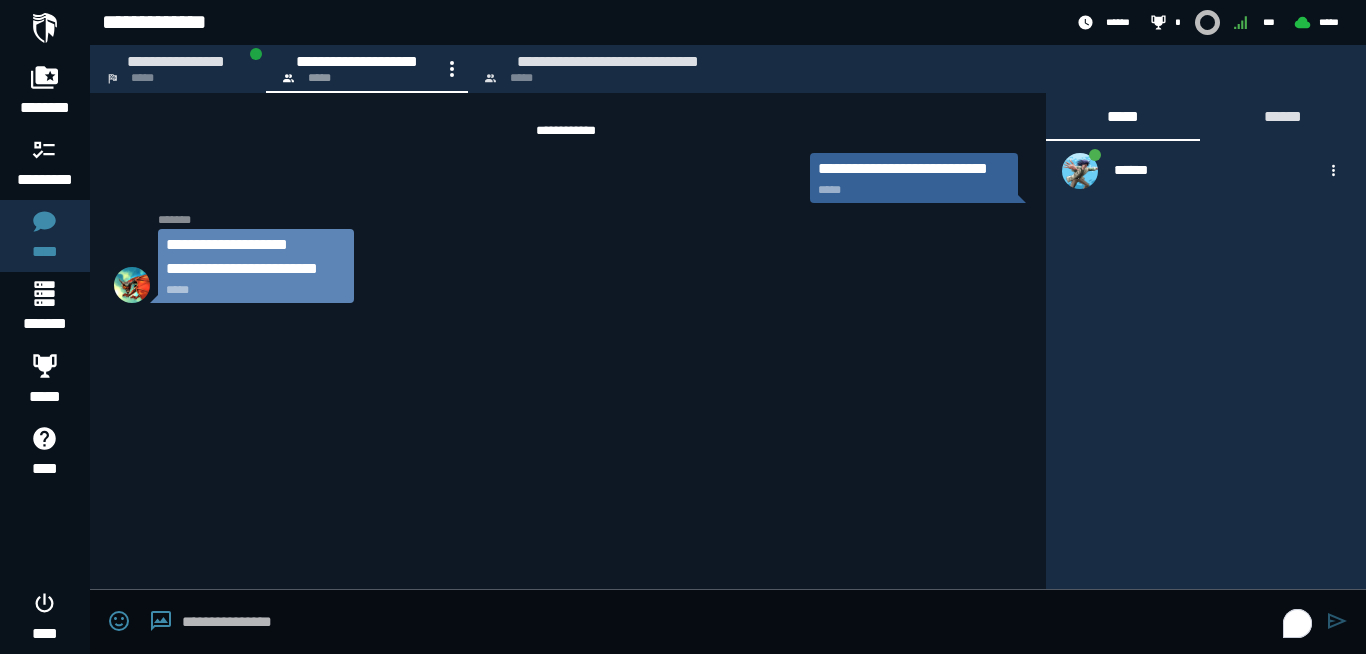 click at bounding box center (749, 622) 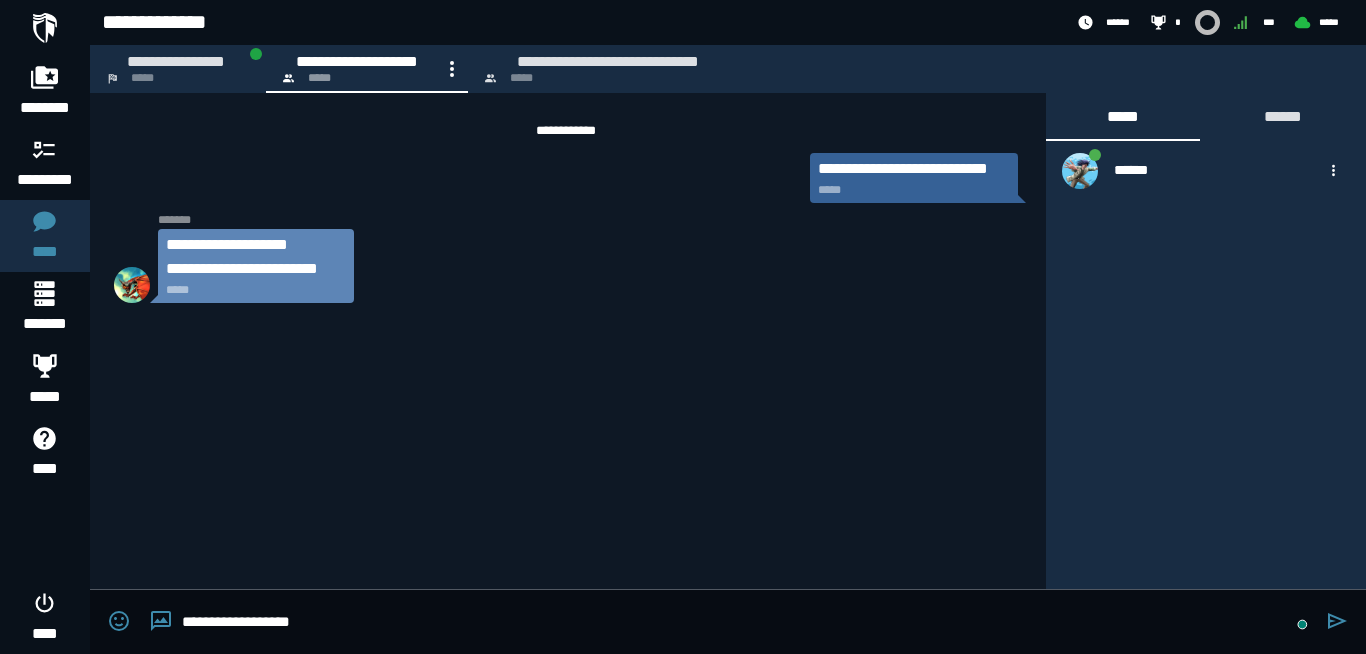 type on "**********" 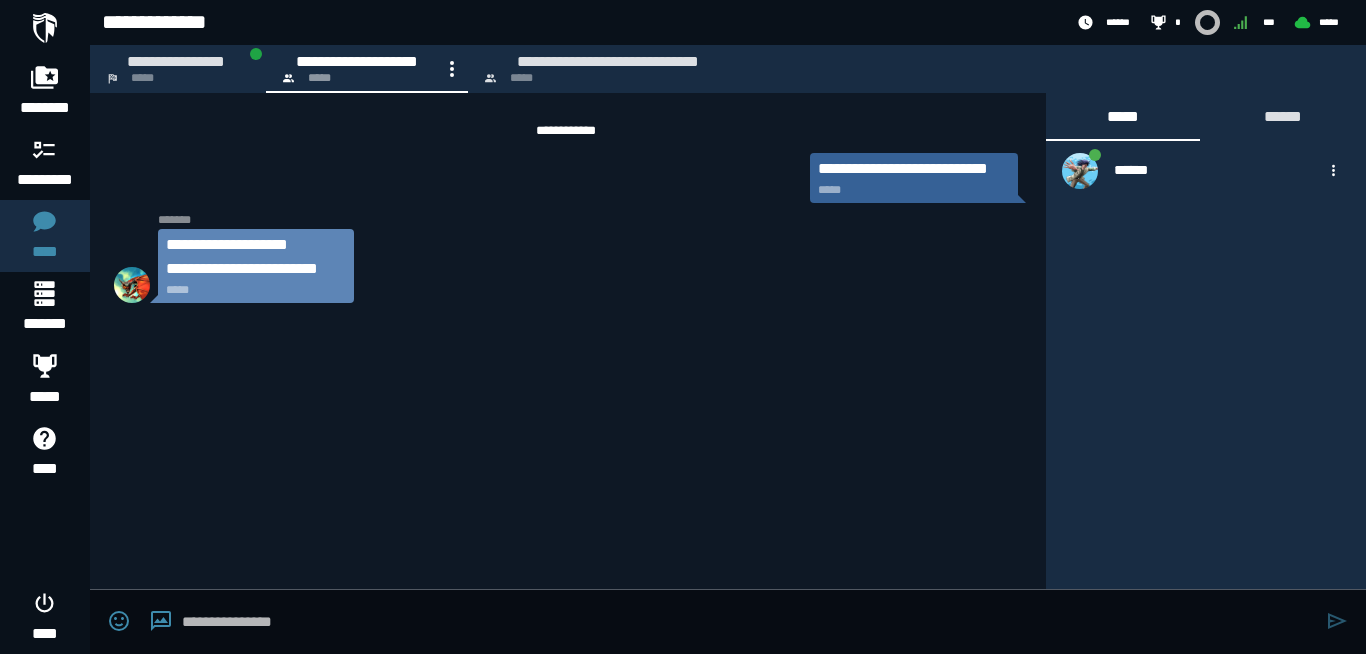 click on "**********" at bounding box center (566, 341) 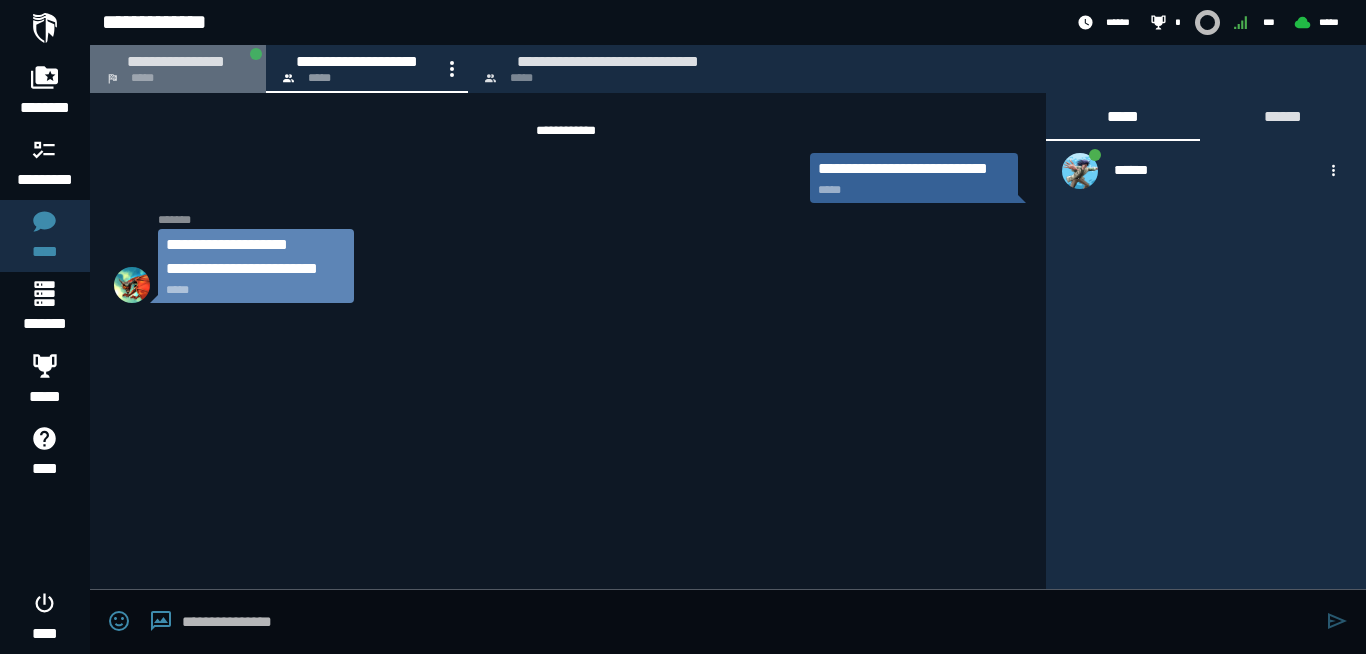 click on "**********" at bounding box center (178, 69) 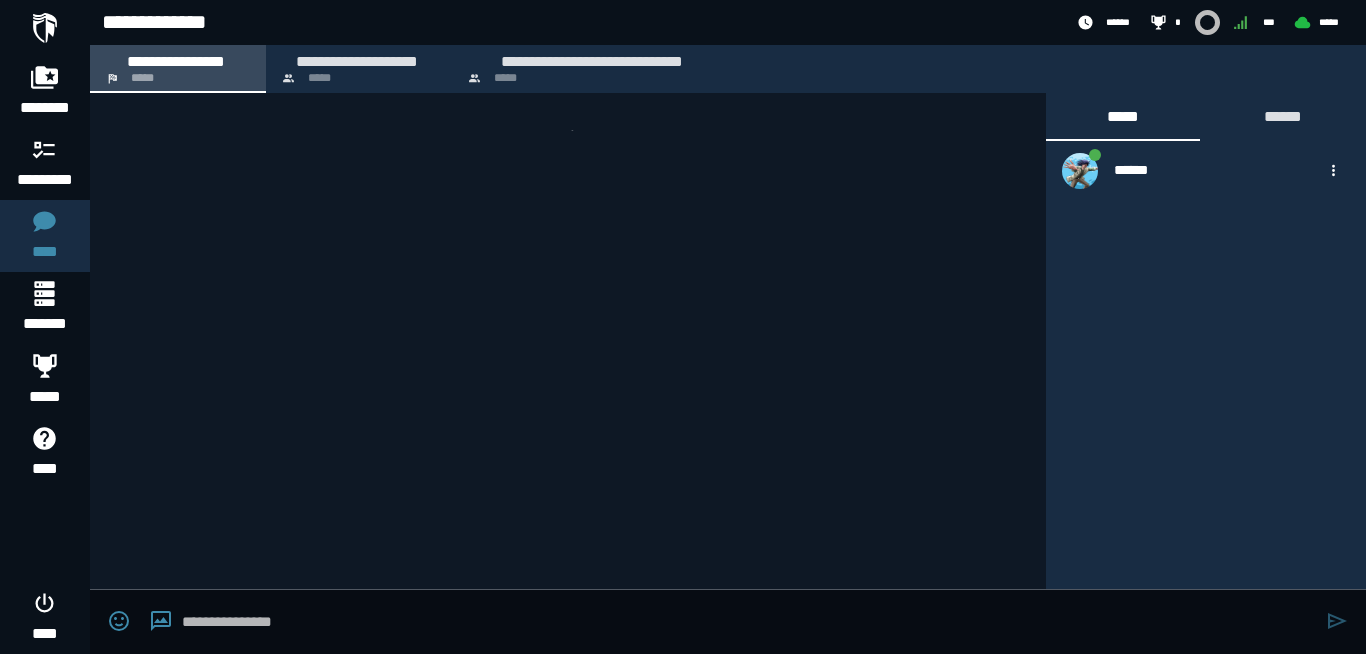 scroll, scrollTop: 3853, scrollLeft: 0, axis: vertical 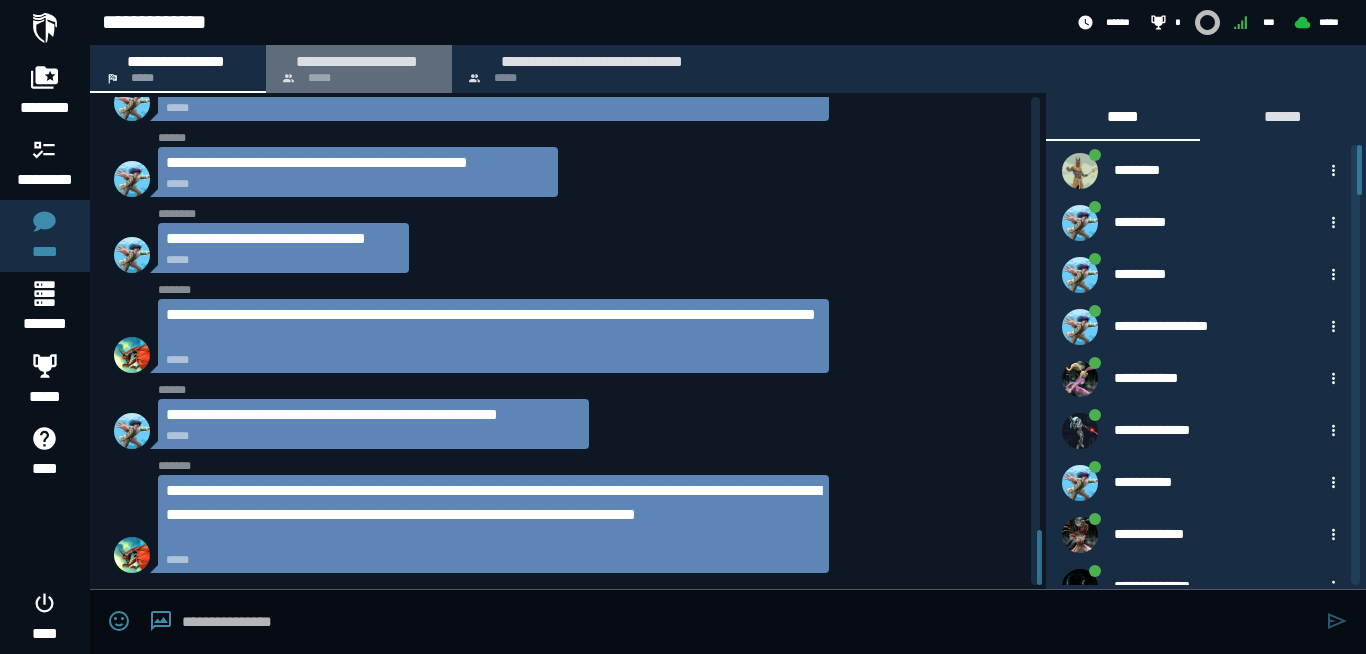 click on "**********" at bounding box center (359, 69) 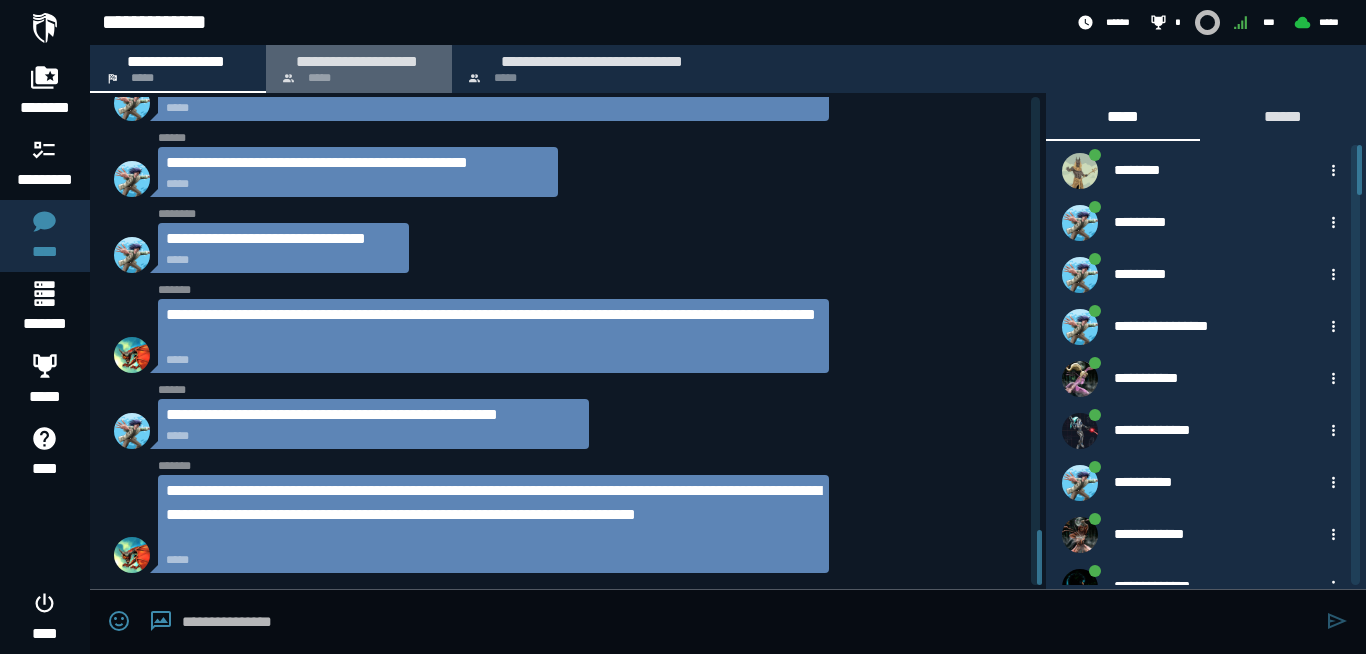 scroll, scrollTop: 0, scrollLeft: 0, axis: both 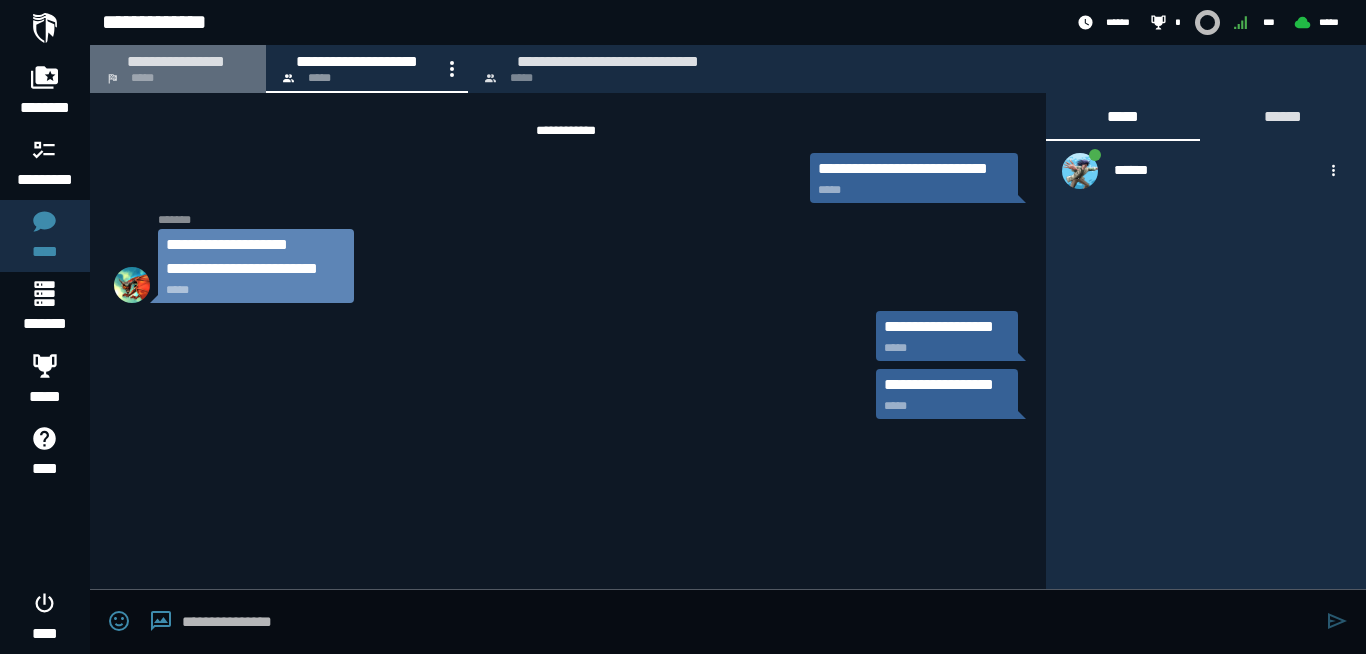 click on "**********" at bounding box center [178, 69] 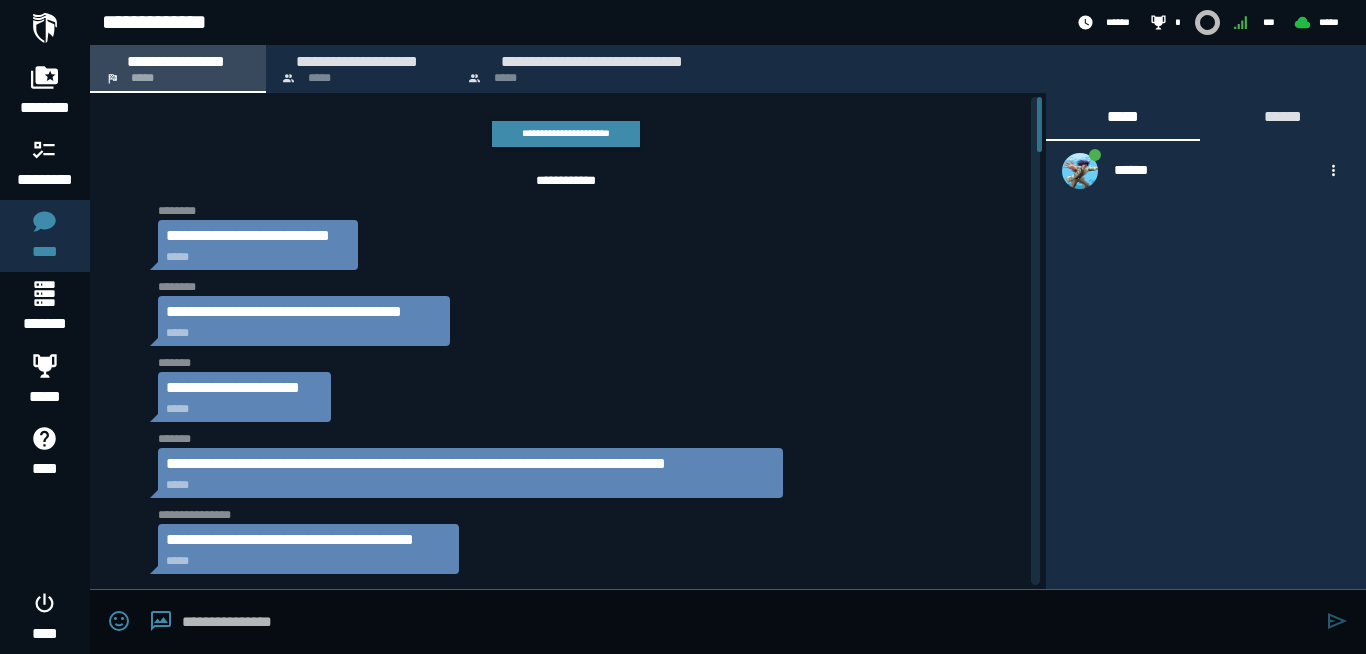 scroll, scrollTop: 3853, scrollLeft: 0, axis: vertical 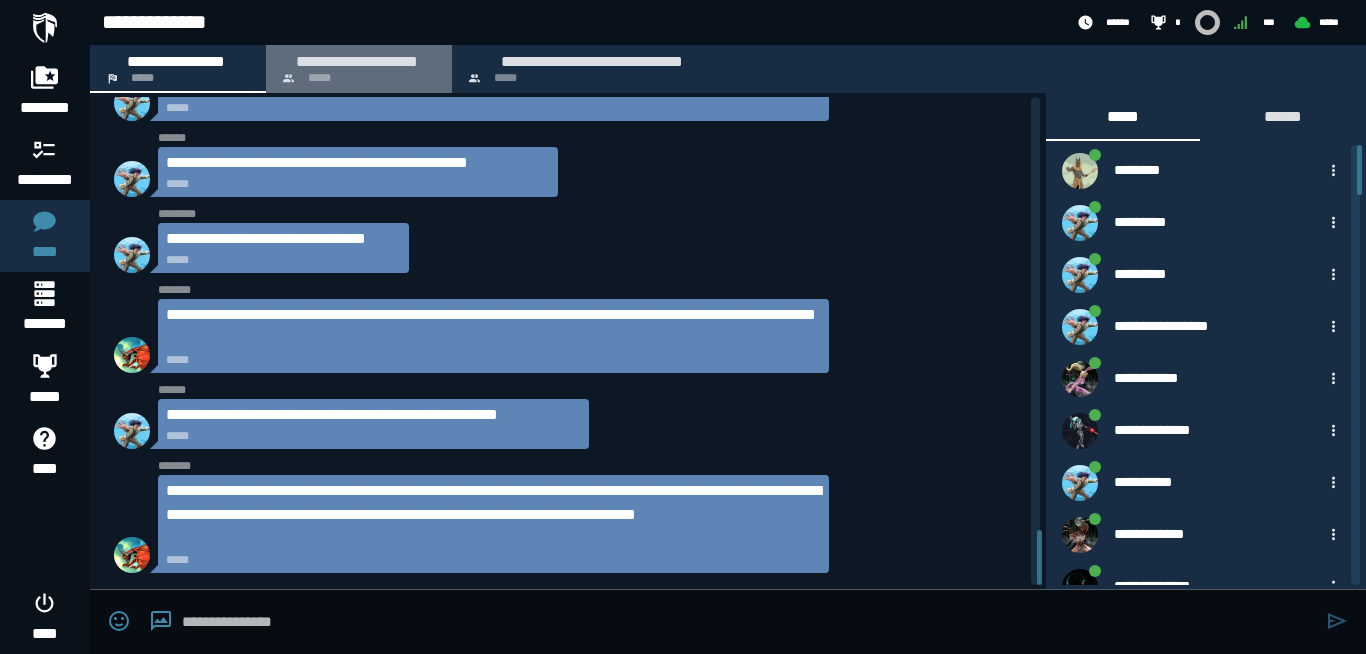 click on "**********" at bounding box center [357, 61] 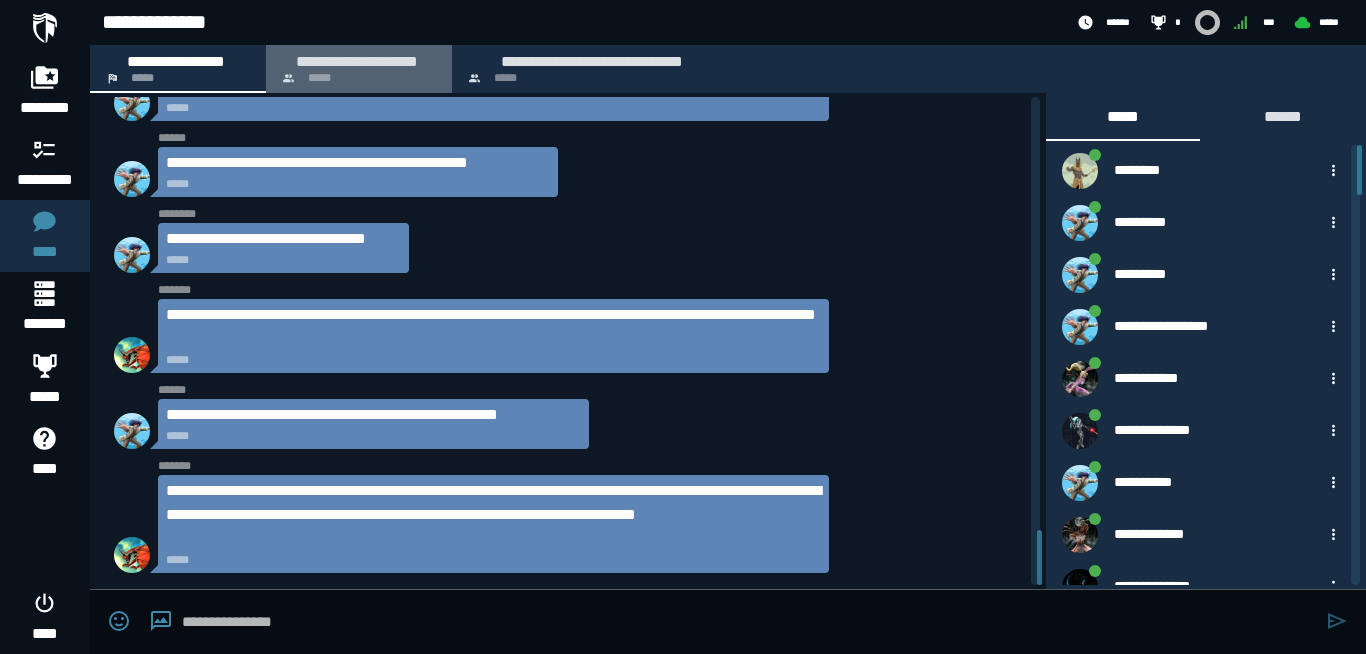 scroll, scrollTop: 0, scrollLeft: 0, axis: both 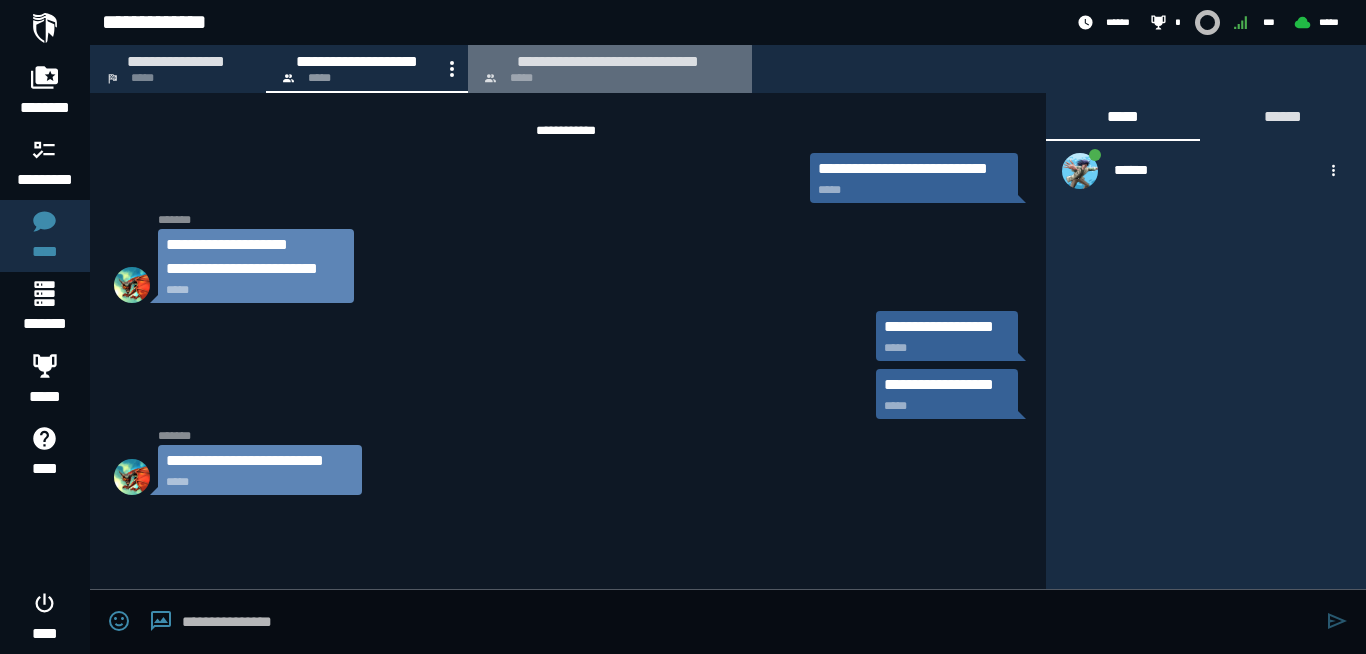 click on "**********" at bounding box center [610, 69] 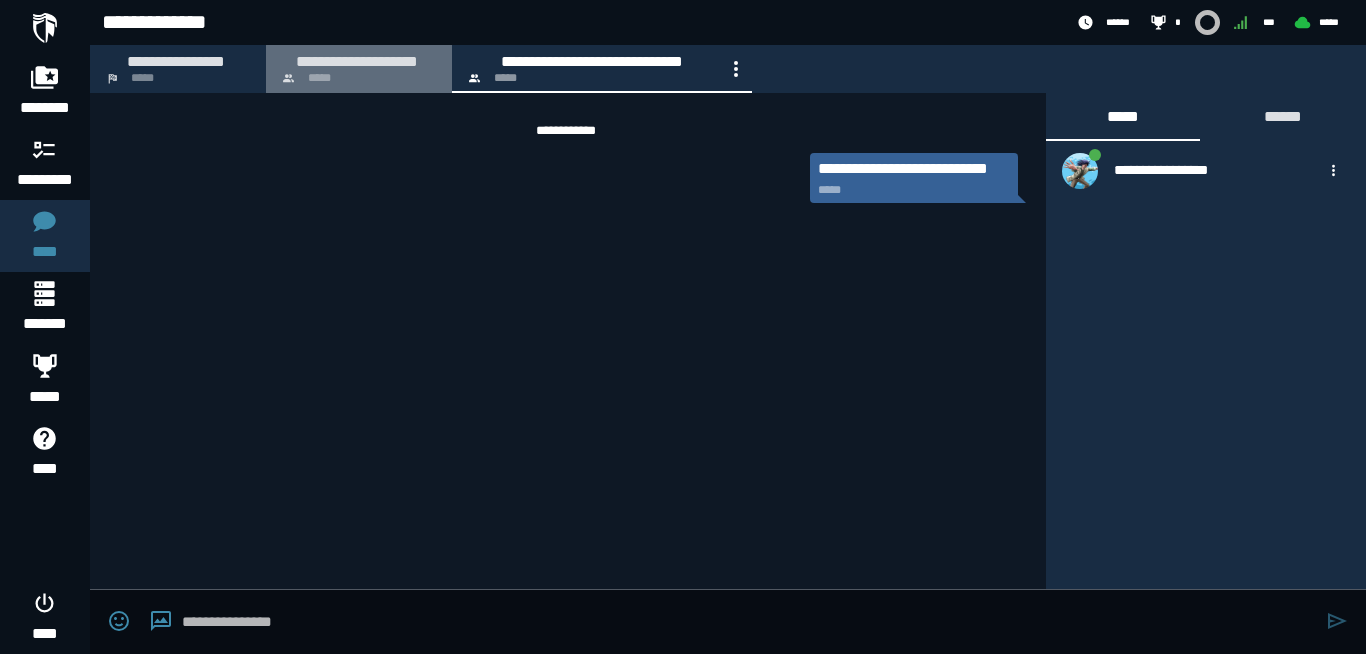 click on "**********" at bounding box center [357, 61] 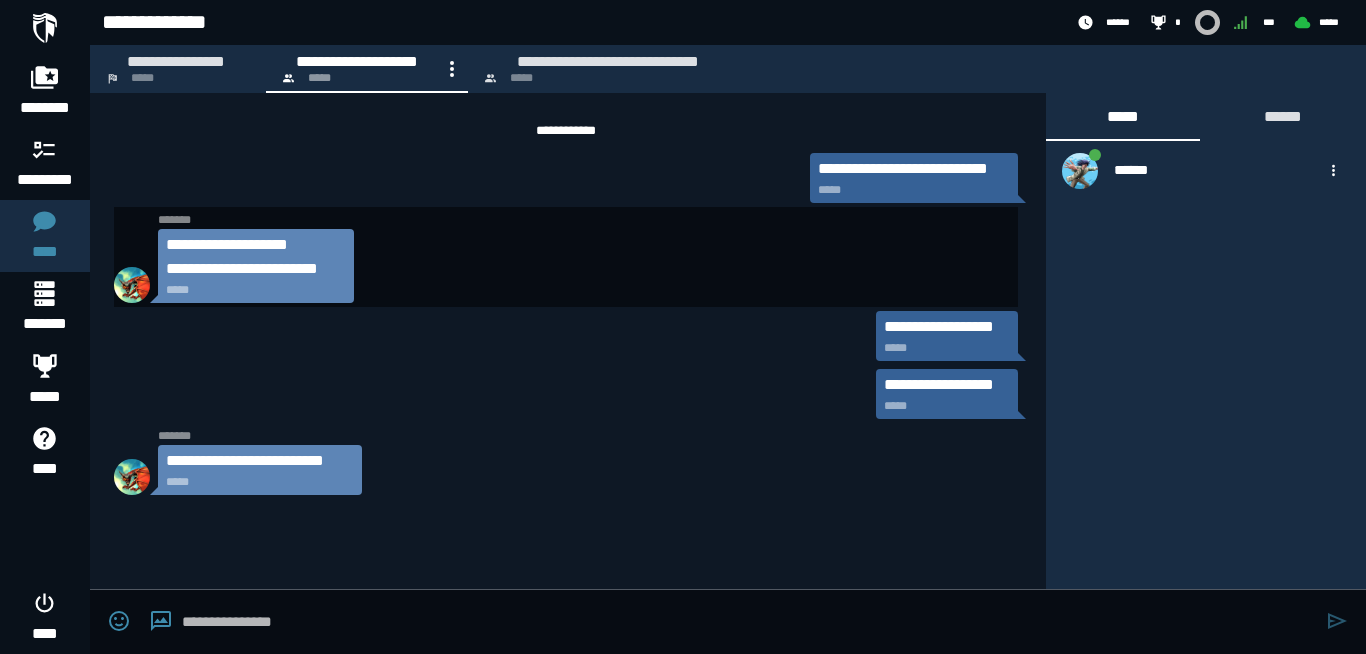 click on "*******" at bounding box center (178, 220) 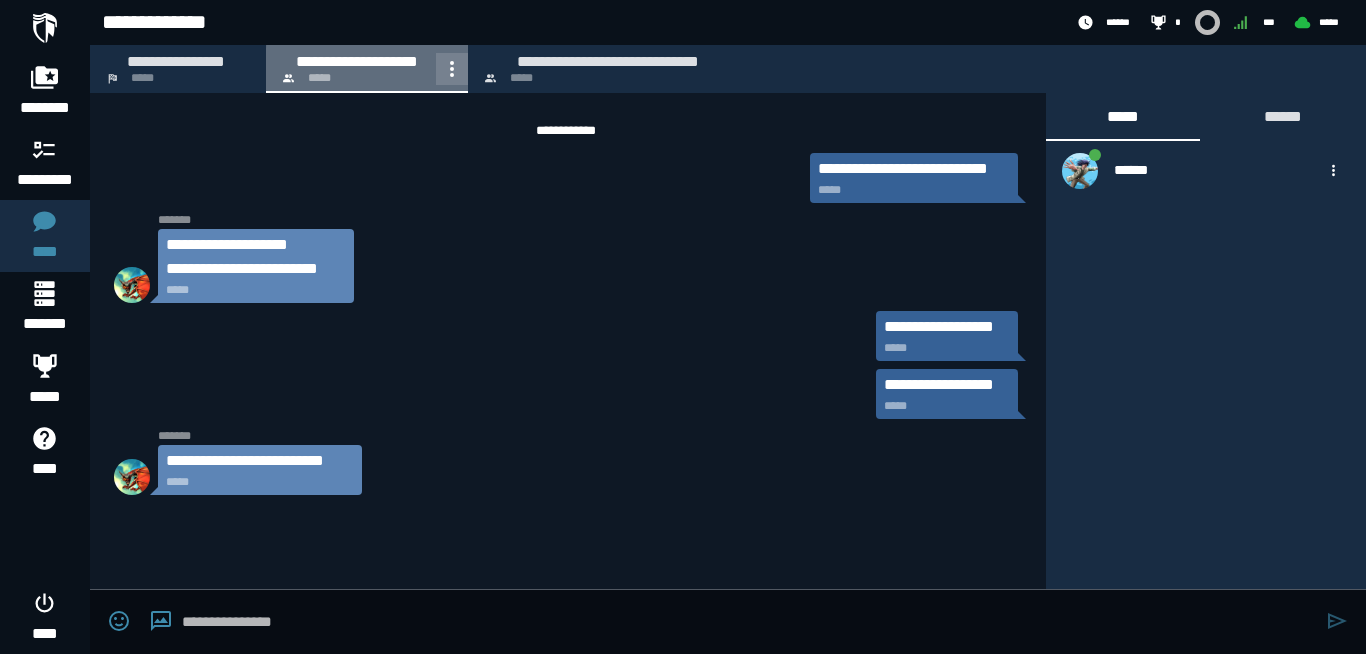 click 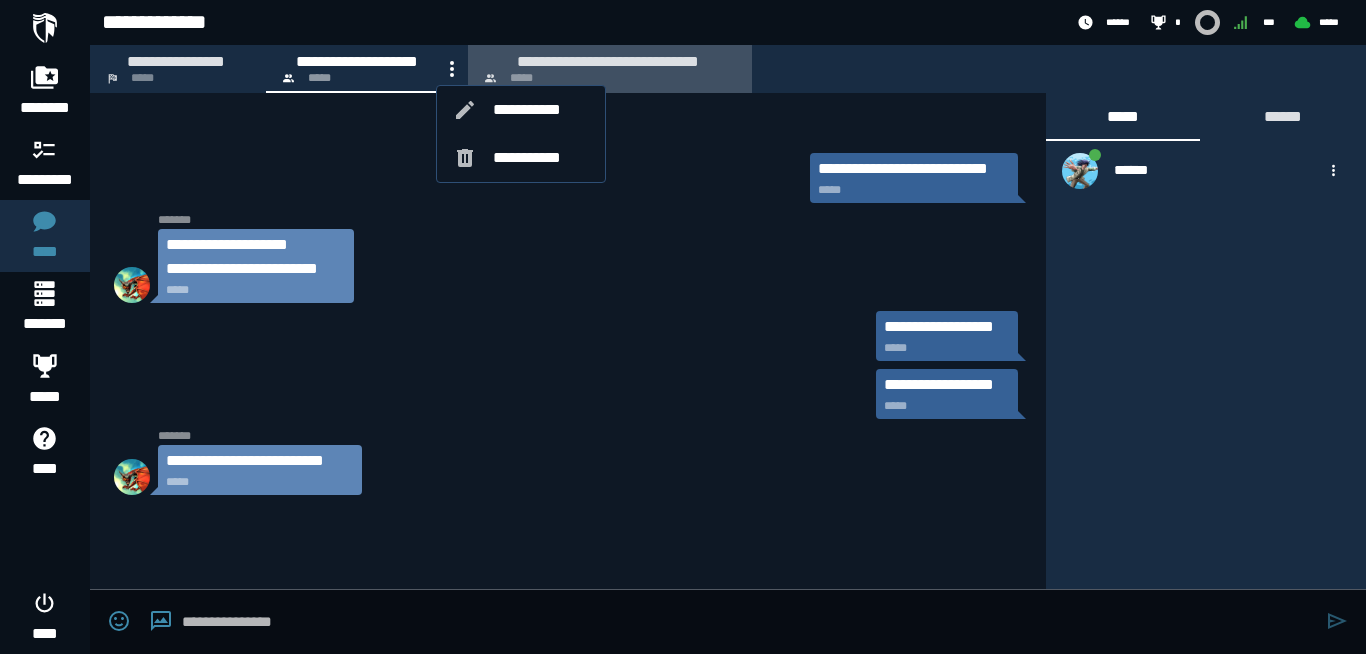 click on "**********" at bounding box center (608, 61) 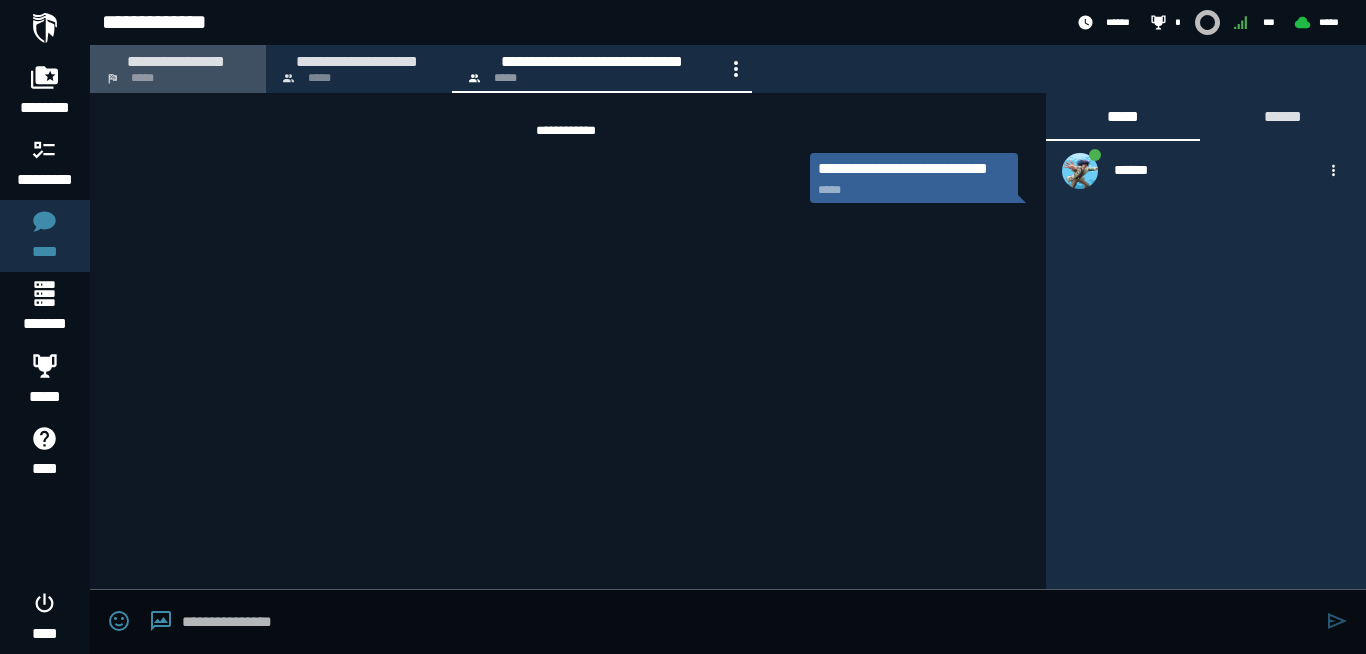 click on "**********" at bounding box center (178, 69) 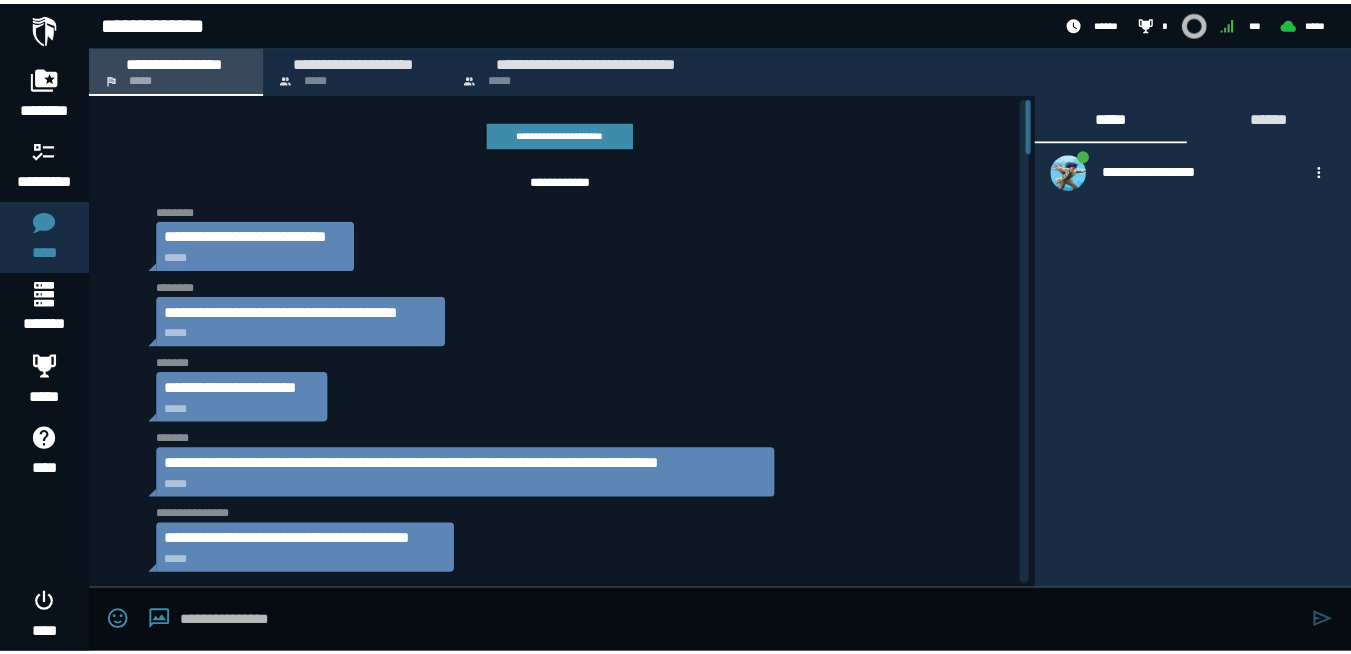 scroll, scrollTop: 3853, scrollLeft: 0, axis: vertical 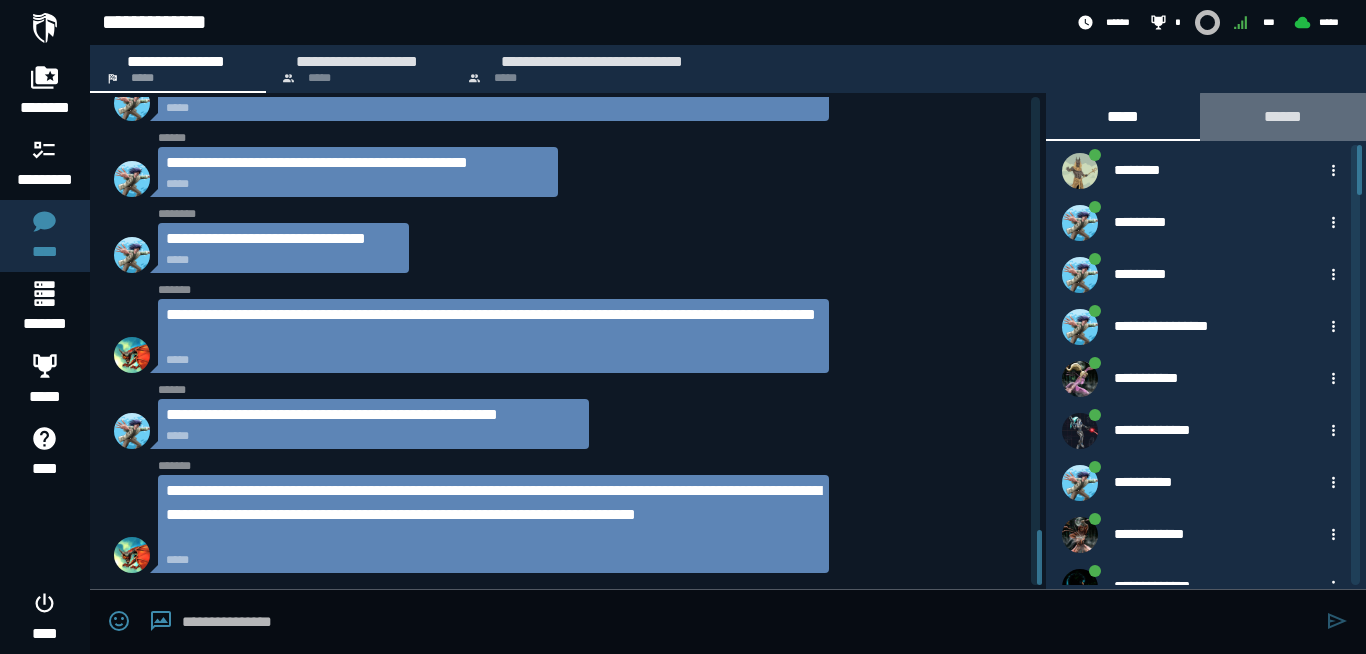 click on "******" 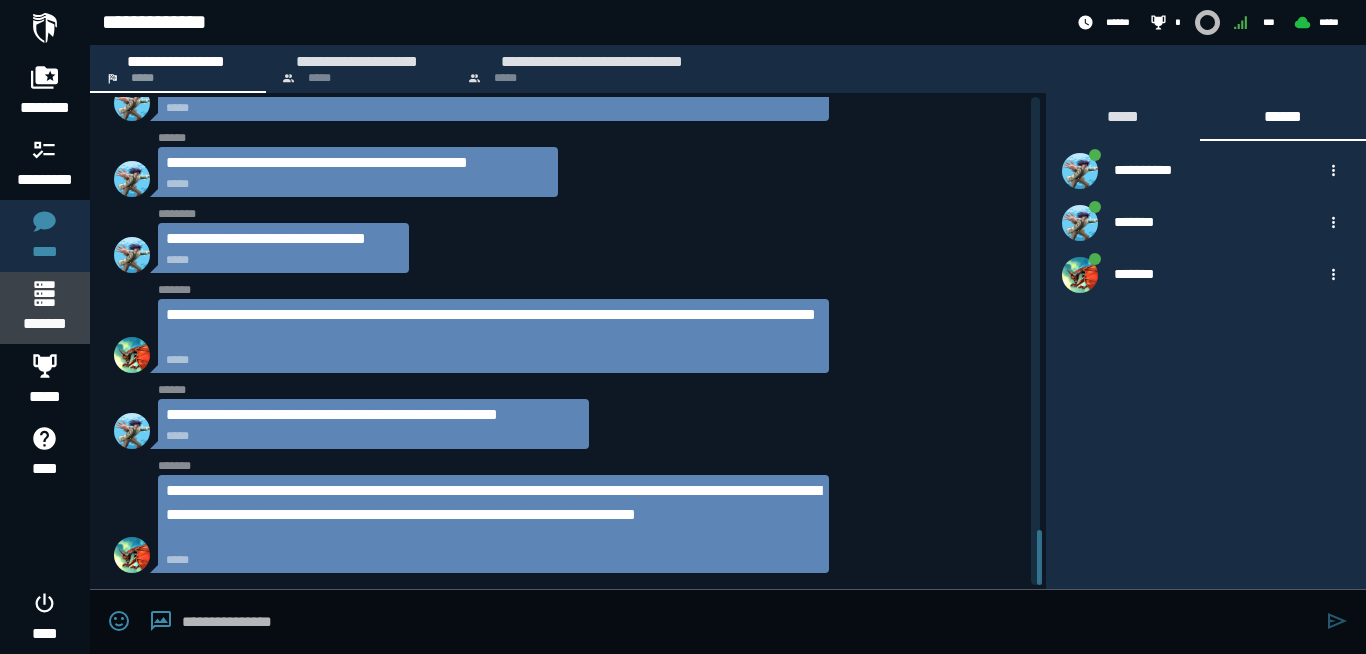 click on "*******" at bounding box center [44, 324] 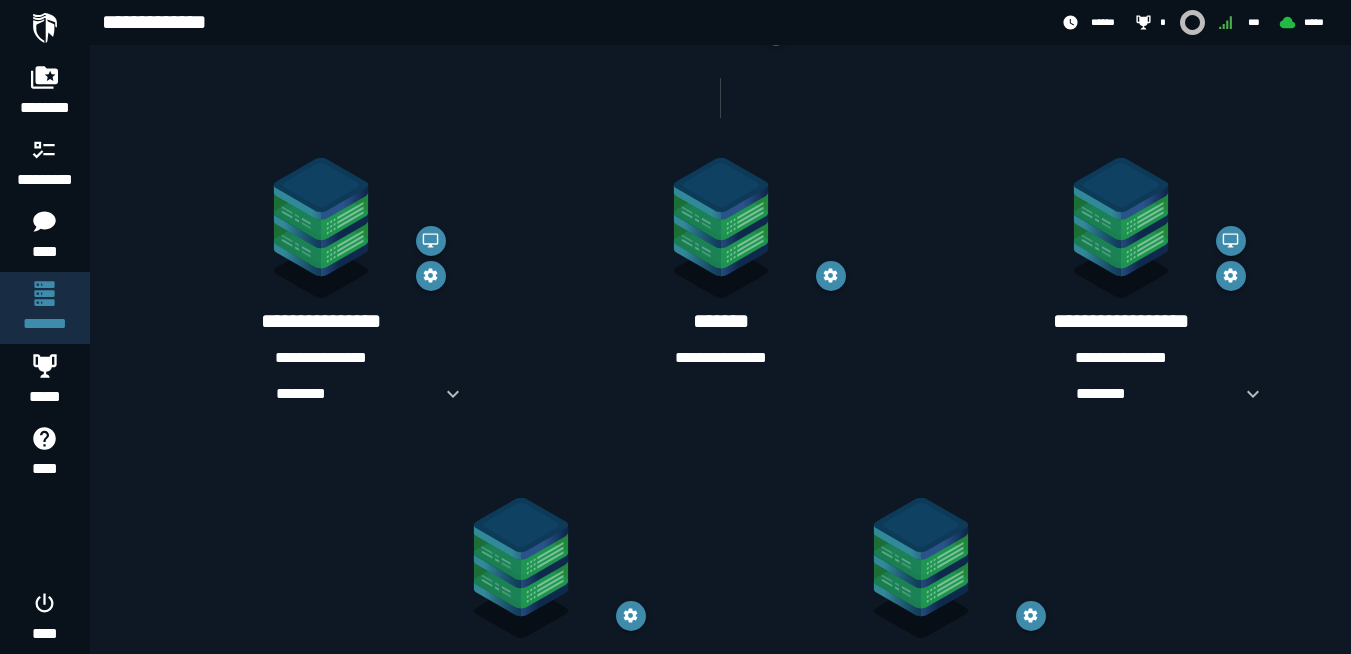 scroll, scrollTop: 385, scrollLeft: 0, axis: vertical 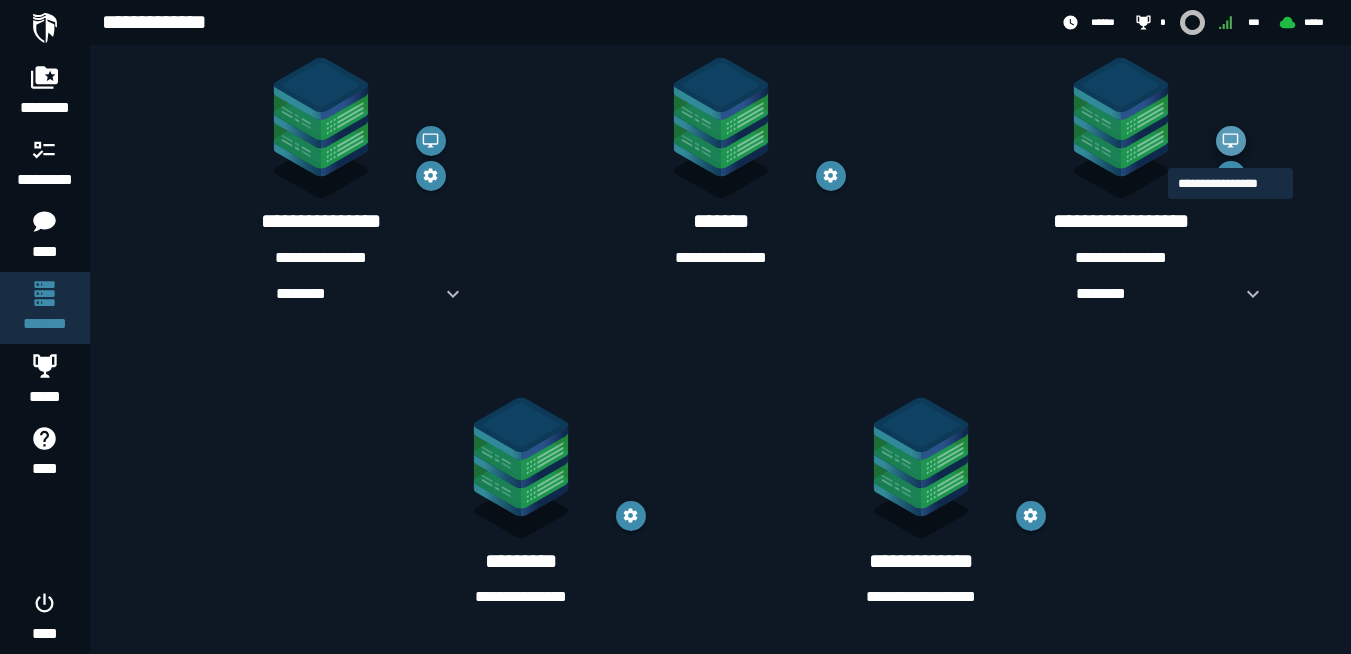 click at bounding box center (1231, 141) 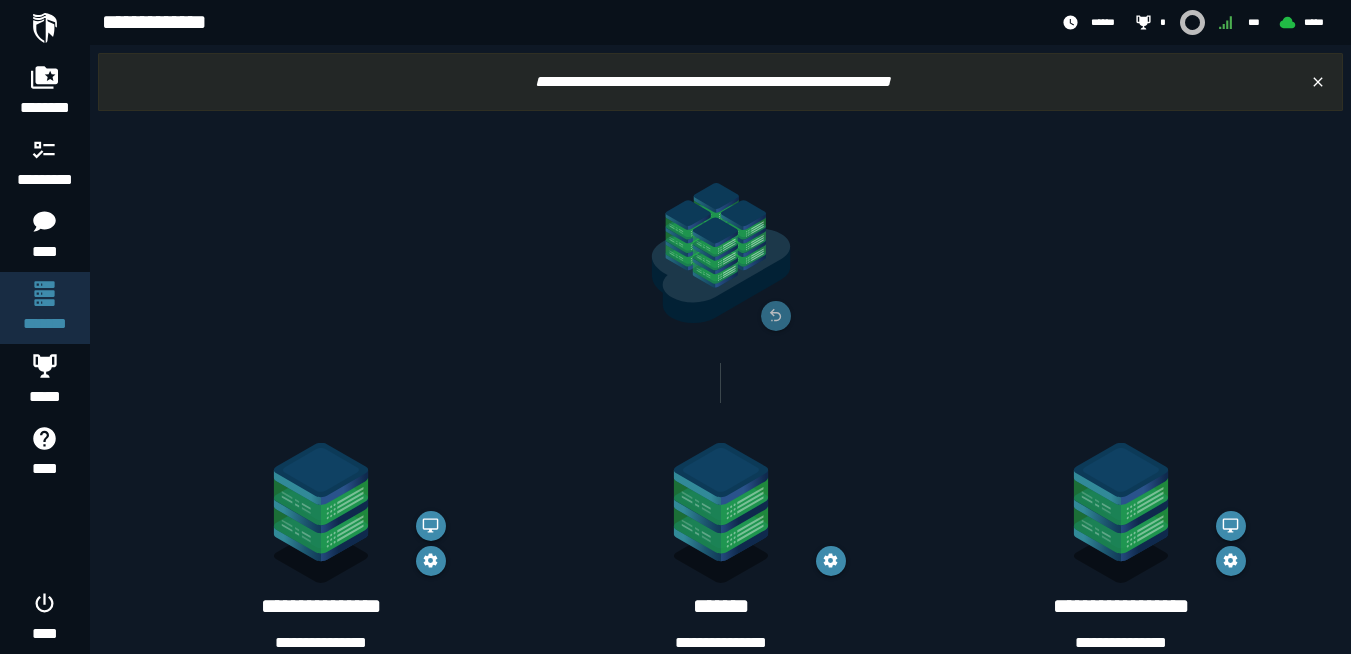 scroll, scrollTop: 385, scrollLeft: 0, axis: vertical 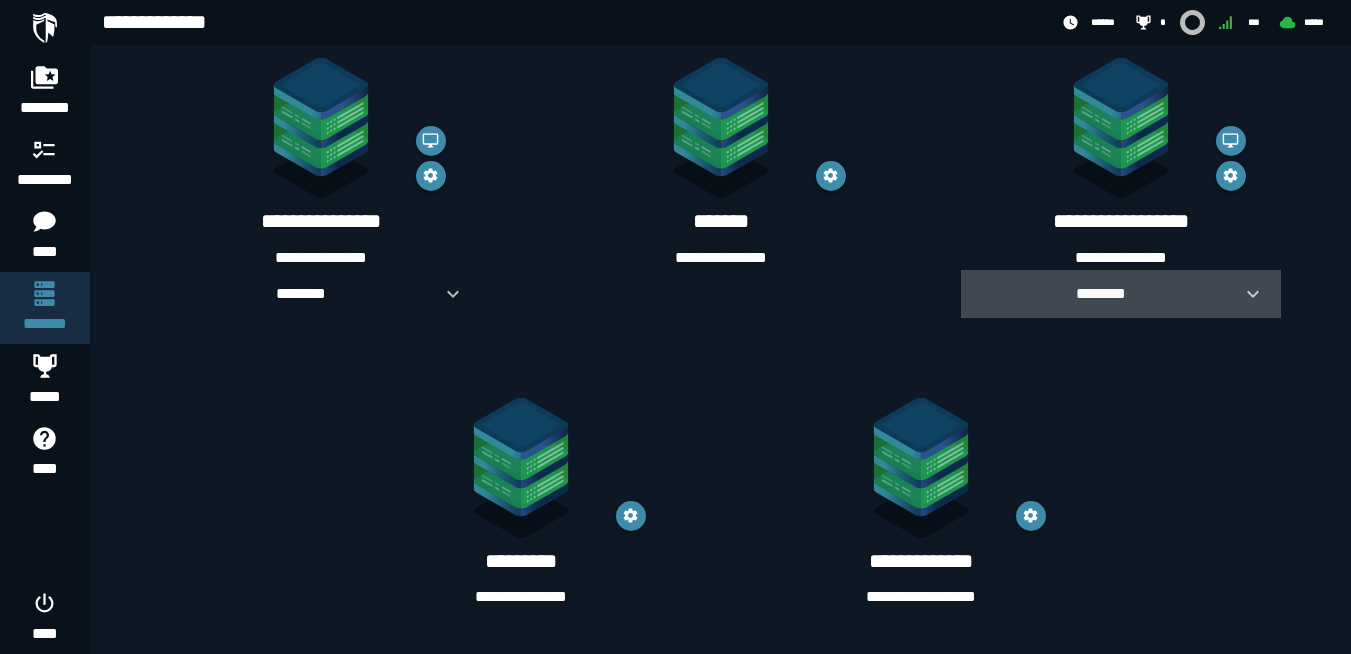 click on "********" at bounding box center [1101, 294] 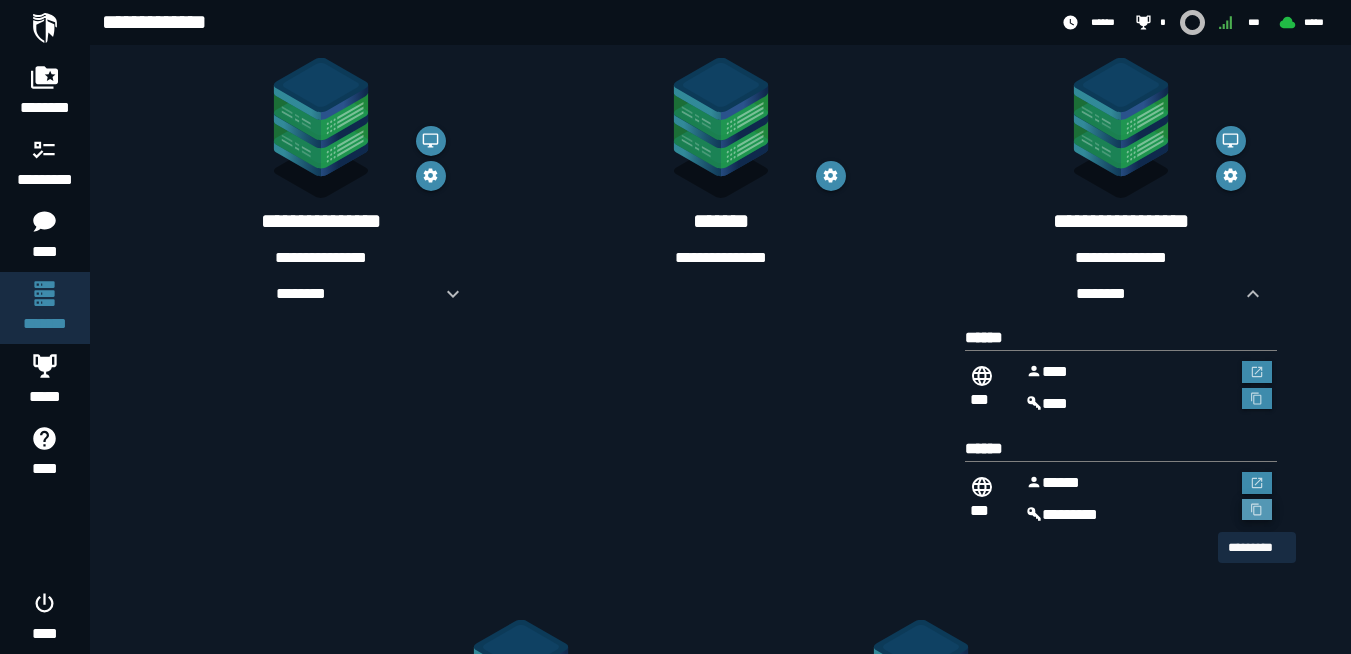 click at bounding box center [1257, 510] 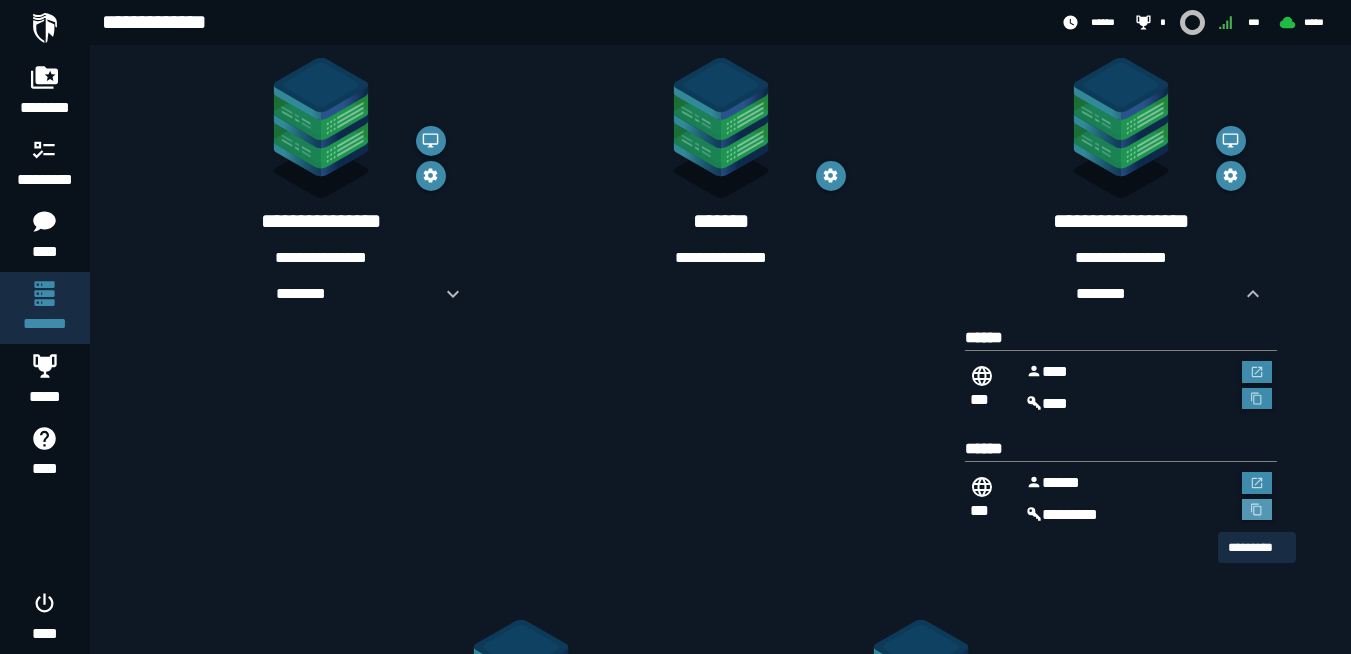 click at bounding box center (1257, 510) 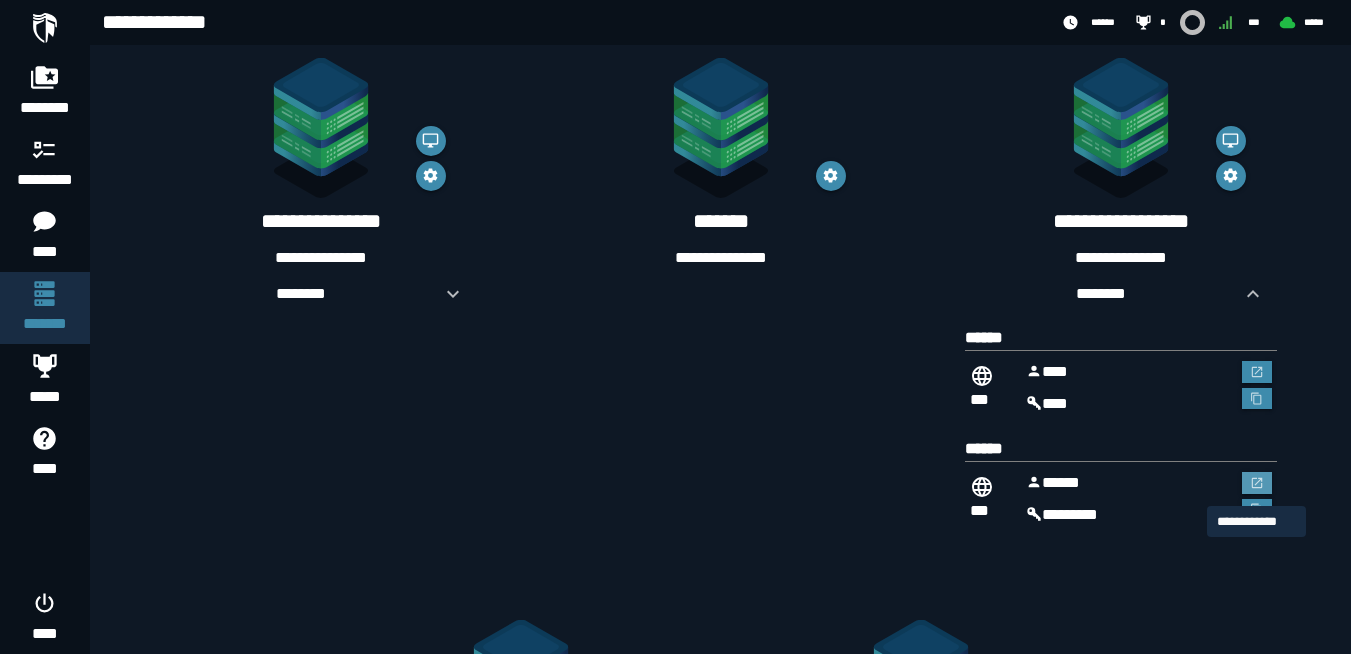 click at bounding box center (1257, 483) 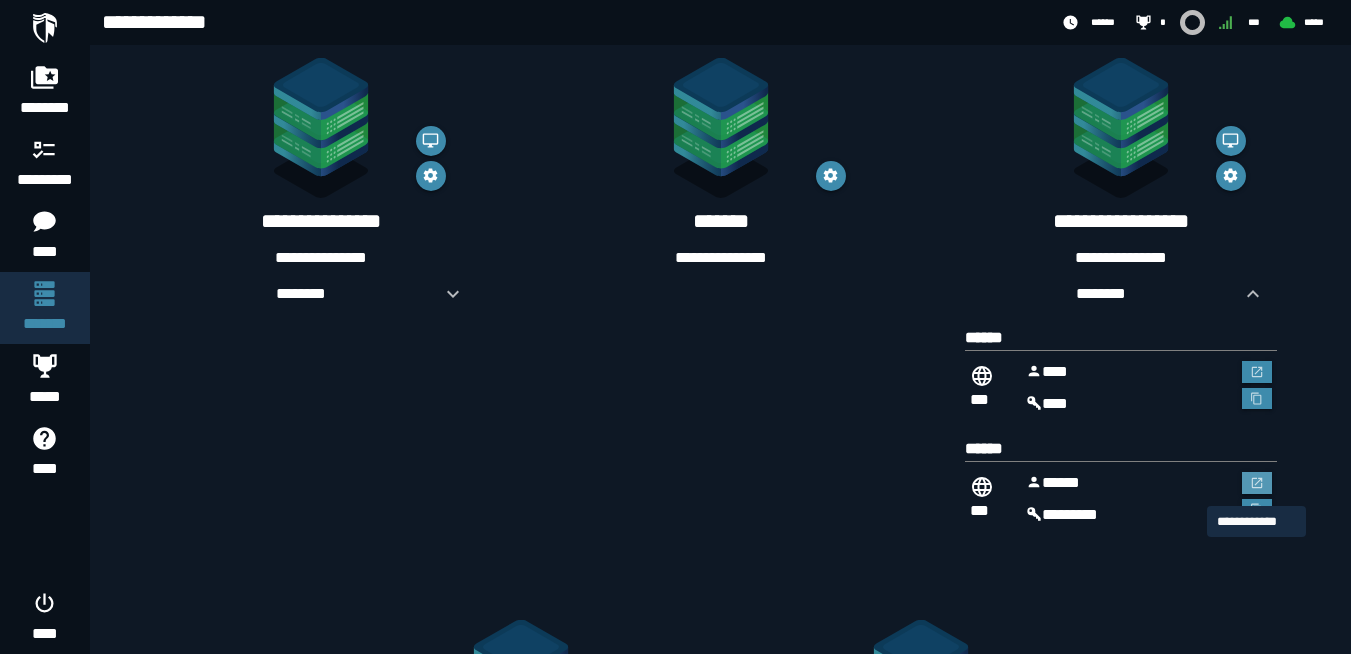 scroll, scrollTop: 0, scrollLeft: 0, axis: both 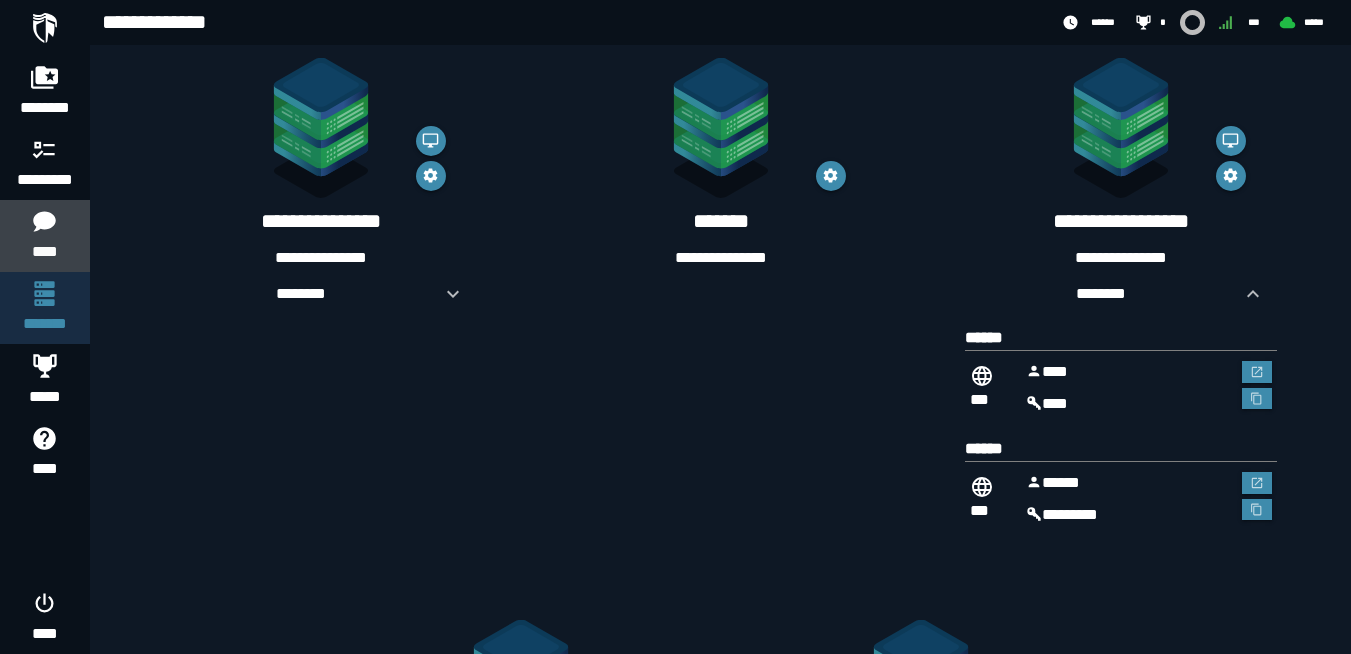 click 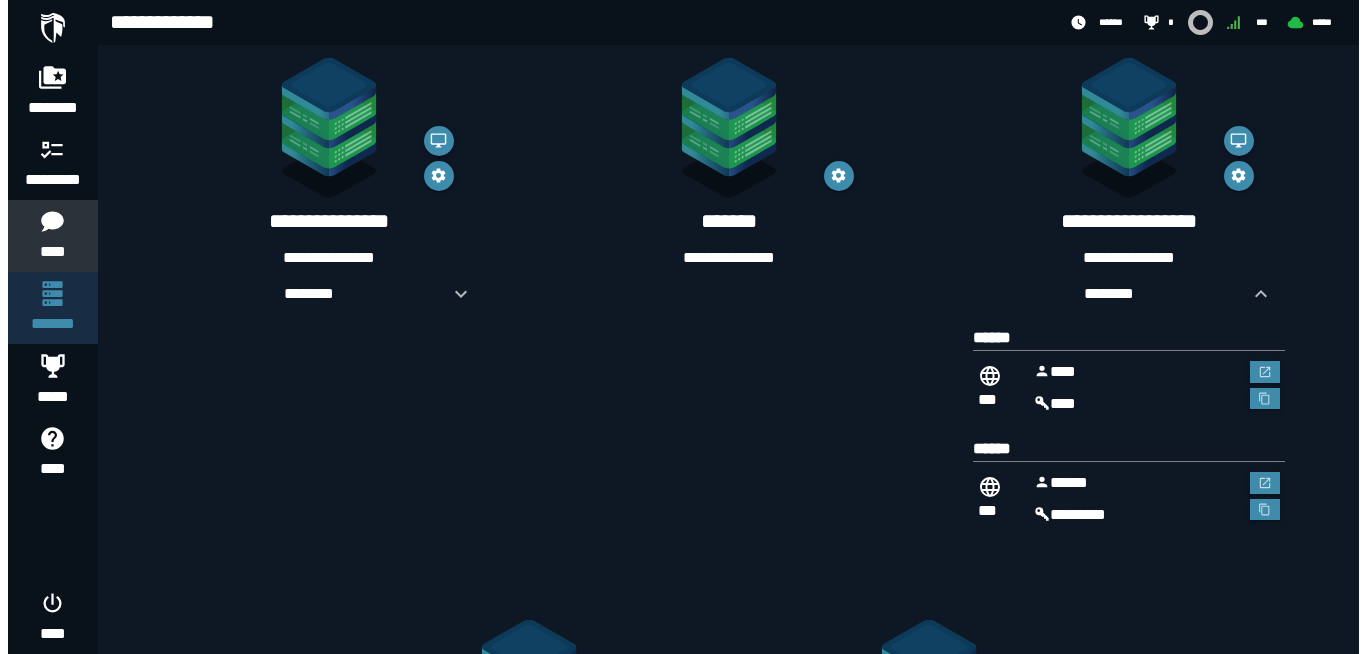 scroll, scrollTop: 0, scrollLeft: 0, axis: both 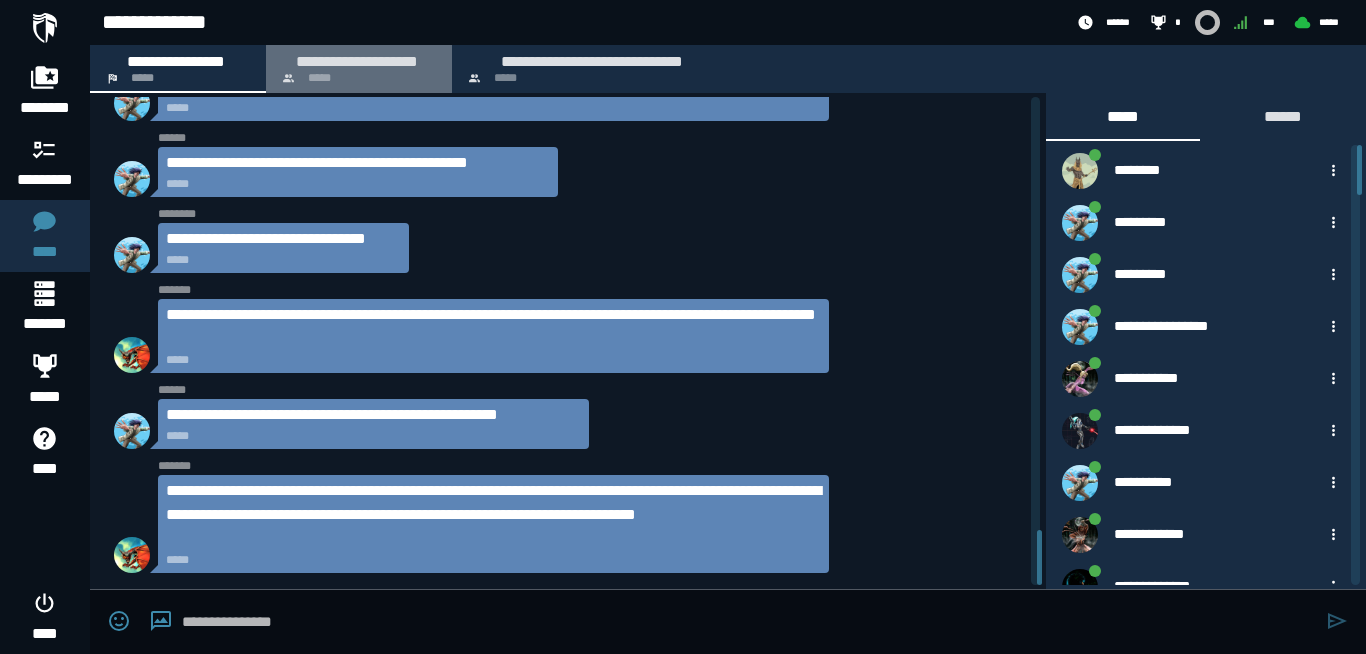 click on "**********" at bounding box center (357, 61) 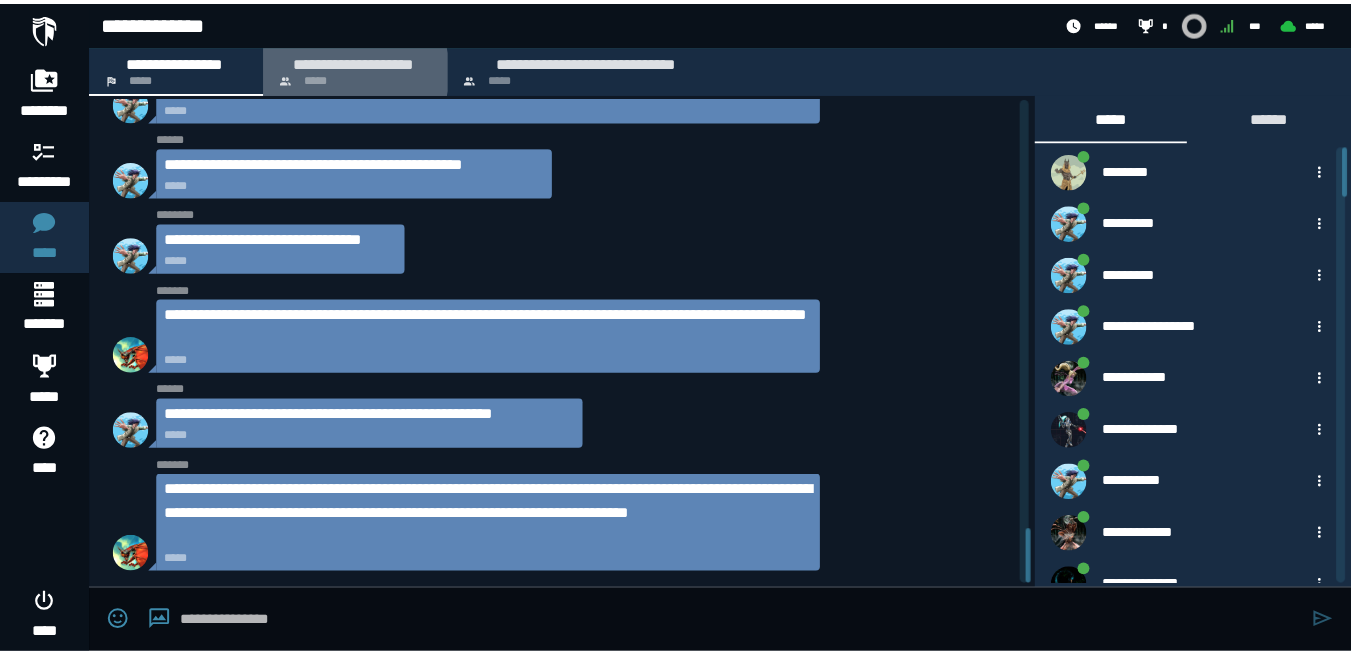 scroll, scrollTop: 0, scrollLeft: 0, axis: both 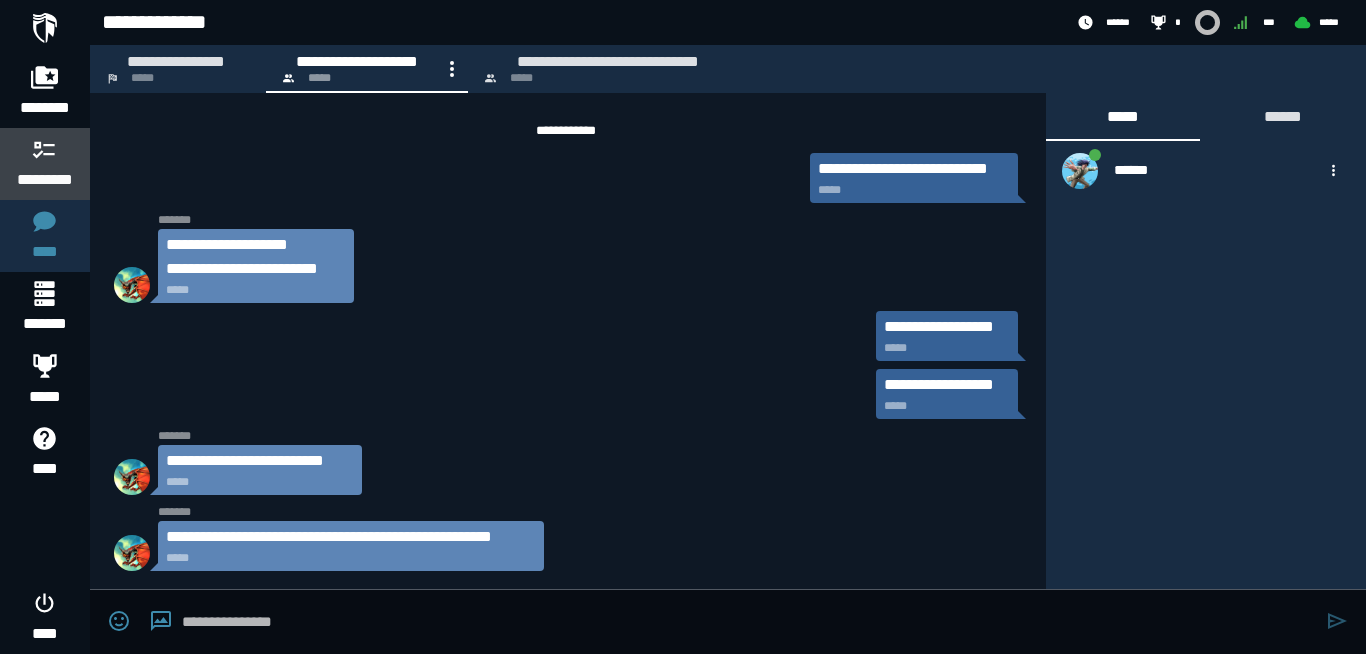 click at bounding box center [45, 149] 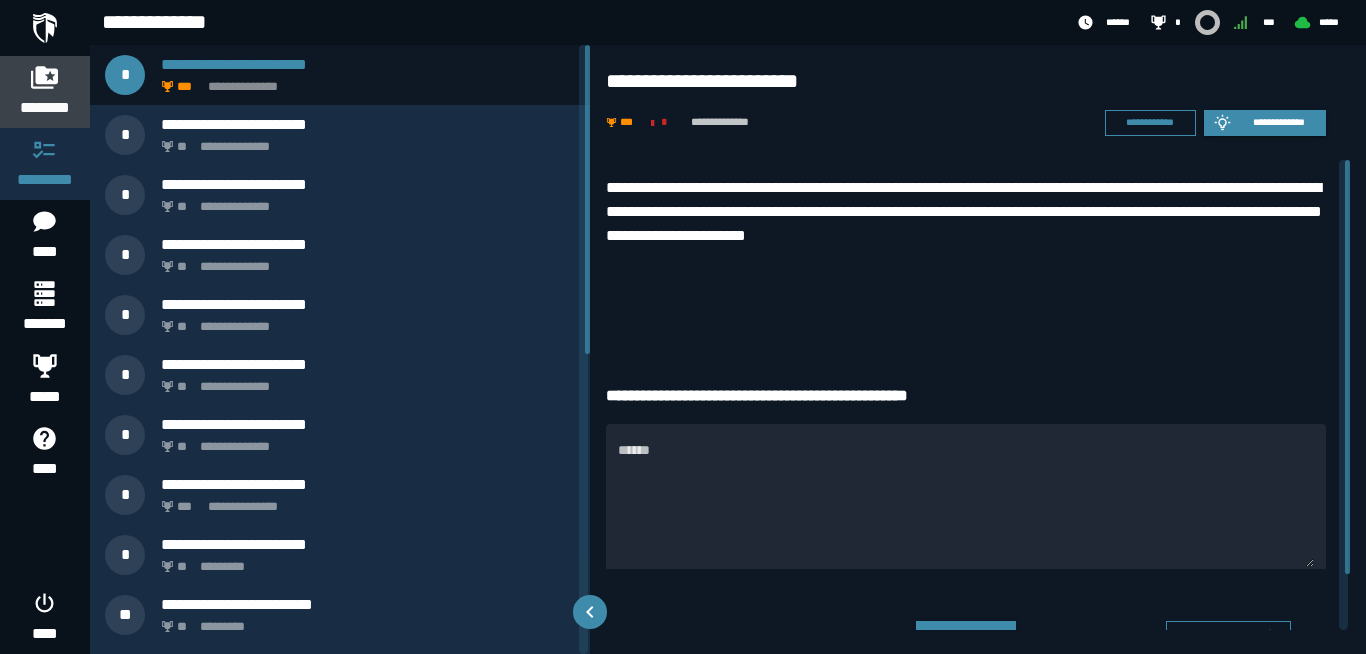 click 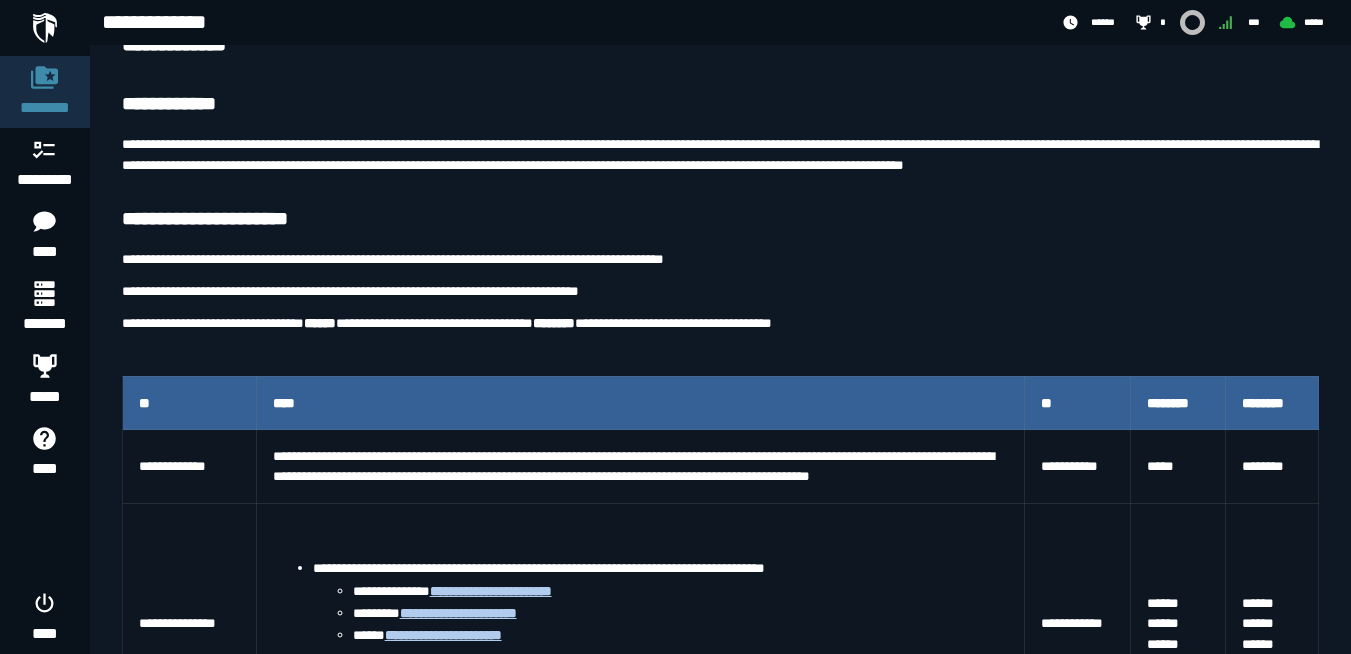 scroll, scrollTop: 98, scrollLeft: 0, axis: vertical 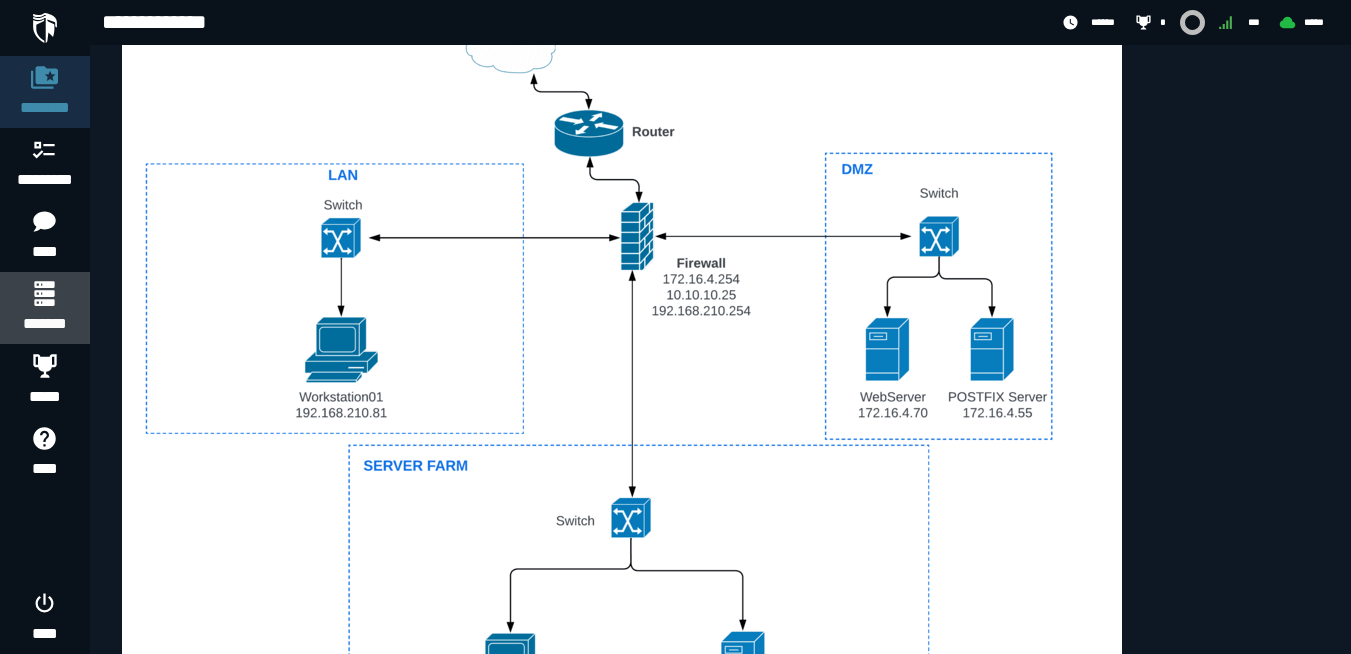 click on "*******" at bounding box center (44, 324) 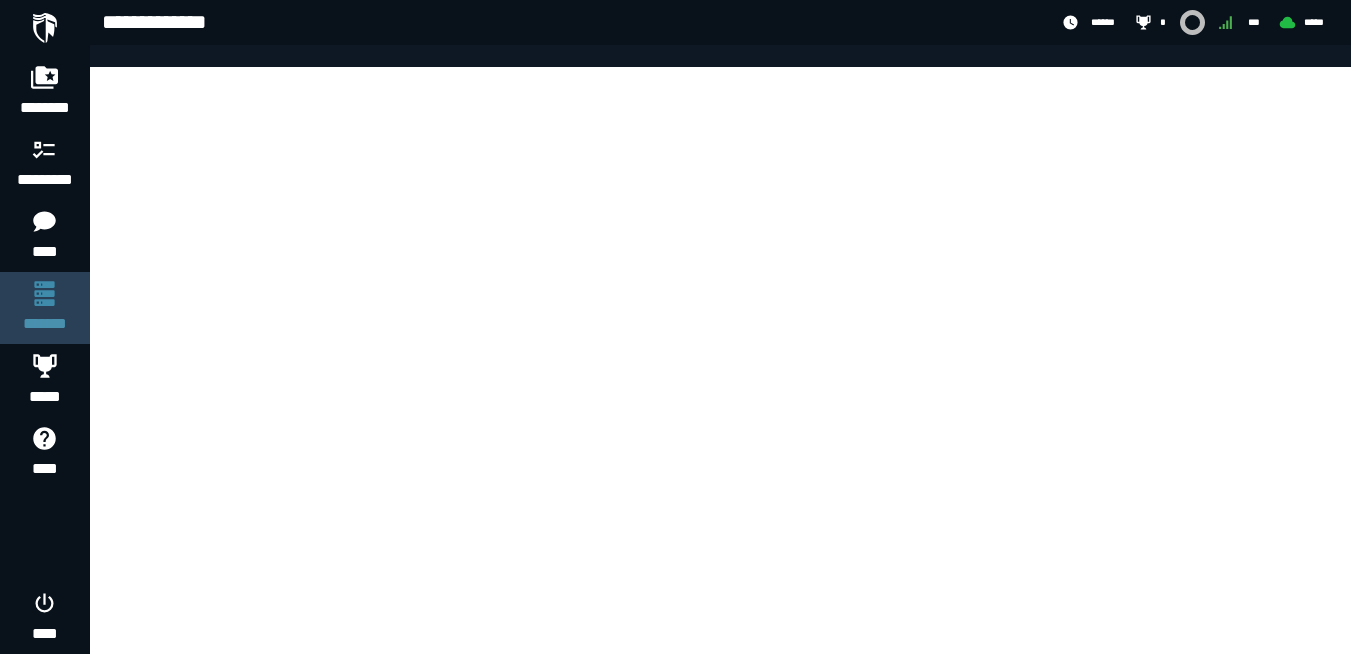 scroll, scrollTop: 0, scrollLeft: 0, axis: both 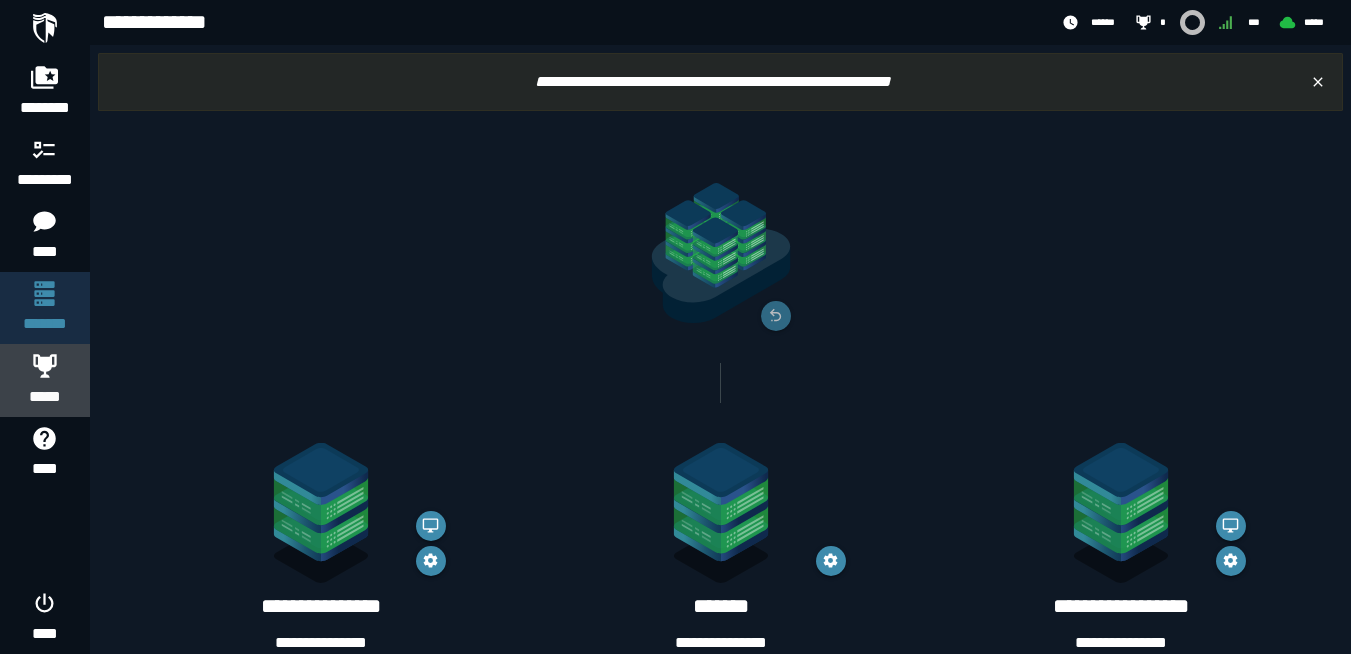 click 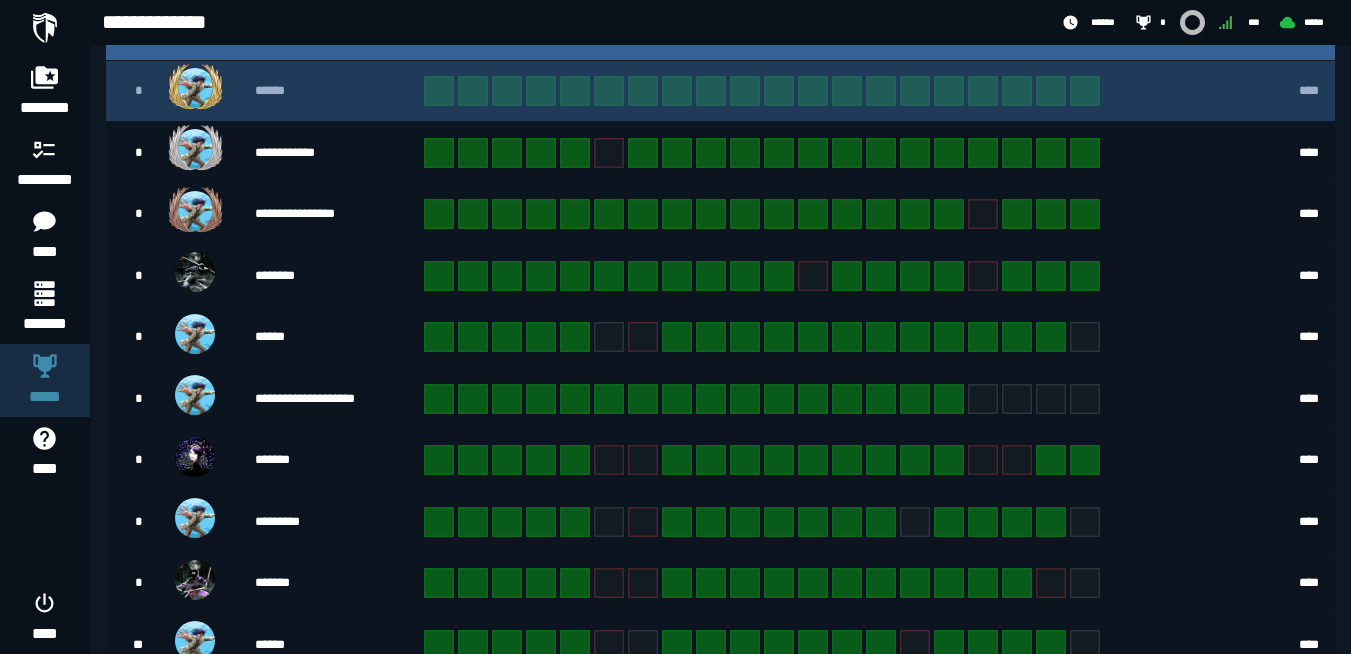 scroll, scrollTop: 552, scrollLeft: 0, axis: vertical 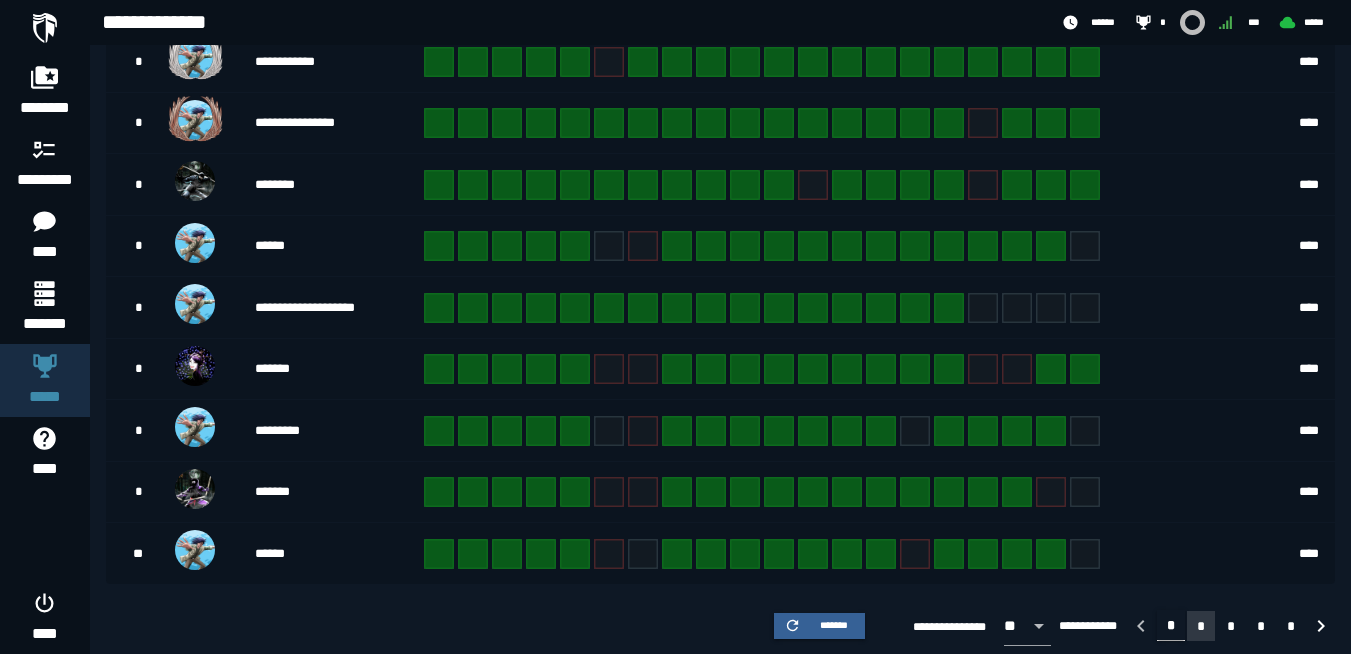 click on "*" at bounding box center (1201, 626) 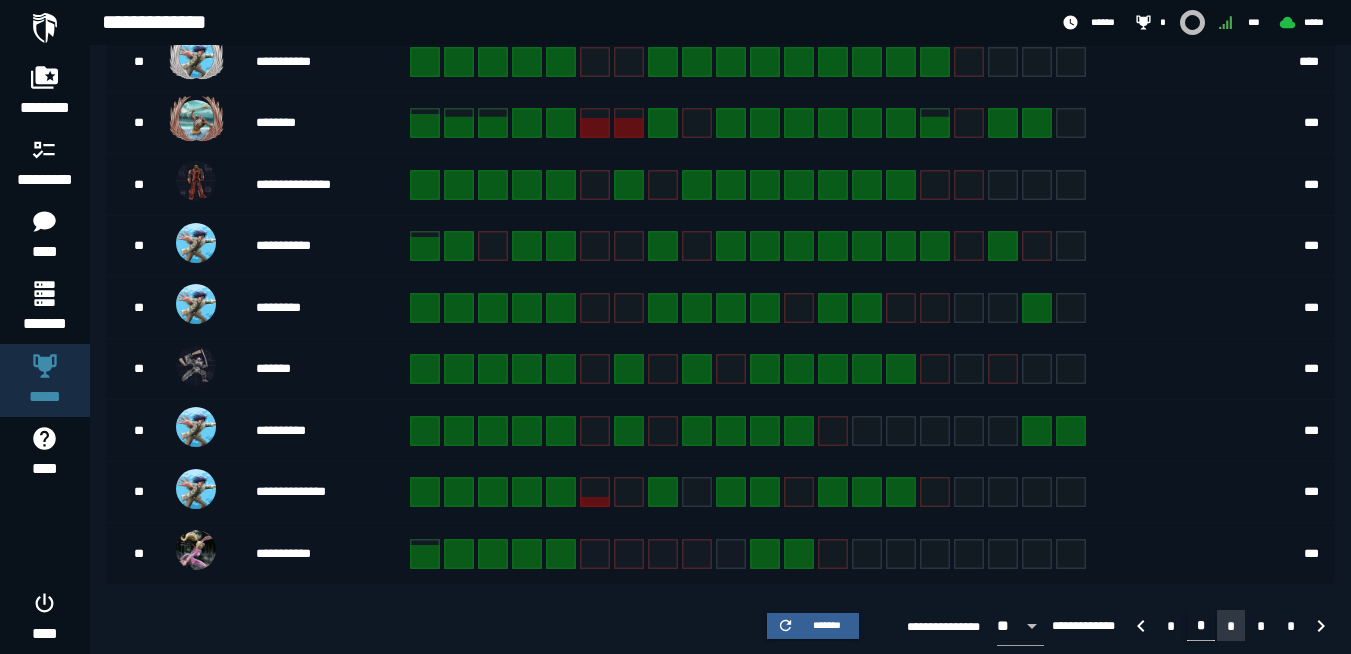 click on "*" at bounding box center (1231, 625) 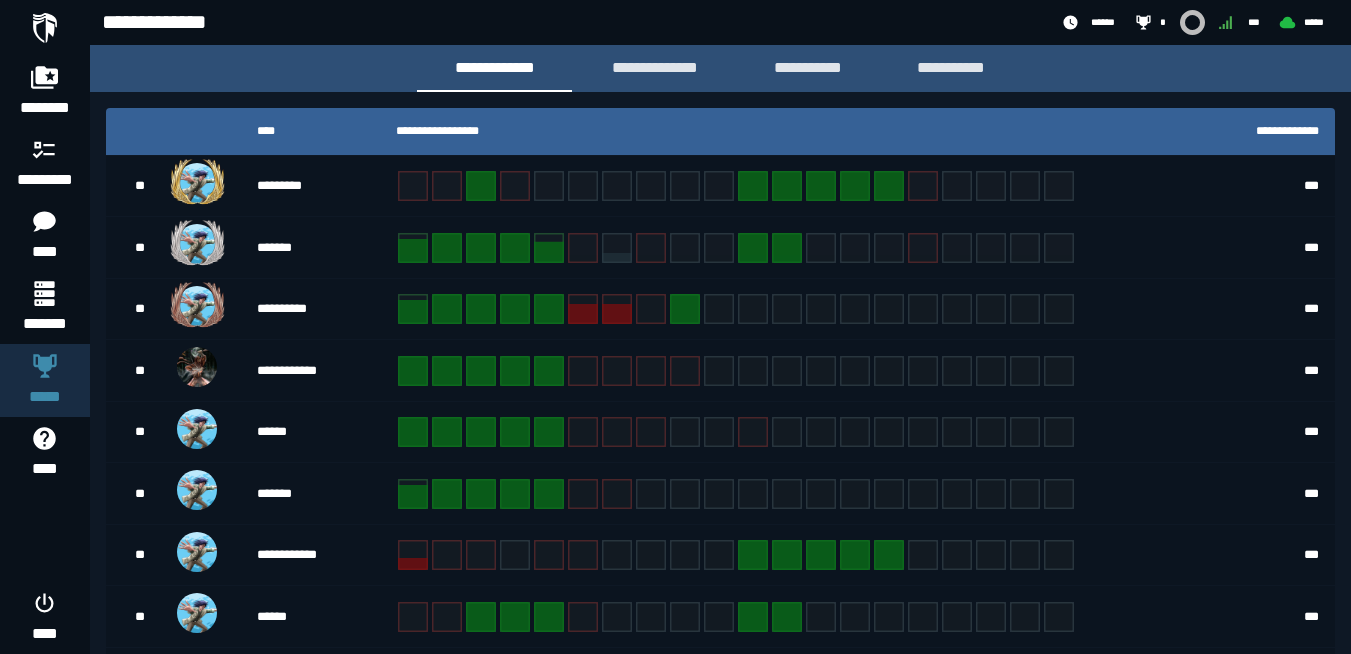 scroll, scrollTop: 552, scrollLeft: 0, axis: vertical 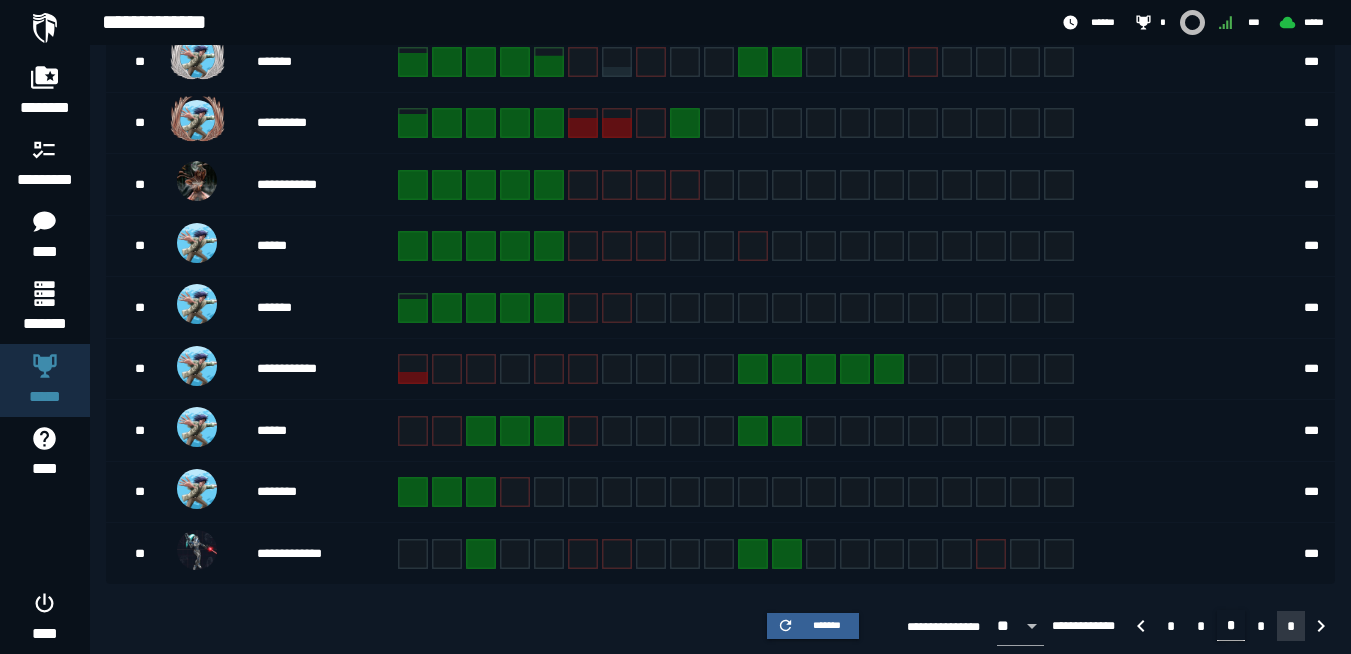 click on "*" at bounding box center (1291, 626) 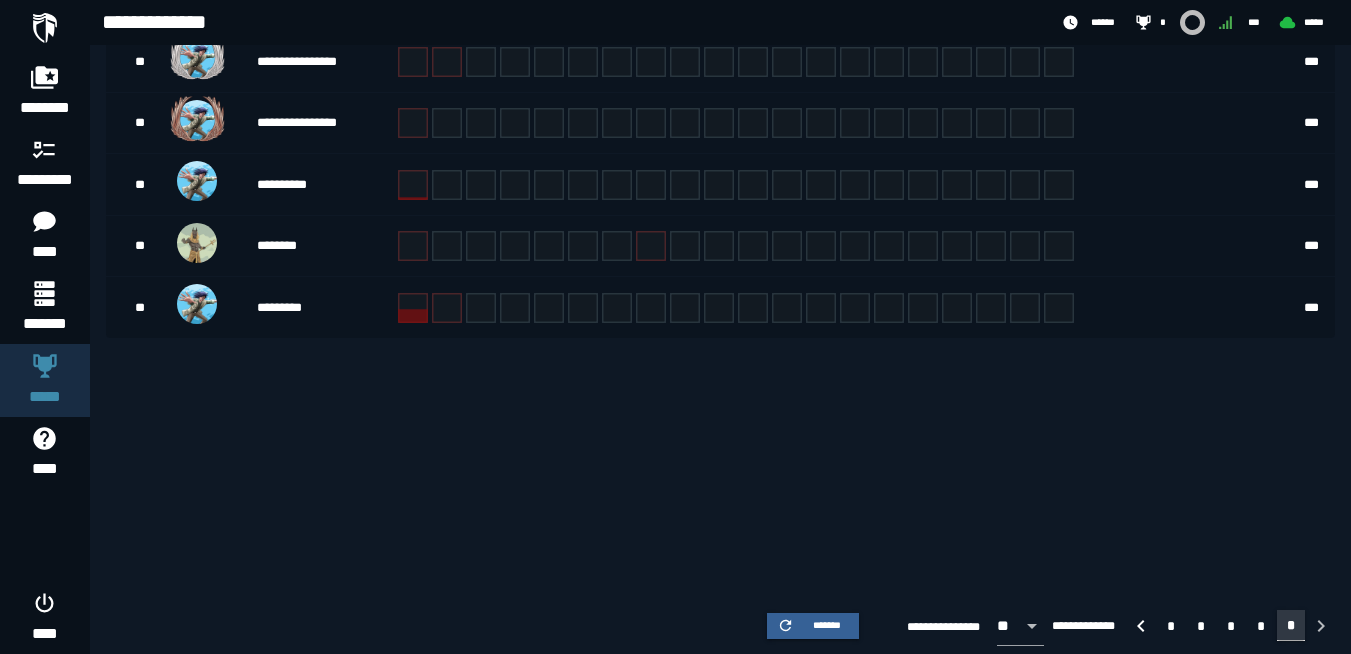 scroll, scrollTop: 310, scrollLeft: 0, axis: vertical 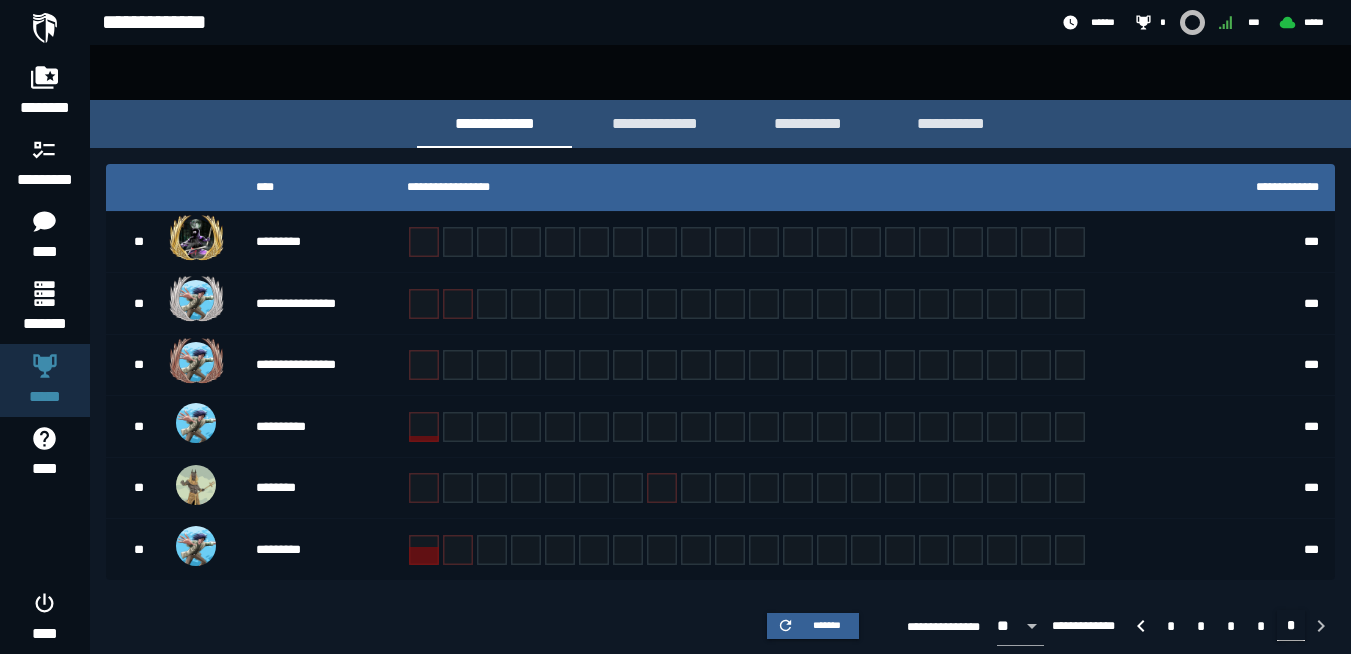 click on "* *" at bounding box center (1245, 625) 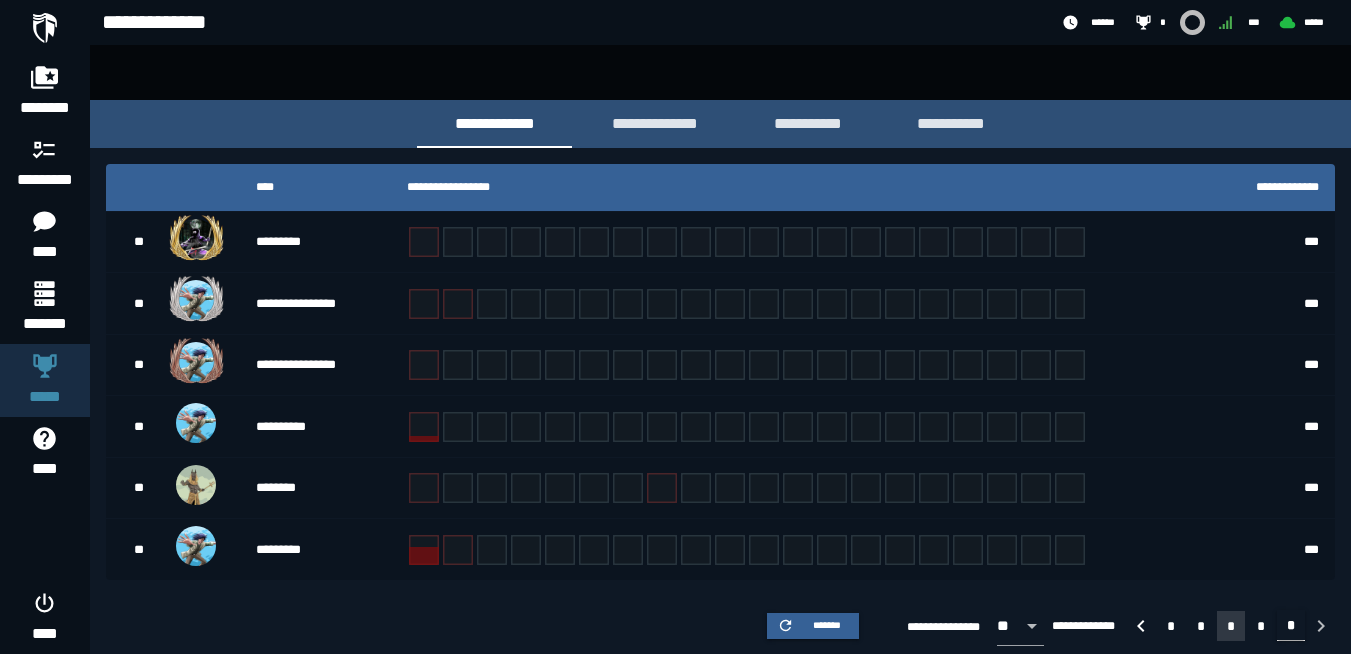 click on "*" at bounding box center [1231, 626] 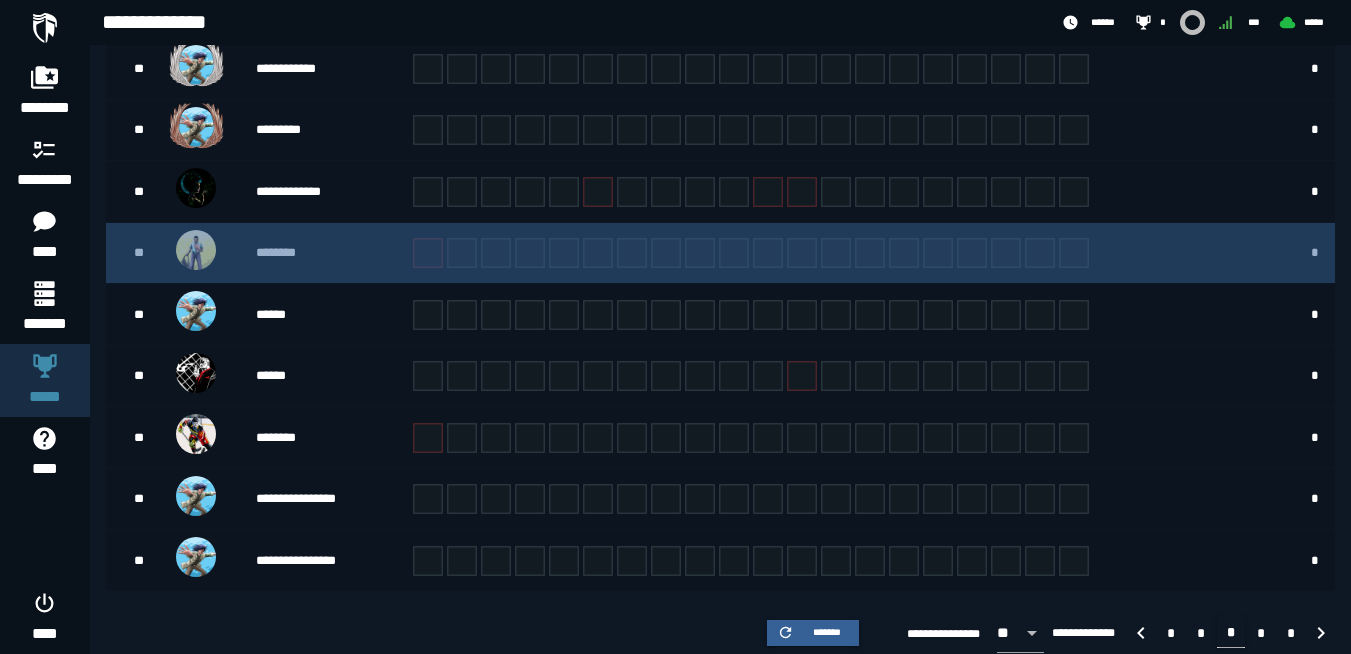 scroll, scrollTop: 552, scrollLeft: 0, axis: vertical 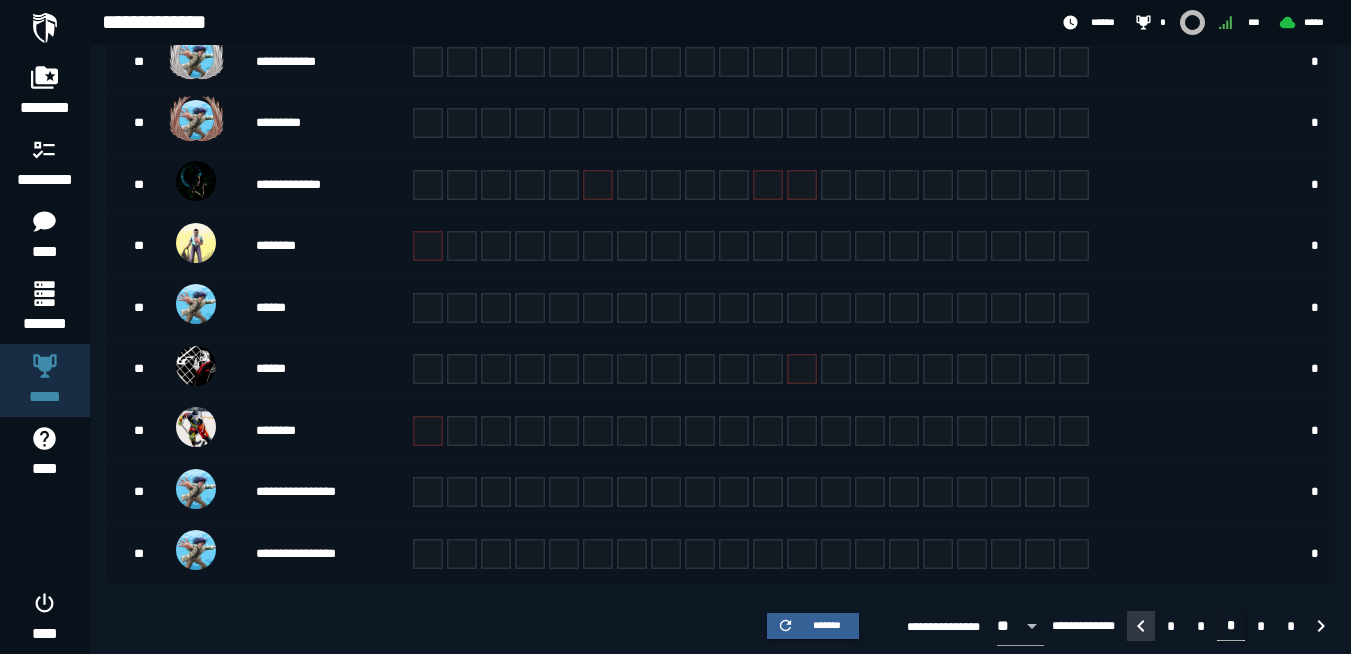 click 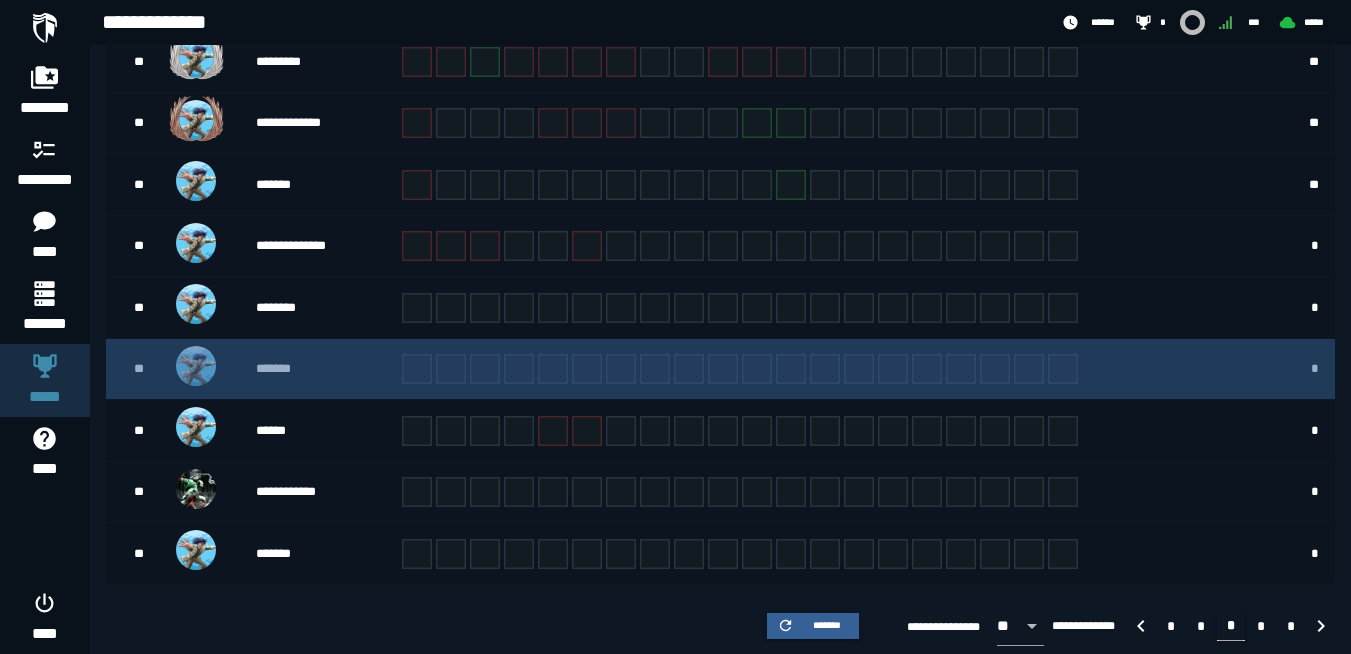 scroll, scrollTop: 0, scrollLeft: 0, axis: both 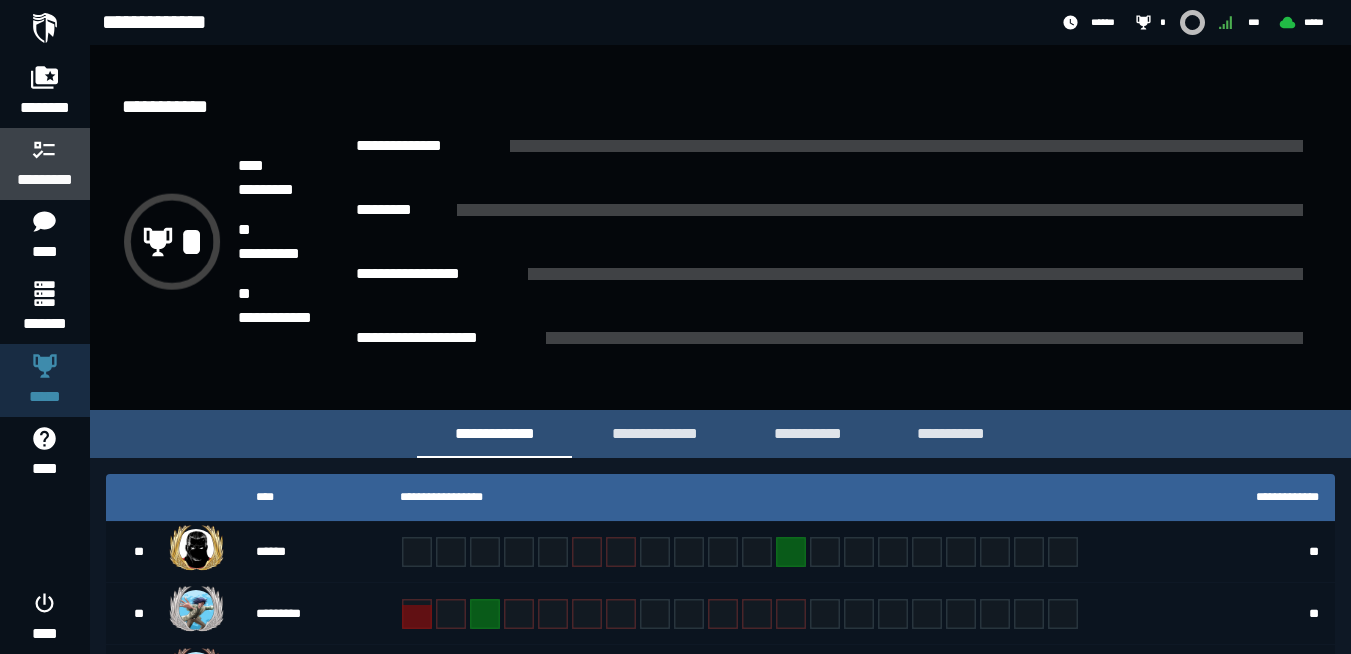 click on "*********" at bounding box center (45, 180) 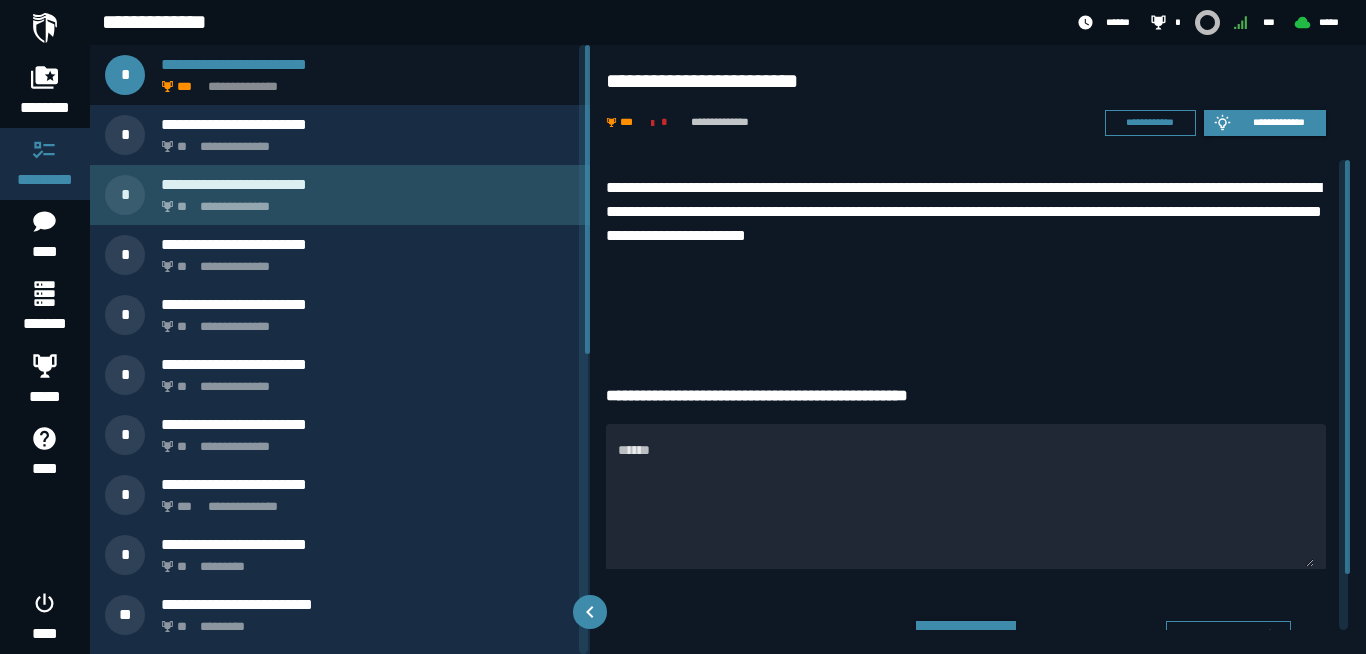 click on "**********" at bounding box center [340, 195] 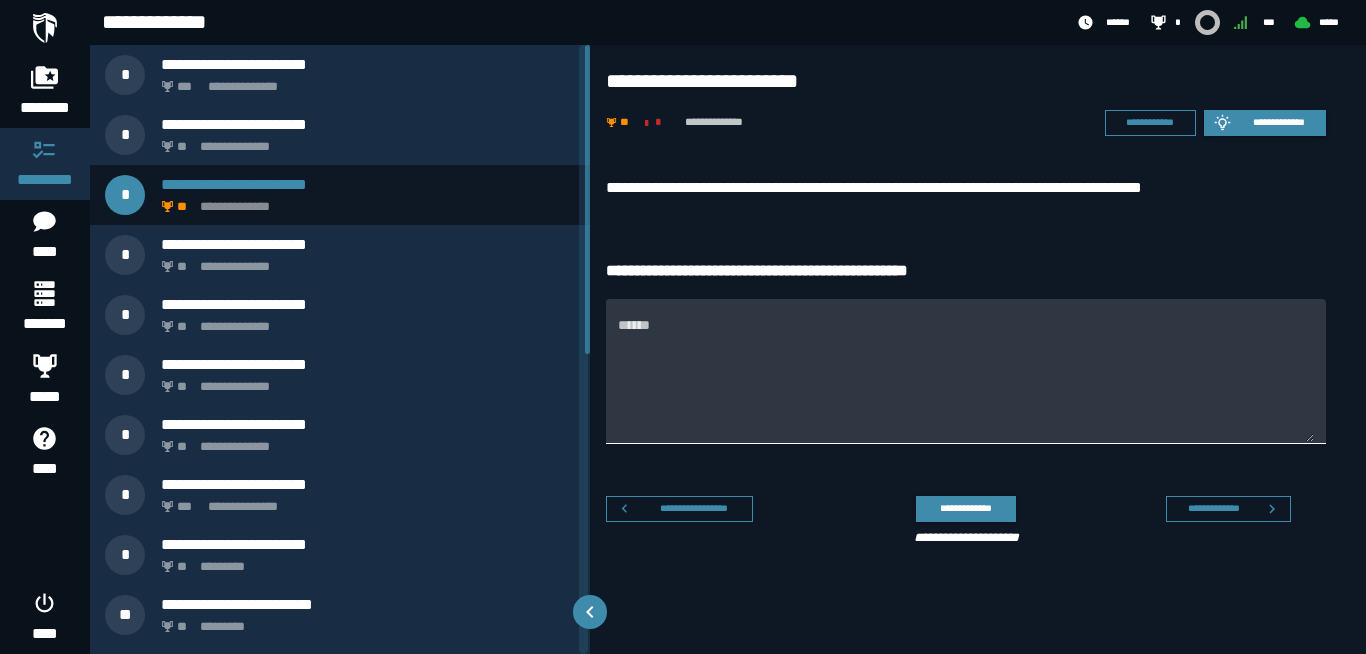 click on "******" at bounding box center [966, 371] 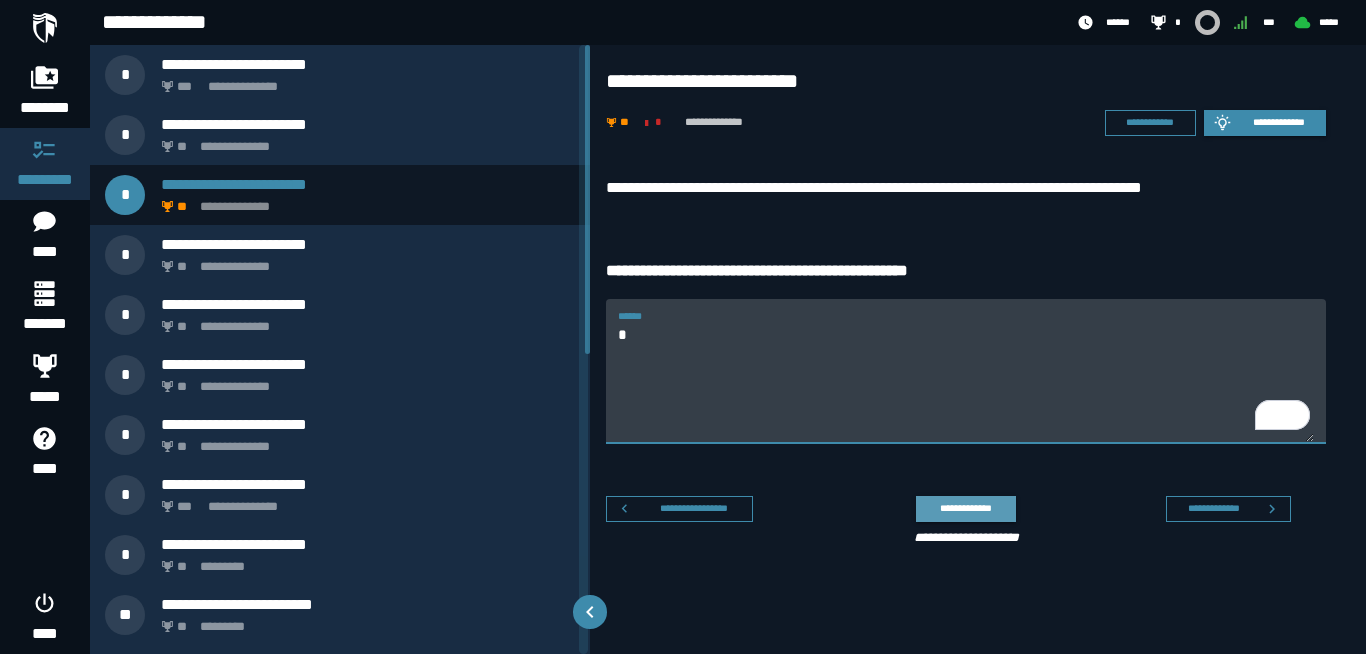 type on "*" 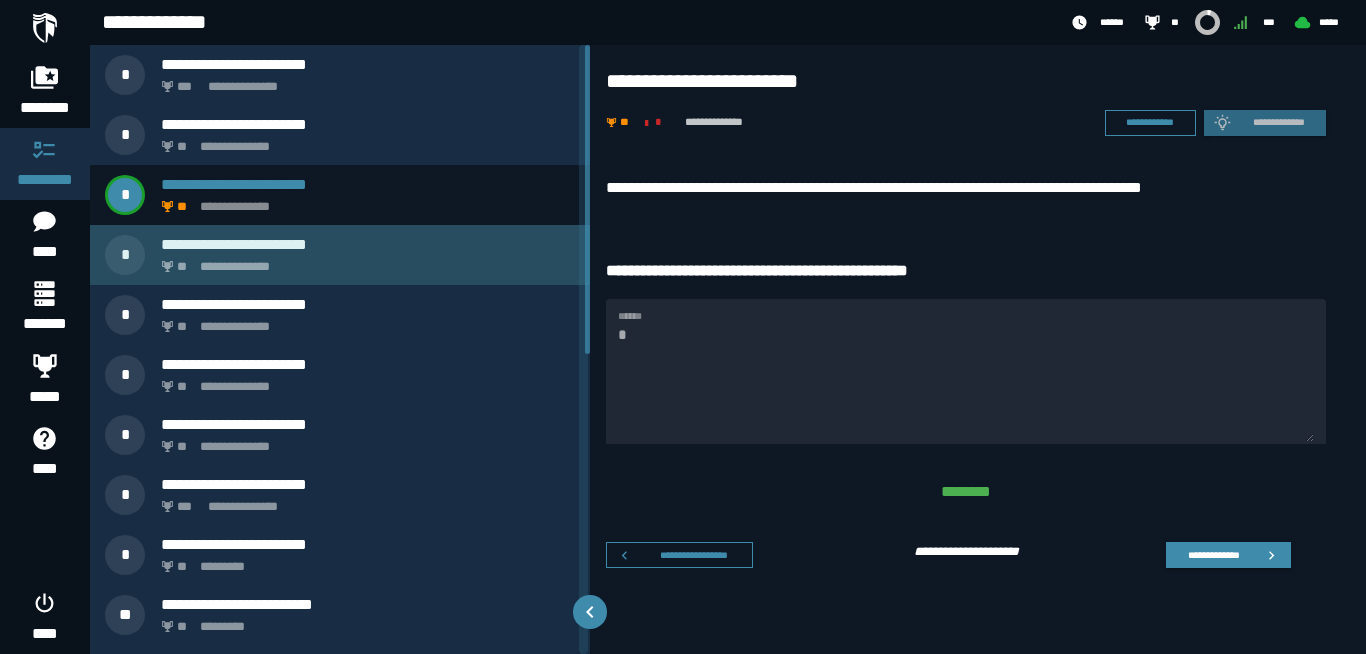 click on "**********" at bounding box center (368, 244) 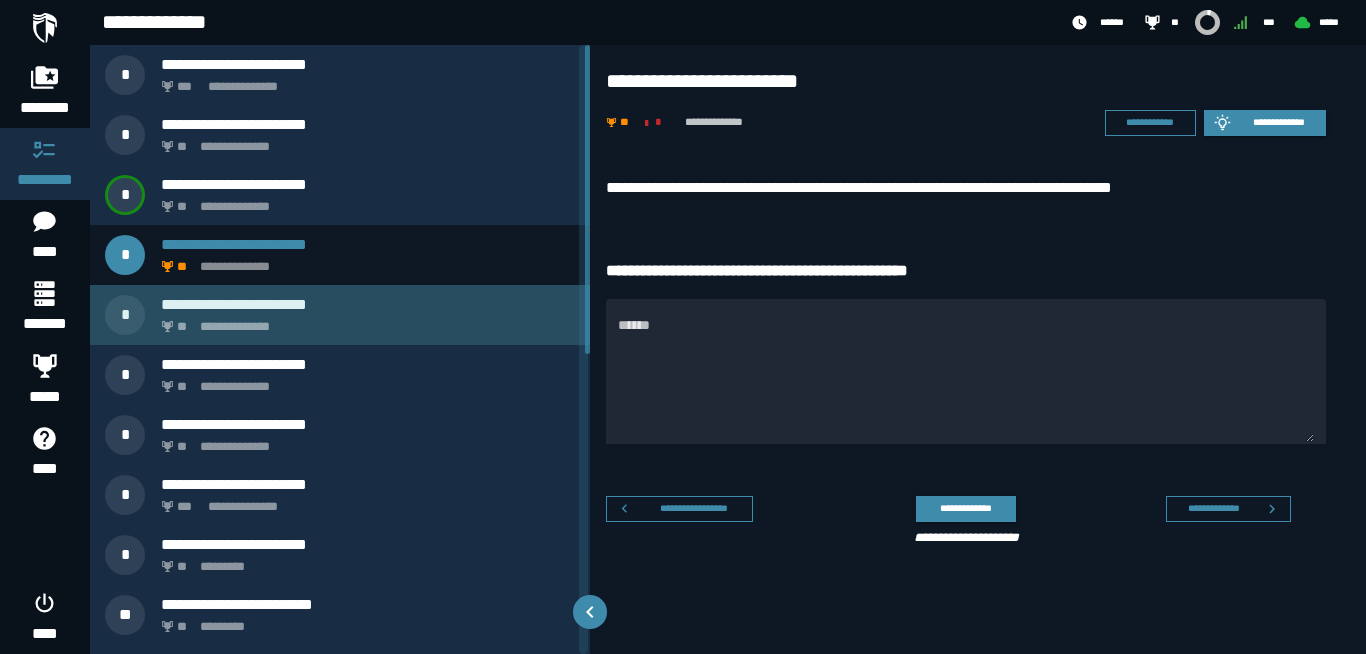 click on "**********" at bounding box center [368, 304] 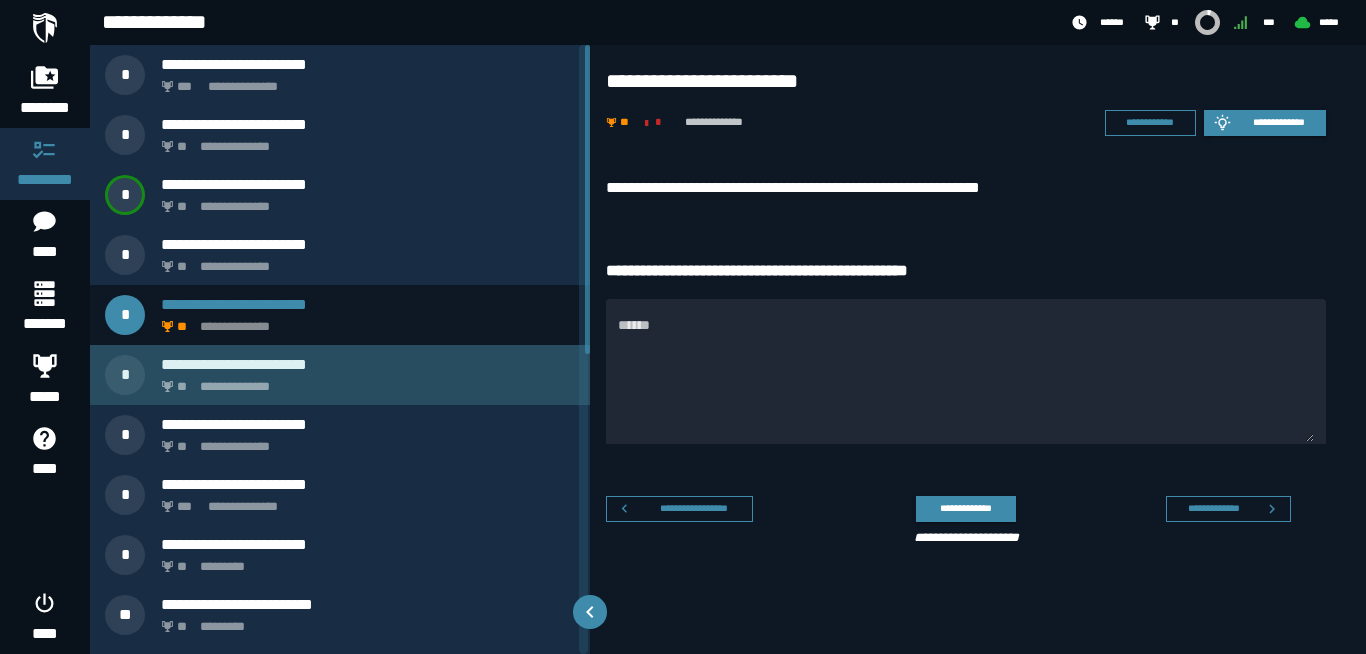 click on "**********" at bounding box center [364, 381] 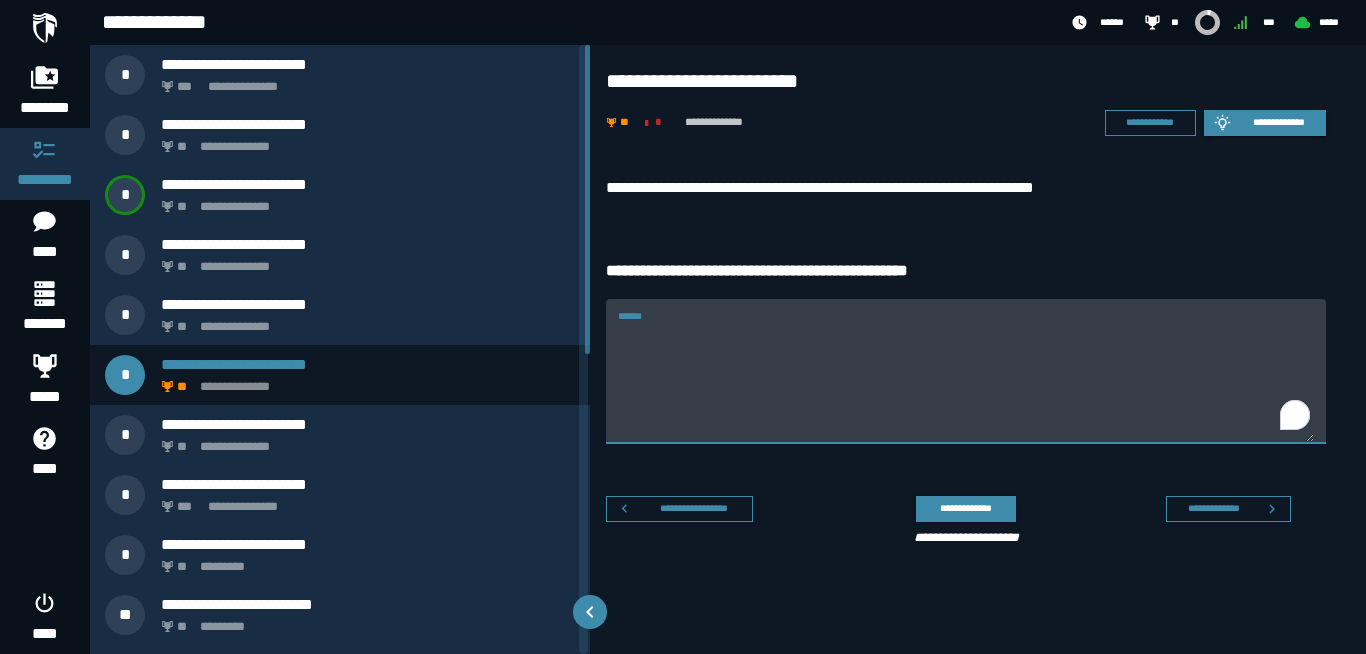 click on "******" at bounding box center [966, 383] 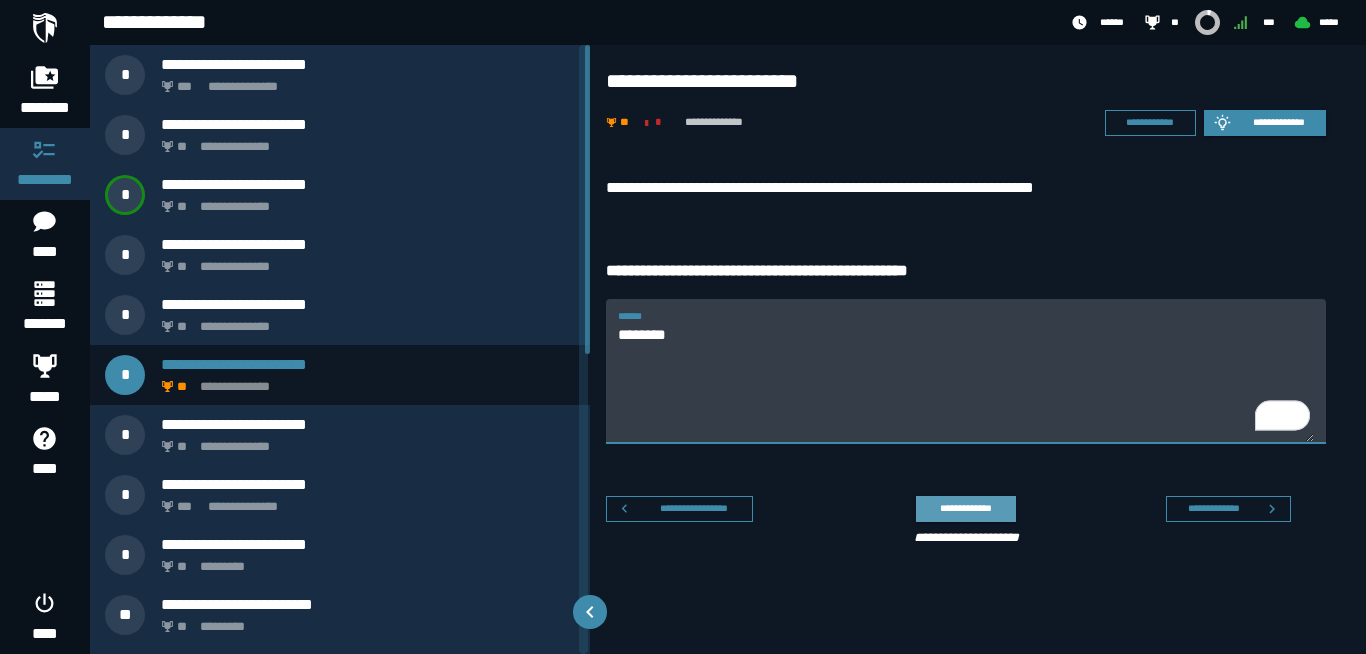 type on "********" 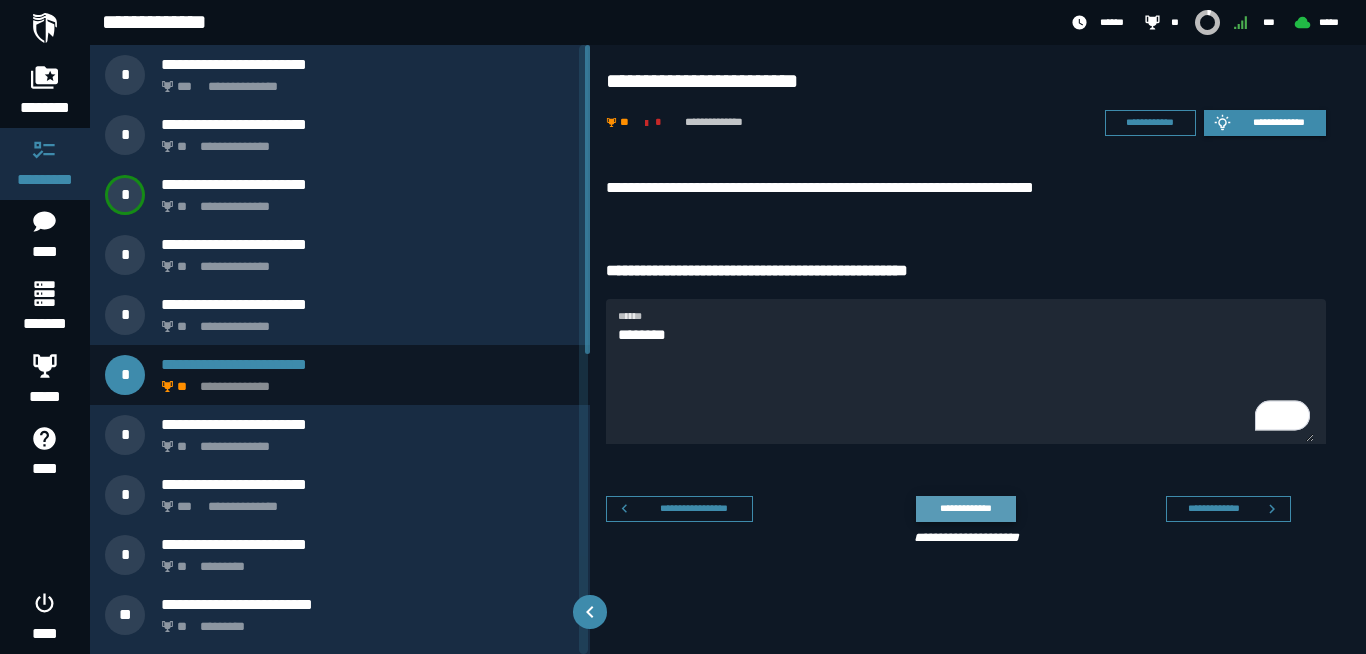 click on "**********" at bounding box center [965, 508] 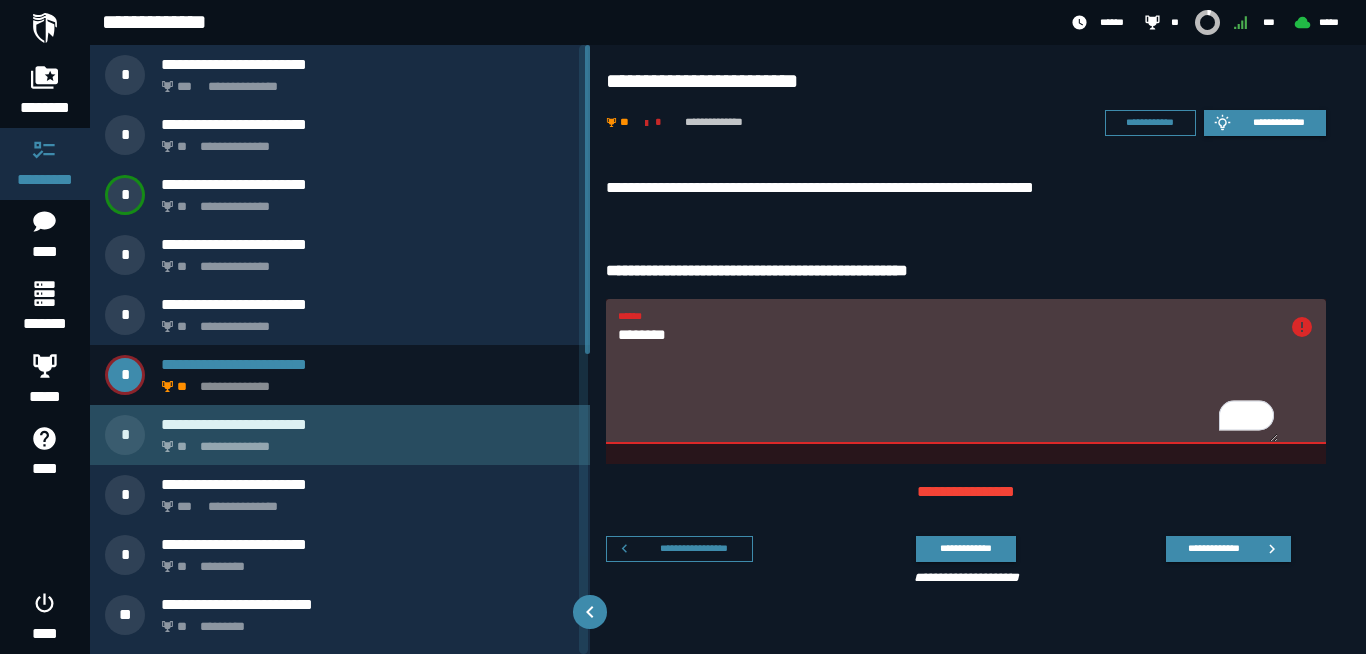 click on "**********" at bounding box center [364, 441] 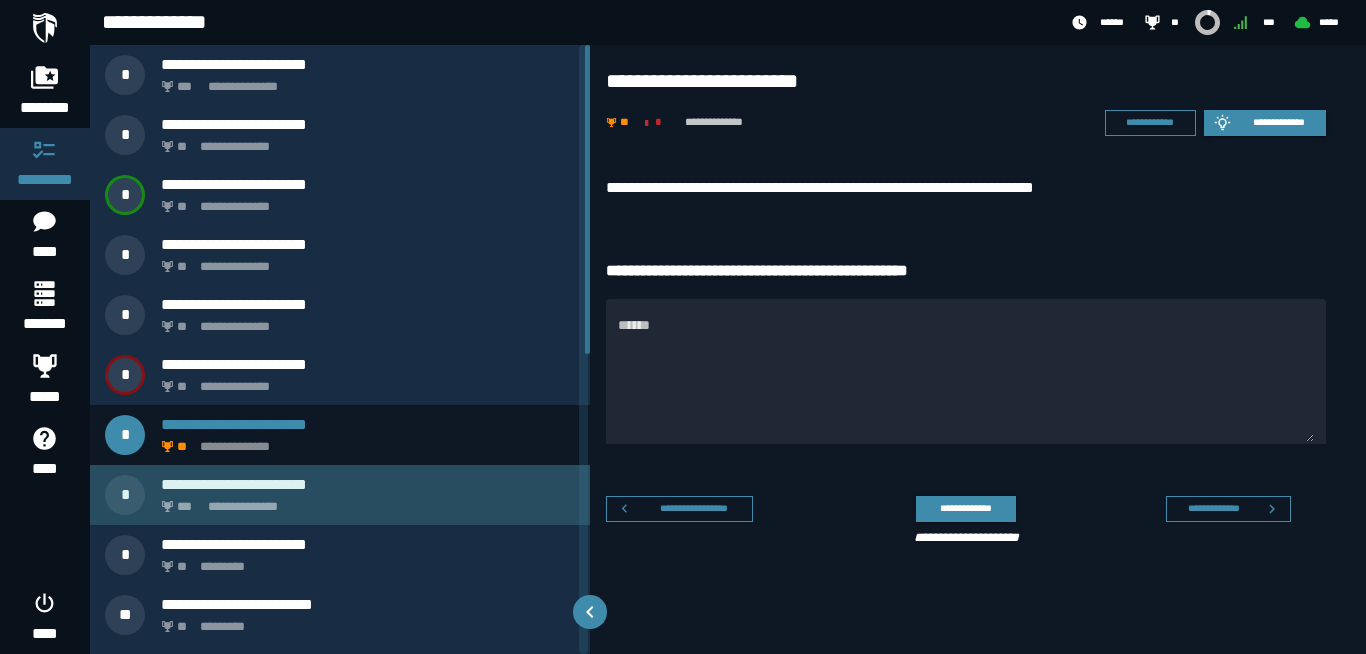 click on "**********" at bounding box center (364, 501) 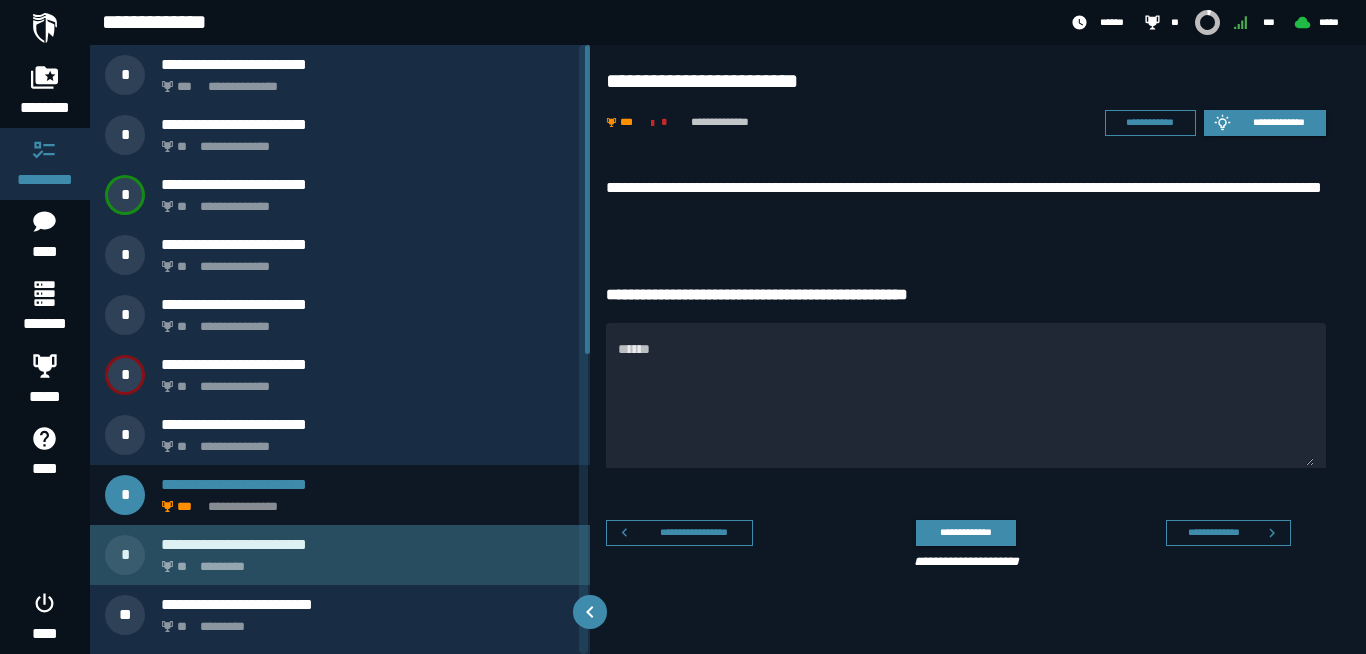 click on "** *********" at bounding box center [364, 561] 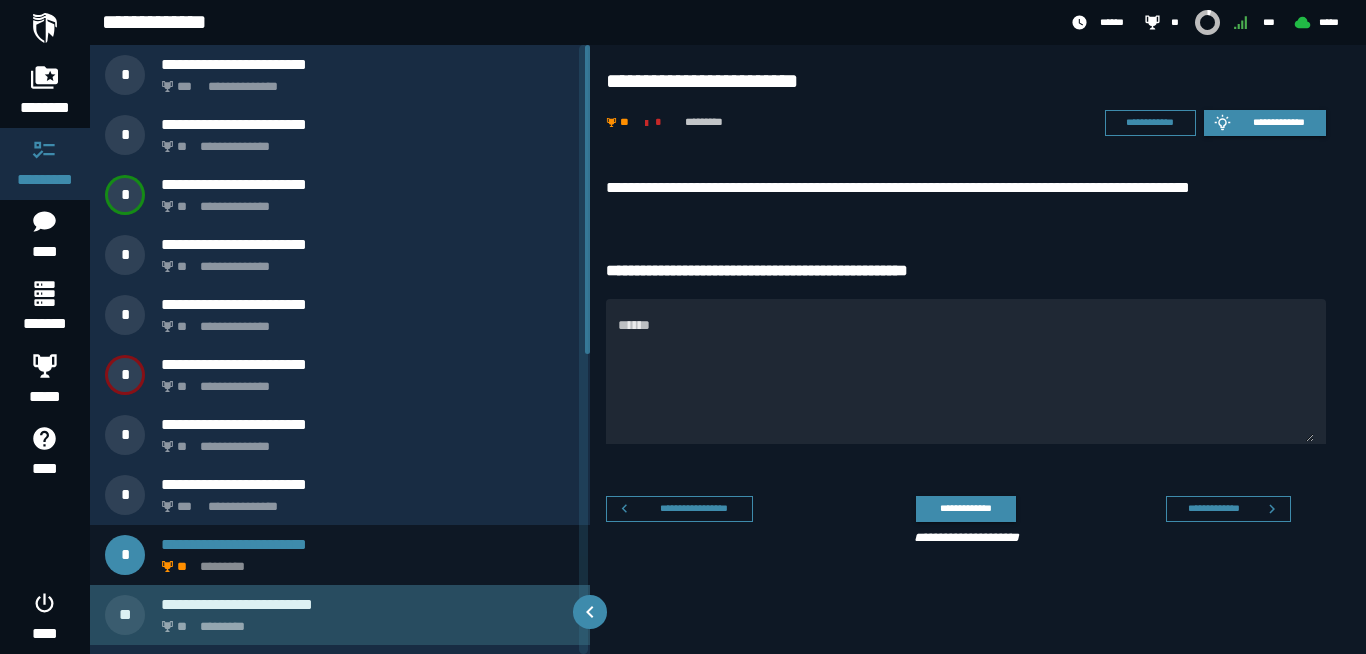 click on "*********" 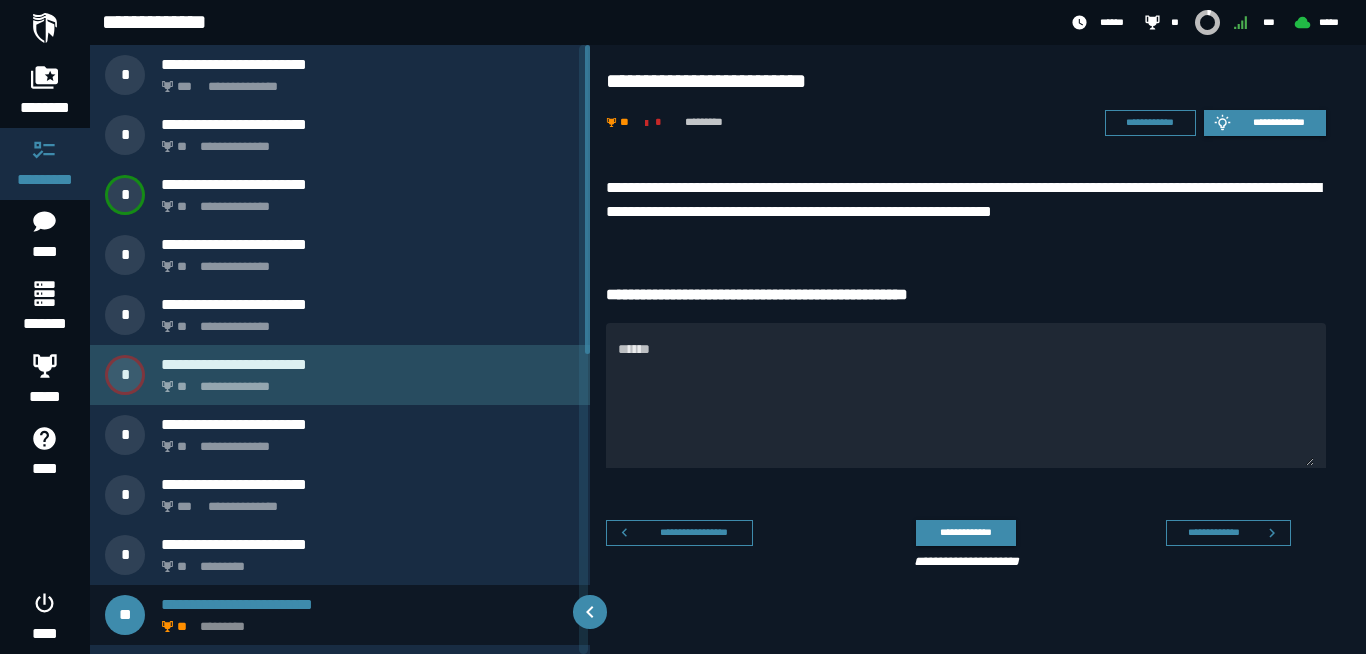click on "**********" at bounding box center [368, 364] 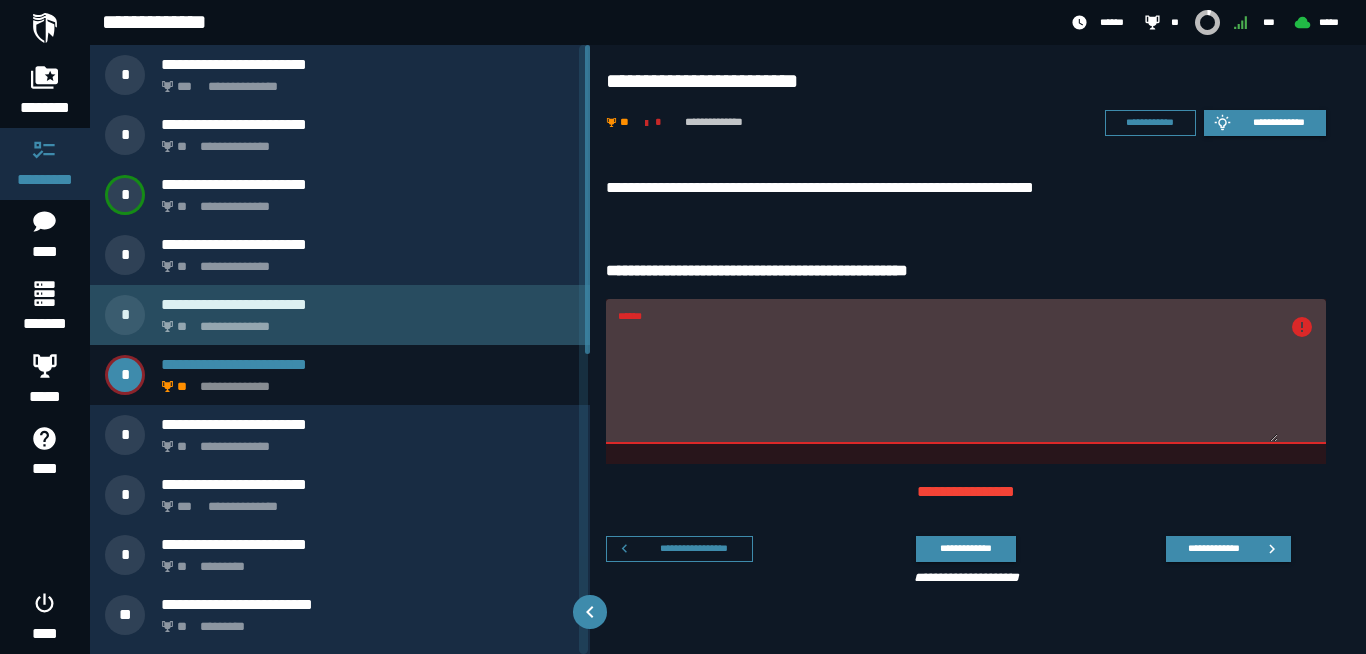 click on "**********" at bounding box center [340, 315] 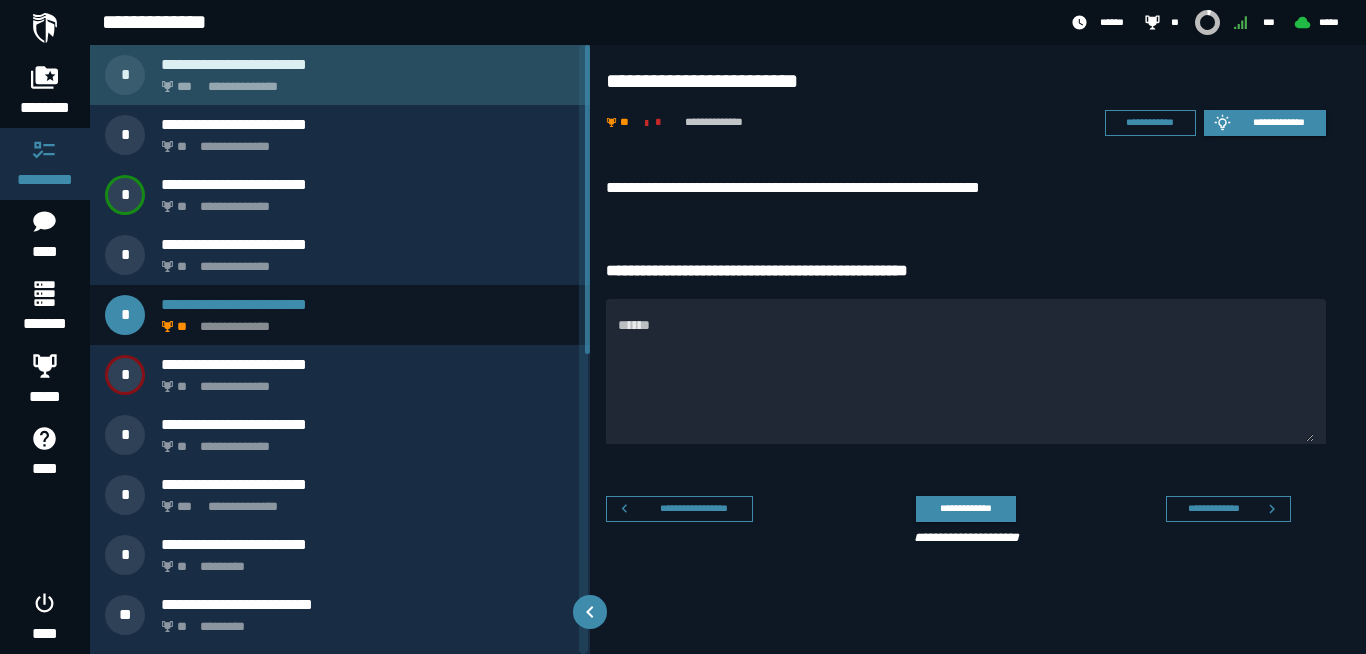 click on "**********" 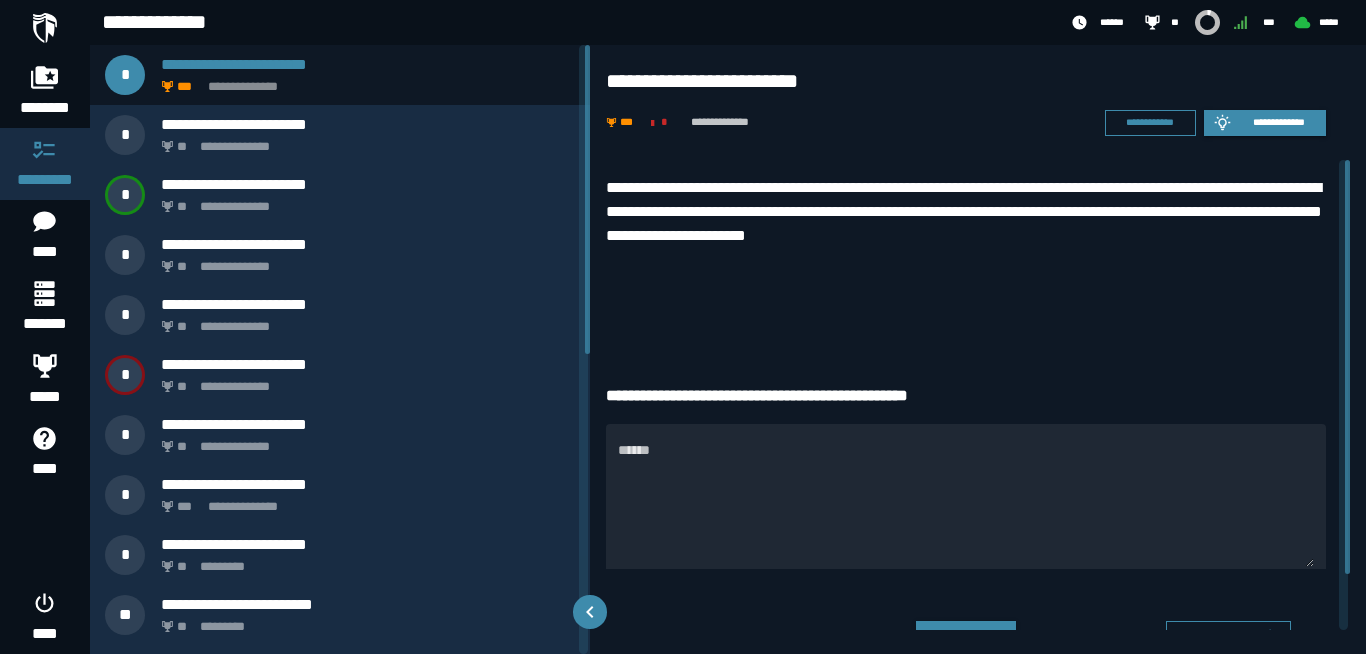 drag, startPoint x: 56, startPoint y: 25, endPoint x: 34, endPoint y: 20, distance: 22.561028 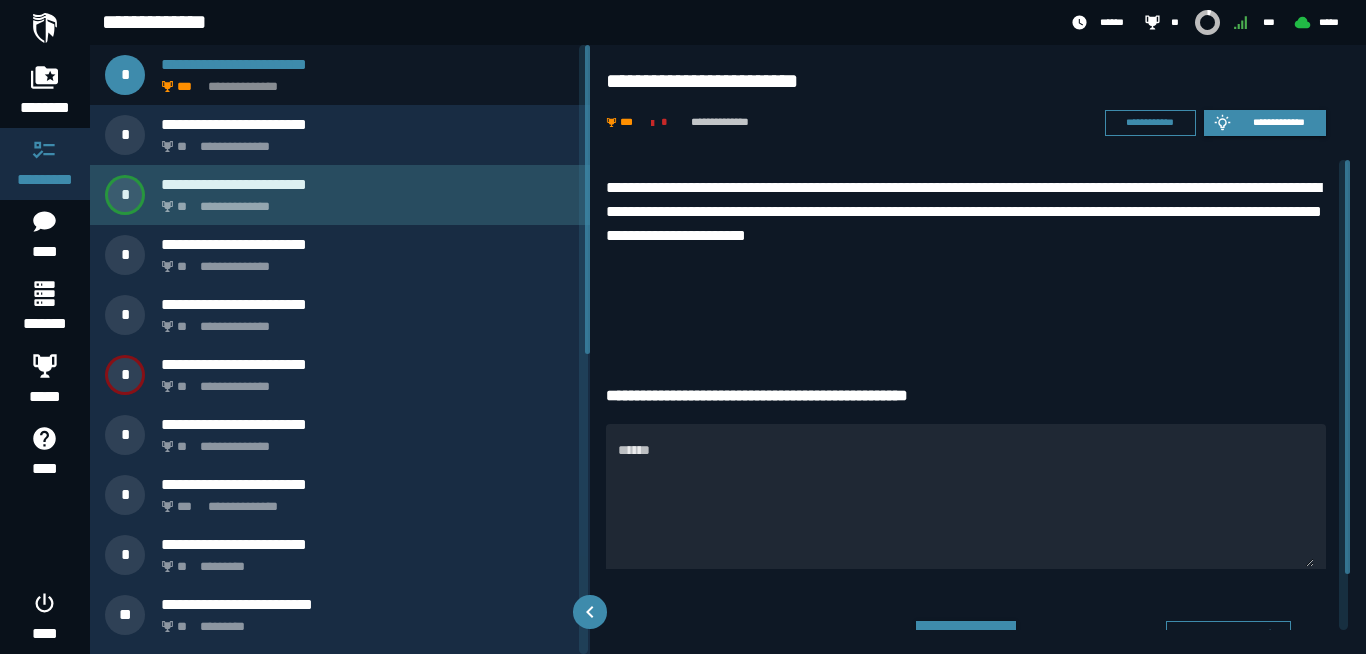 click on "**********" at bounding box center [364, 201] 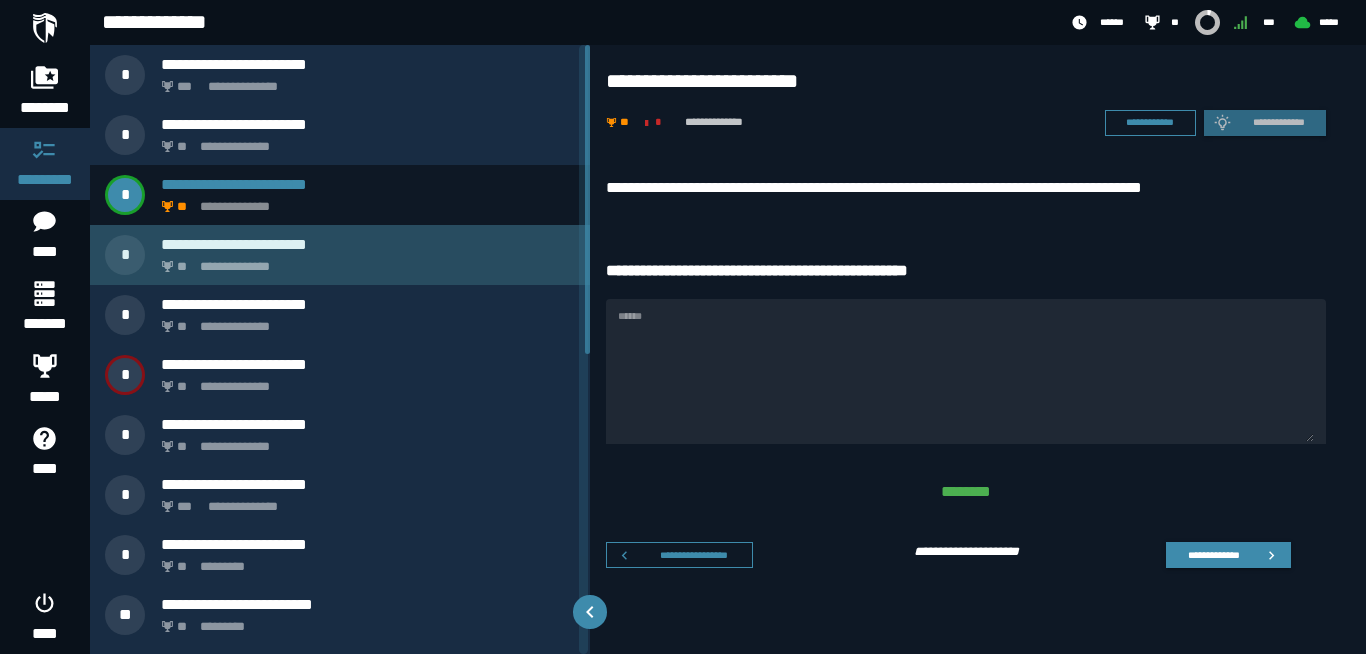 click on "**********" at bounding box center [364, 261] 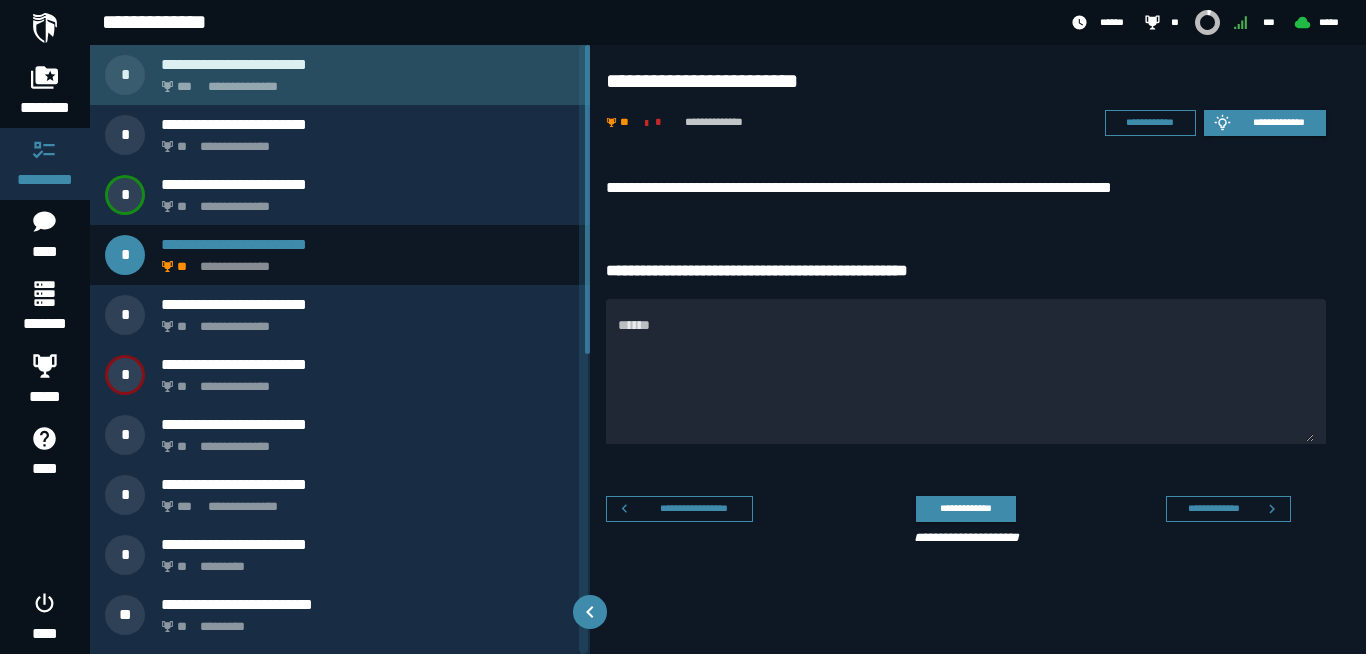 click on "**********" 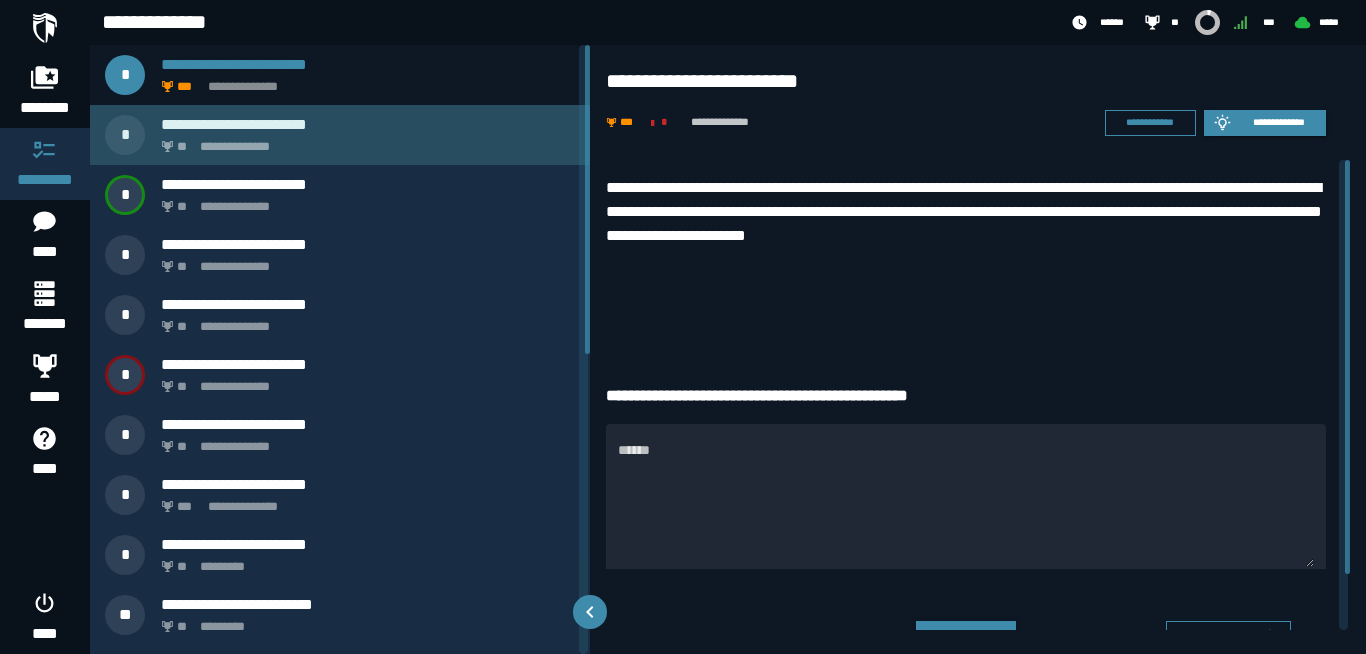 click on "**********" at bounding box center [364, 141] 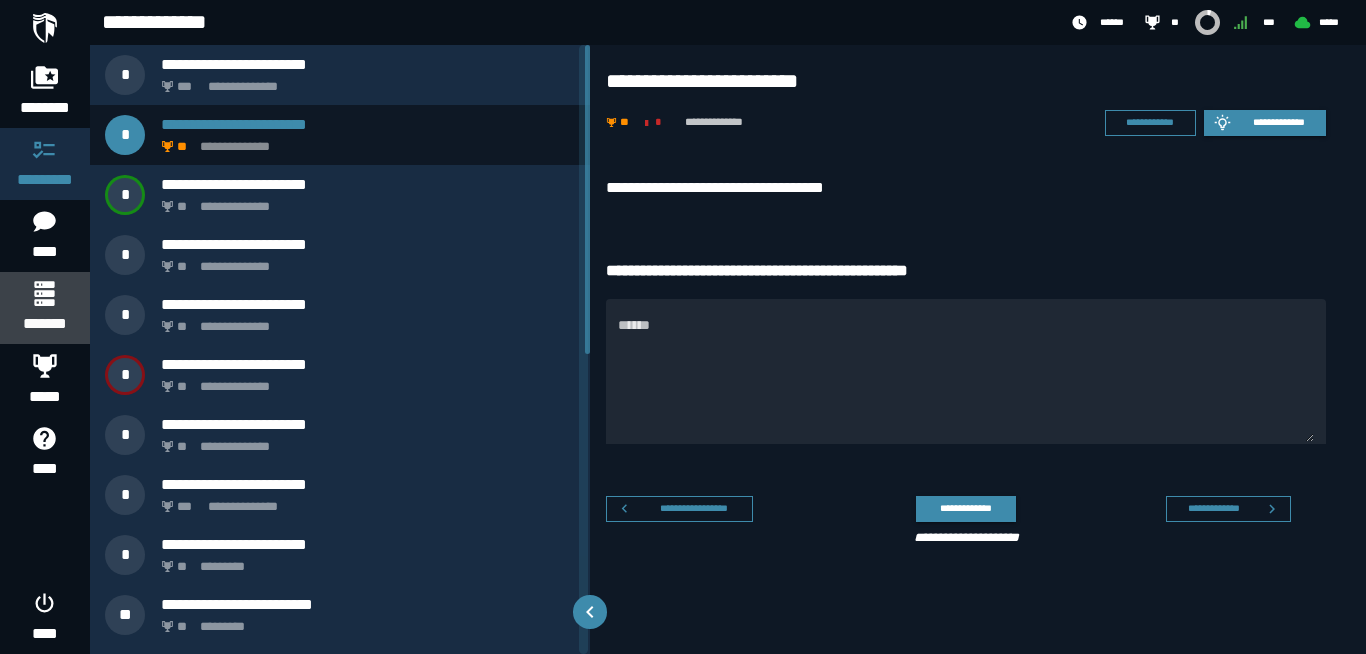 click 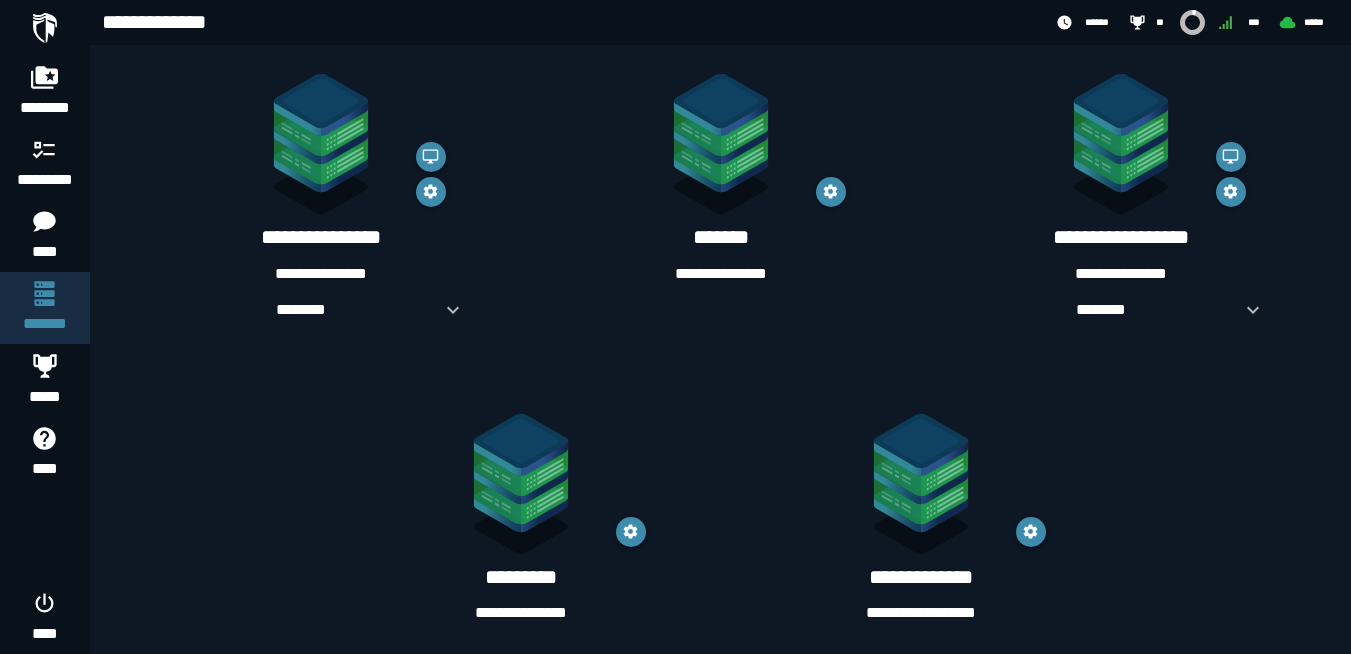 scroll, scrollTop: 385, scrollLeft: 0, axis: vertical 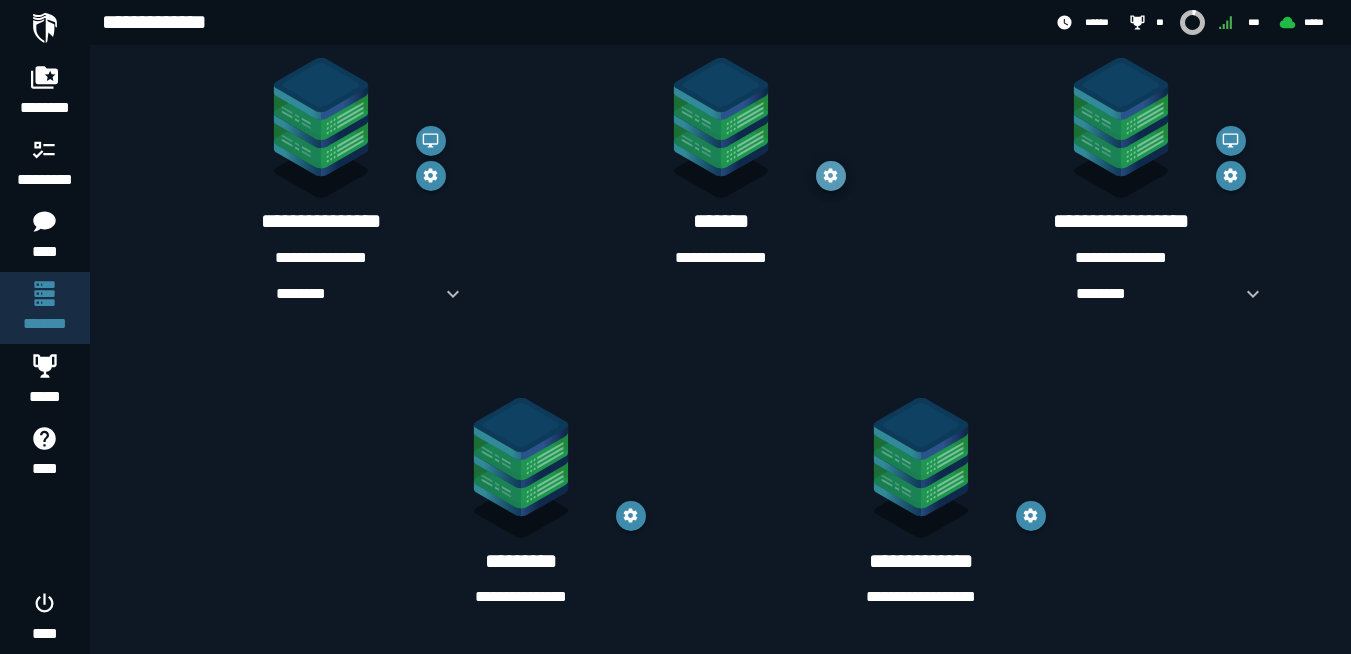 click 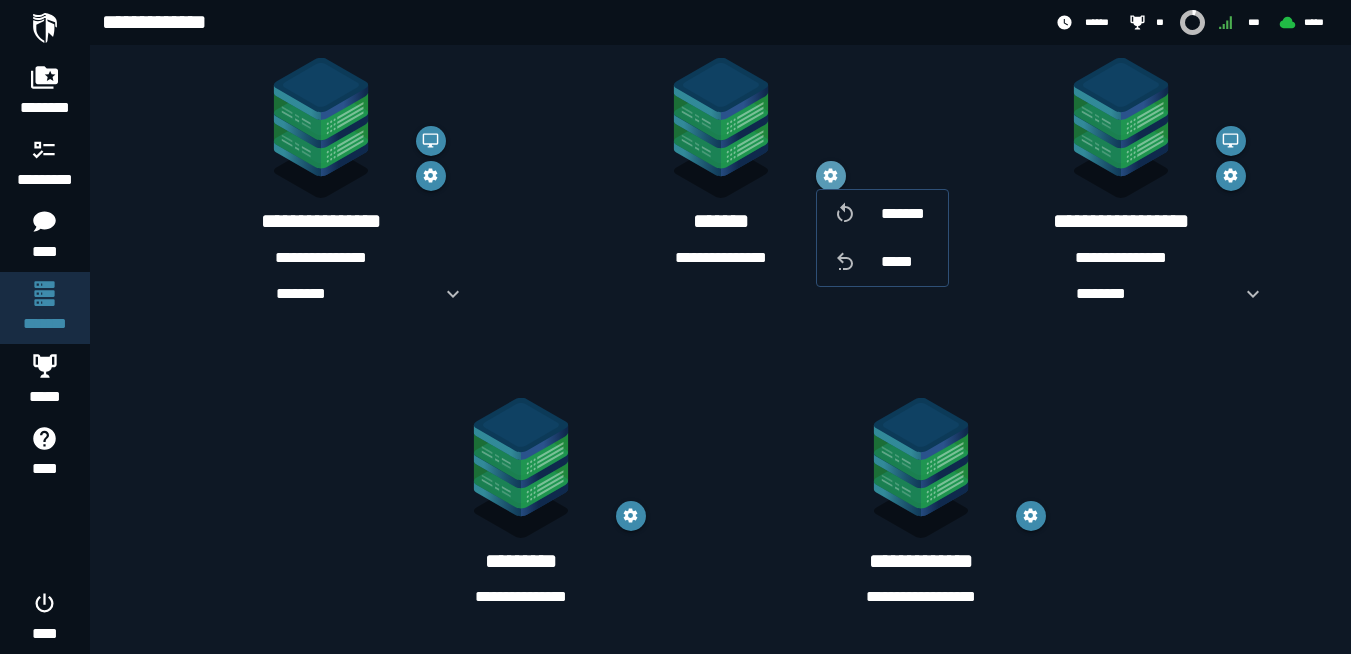 click 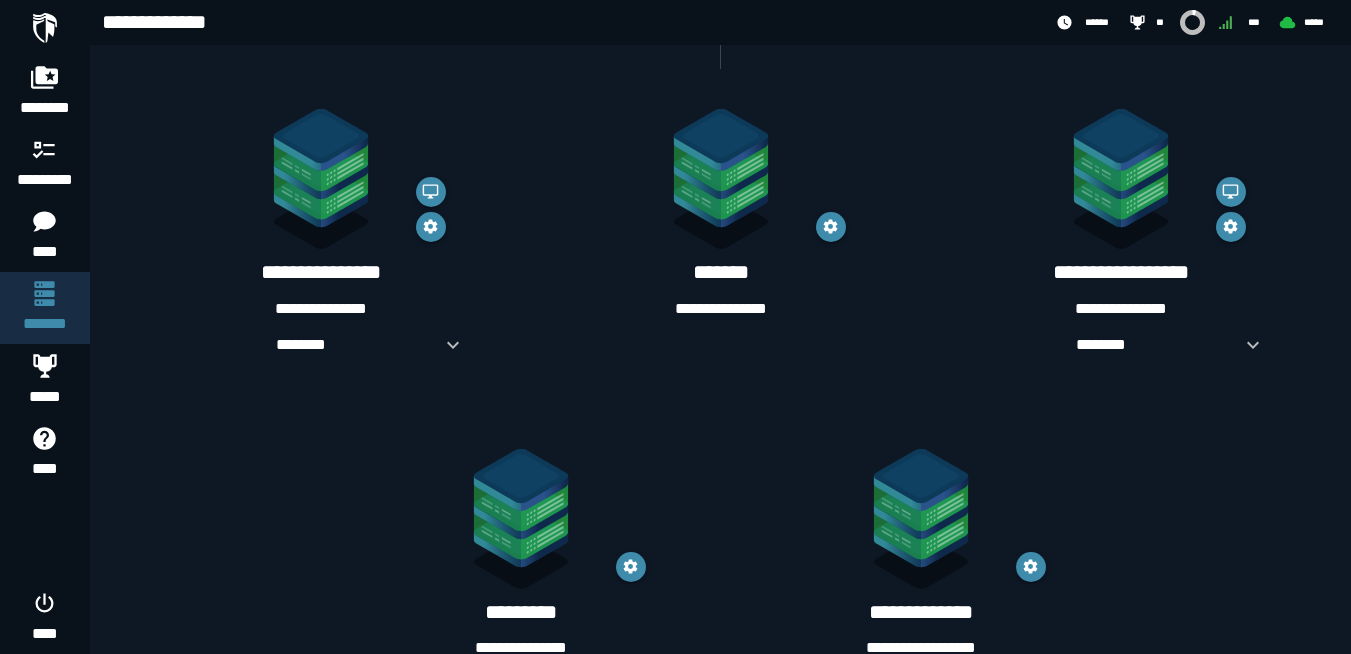 scroll, scrollTop: 385, scrollLeft: 0, axis: vertical 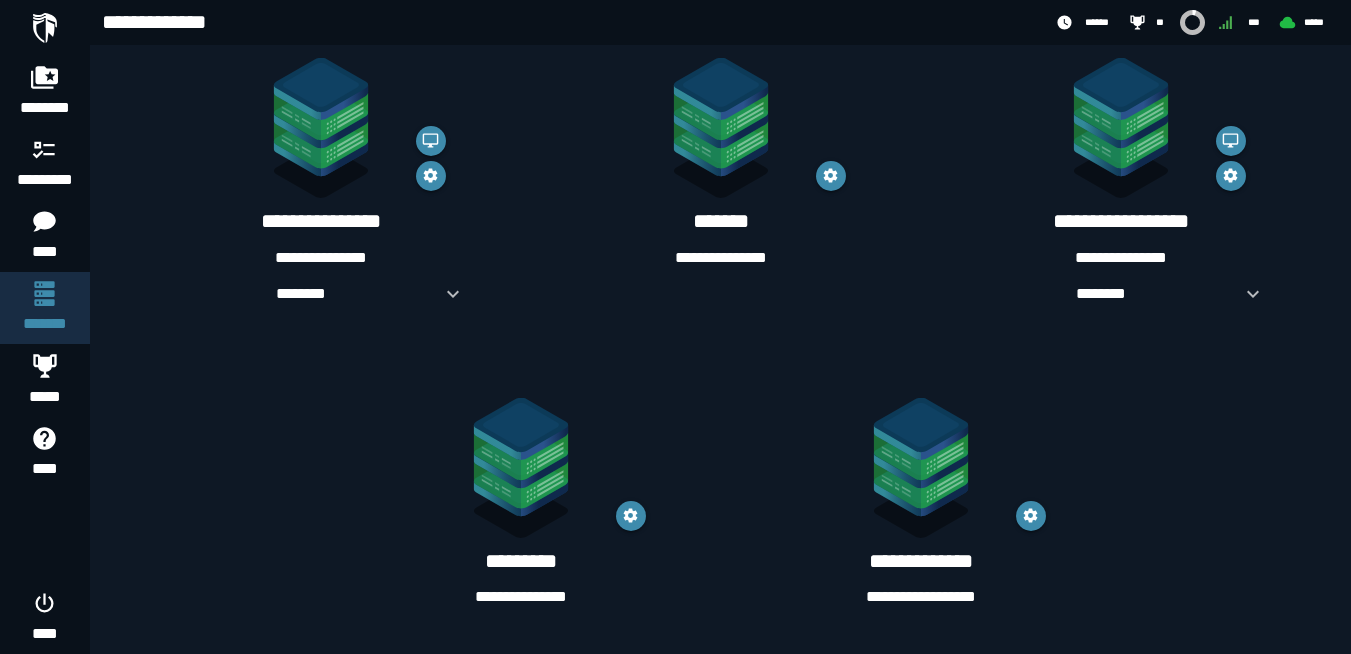click on "**********" 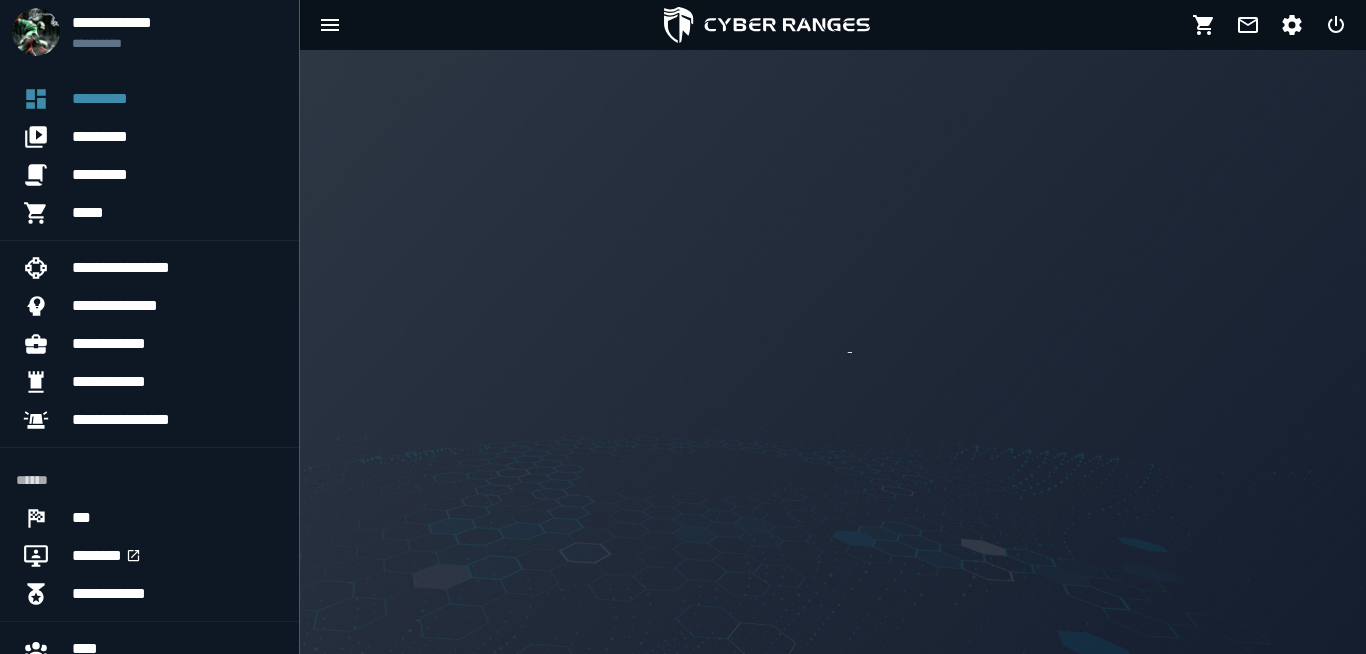 scroll, scrollTop: 0, scrollLeft: 0, axis: both 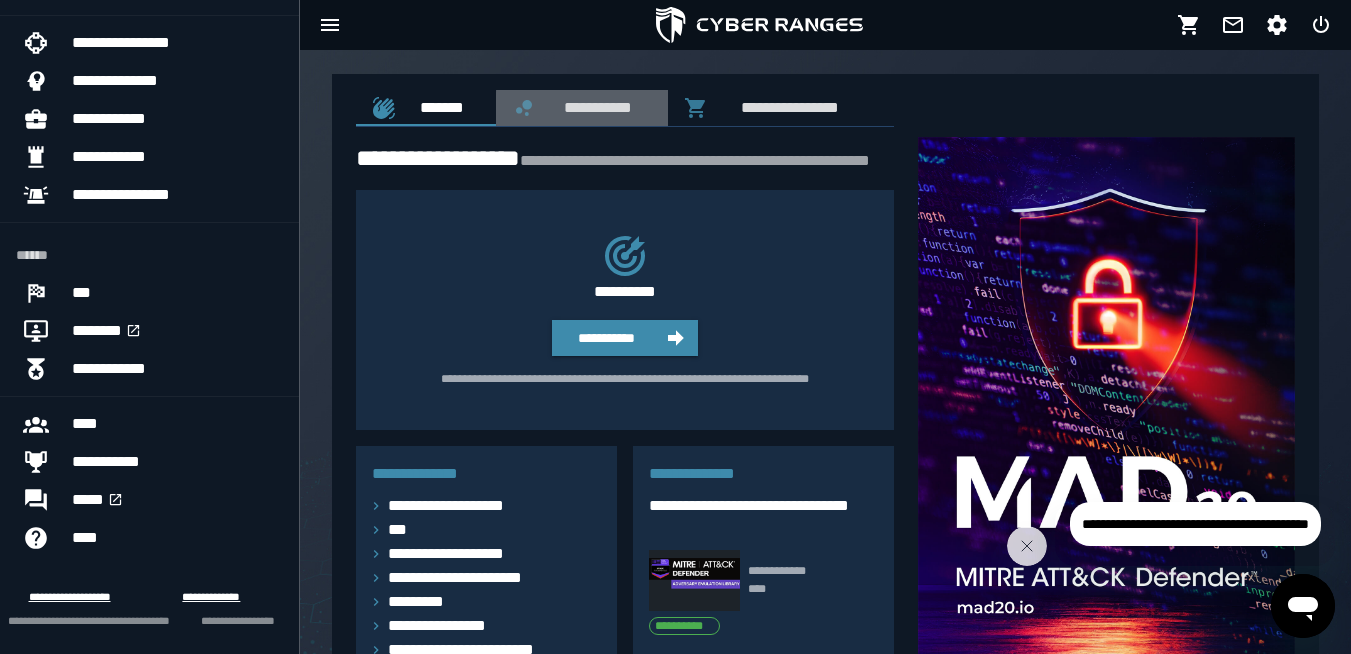 click on "**********" at bounding box center [594, 107] 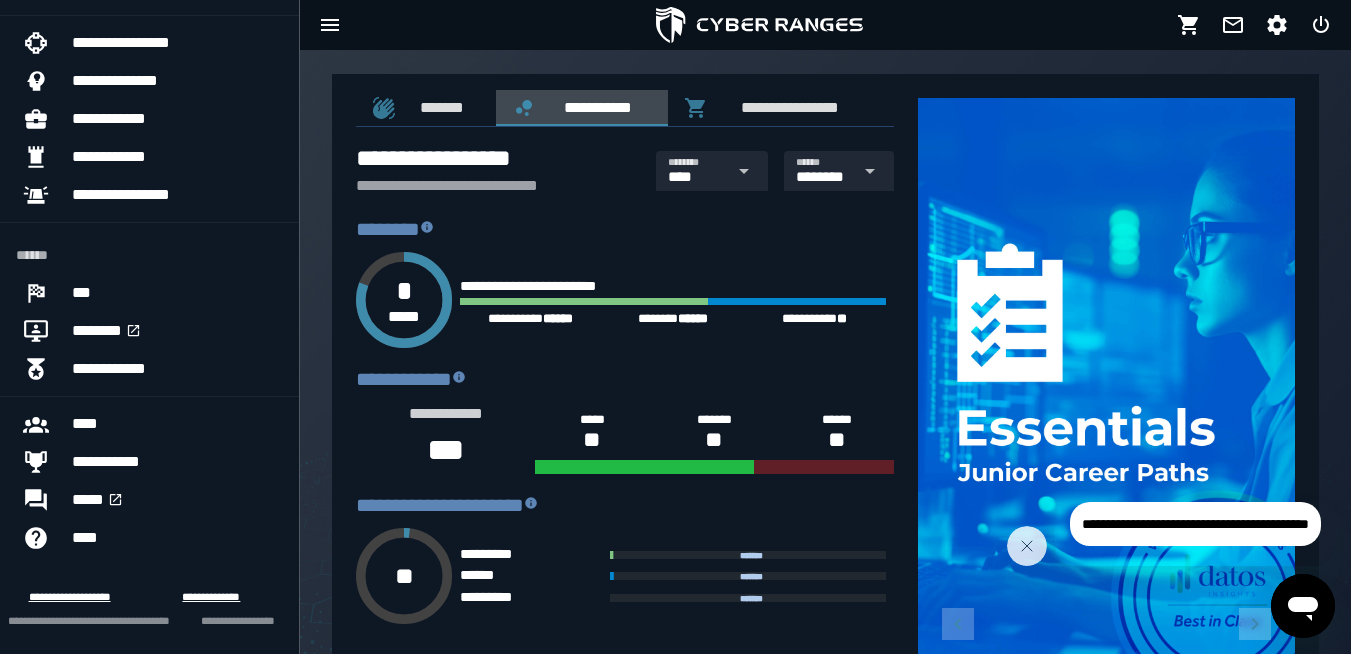 click on "**********" at bounding box center [594, 107] 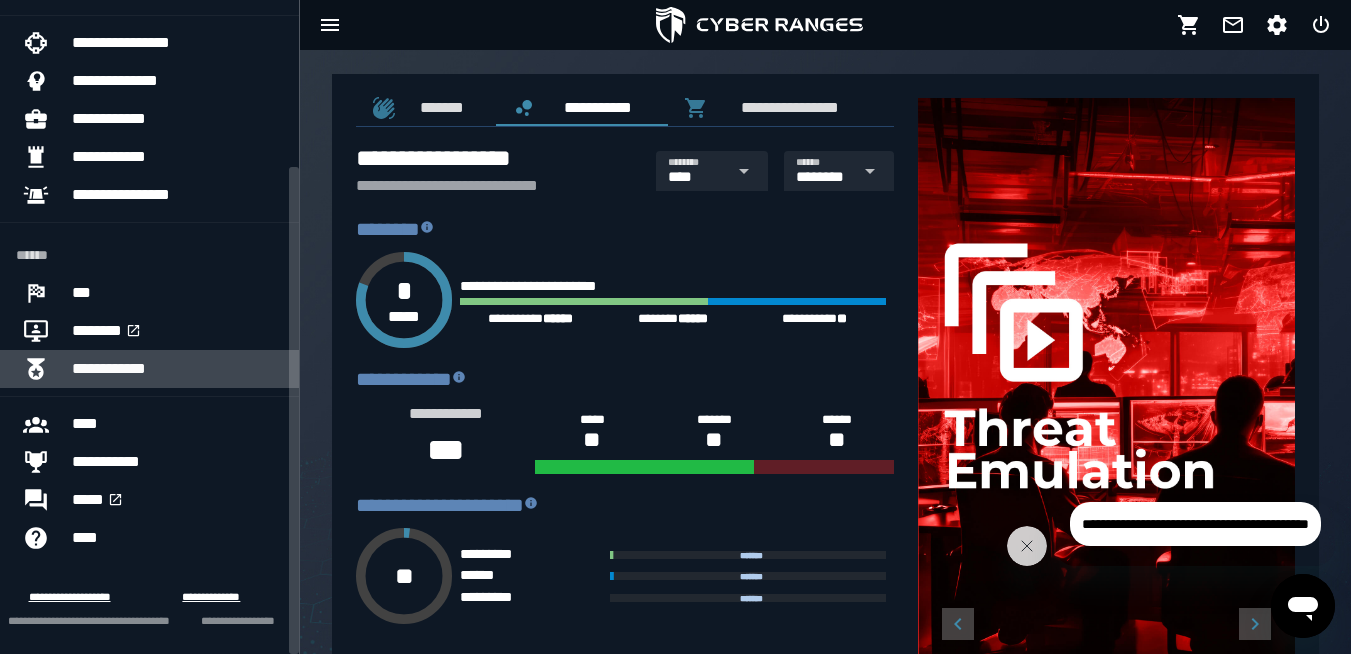 click on "**********" at bounding box center [177, 369] 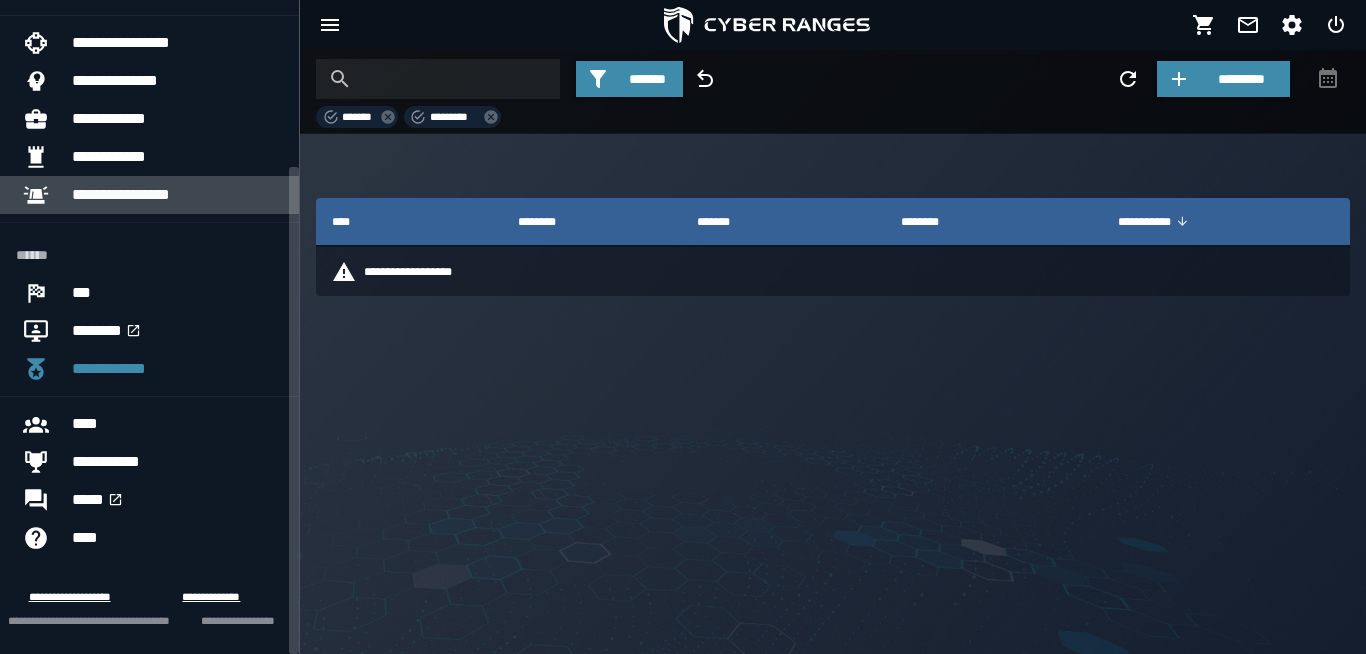 click on "**********" at bounding box center (177, 195) 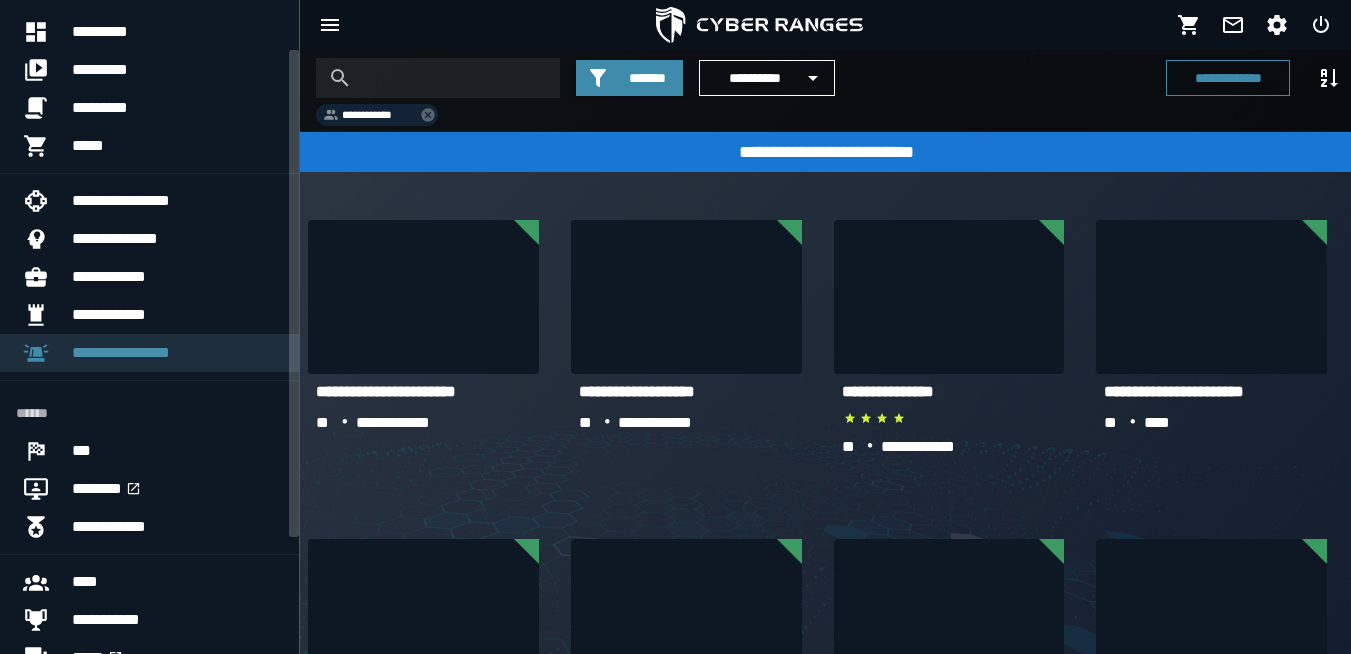 scroll, scrollTop: 60, scrollLeft: 0, axis: vertical 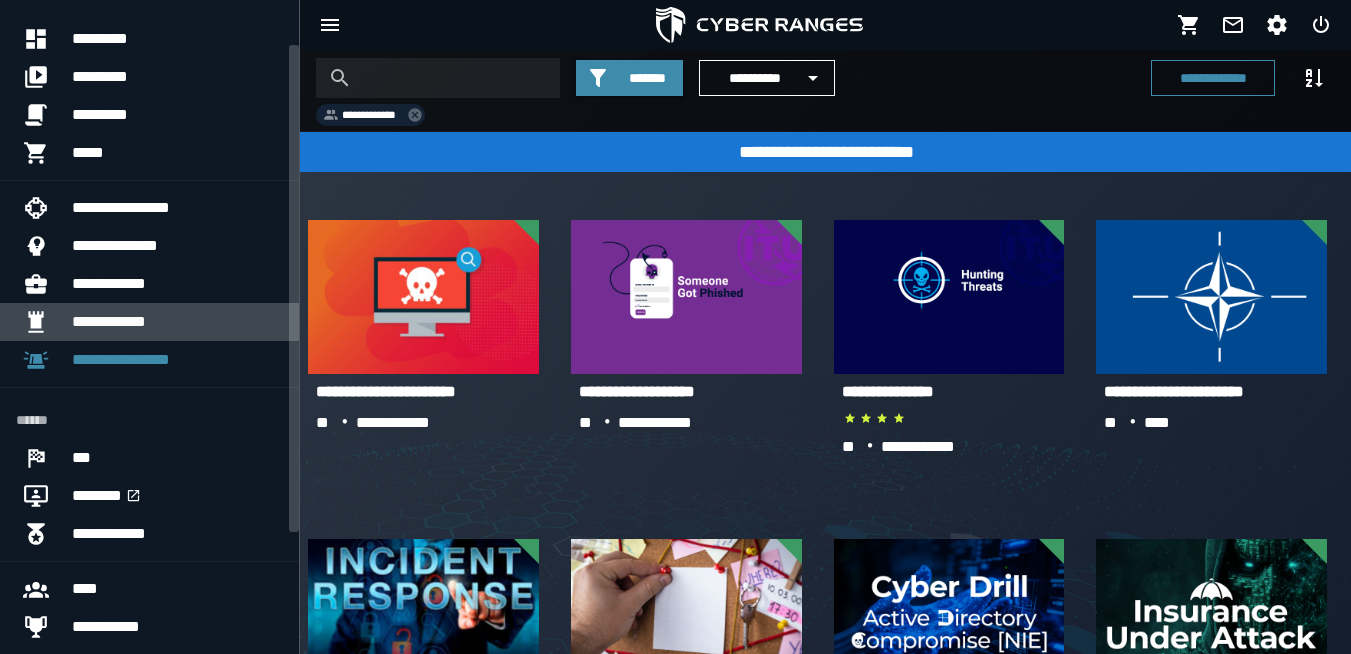 click on "**********" at bounding box center (177, 322) 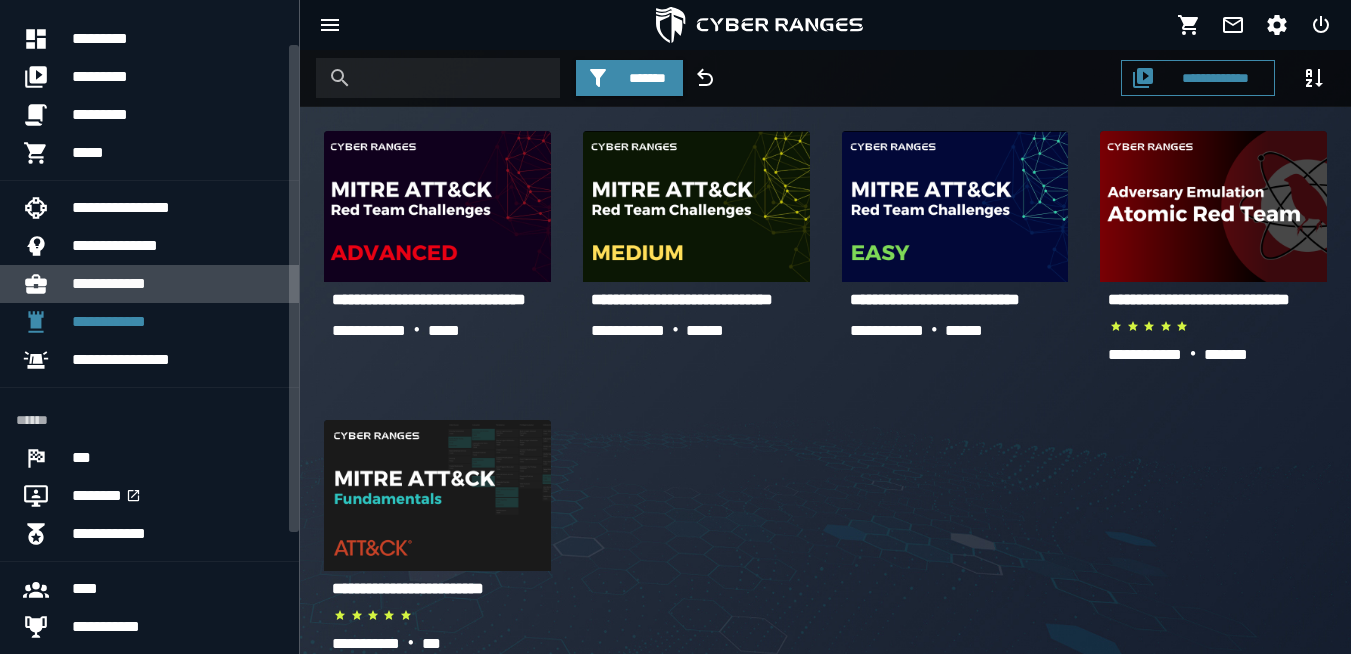 click on "**********" at bounding box center (177, 284) 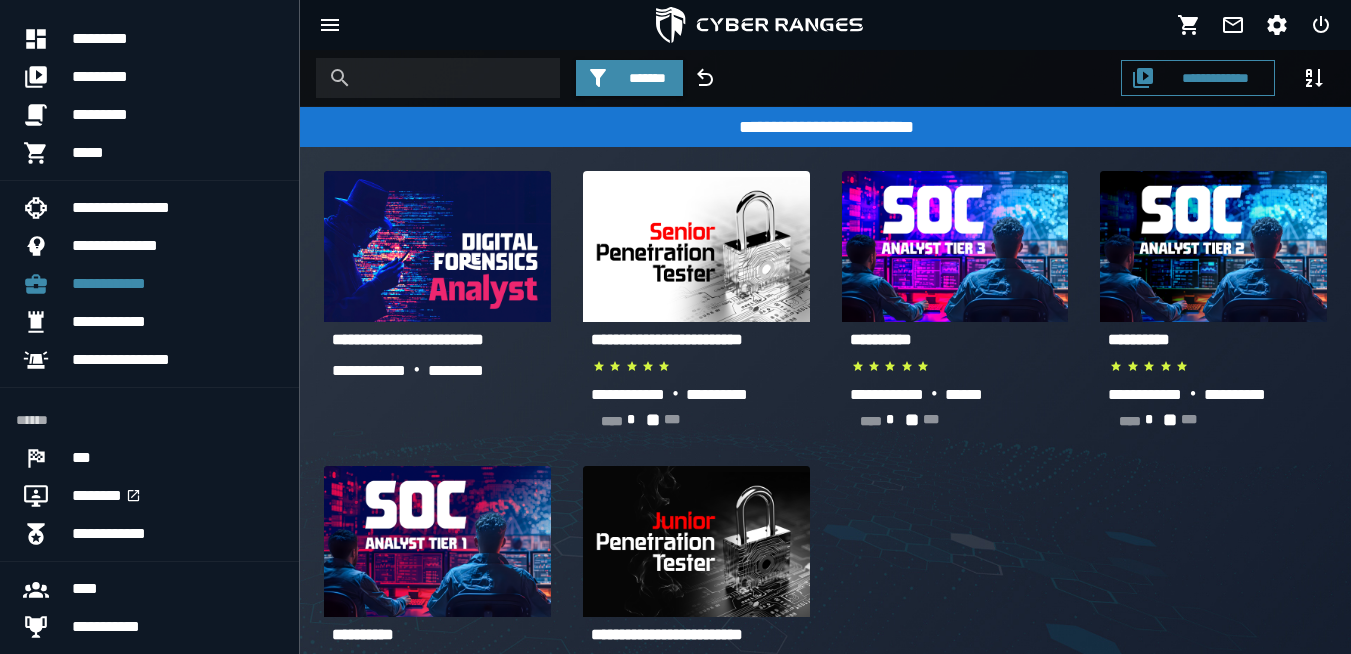 scroll, scrollTop: 251, scrollLeft: 0, axis: vertical 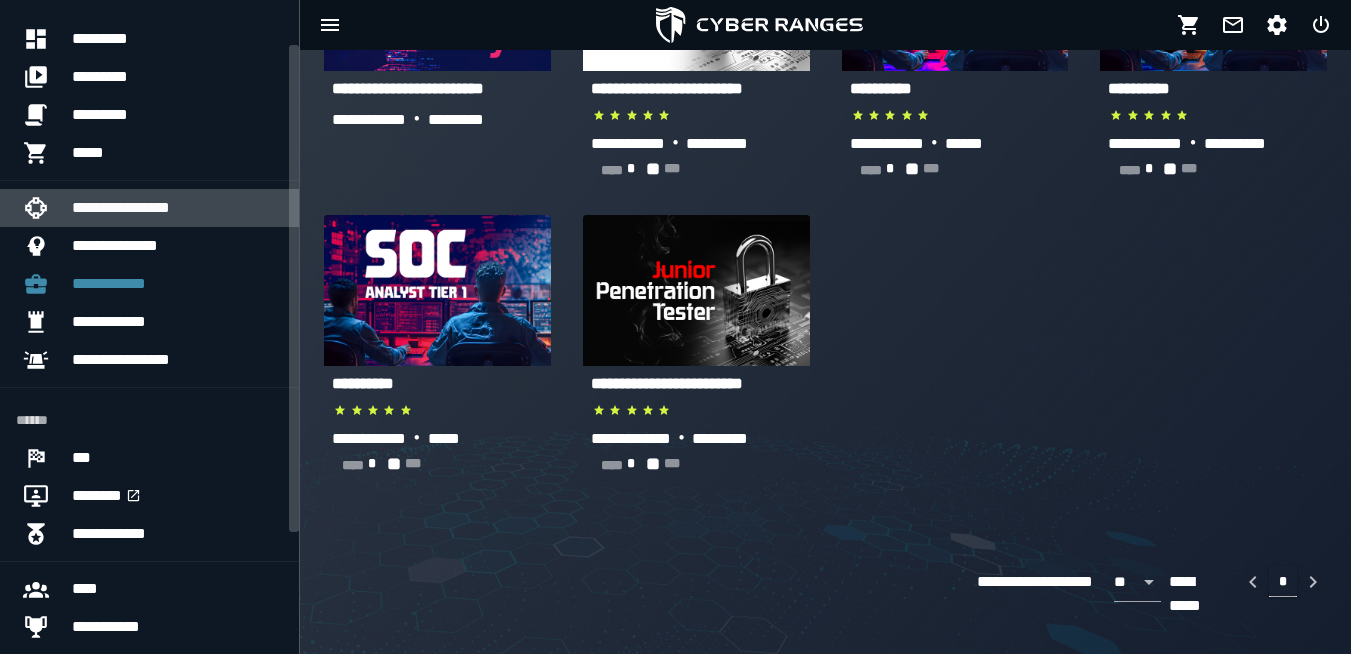 click on "**********" at bounding box center (177, 208) 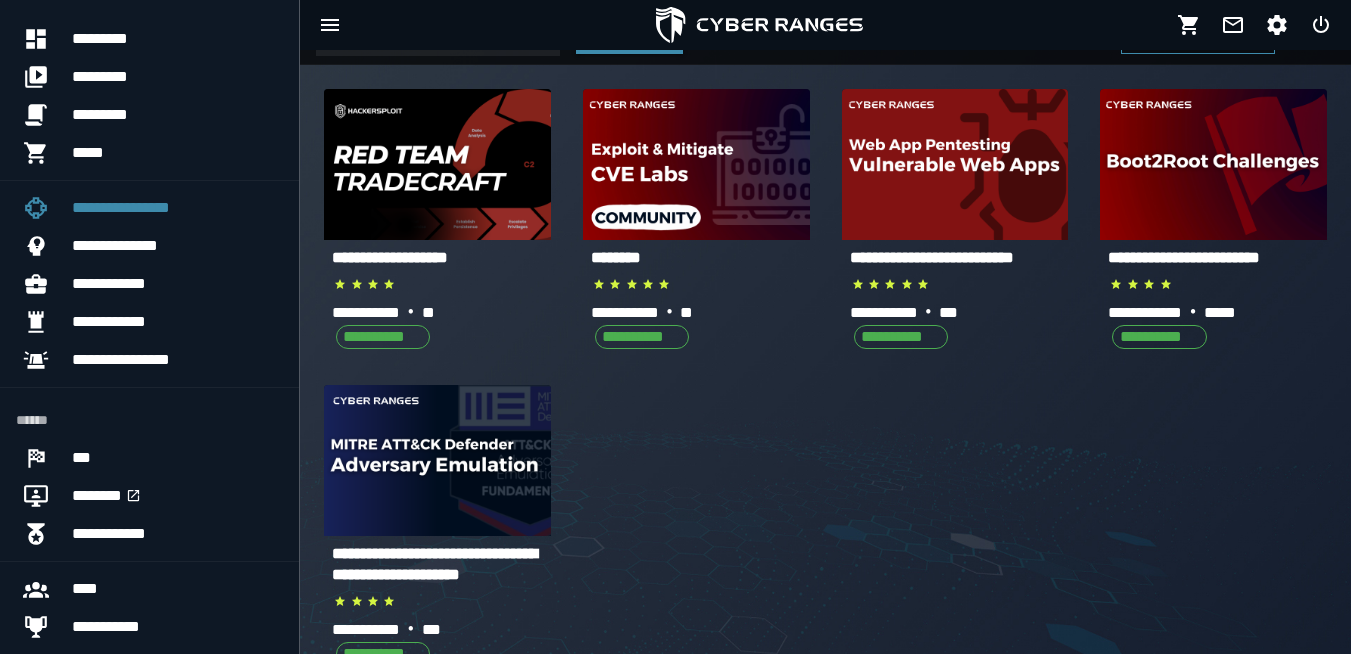 scroll, scrollTop: 0, scrollLeft: 0, axis: both 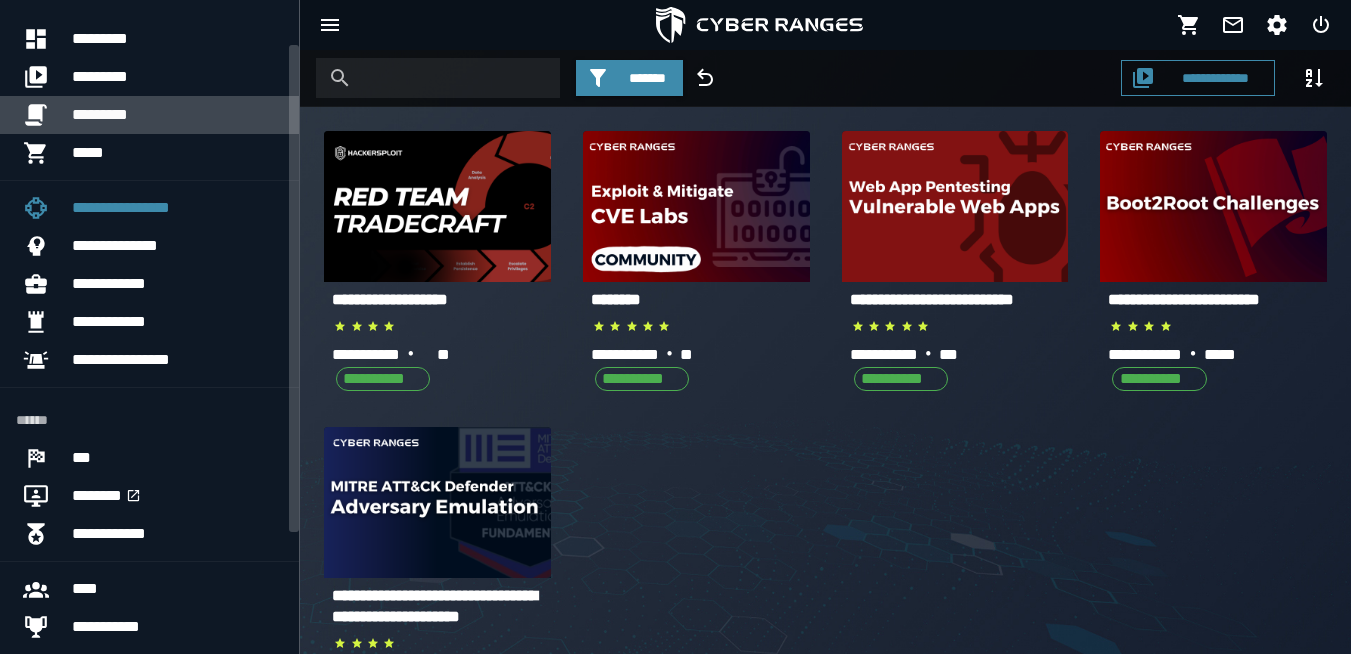 click on "*********" at bounding box center [177, 115] 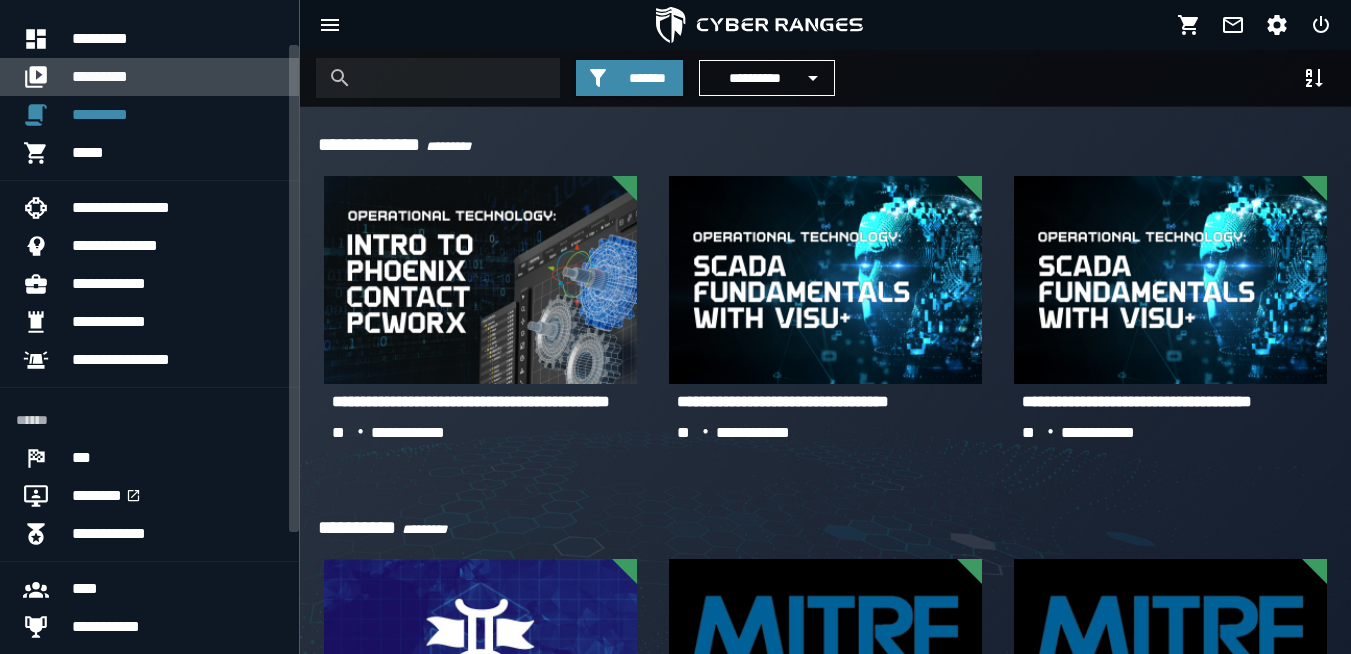 click on "*********" at bounding box center (177, 77) 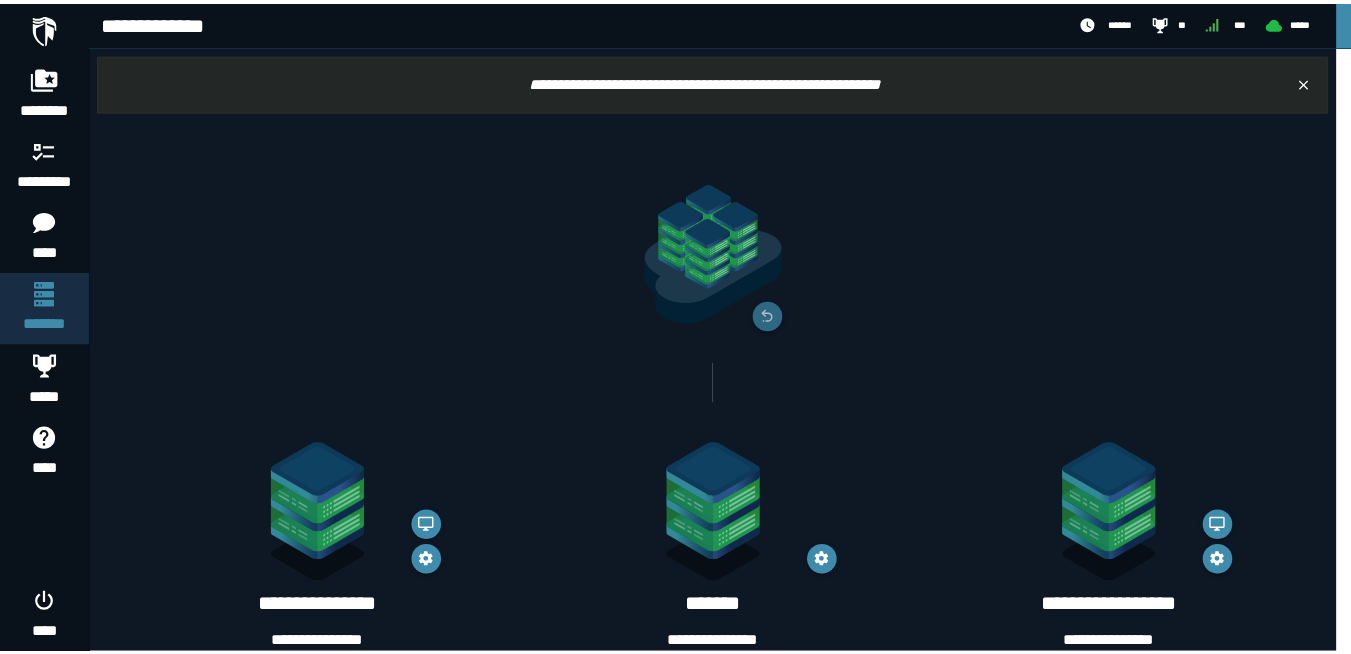 scroll, scrollTop: 0, scrollLeft: 0, axis: both 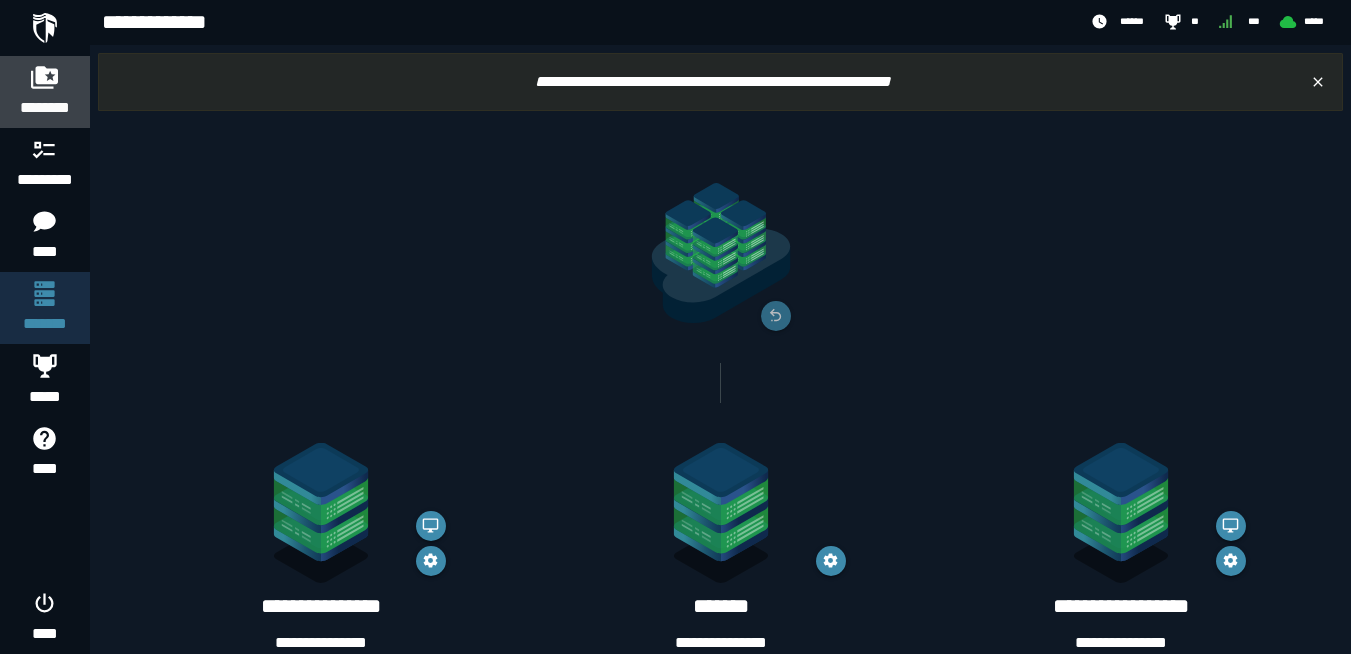 click 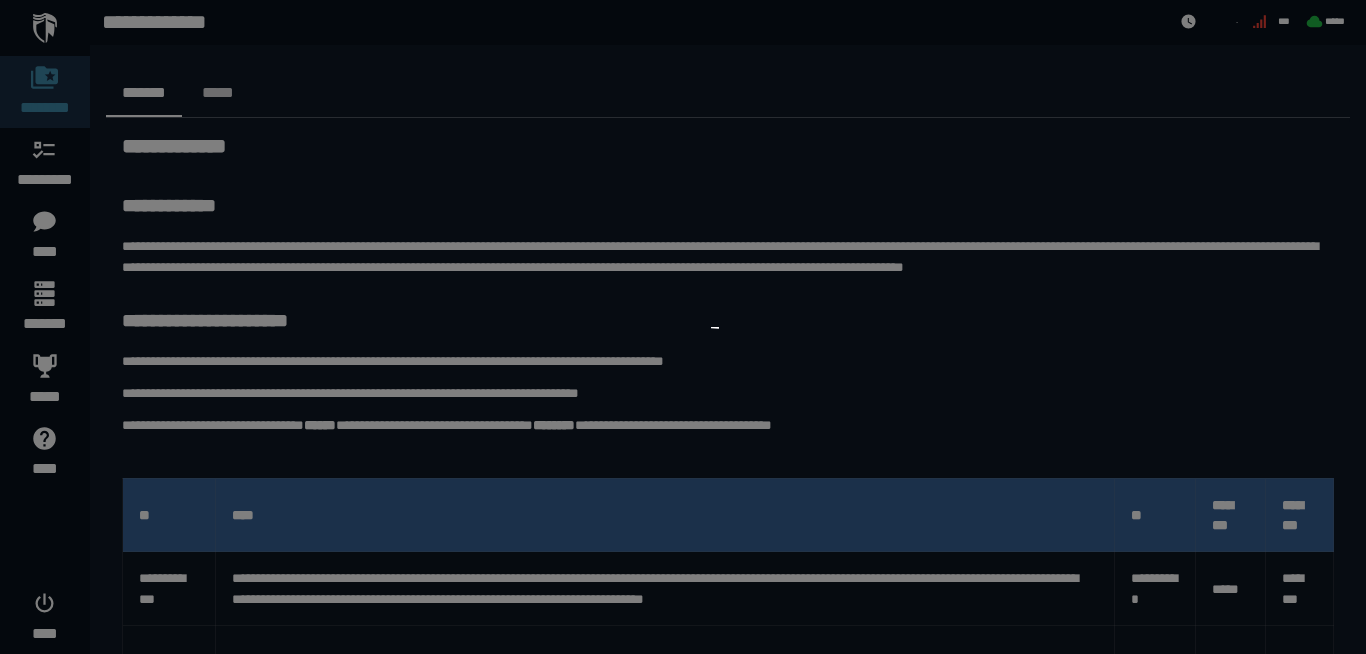 scroll, scrollTop: 0, scrollLeft: 0, axis: both 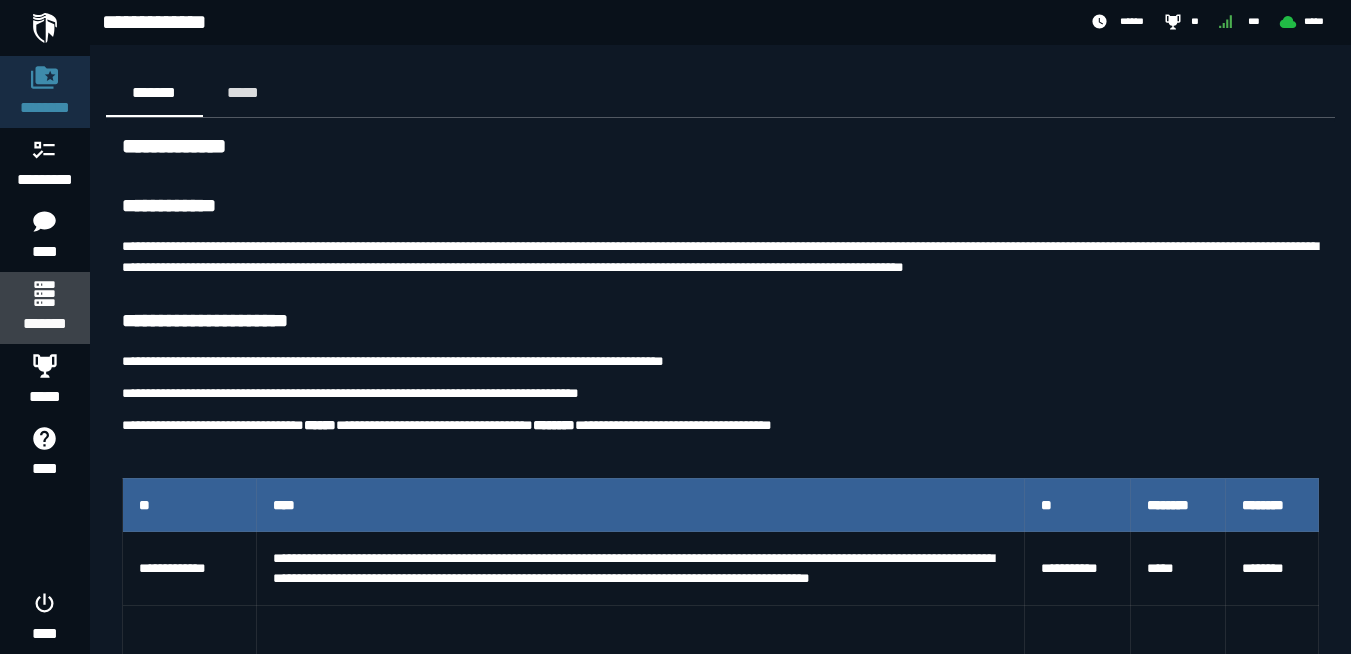click on "*******" 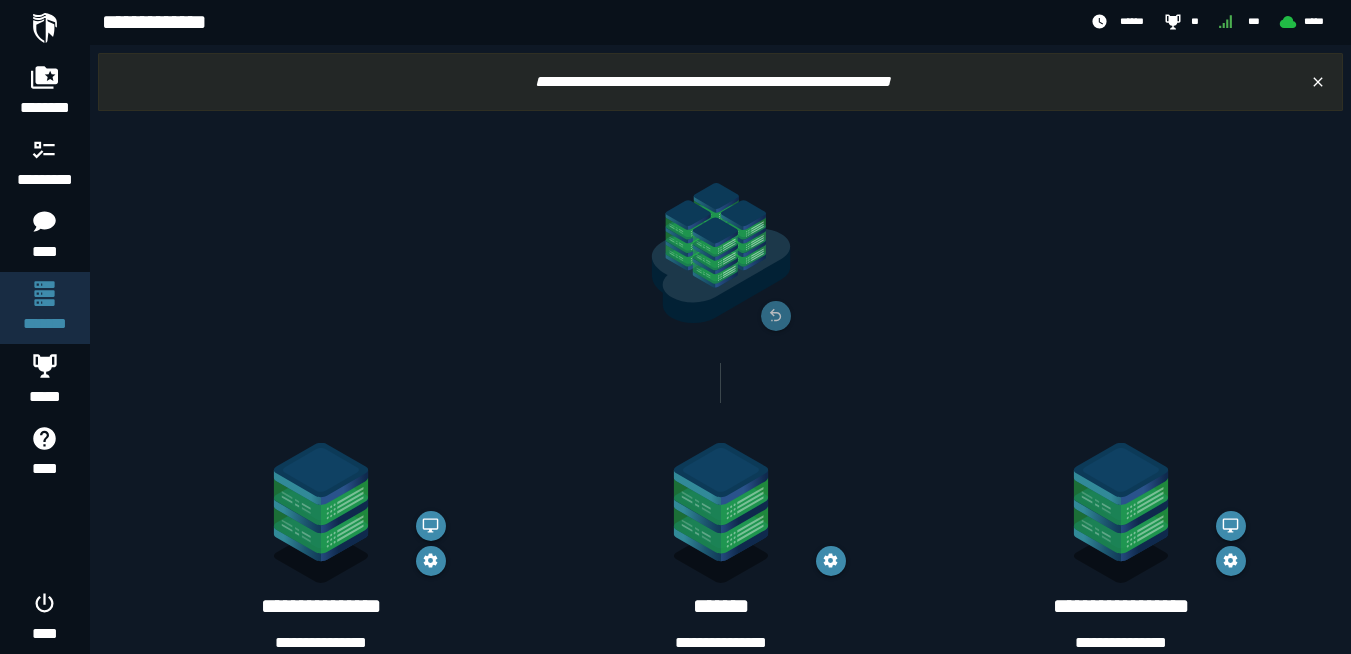 click 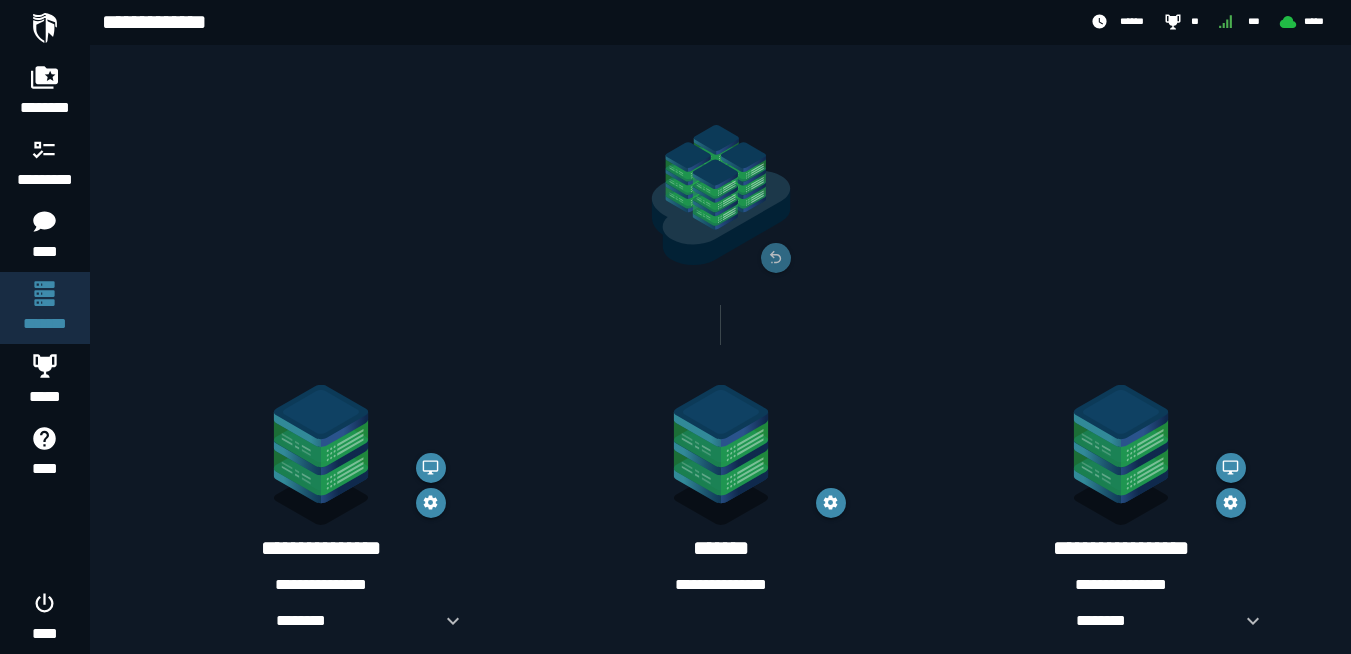 scroll, scrollTop: 327, scrollLeft: 0, axis: vertical 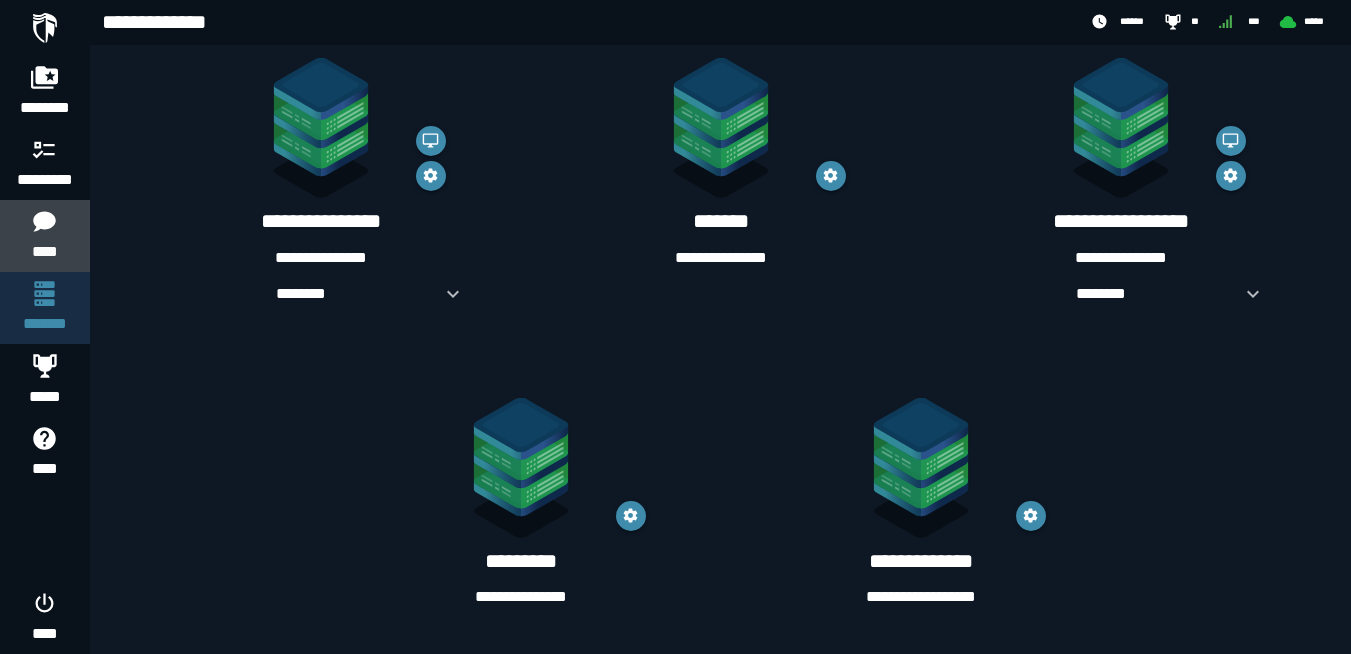 click at bounding box center (44, 221) 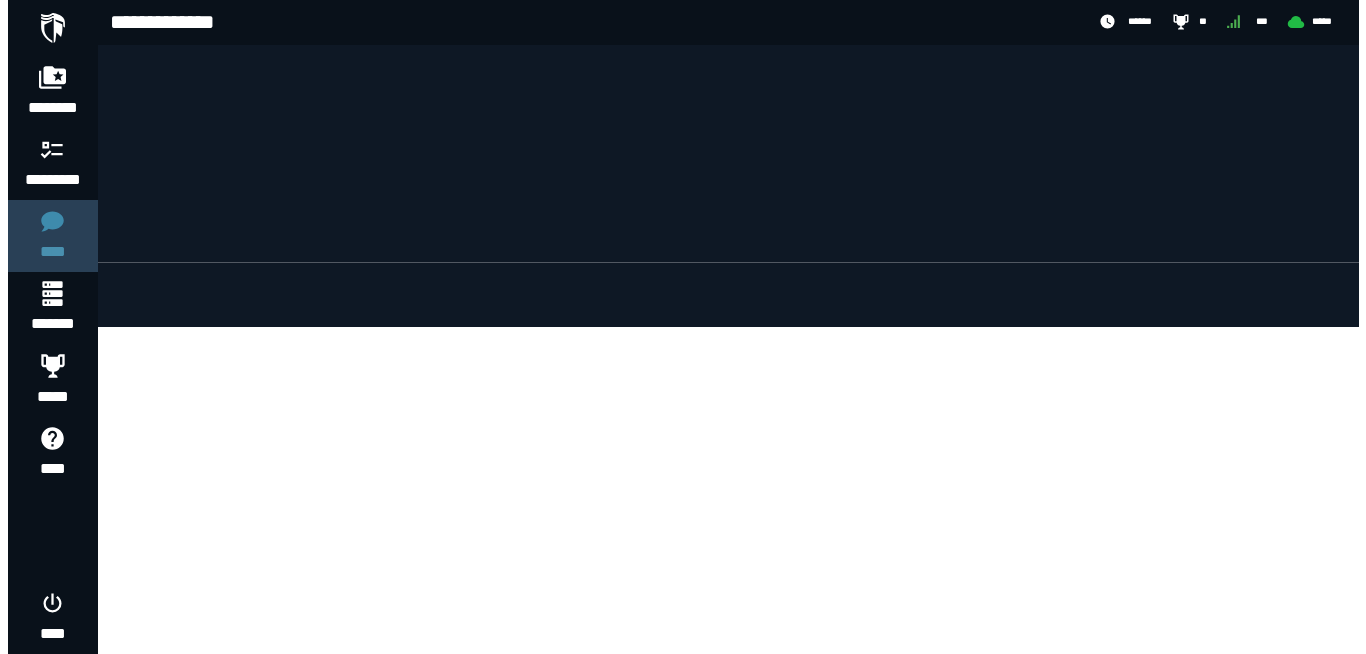 scroll, scrollTop: 0, scrollLeft: 0, axis: both 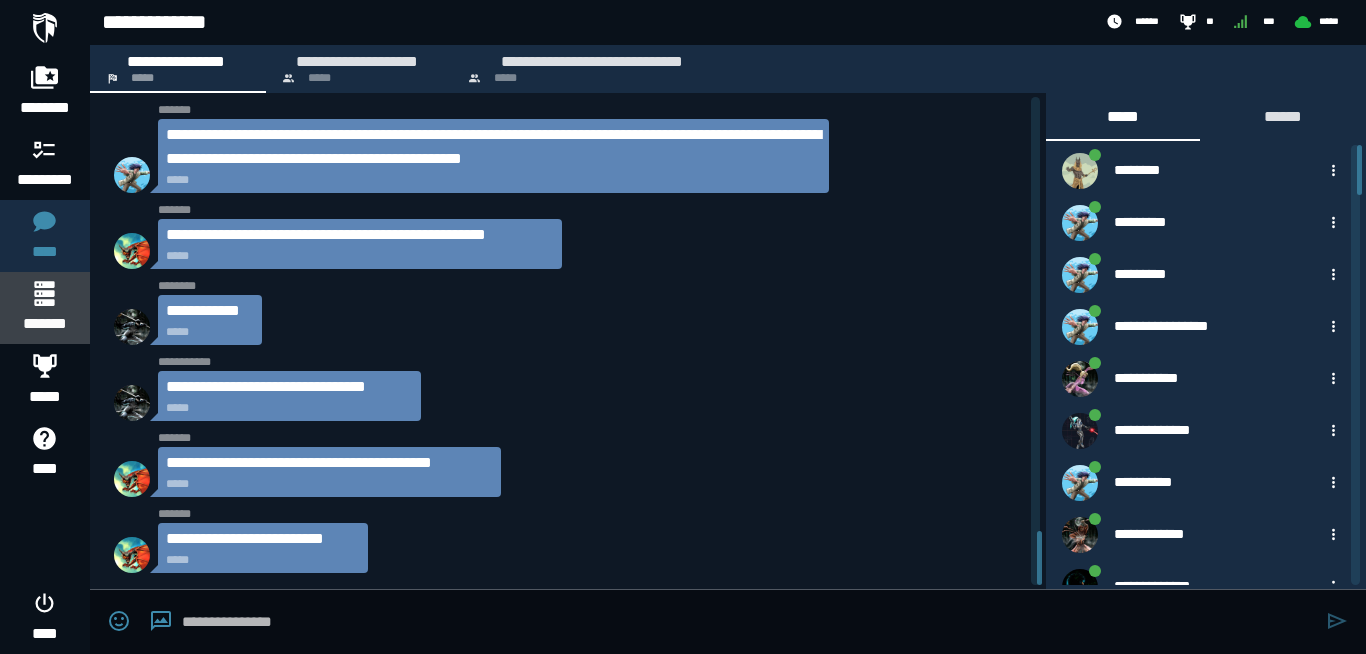 click on "*******" at bounding box center [44, 324] 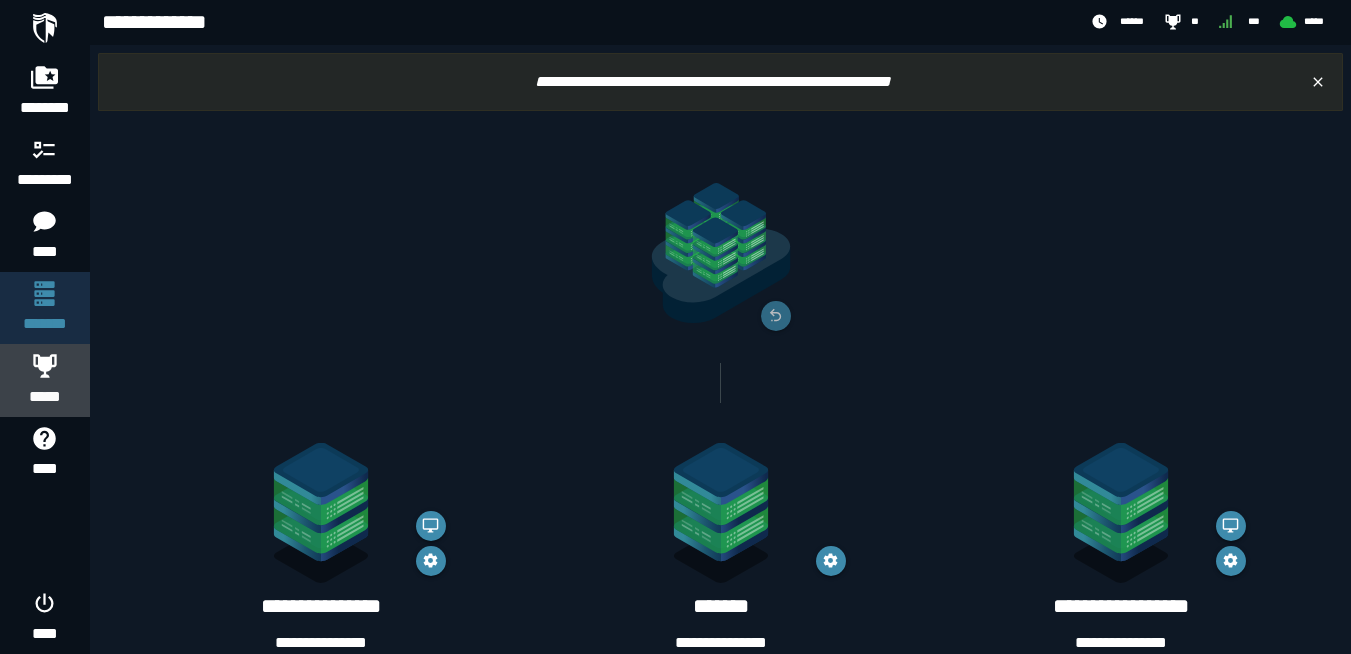 click 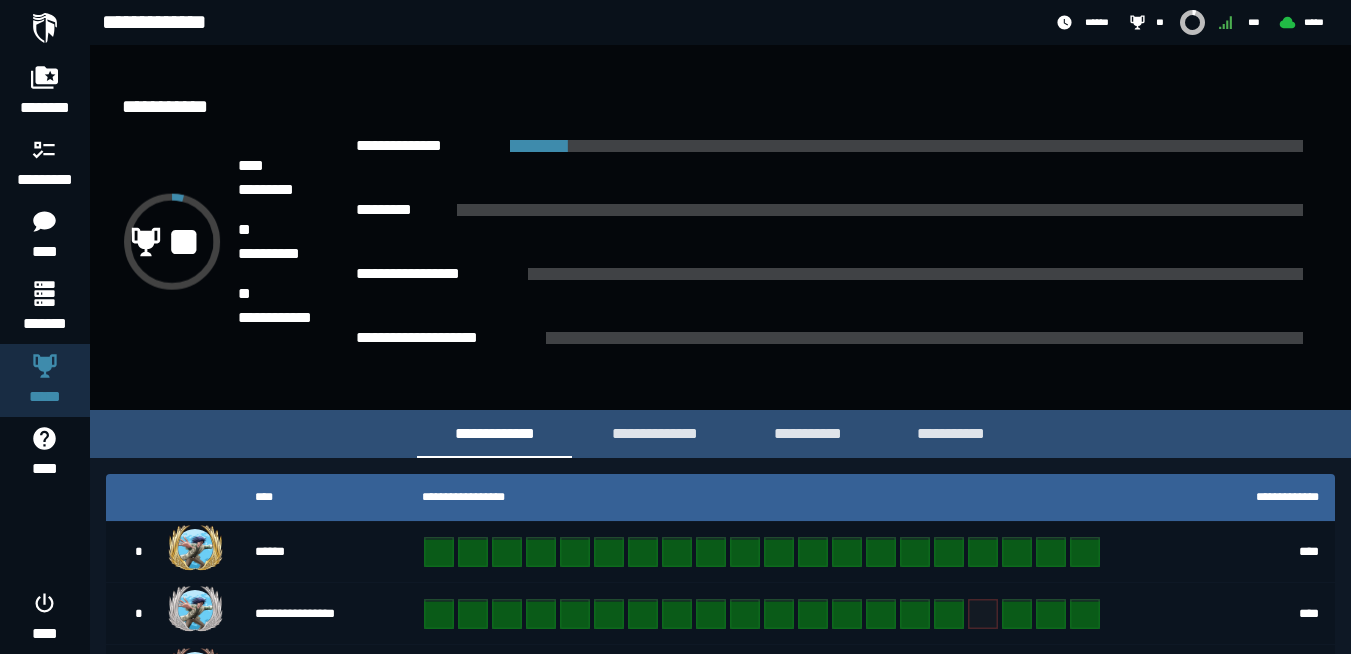 scroll, scrollTop: 552, scrollLeft: 0, axis: vertical 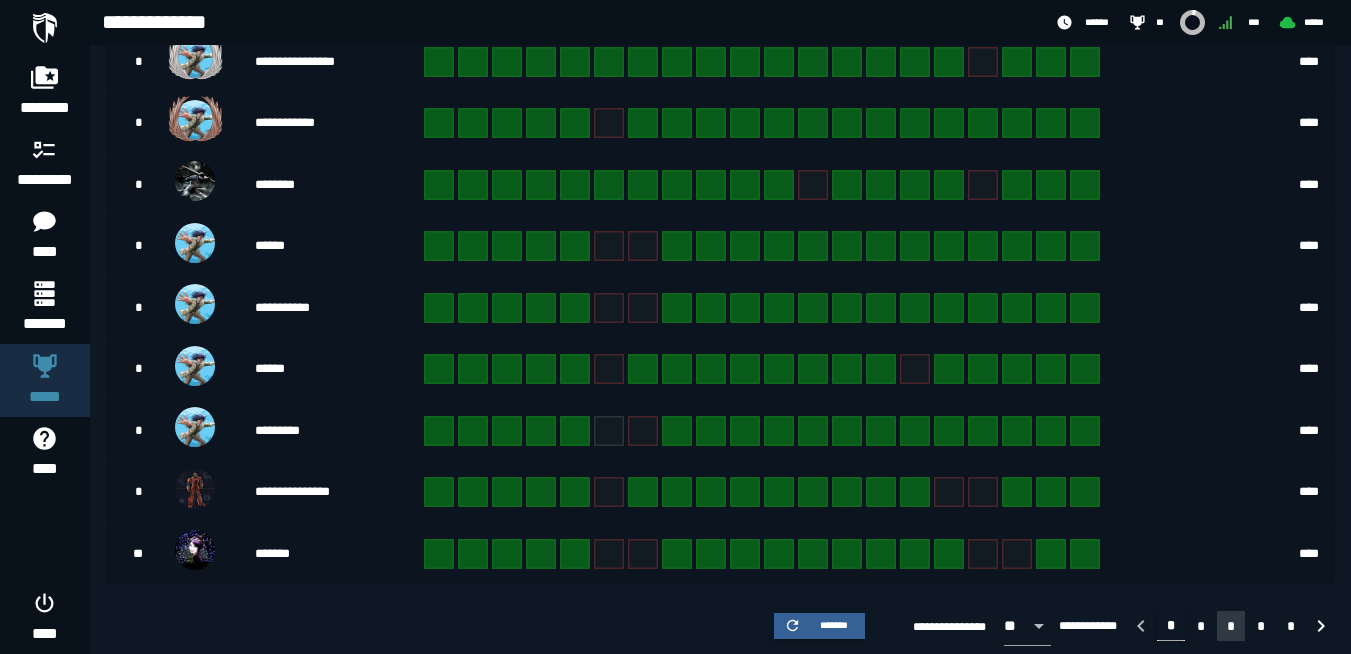 click on "*" at bounding box center [1231, 626] 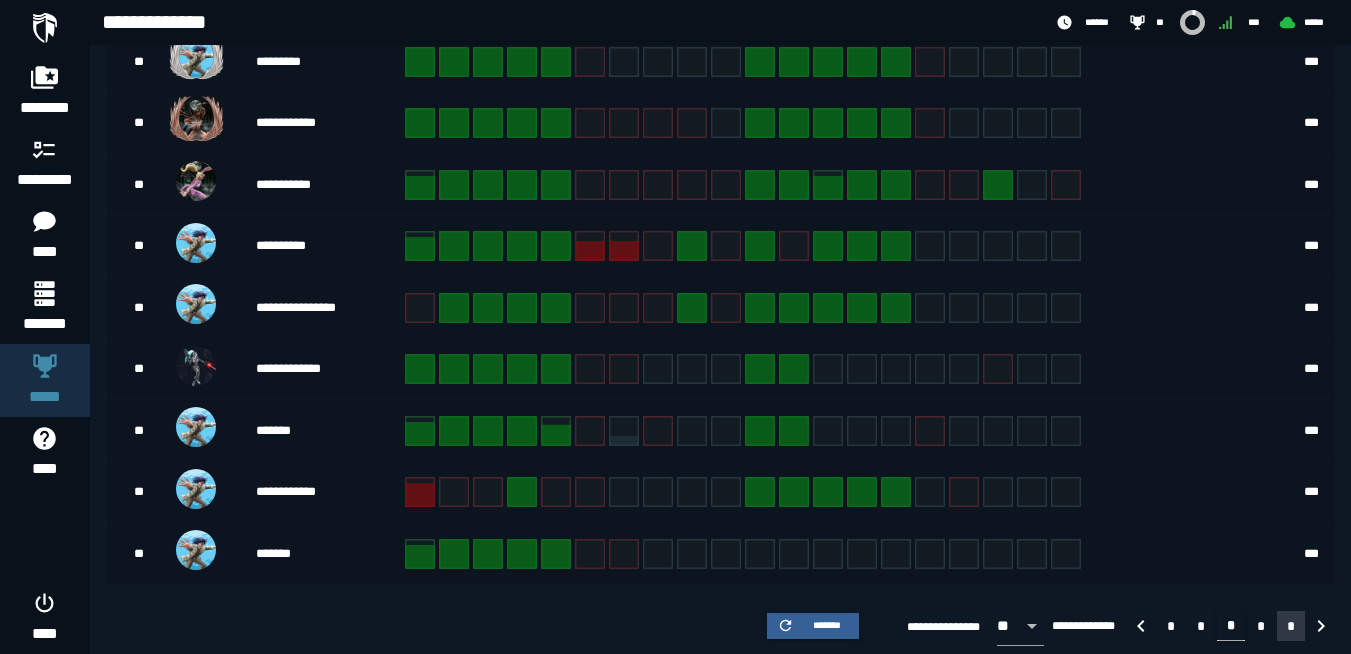 click on "*" at bounding box center [1291, 626] 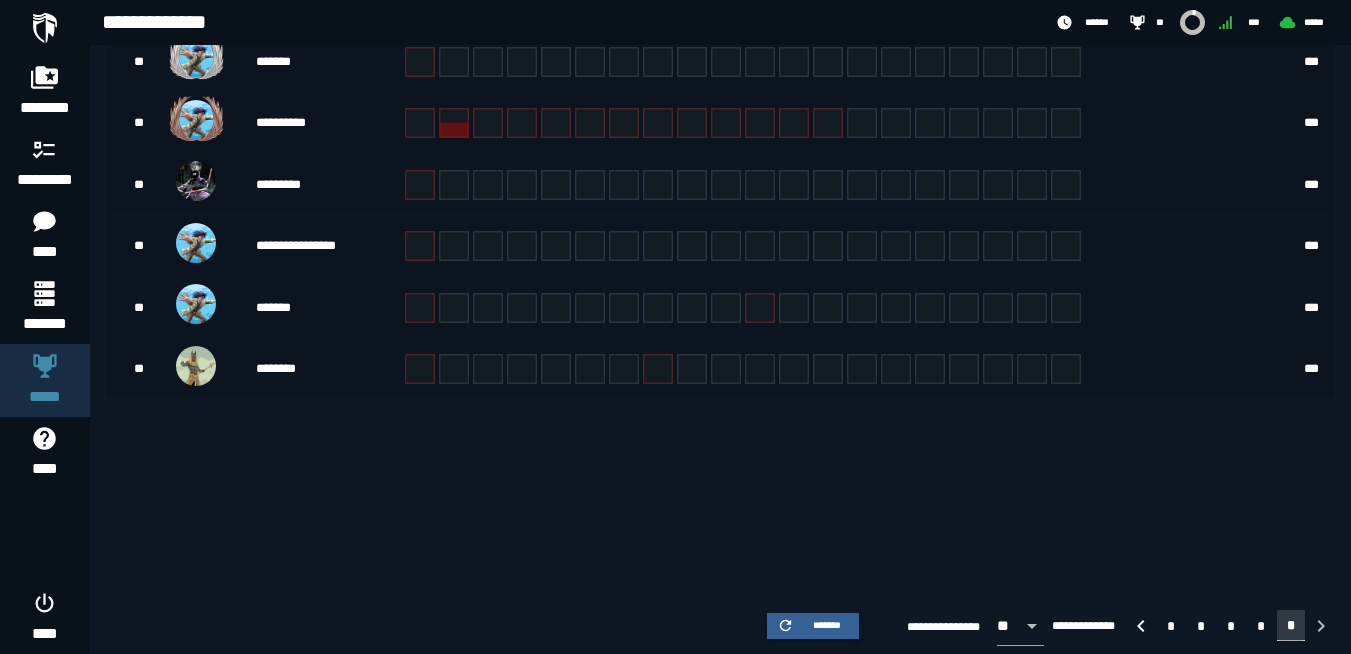 scroll, scrollTop: 370, scrollLeft: 0, axis: vertical 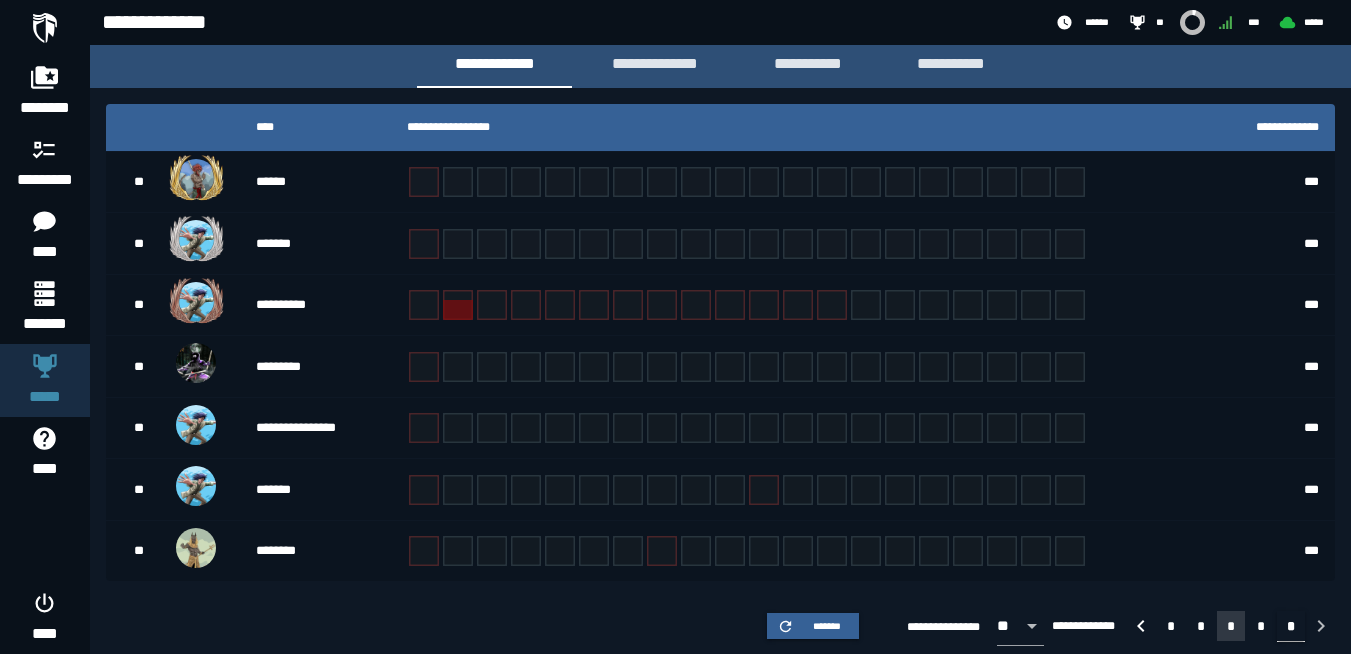 click on "*" at bounding box center (1231, 626) 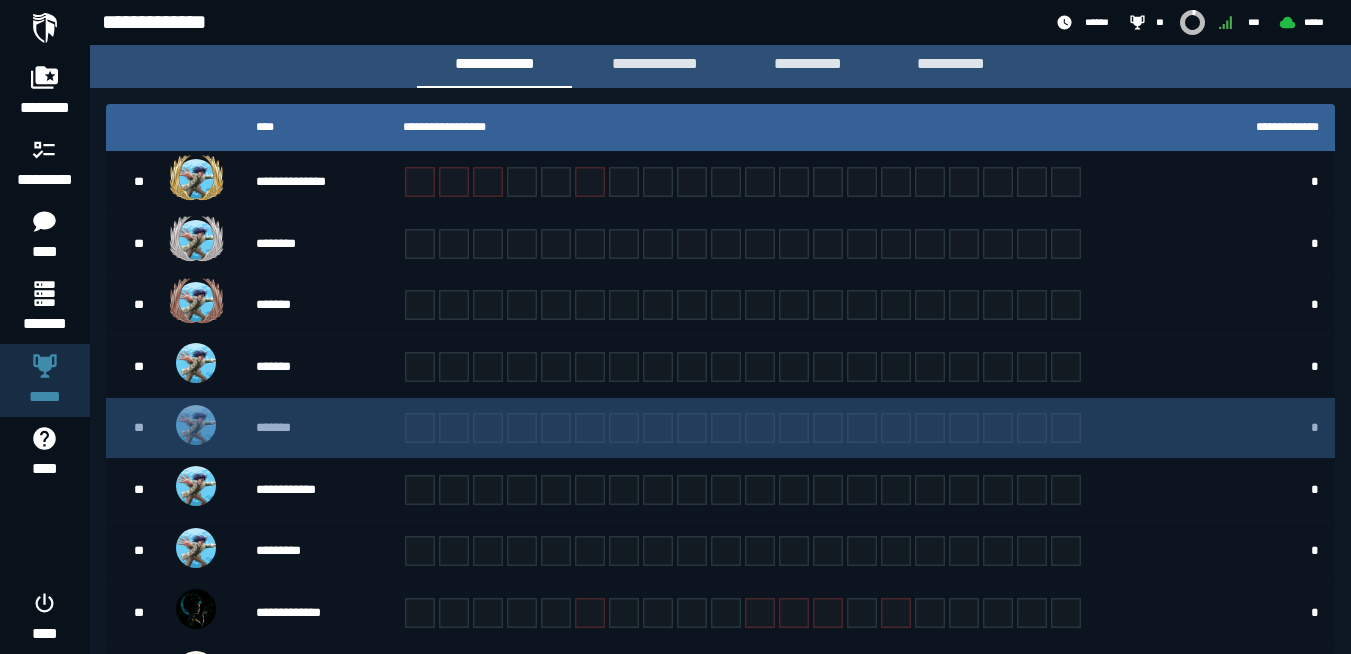 scroll, scrollTop: 552, scrollLeft: 0, axis: vertical 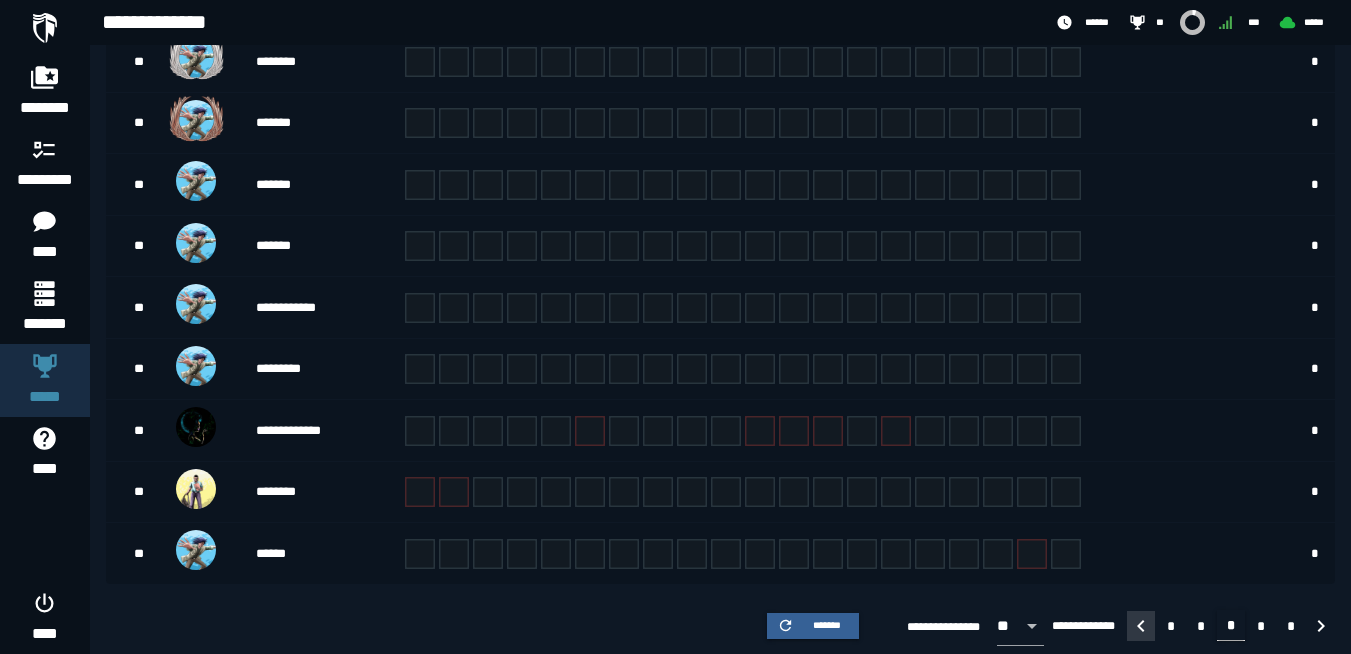 click at bounding box center (1141, 626) 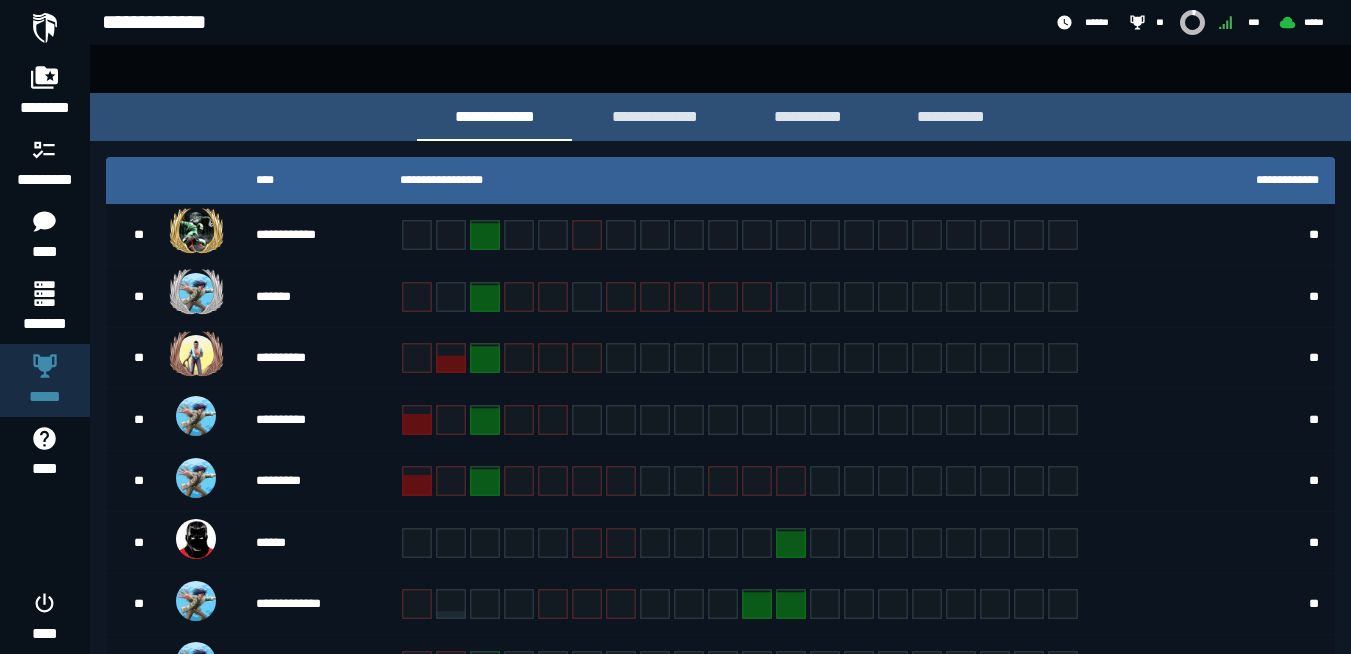 scroll, scrollTop: 306, scrollLeft: 0, axis: vertical 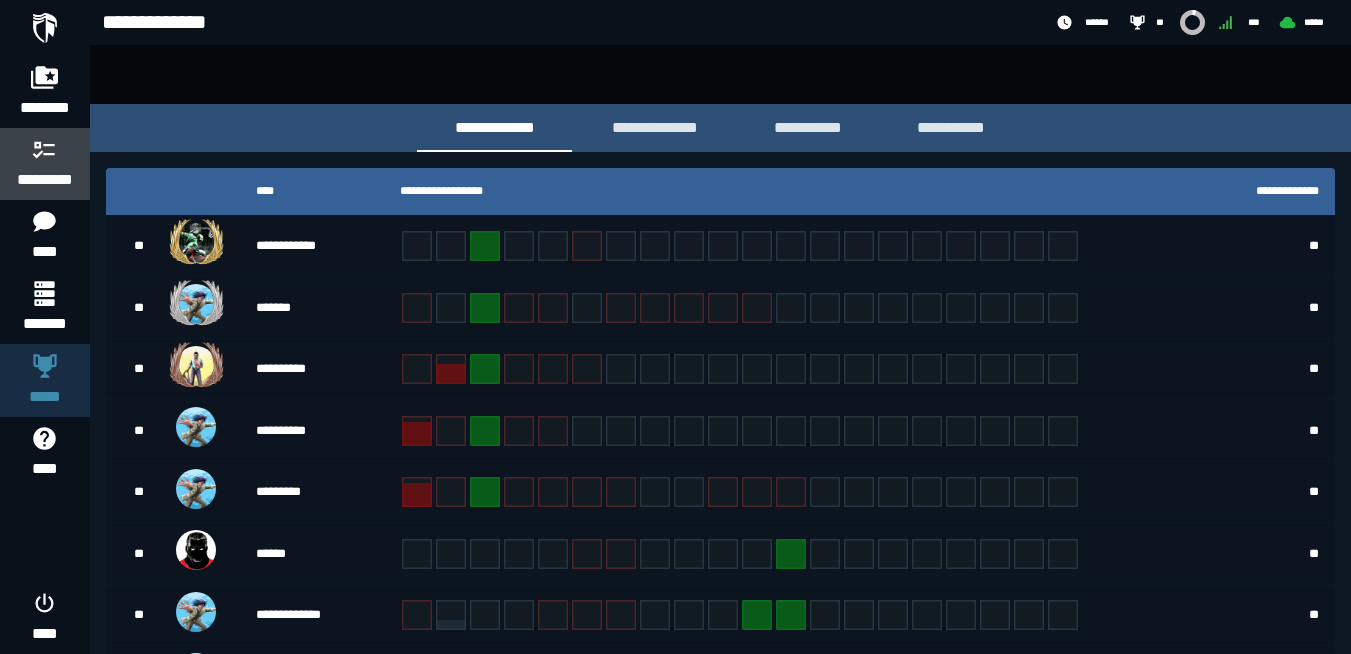 click 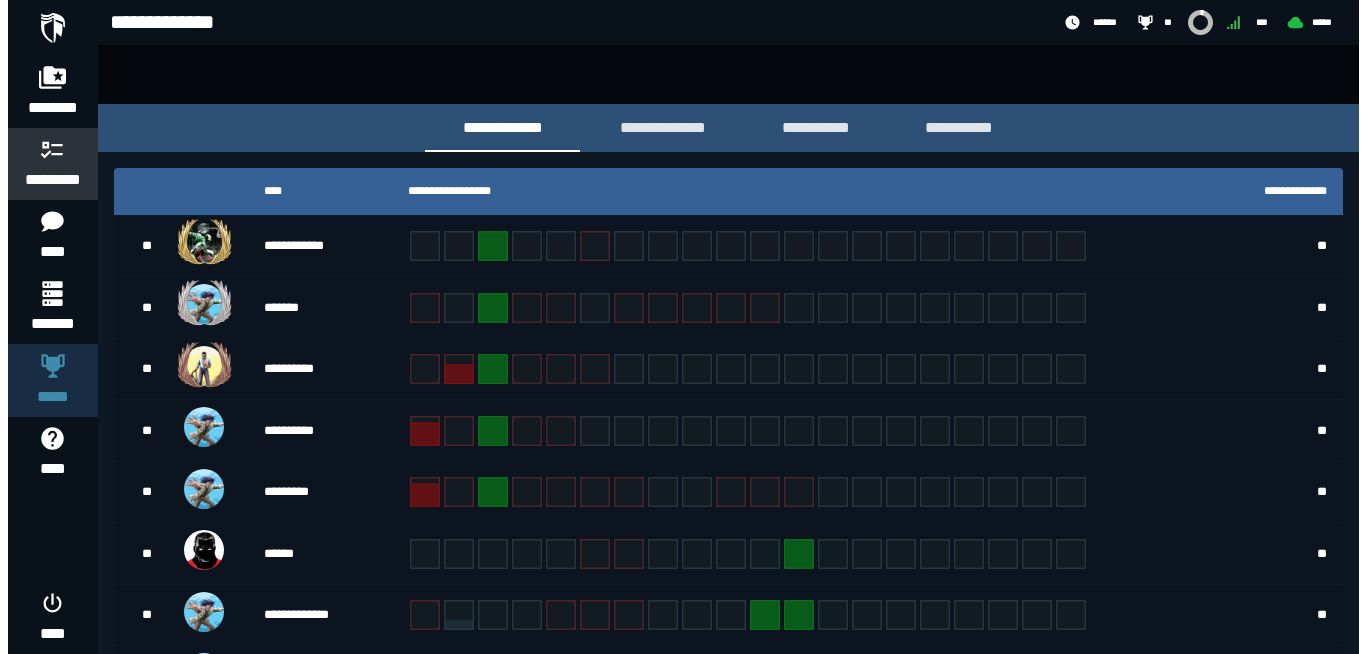 scroll, scrollTop: 0, scrollLeft: 0, axis: both 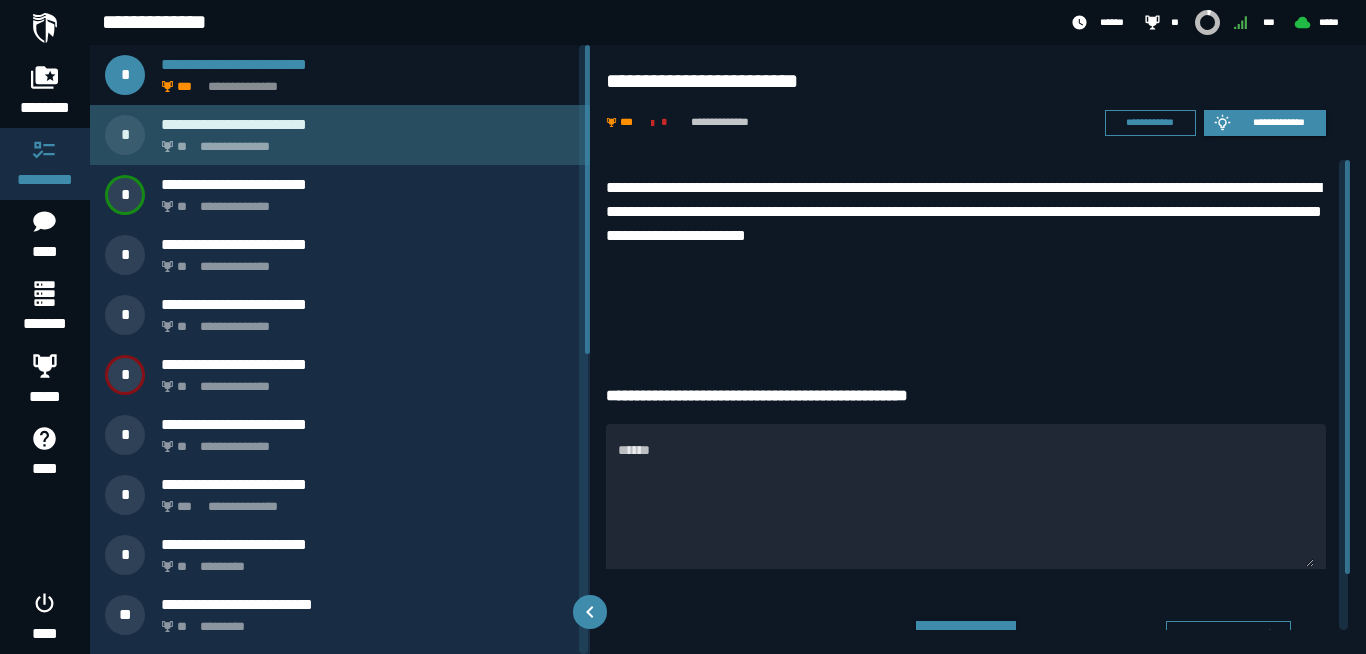 click on "**********" at bounding box center (364, 141) 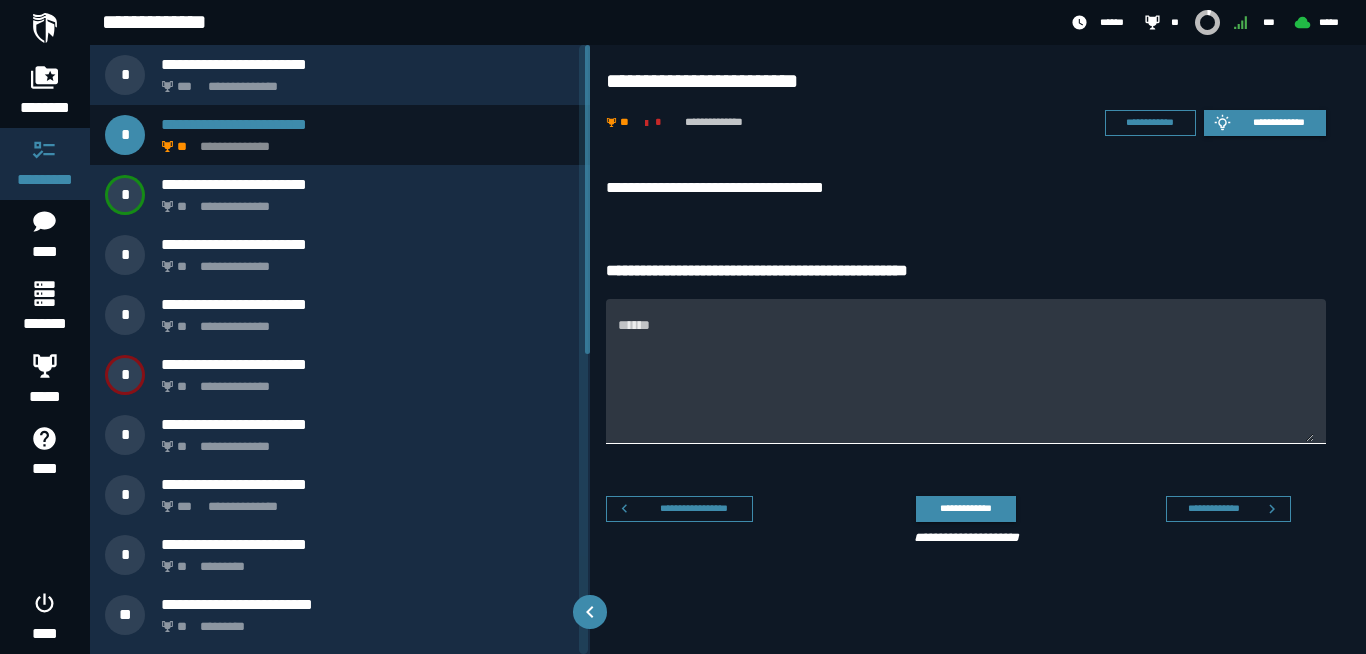 click on "******" at bounding box center [966, 383] 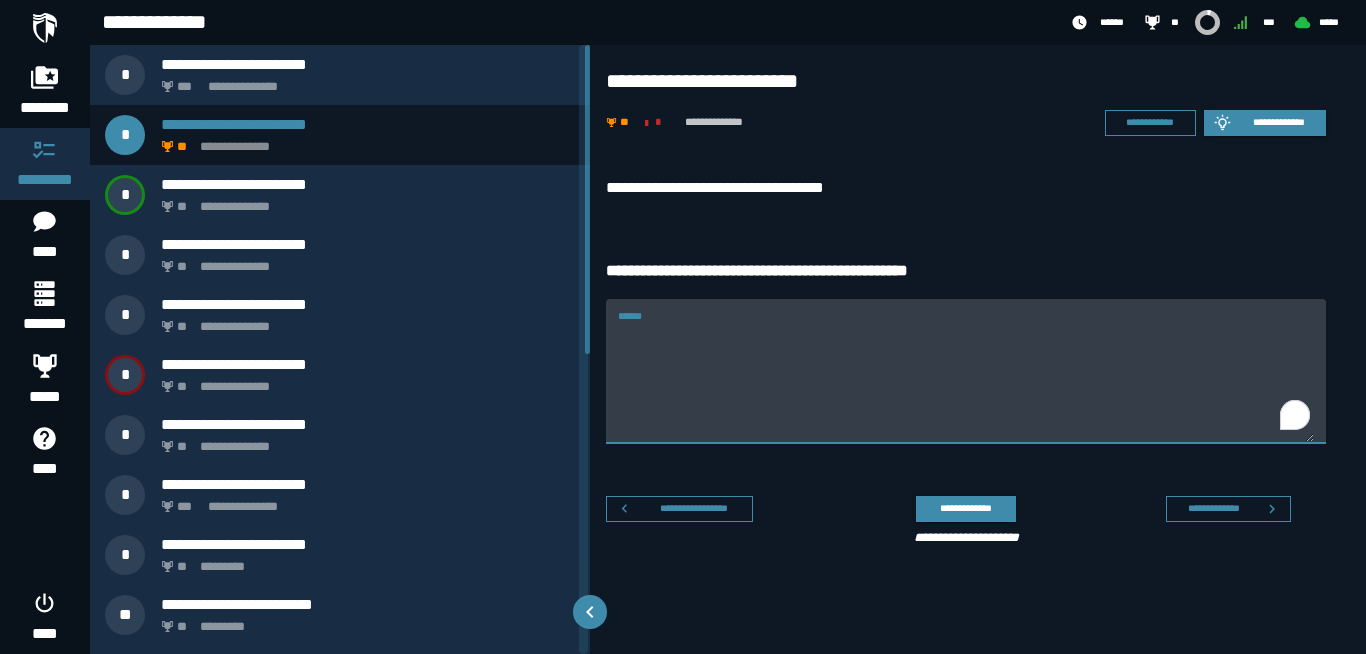 paste on "**********" 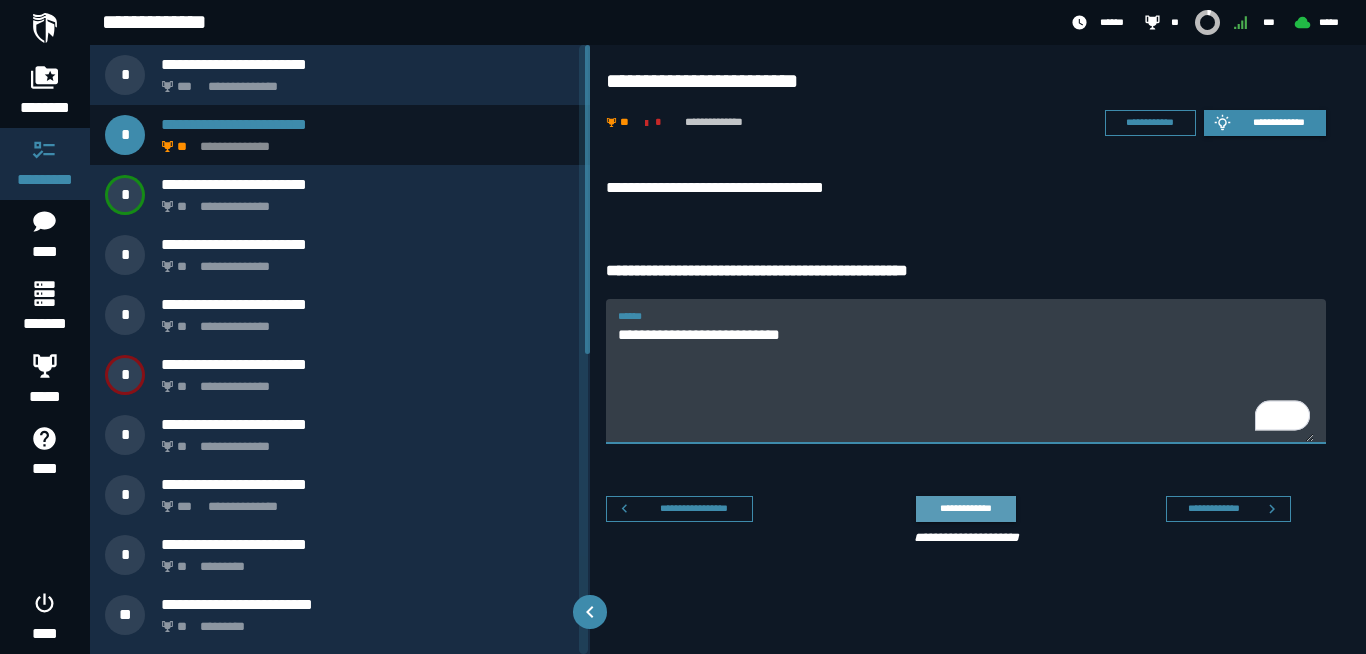 type on "**********" 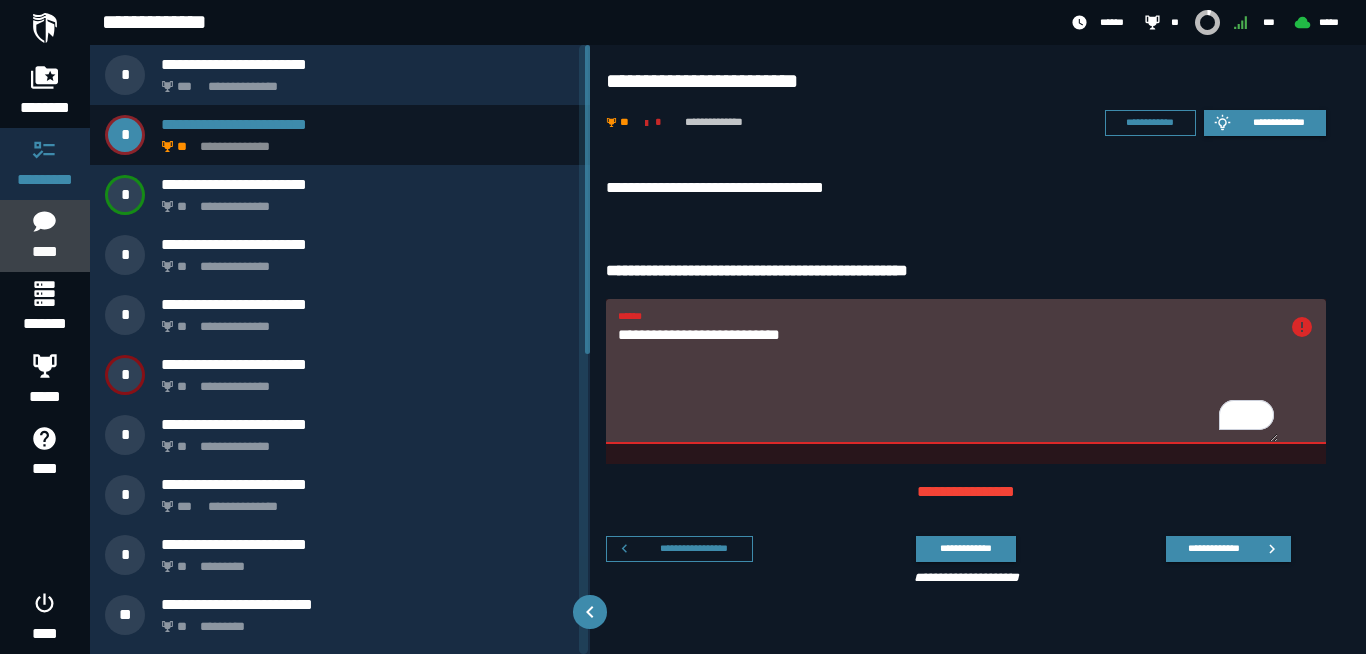 click on "****" at bounding box center [44, 252] 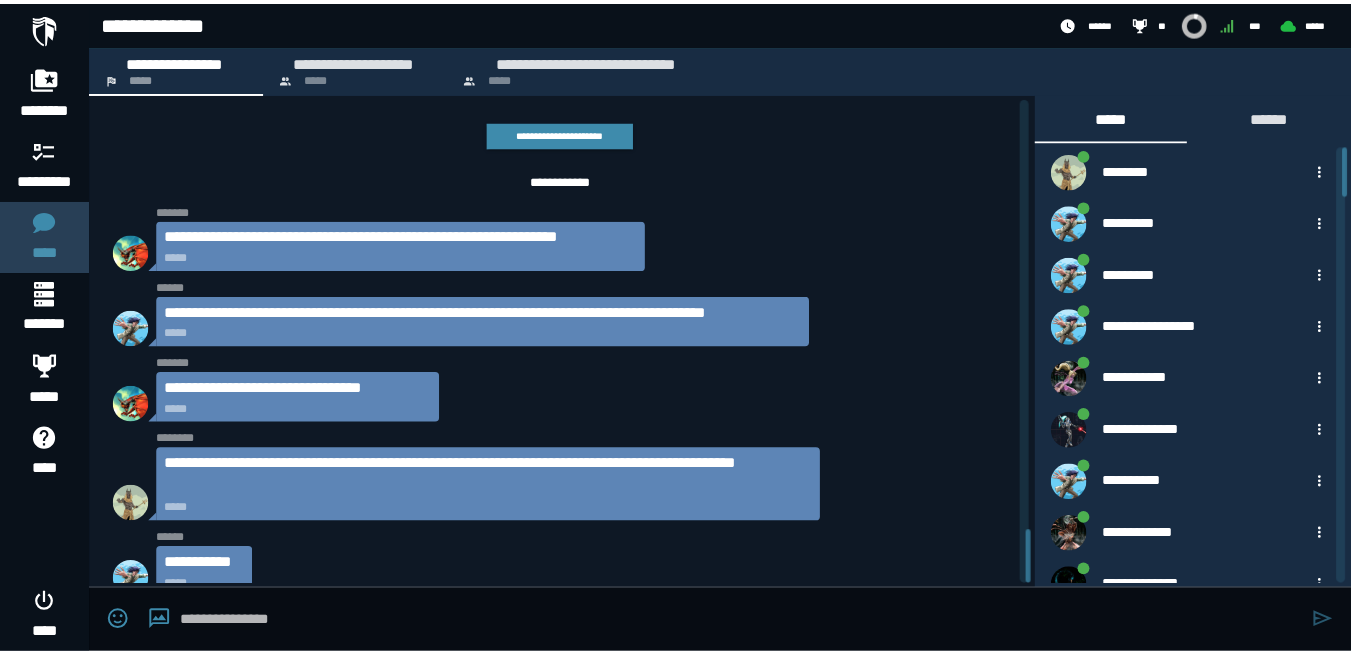 scroll, scrollTop: 3925, scrollLeft: 0, axis: vertical 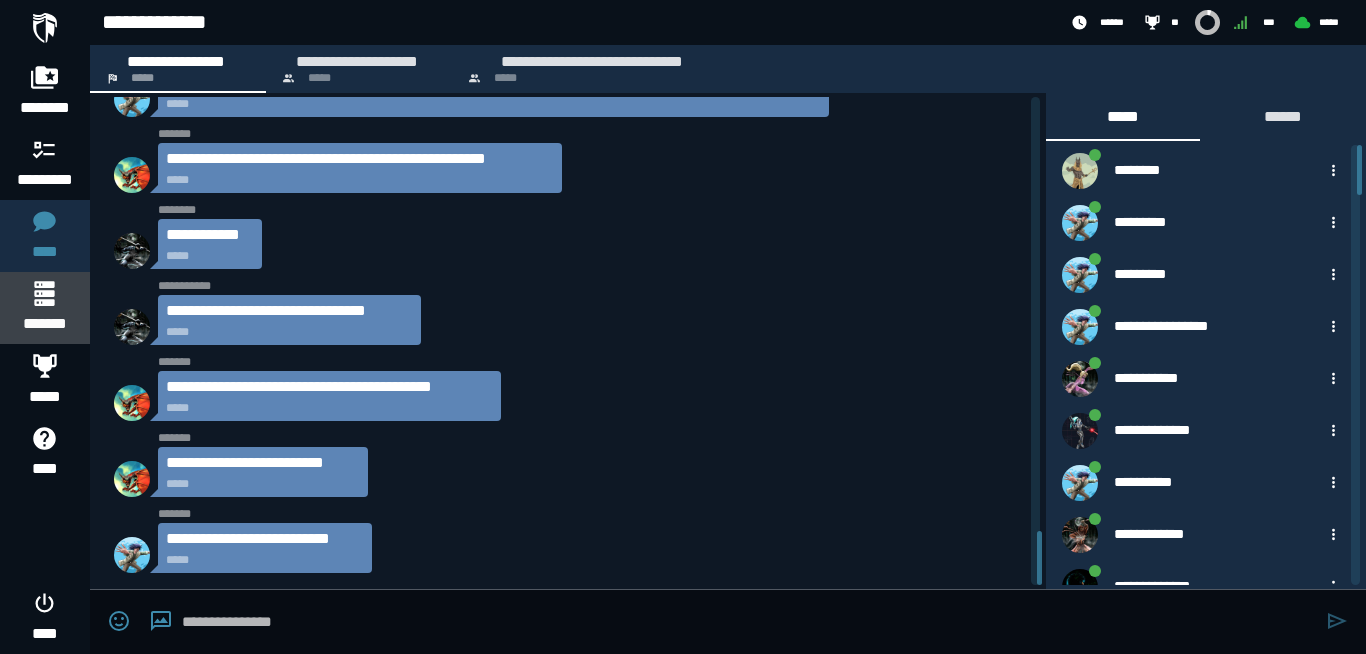 click on "*******" at bounding box center [44, 324] 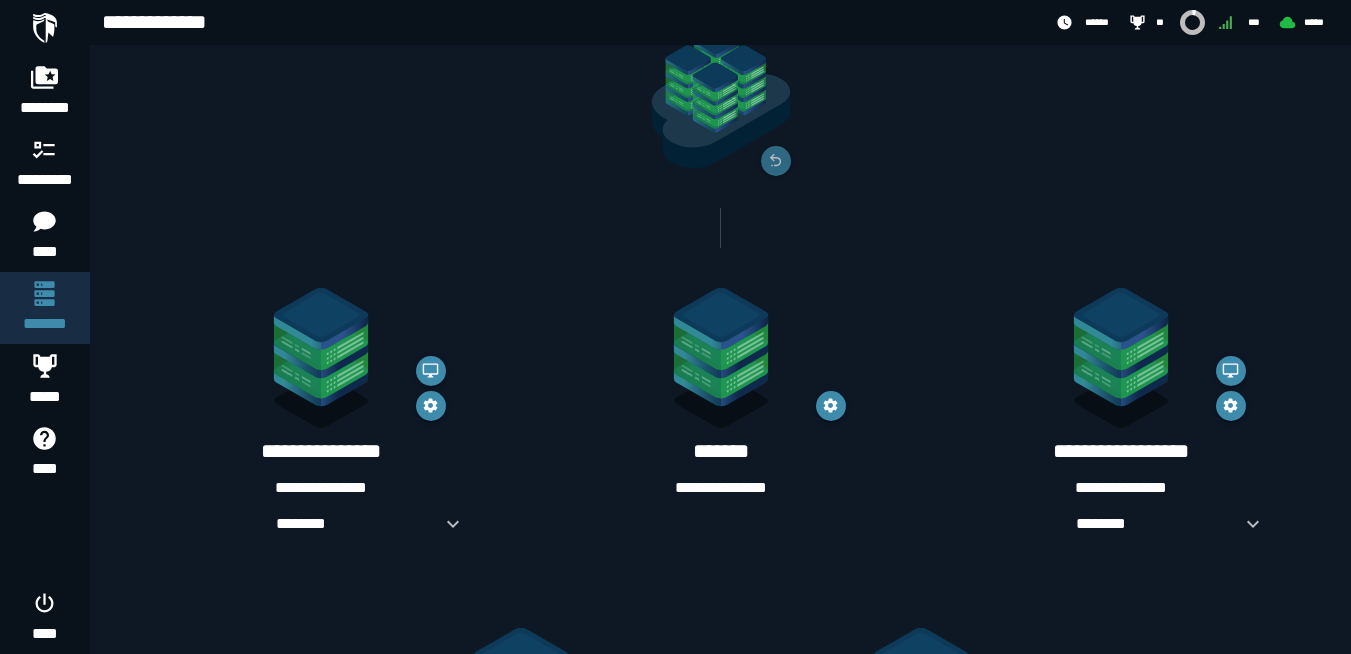 scroll, scrollTop: 158, scrollLeft: 0, axis: vertical 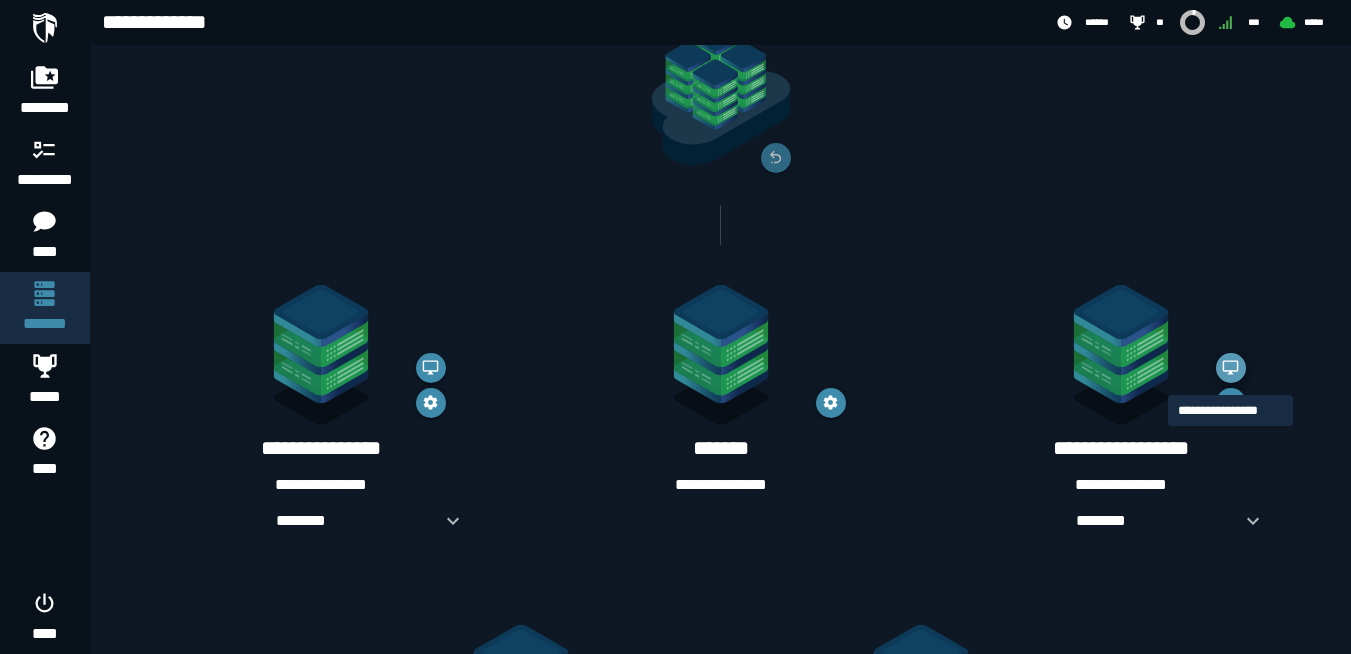 click 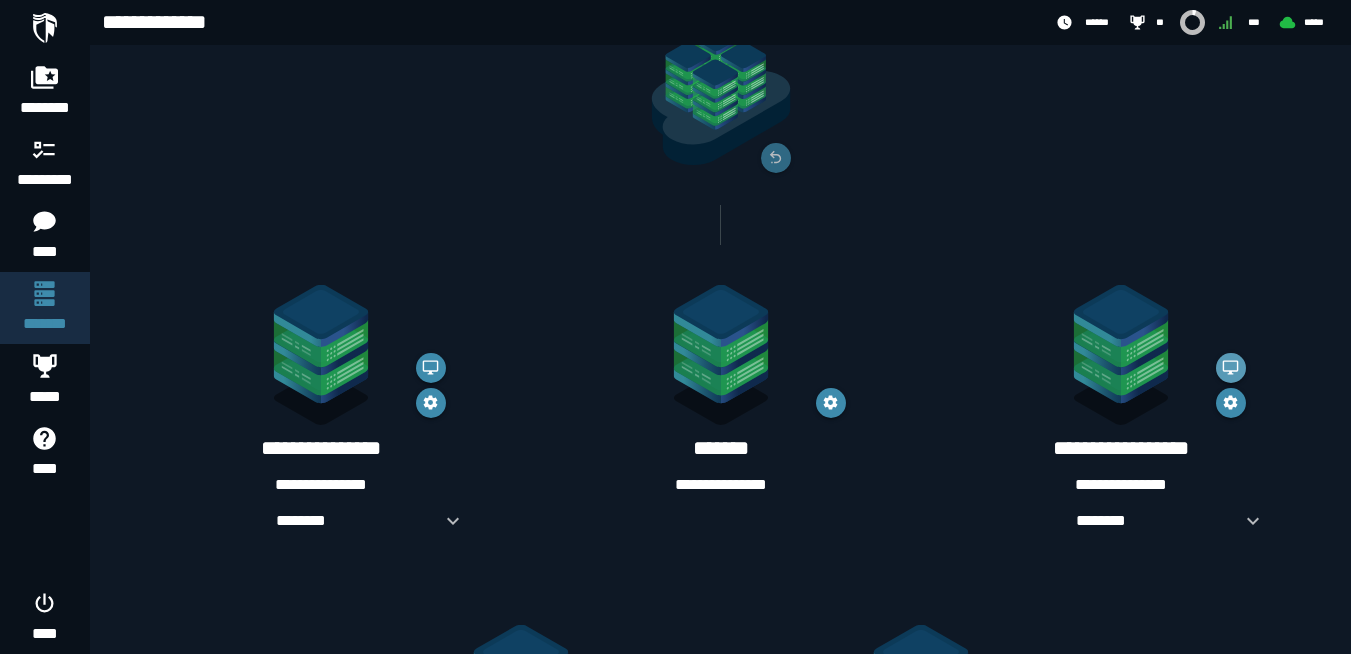 scroll, scrollTop: 158, scrollLeft: 0, axis: vertical 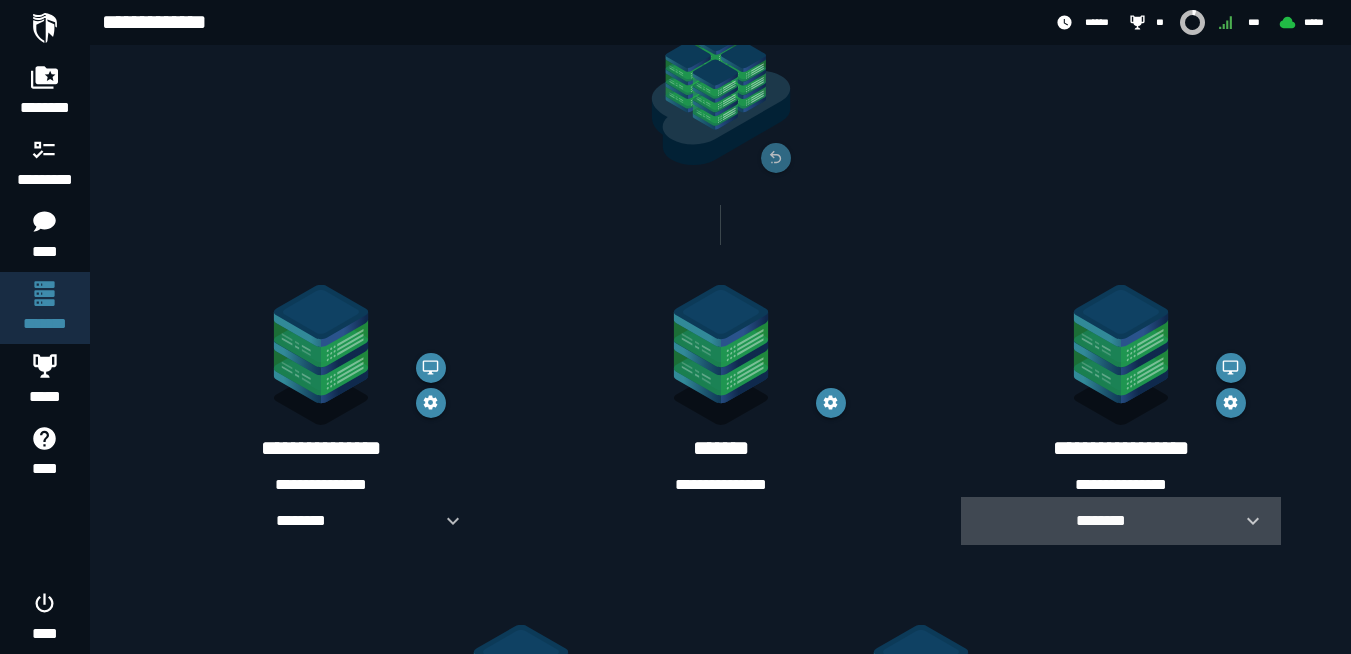 click 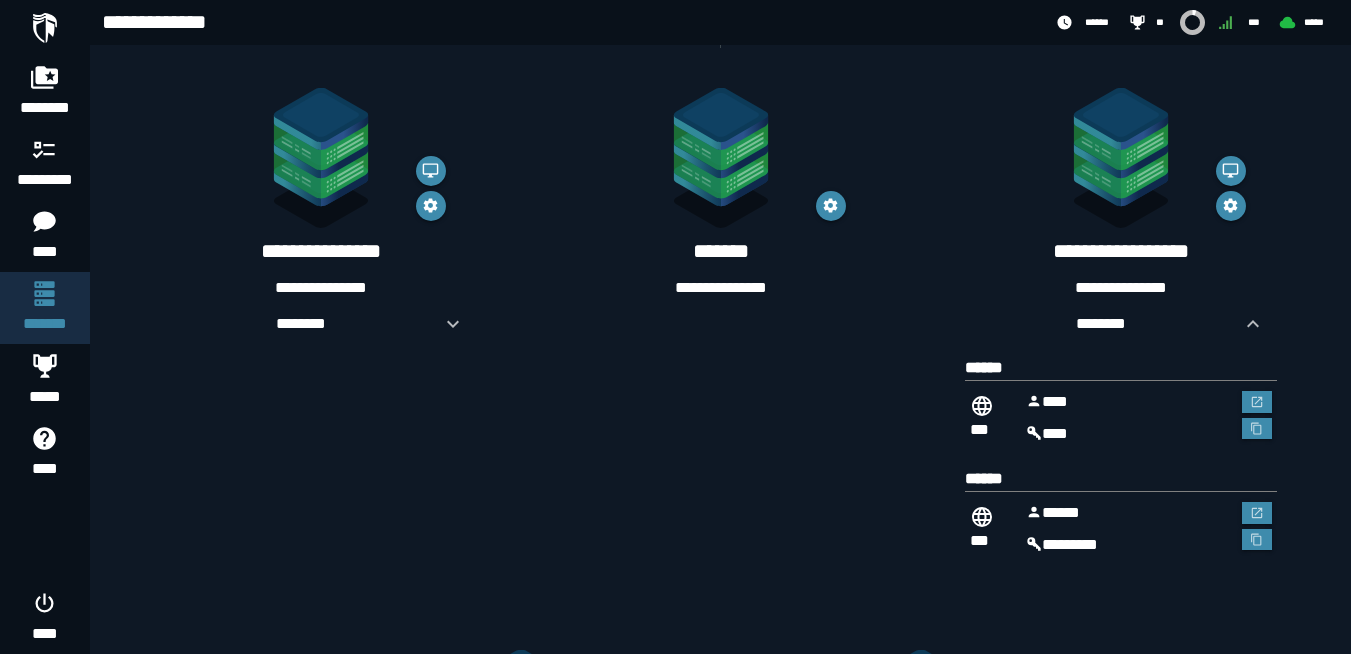 scroll, scrollTop: 439, scrollLeft: 0, axis: vertical 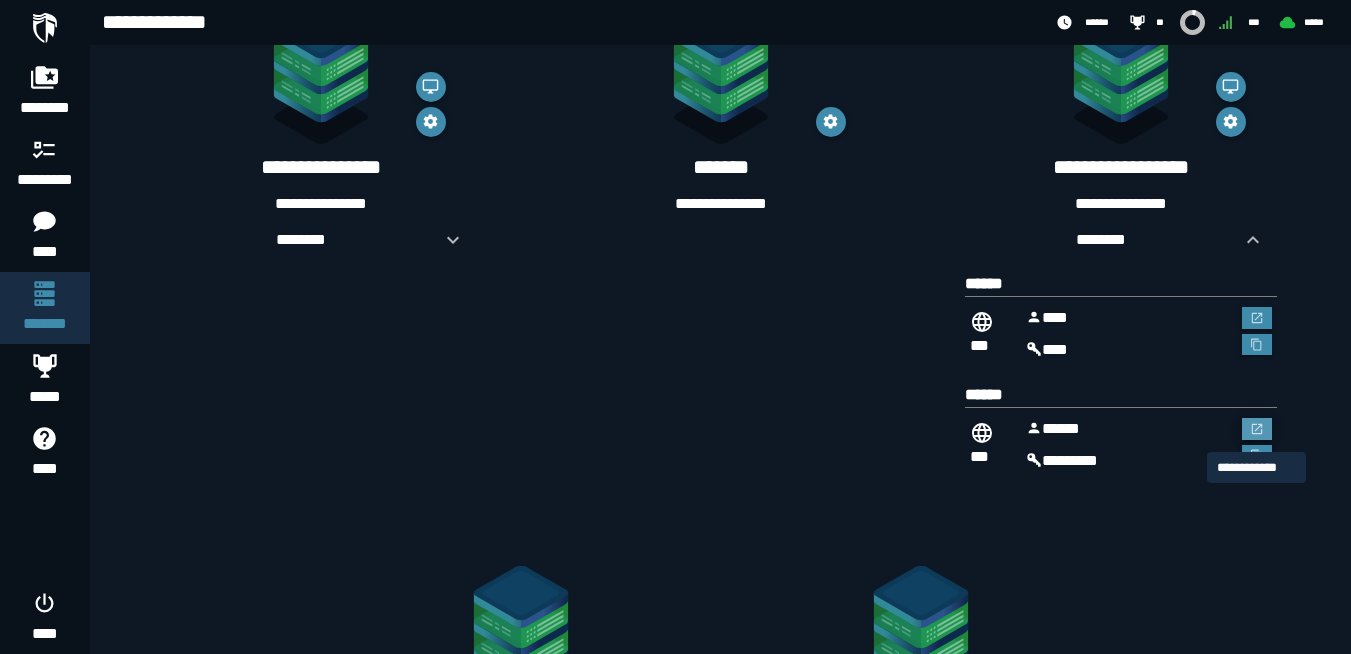 click at bounding box center [1257, 429] 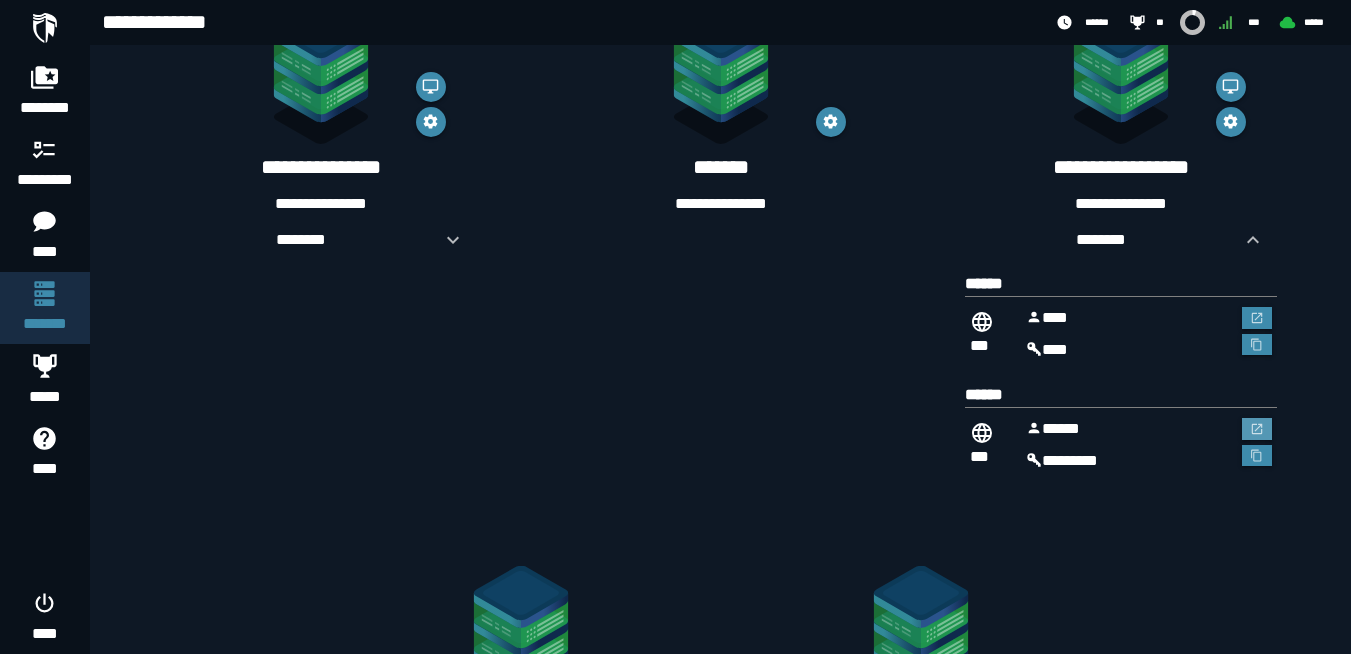 scroll, scrollTop: 439, scrollLeft: 0, axis: vertical 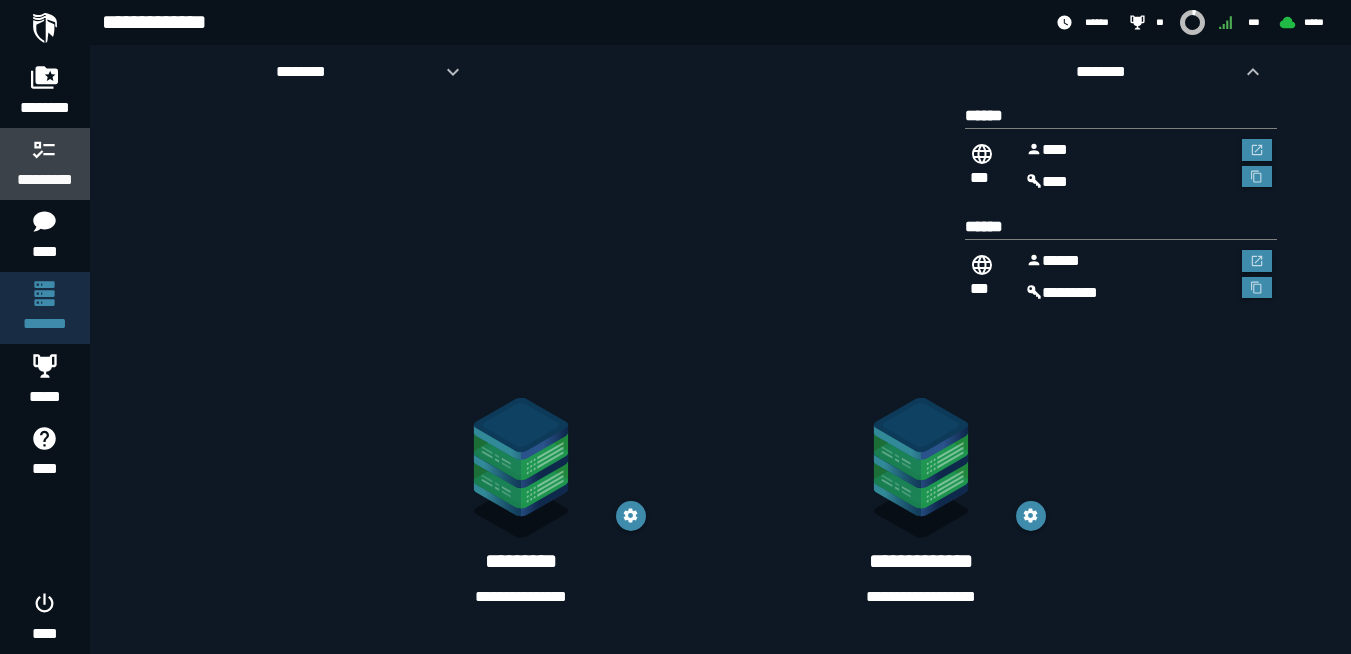 click on "*********" at bounding box center [45, 180] 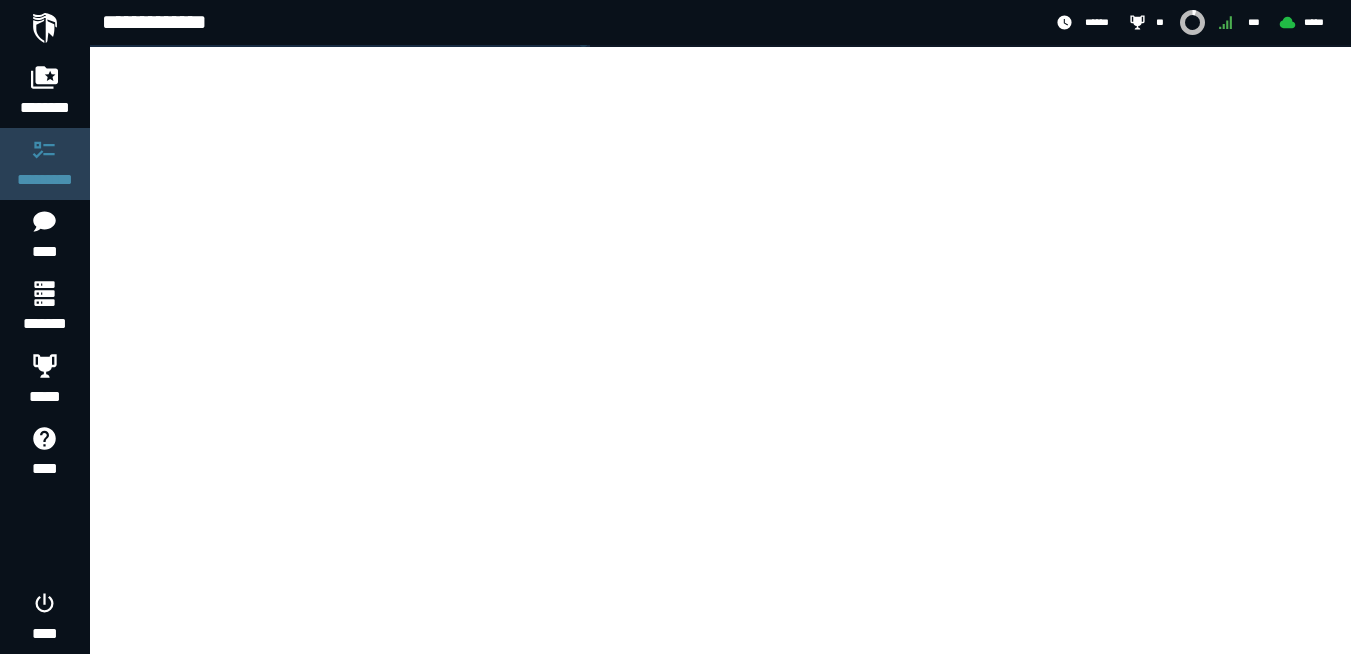 scroll, scrollTop: 0, scrollLeft: 0, axis: both 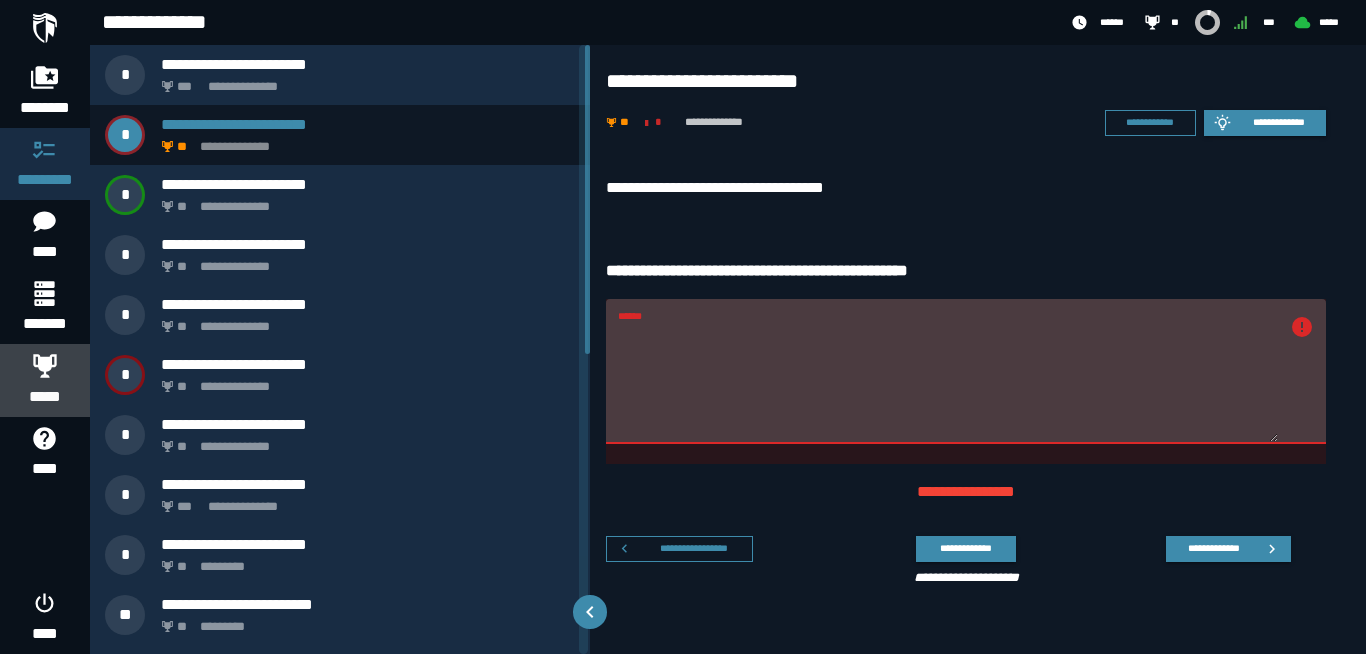 click at bounding box center (45, 365) 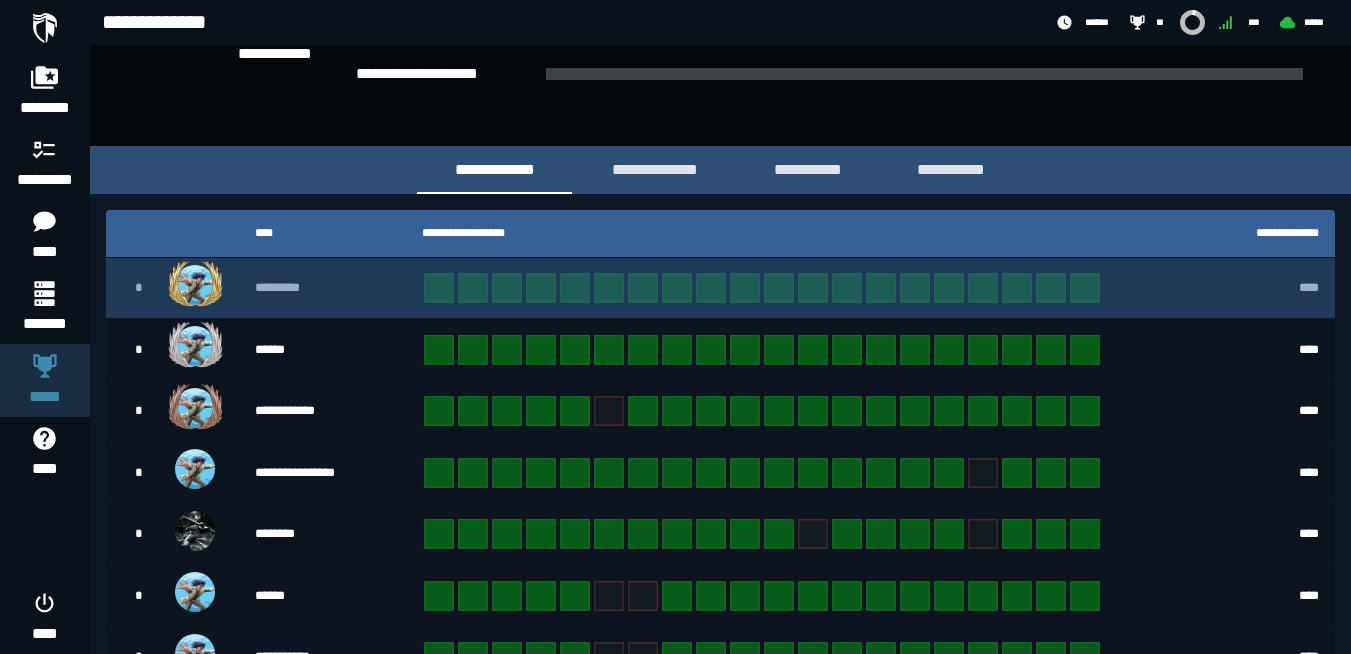 scroll, scrollTop: 260, scrollLeft: 0, axis: vertical 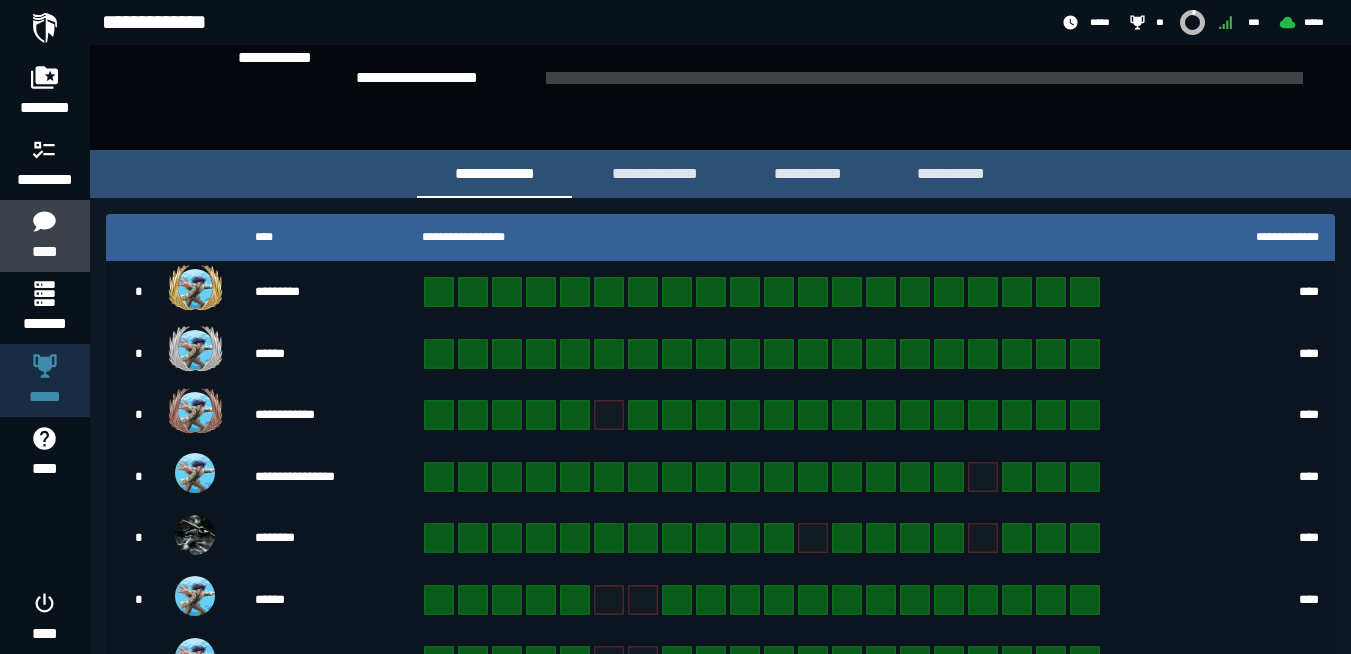 click on "****" 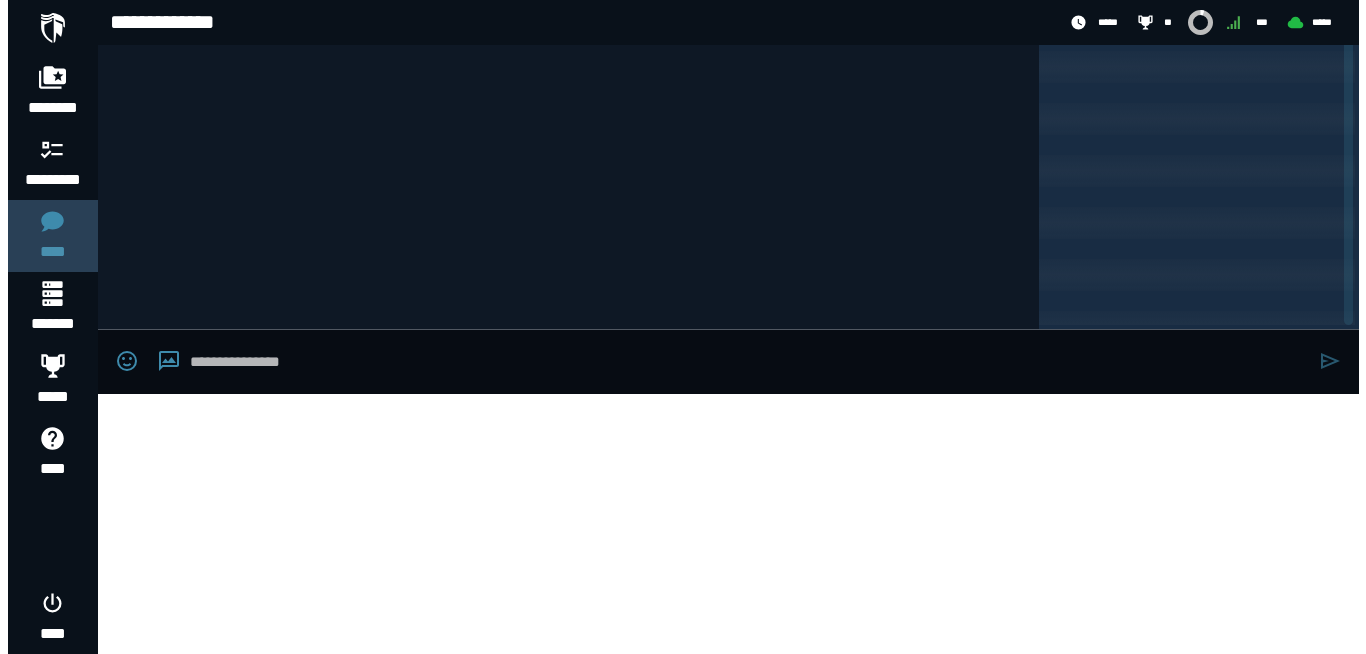 scroll, scrollTop: 0, scrollLeft: 0, axis: both 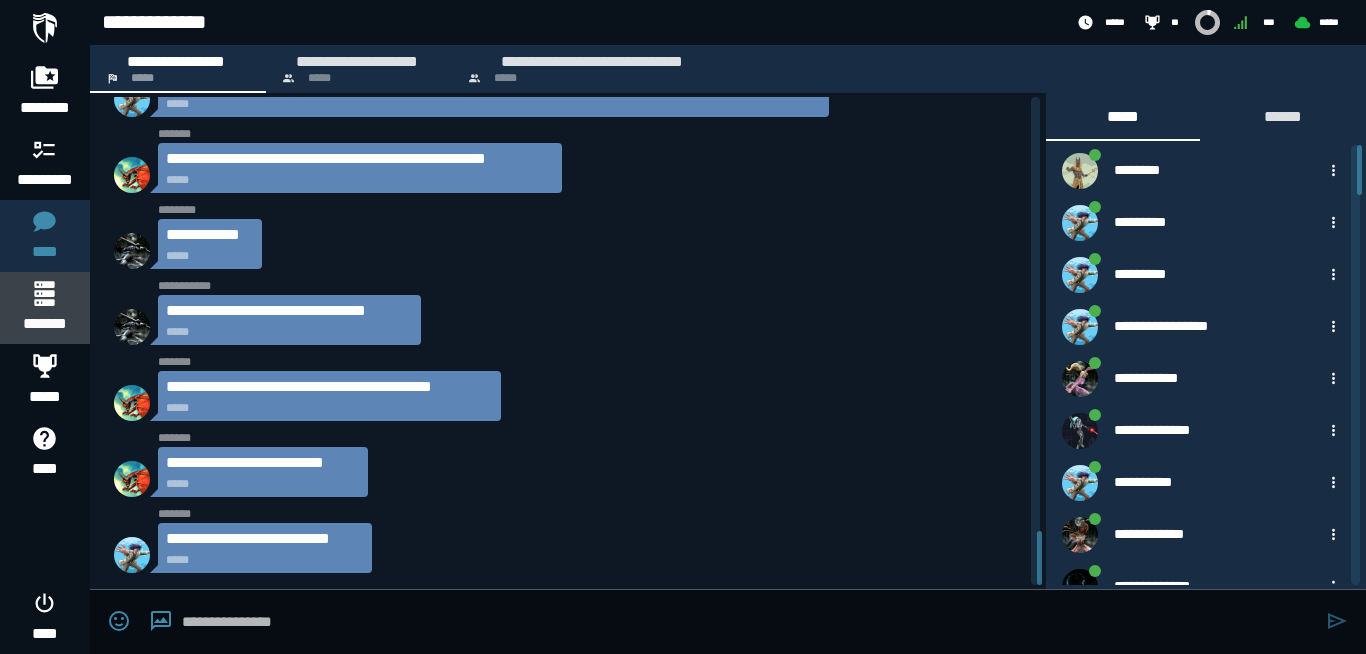 click 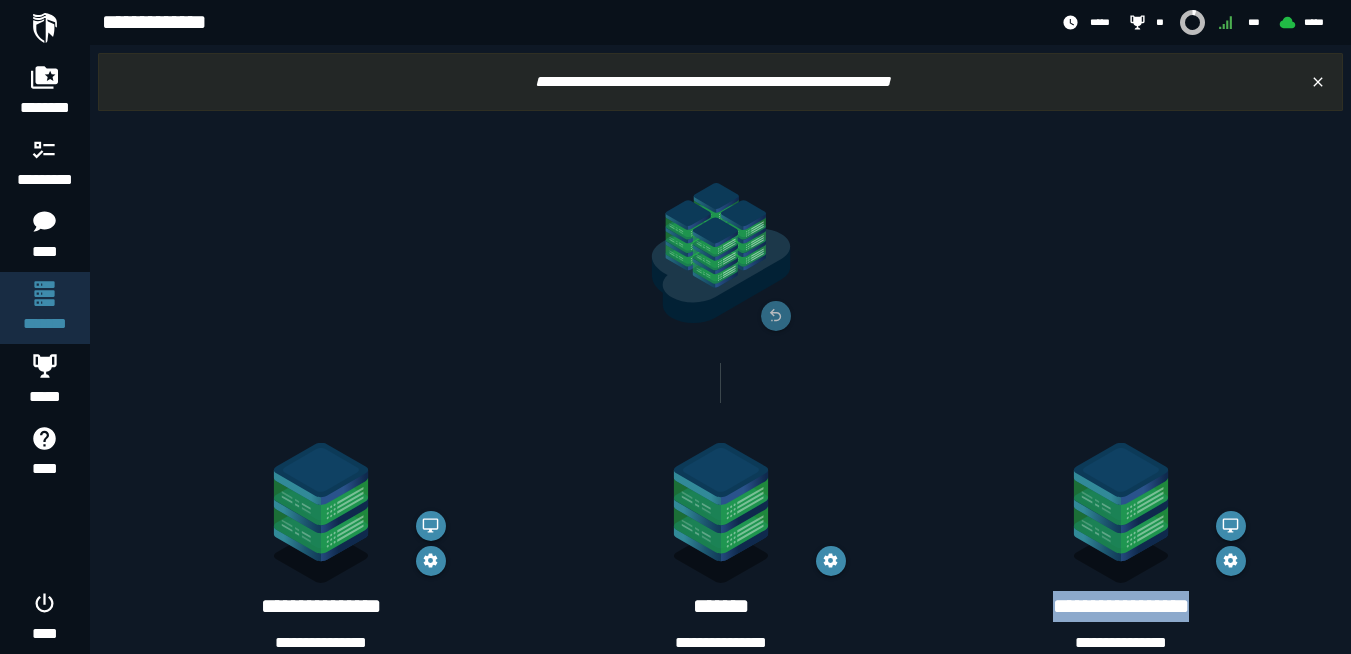 drag, startPoint x: 1027, startPoint y: 597, endPoint x: 1214, endPoint y: 603, distance: 187.09624 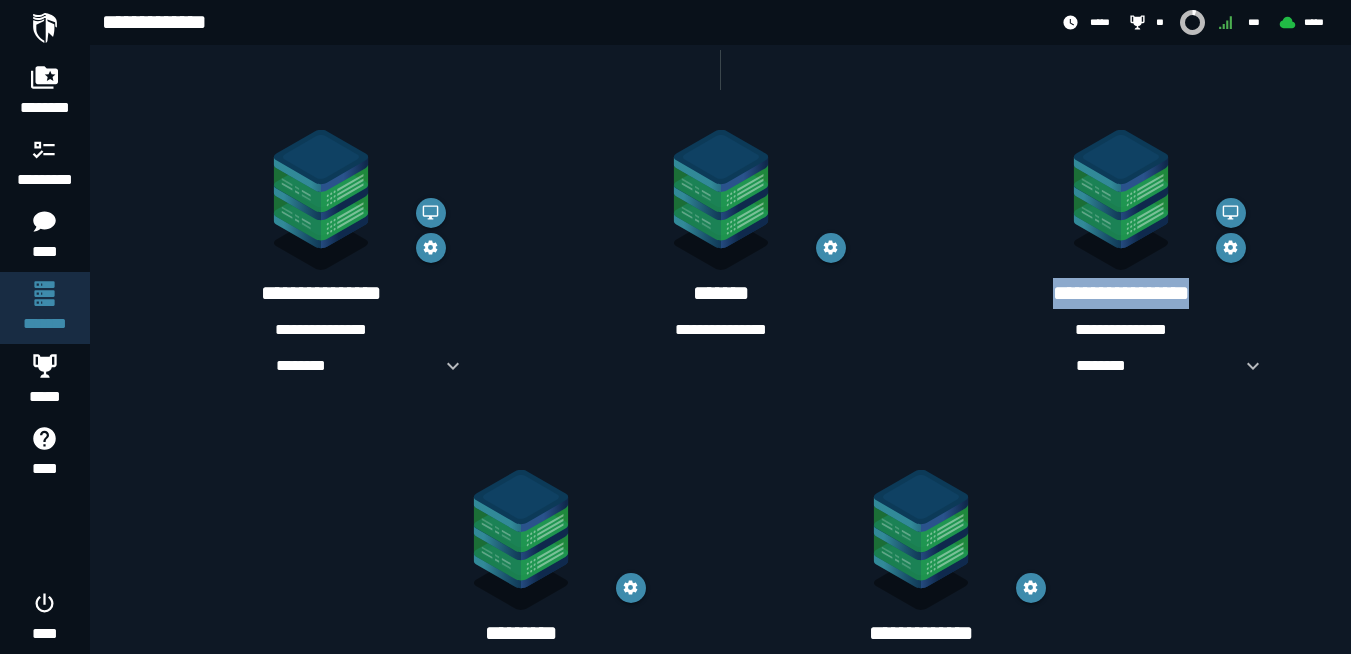 scroll, scrollTop: 385, scrollLeft: 0, axis: vertical 